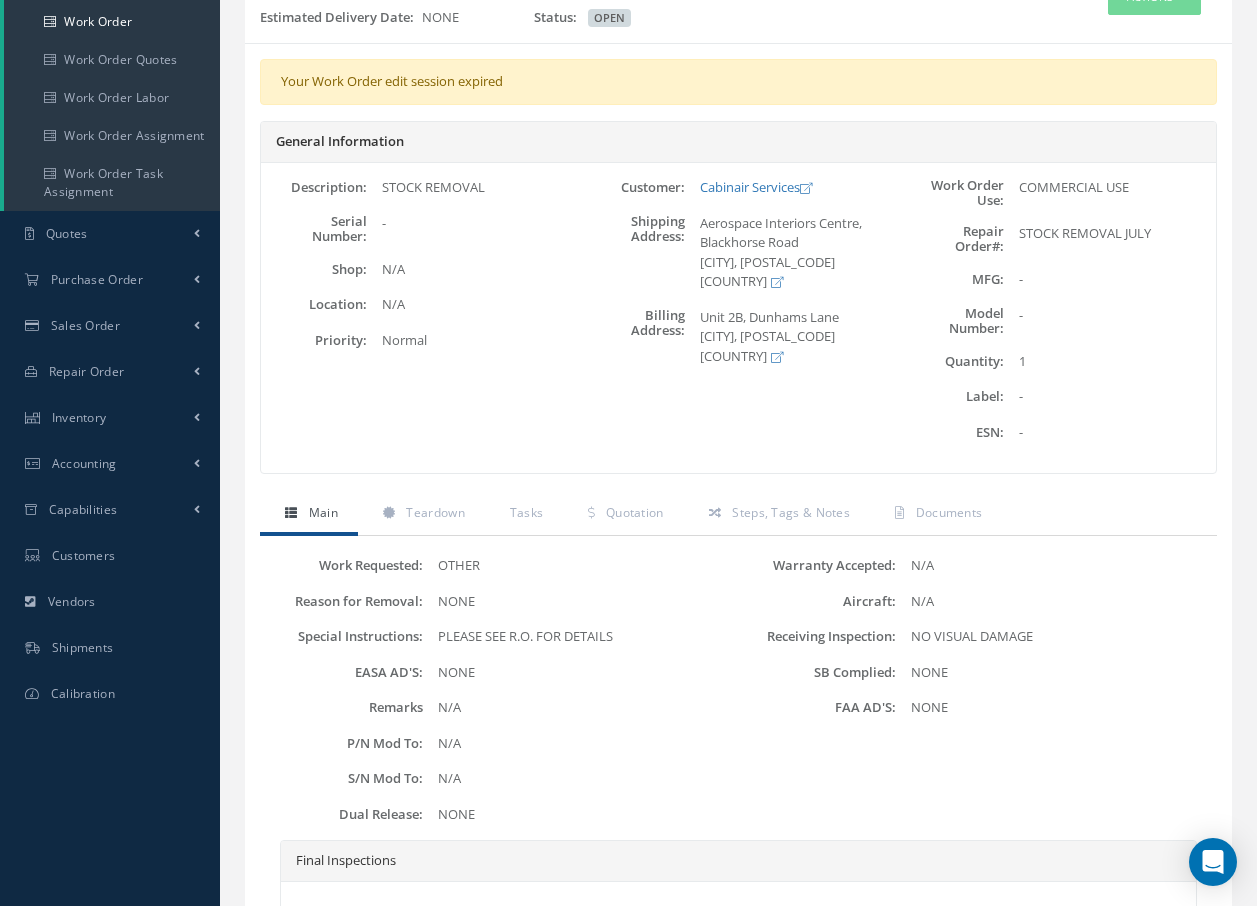 scroll, scrollTop: 0, scrollLeft: 0, axis: both 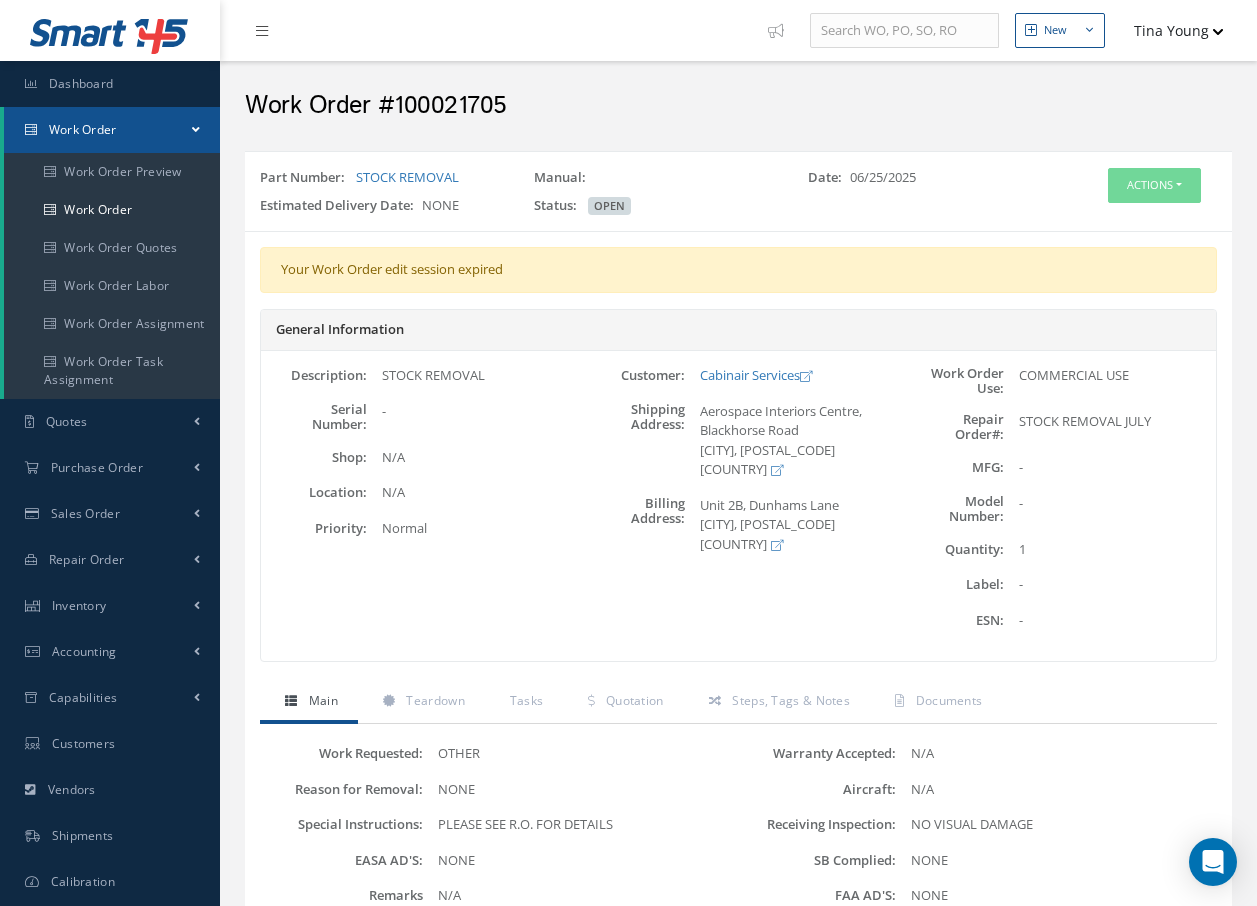 click on "Work Order" at bounding box center (112, 130) 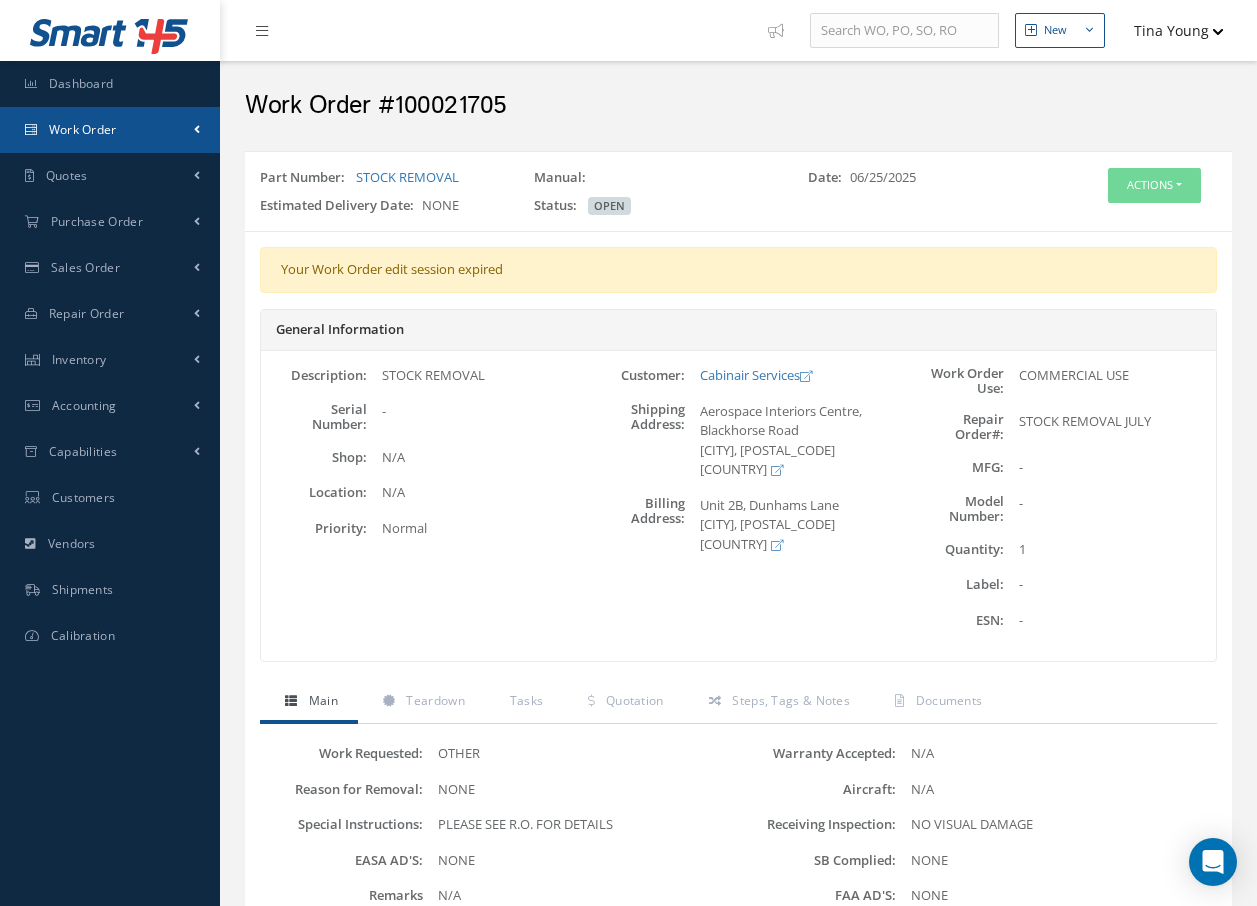 click on "Work Order" at bounding box center (110, 130) 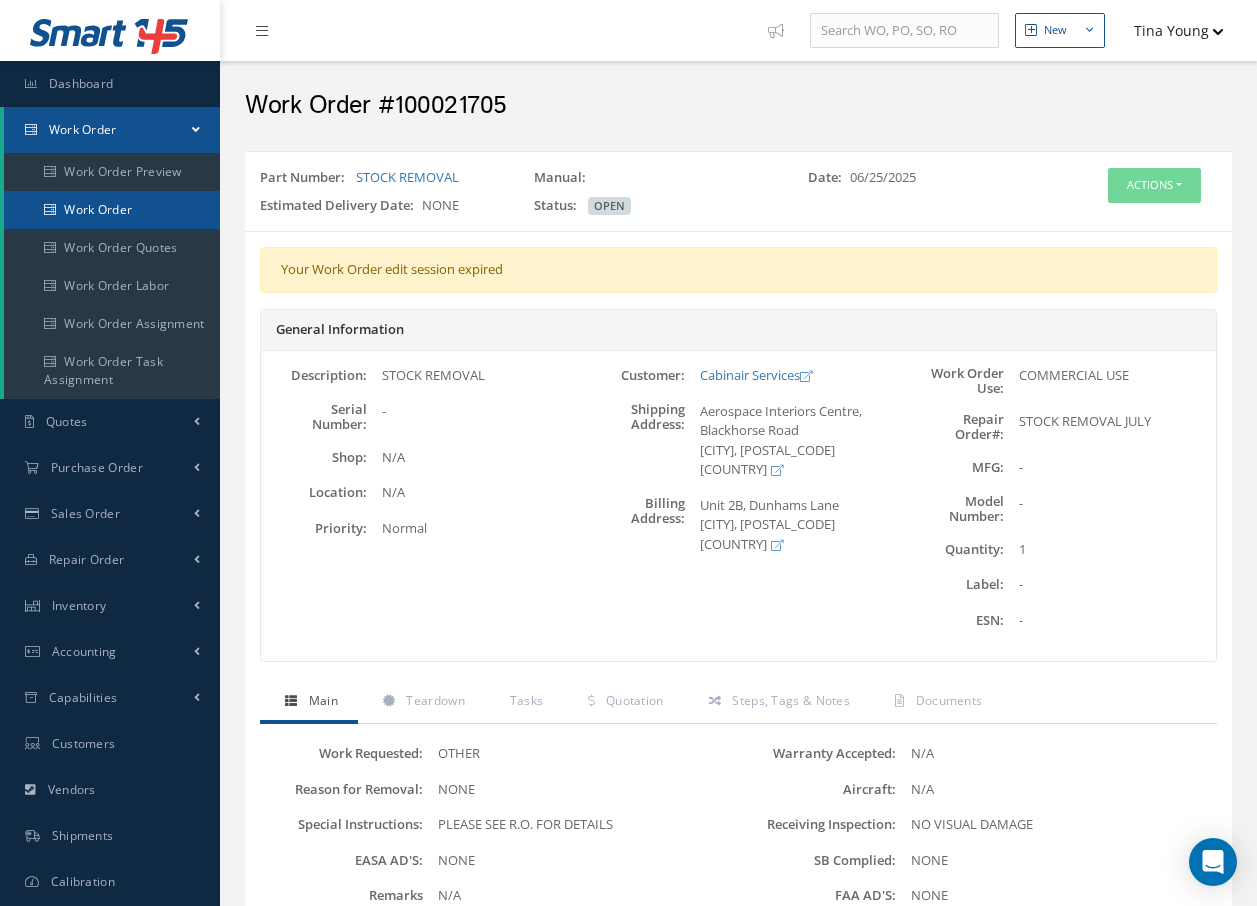 click on "Work Order" at bounding box center [112, 210] 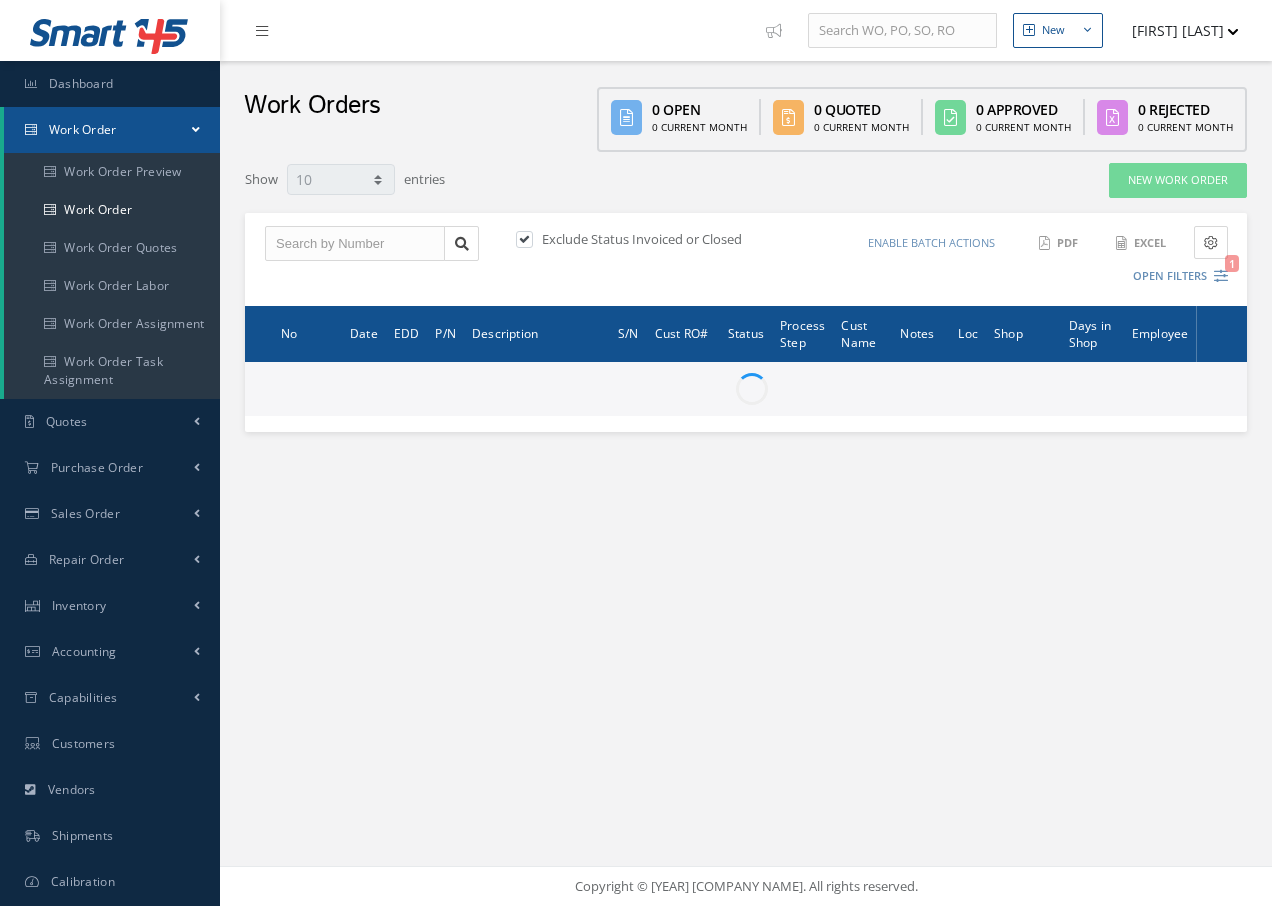 scroll, scrollTop: 0, scrollLeft: 0, axis: both 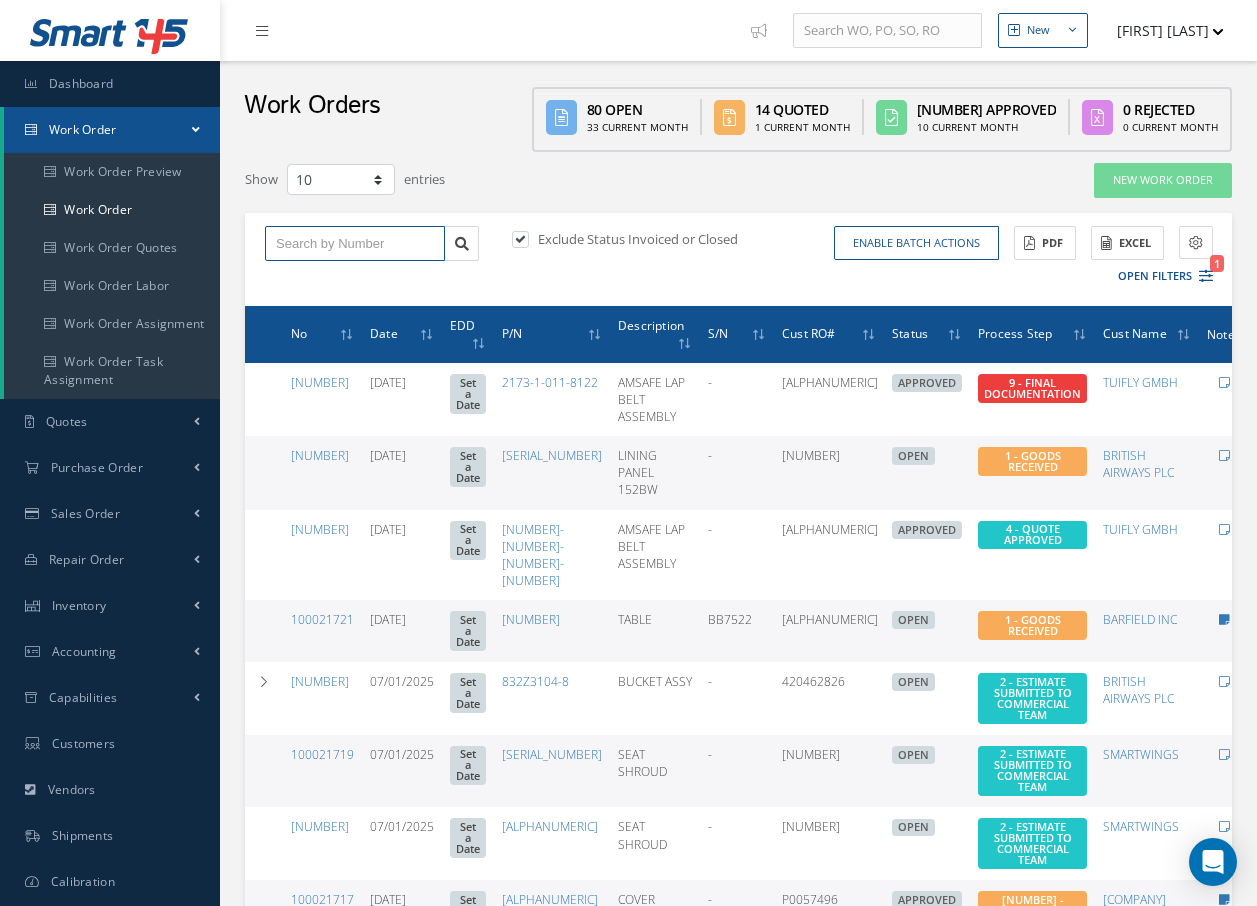 click at bounding box center (355, 244) 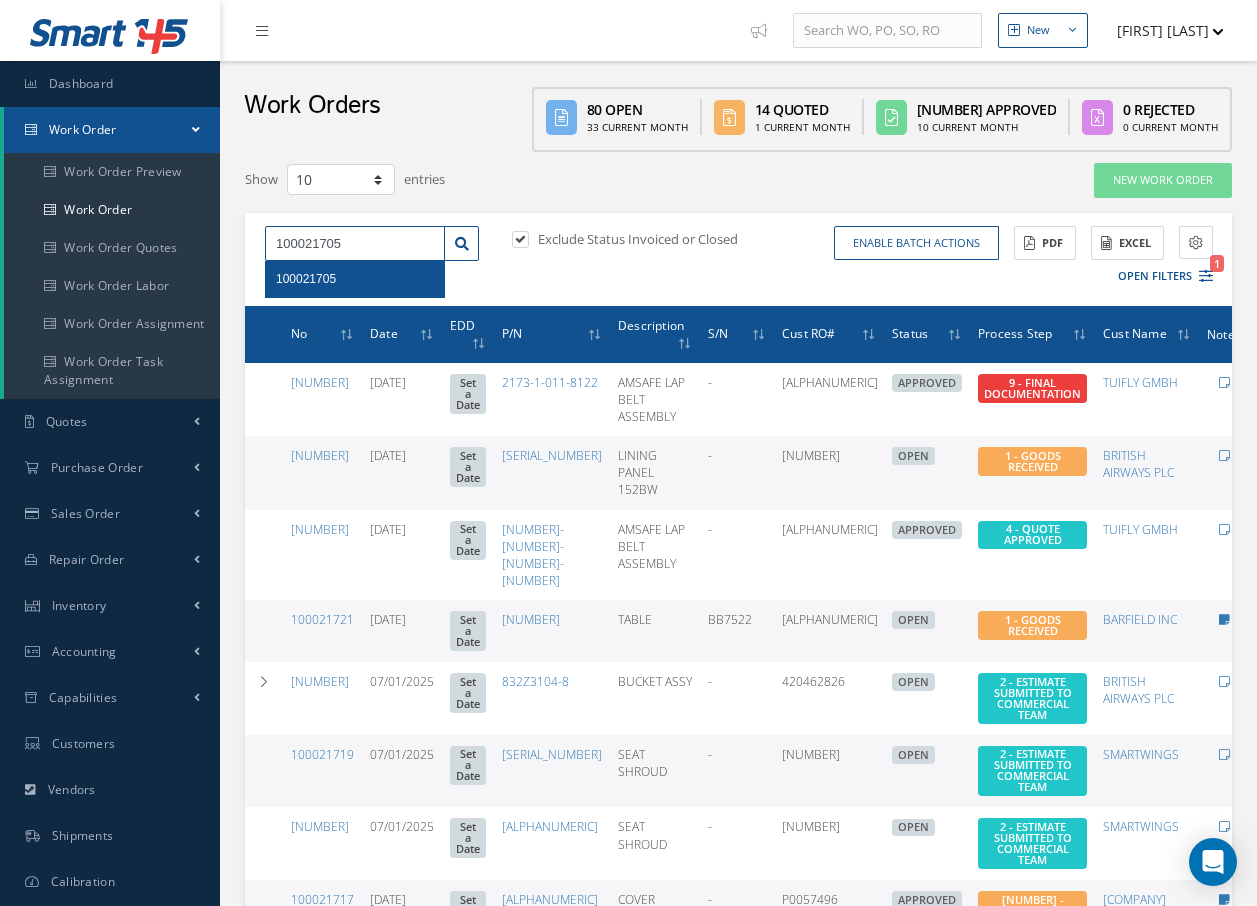 type on "100021705" 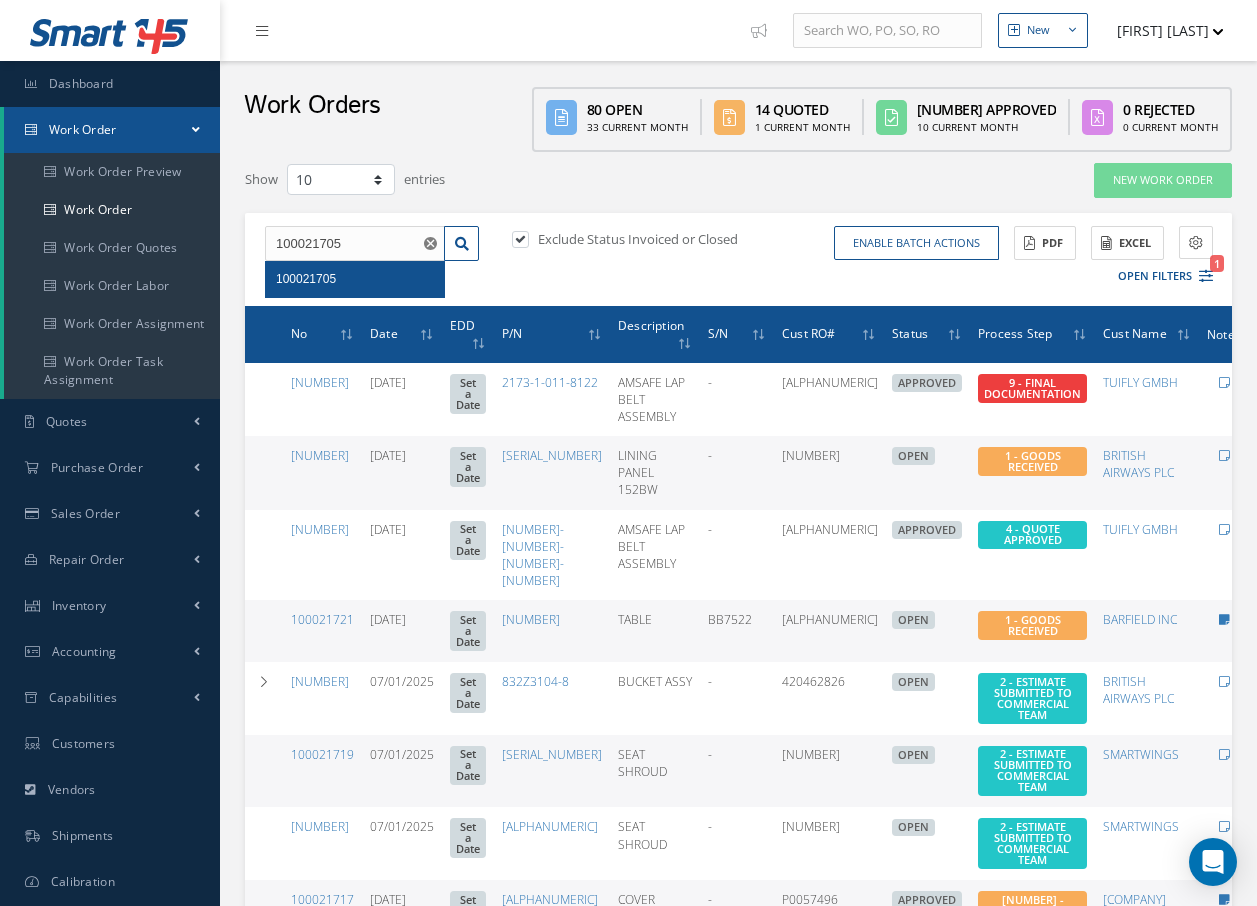 click on "[NUMBER]" at bounding box center [355, 279] 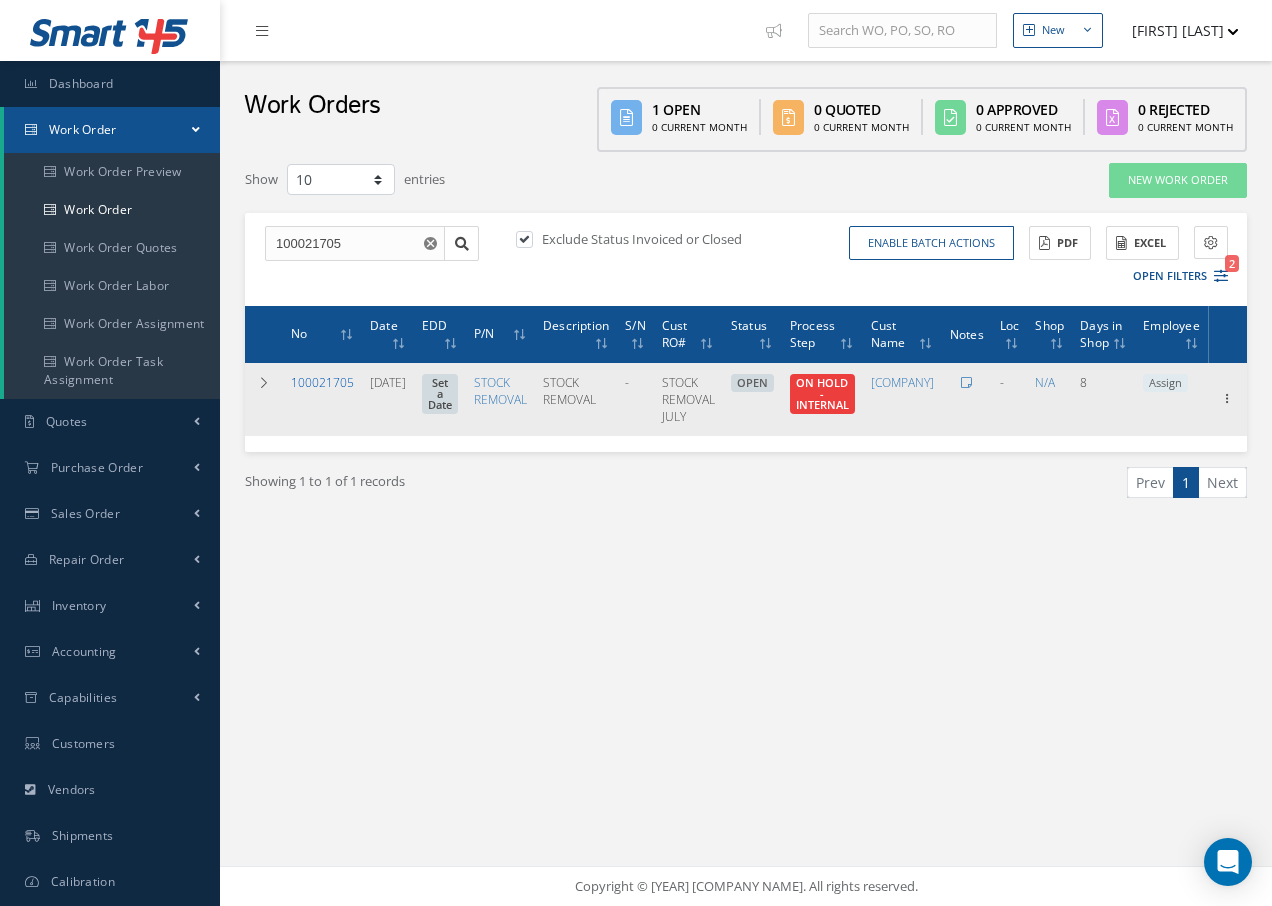 click on "[NUMBER]" at bounding box center [322, 382] 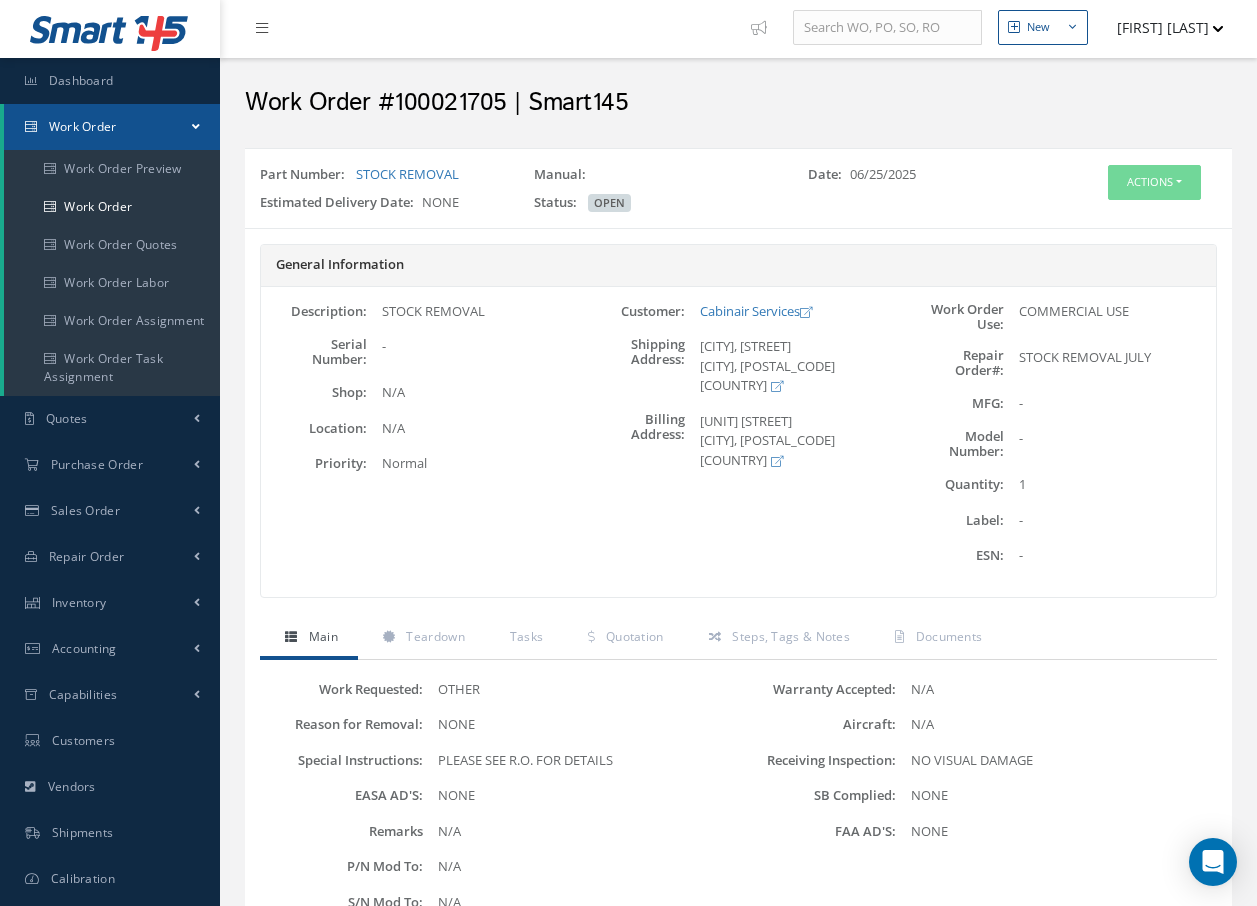 scroll, scrollTop: 0, scrollLeft: 0, axis: both 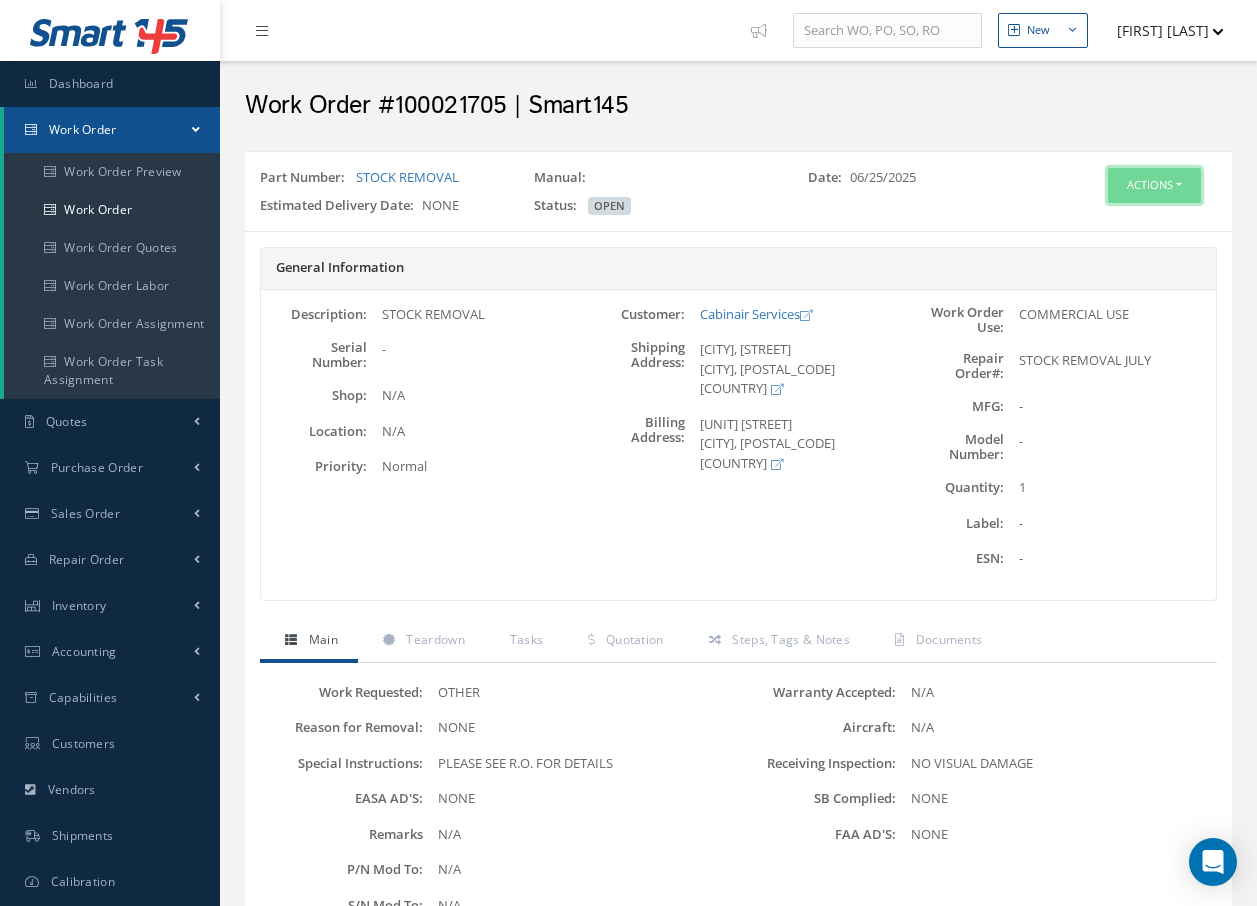 click on "Actions" at bounding box center (1154, 185) 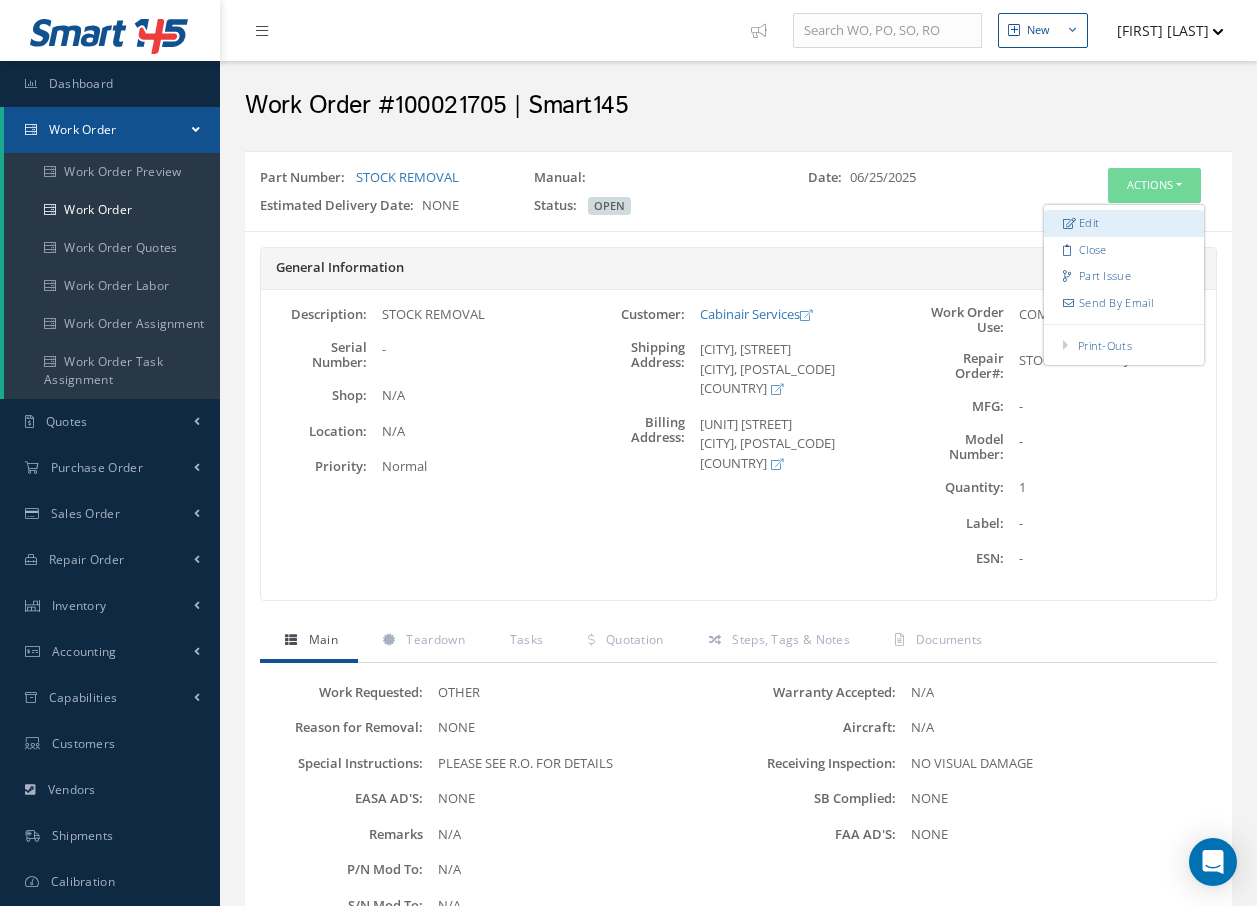 click on "Edit" at bounding box center (1124, 223) 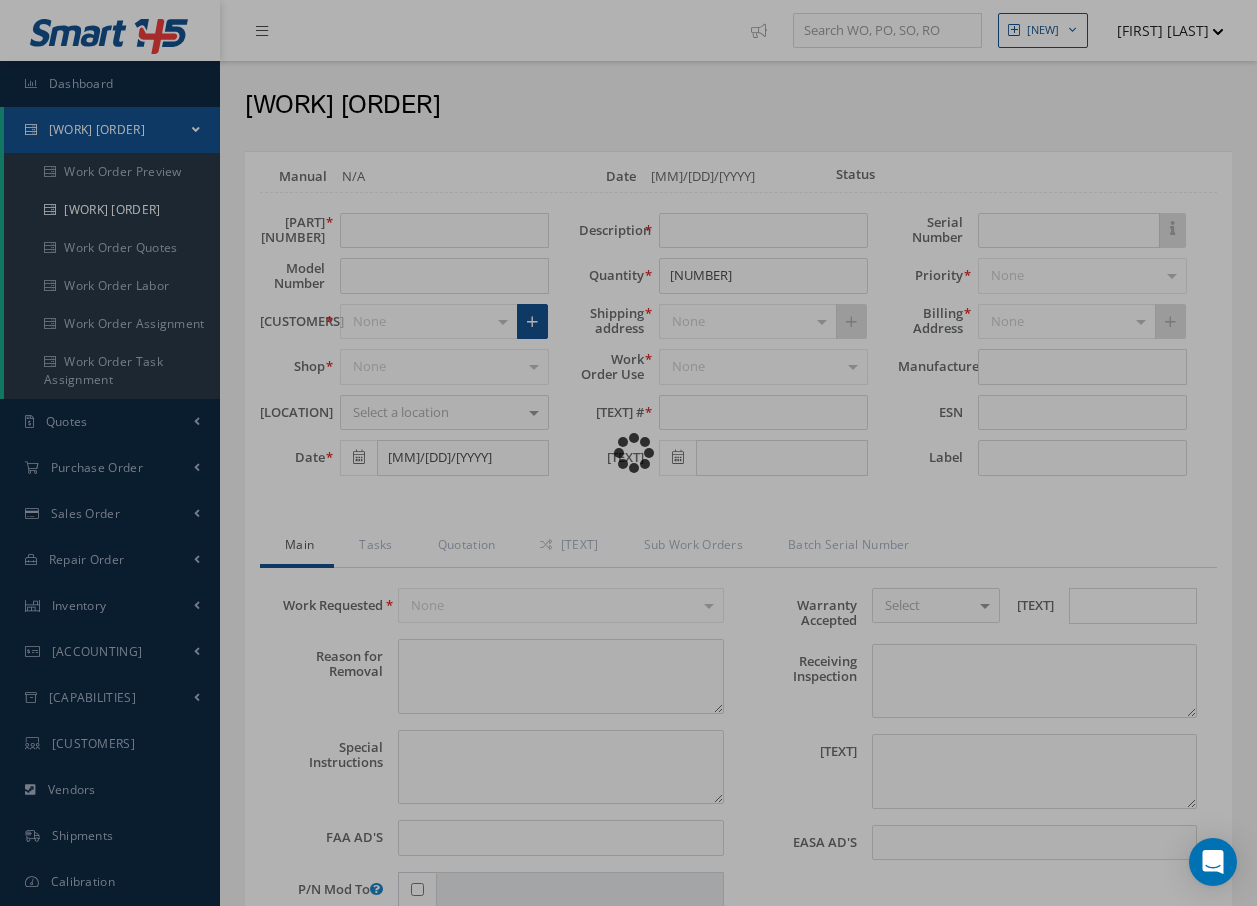 scroll, scrollTop: 0, scrollLeft: 0, axis: both 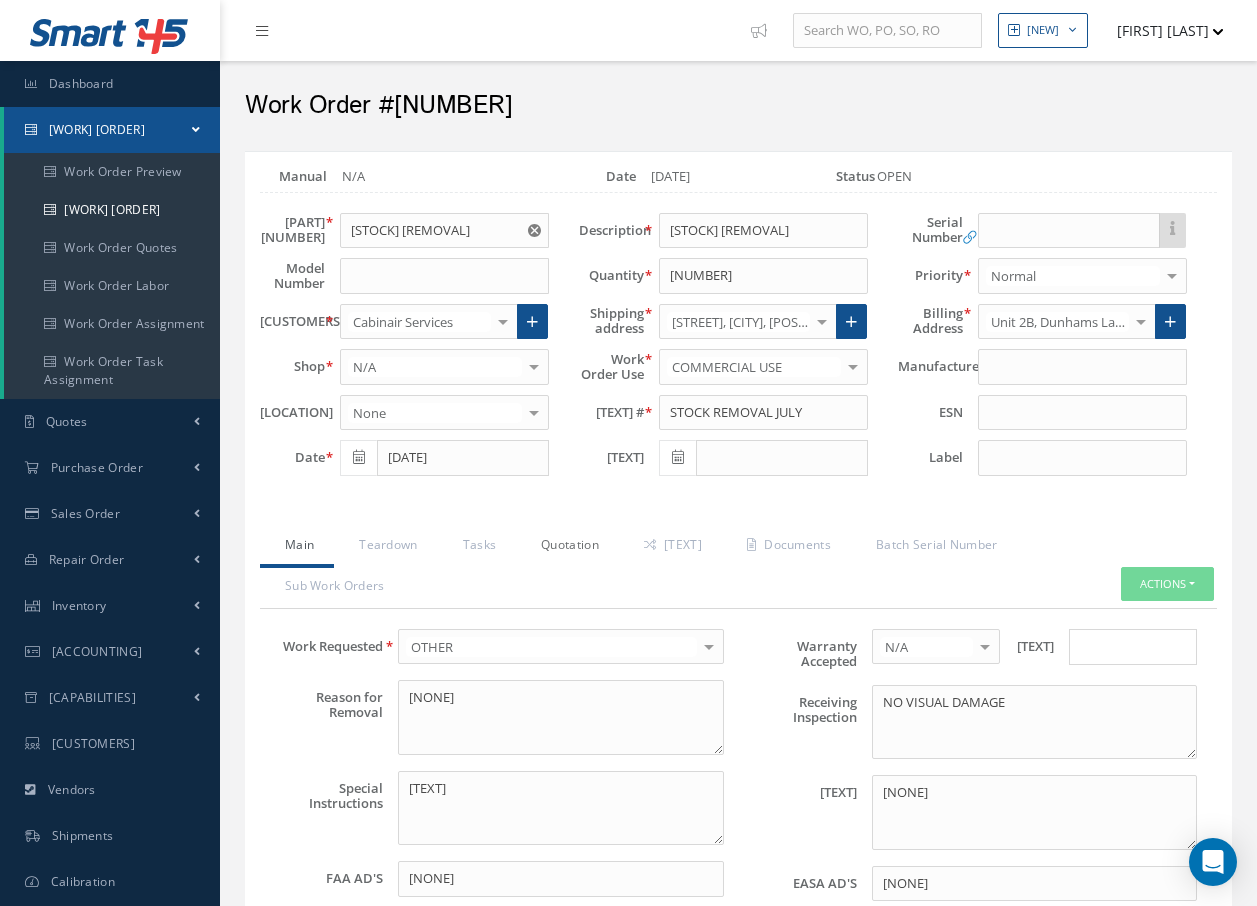 click on "Quotation" at bounding box center (567, 547) 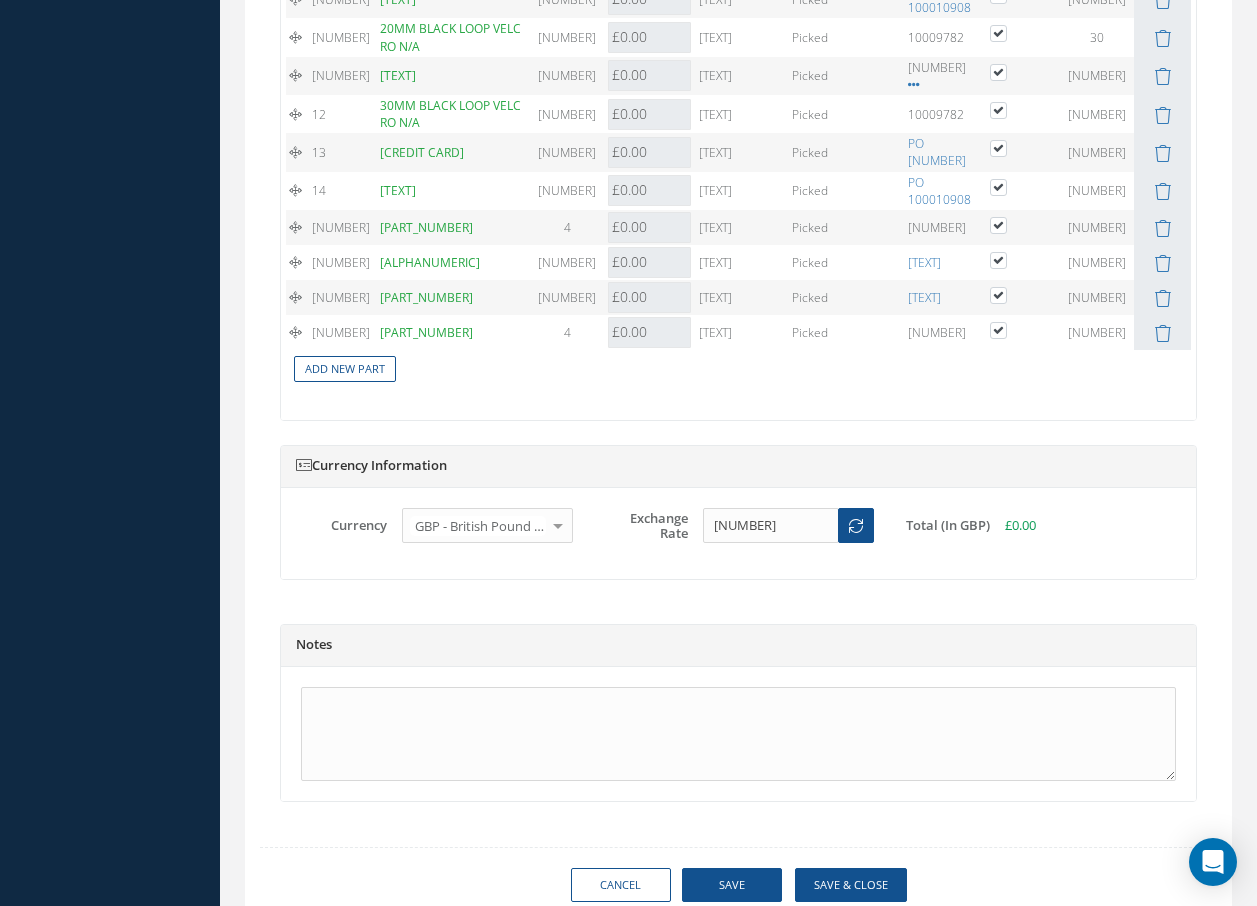 scroll, scrollTop: 2430, scrollLeft: 0, axis: vertical 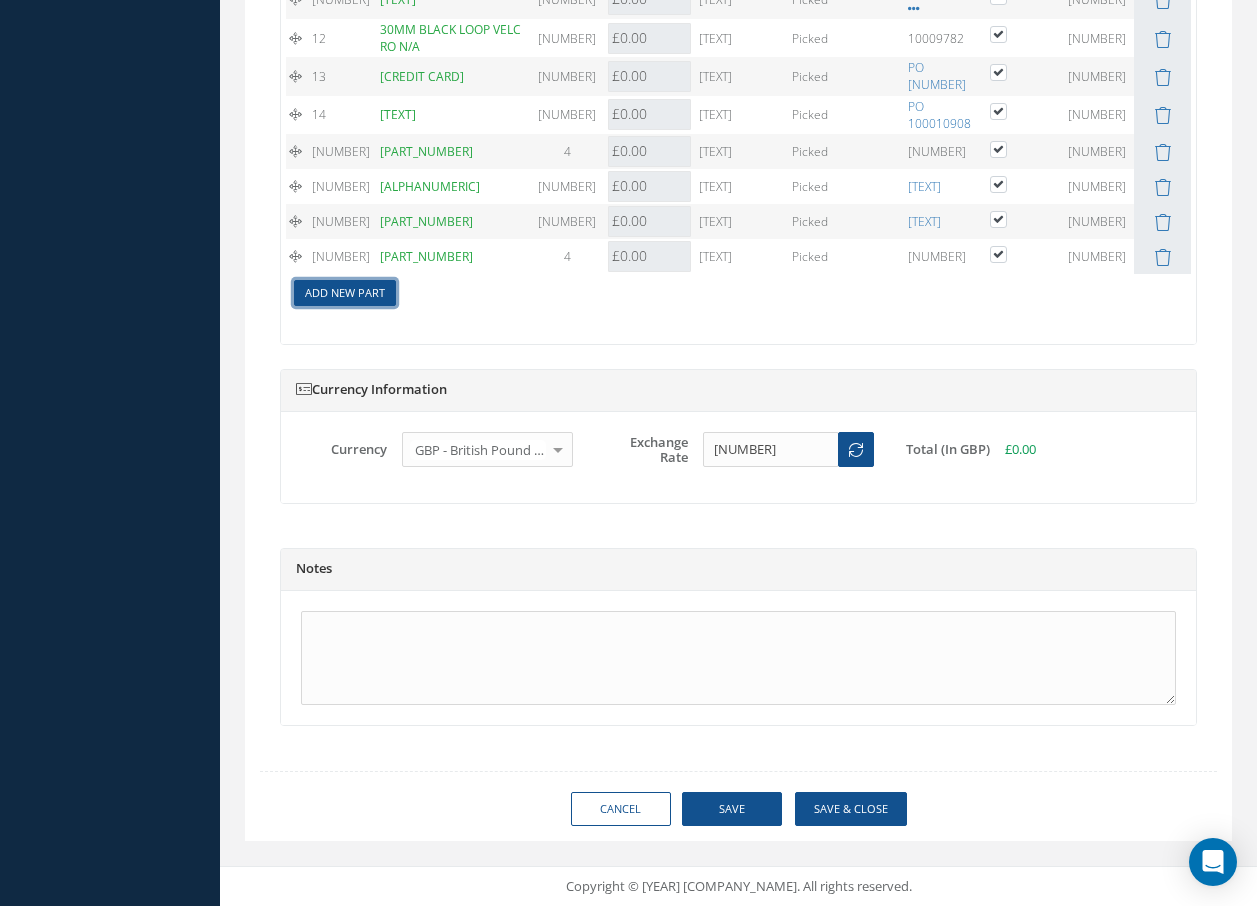 click on "Add New Part" at bounding box center (345, 293) 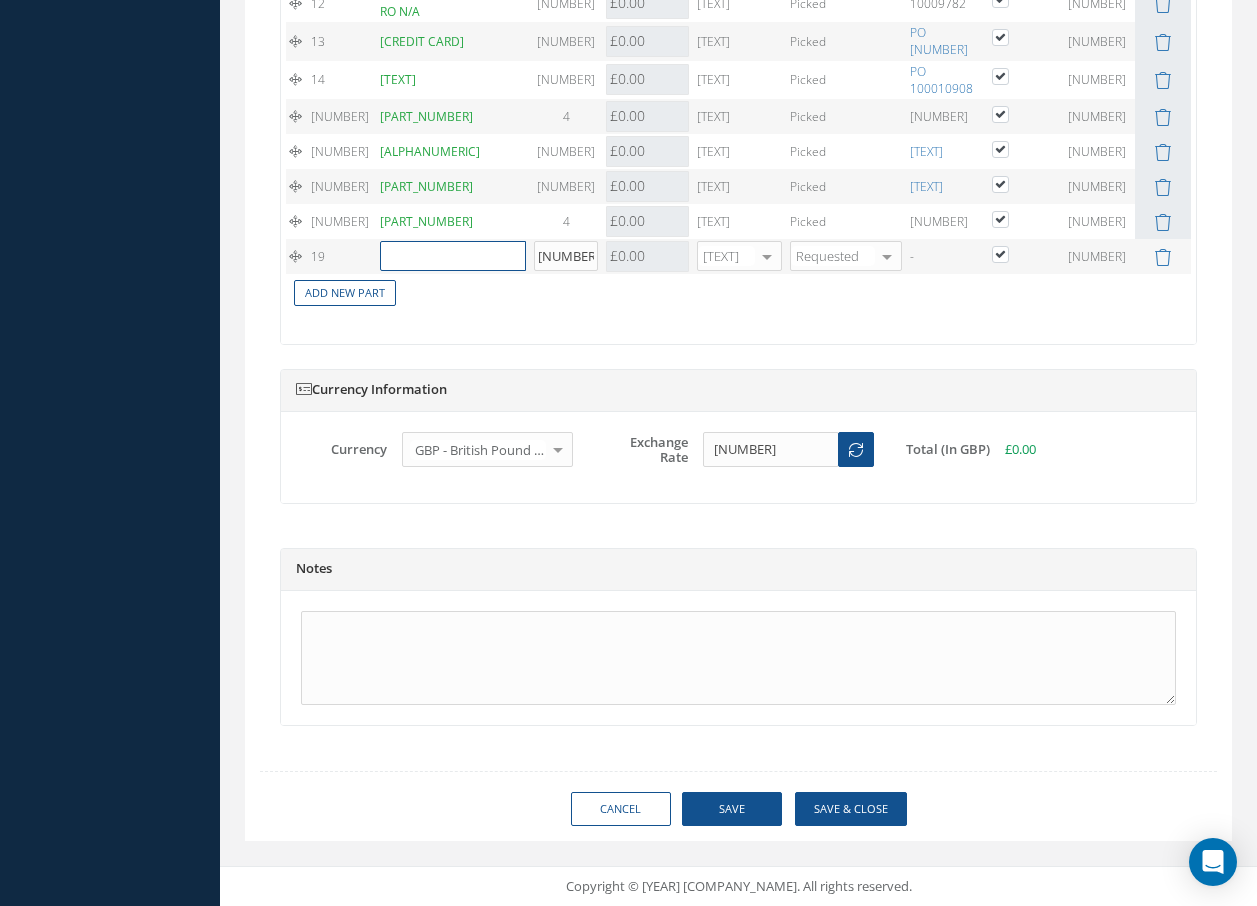 click at bounding box center [453, 256] 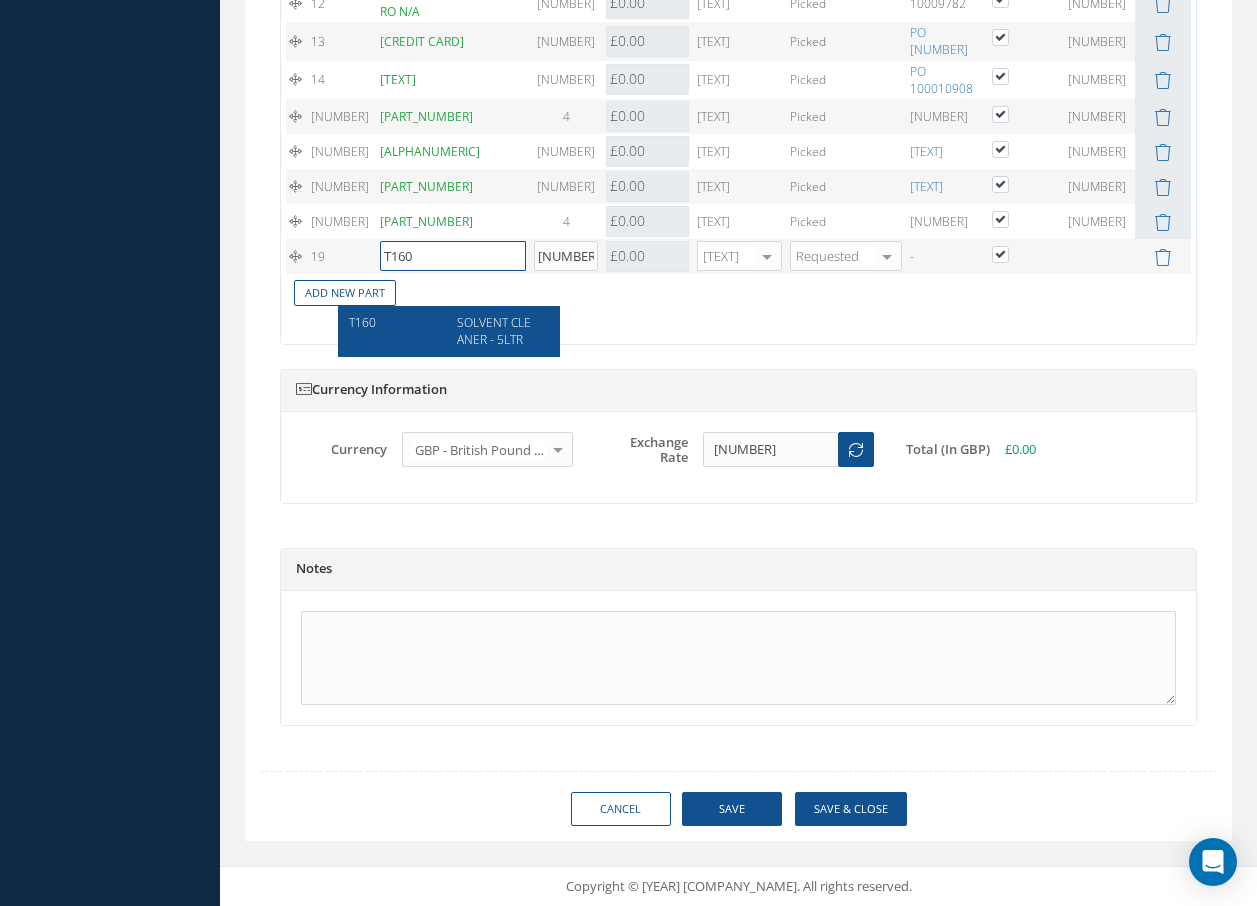 type on "T160" 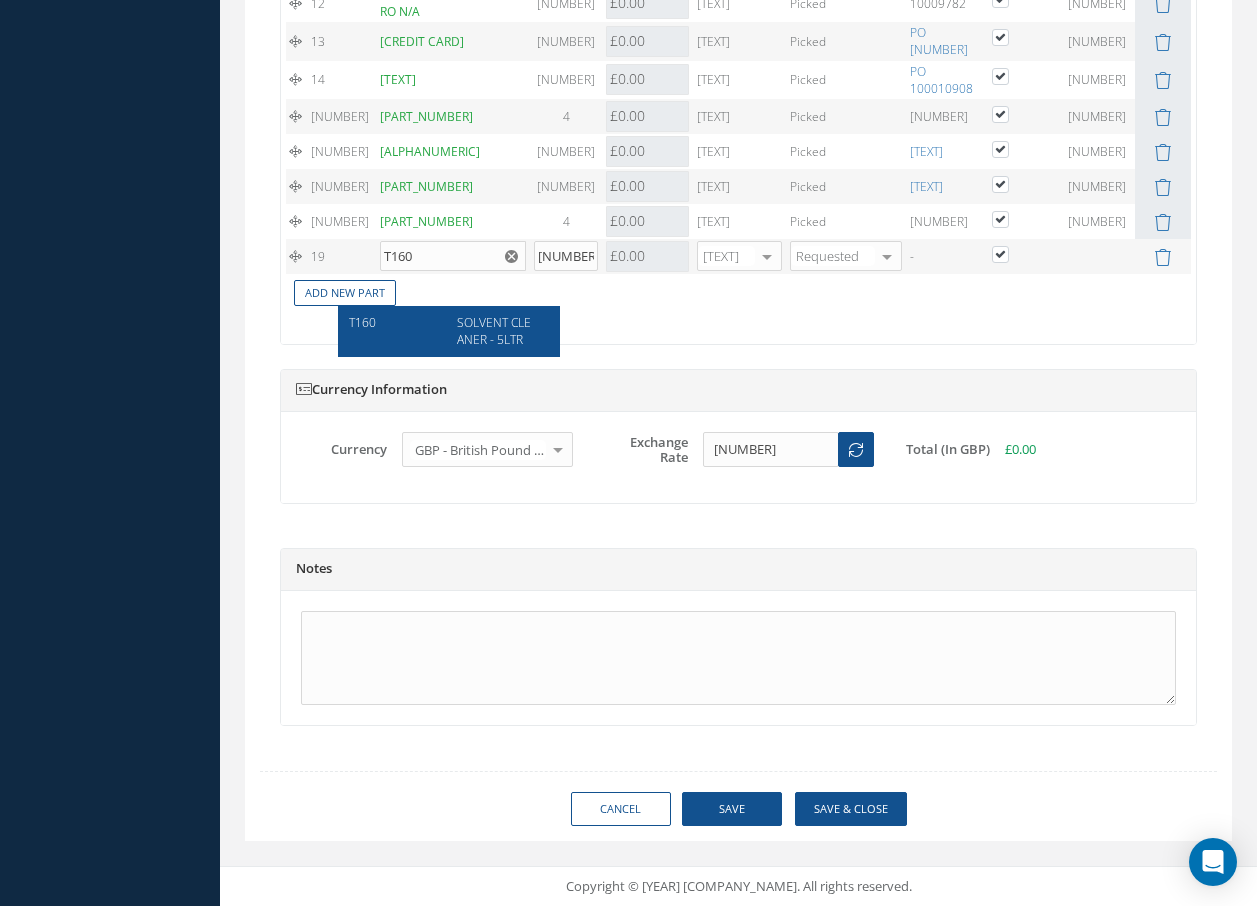 click on "SOLVENT CLEANER - 5LTR" at bounding box center [362, 322] 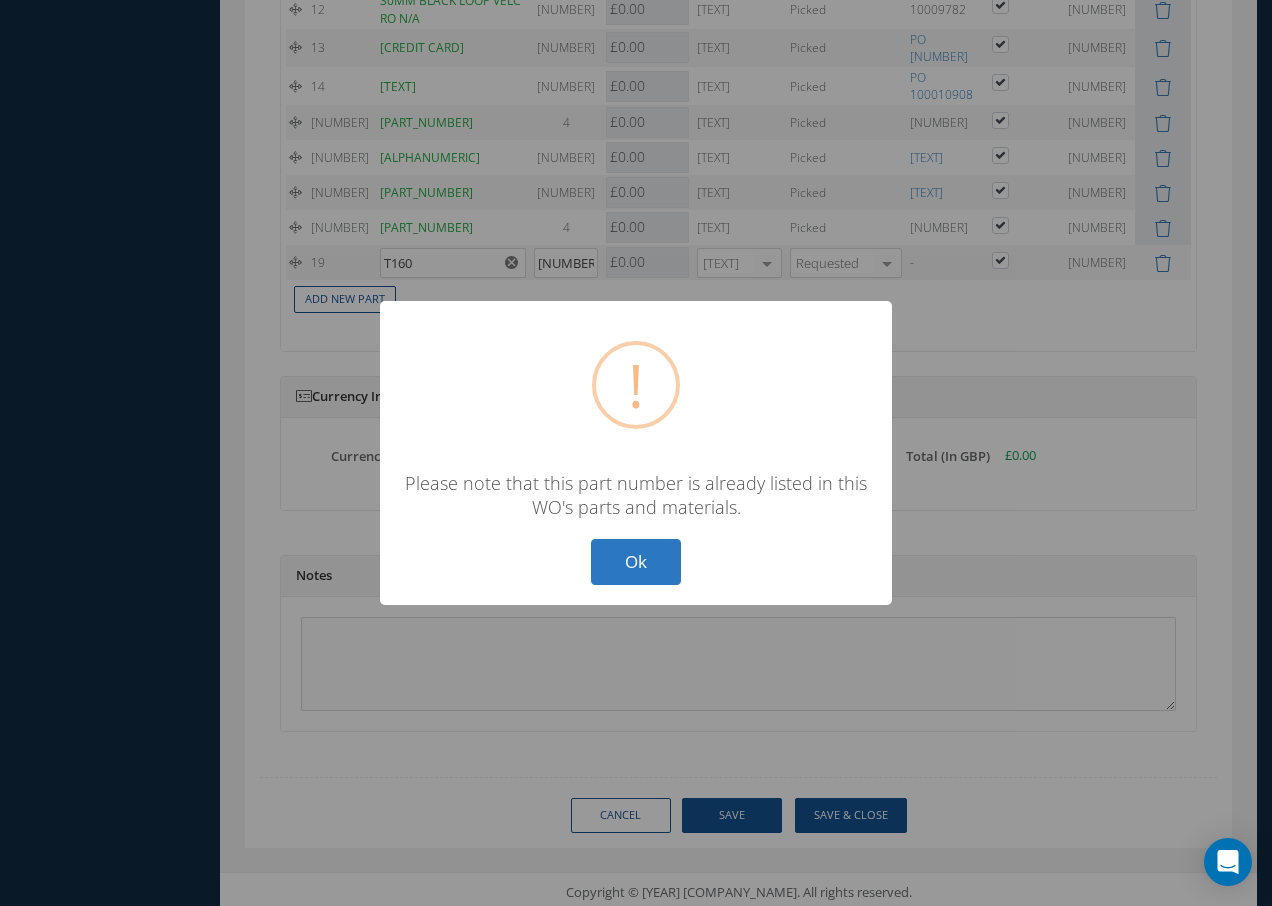 click on "Ok" at bounding box center (636, 562) 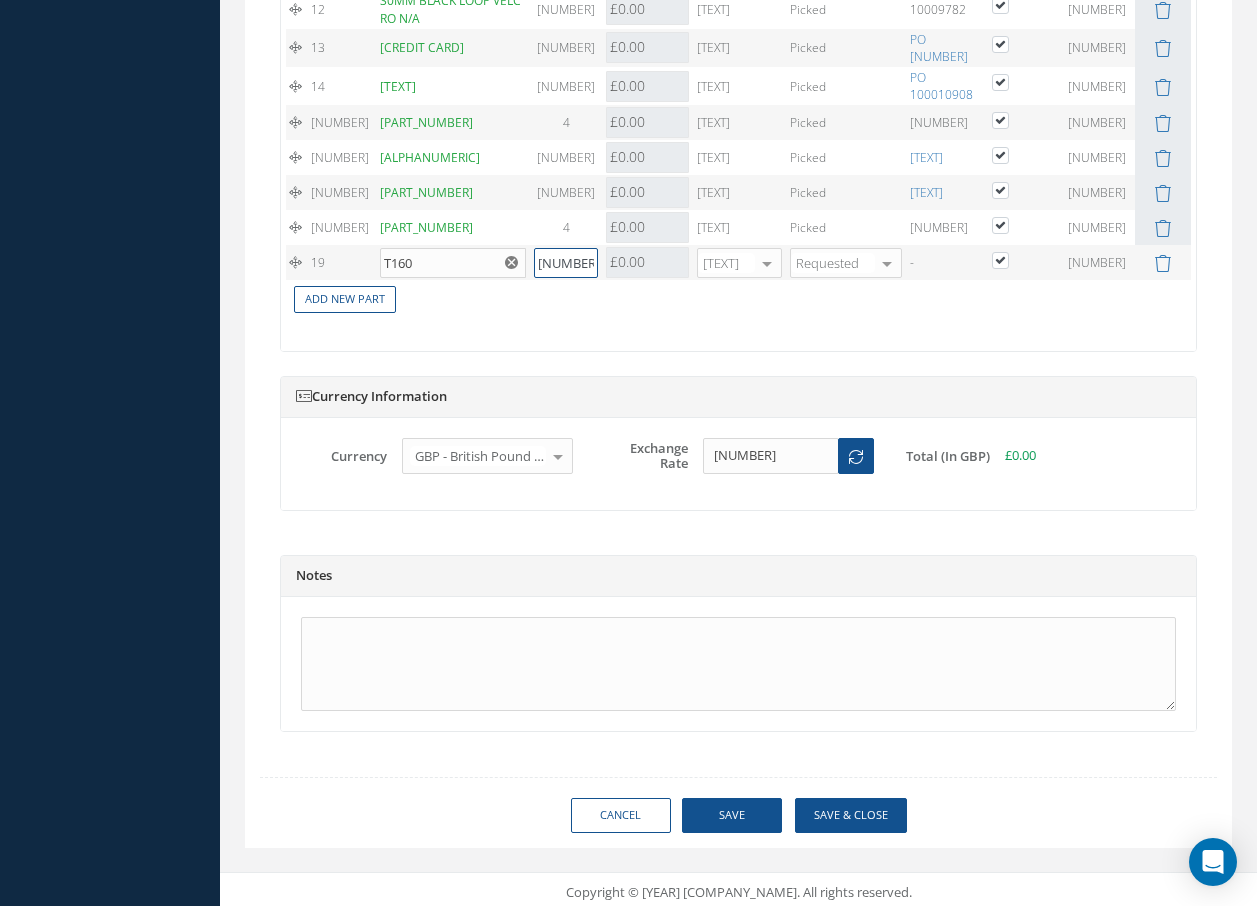 drag, startPoint x: 545, startPoint y: 302, endPoint x: 511, endPoint y: 299, distance: 34.132095 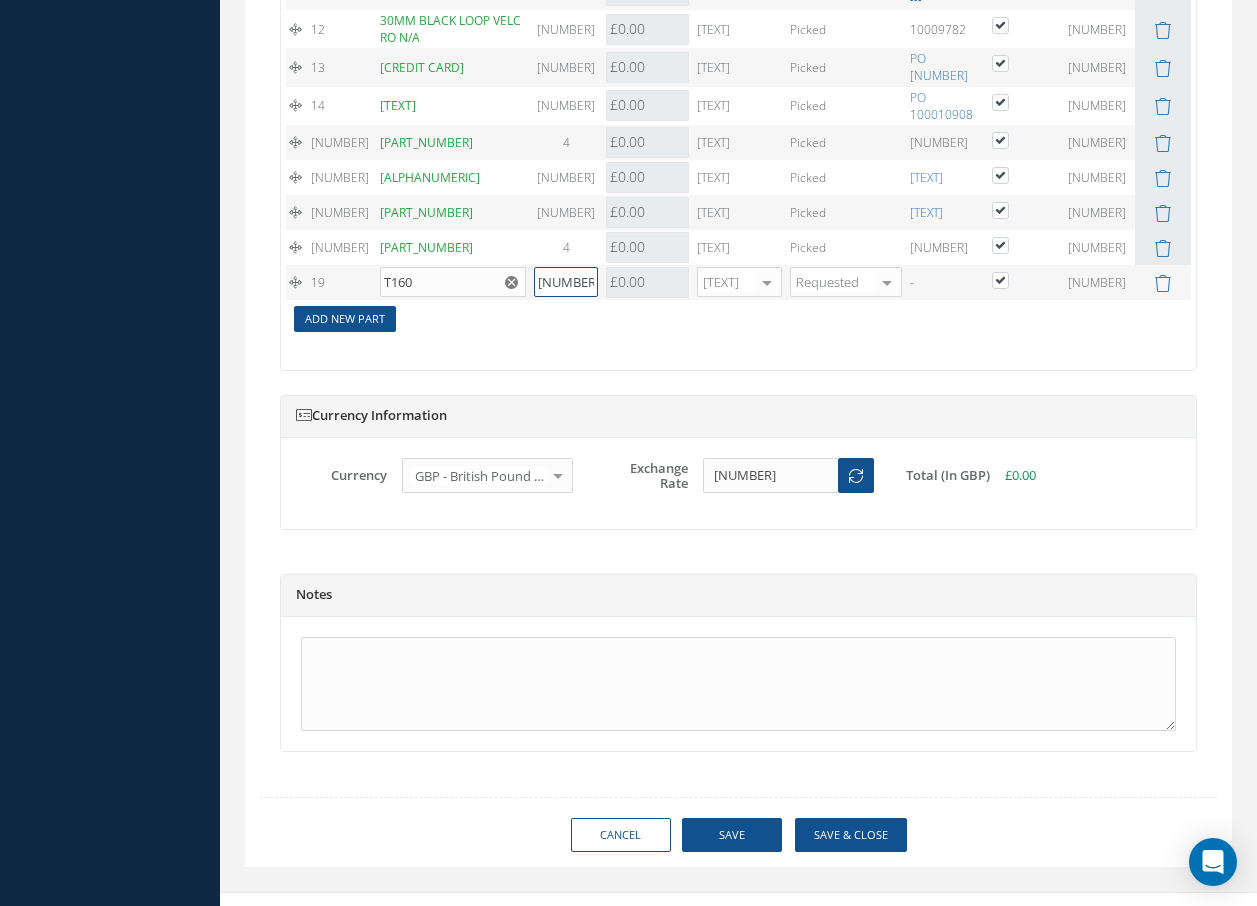 type on "2" 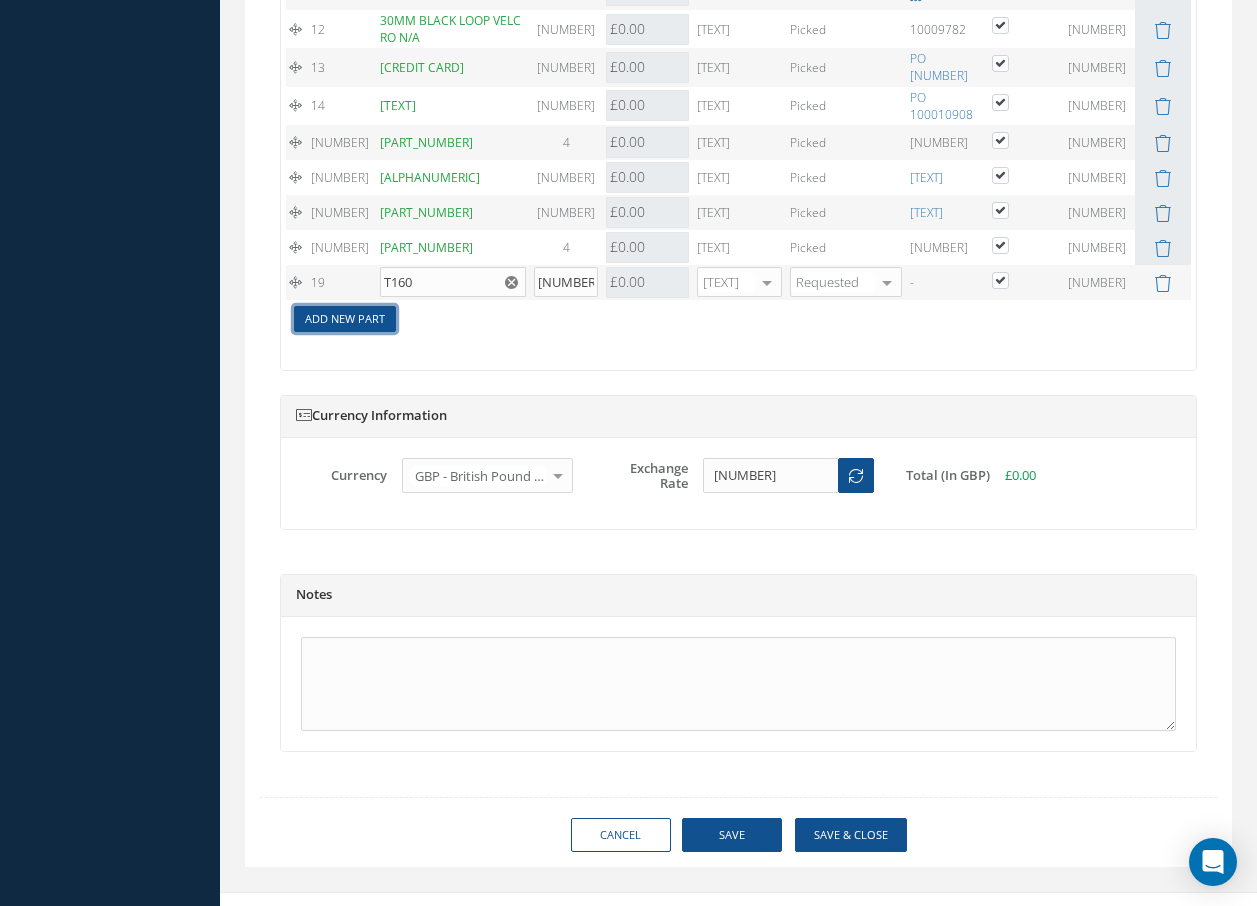 click on "Add New Part" at bounding box center [345, 319] 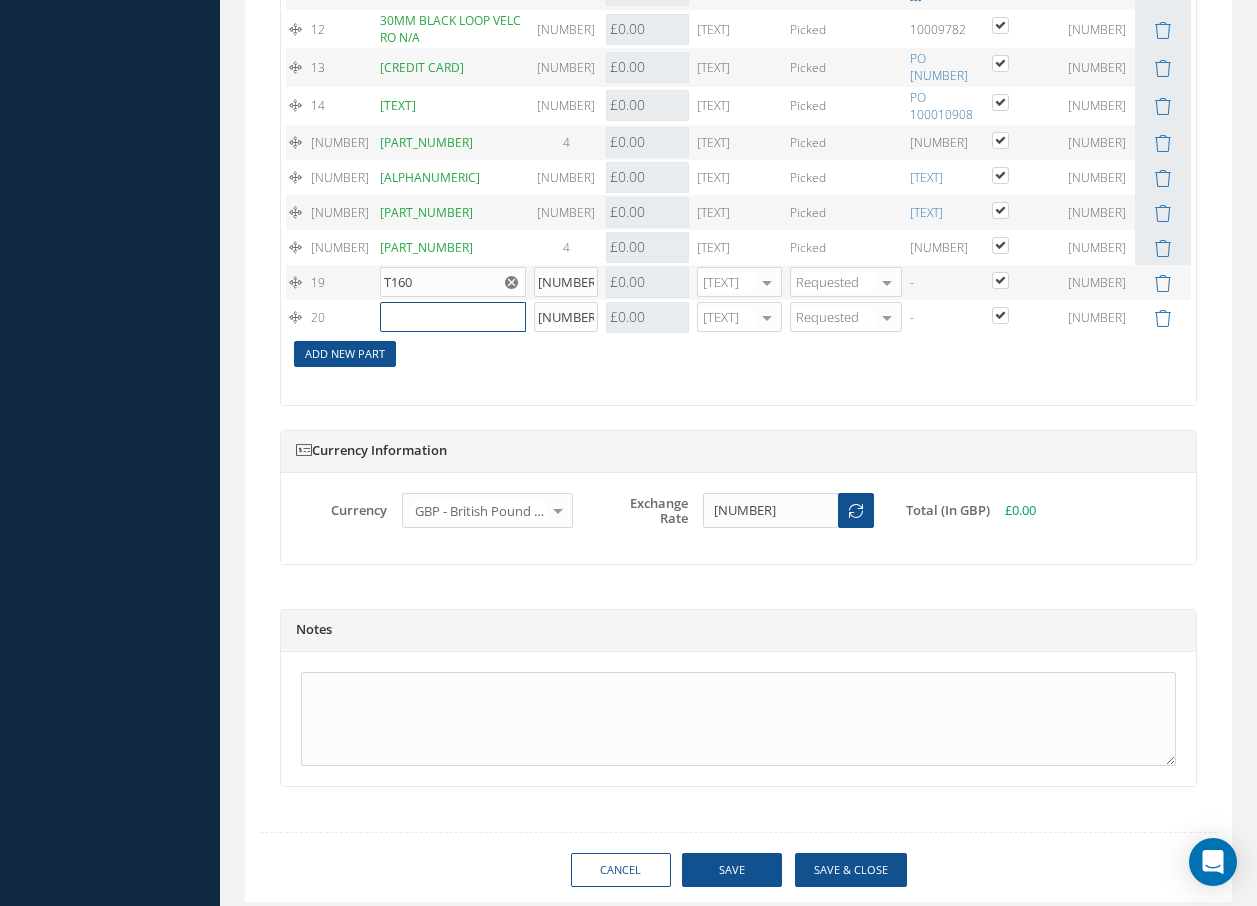 click at bounding box center [453, 317] 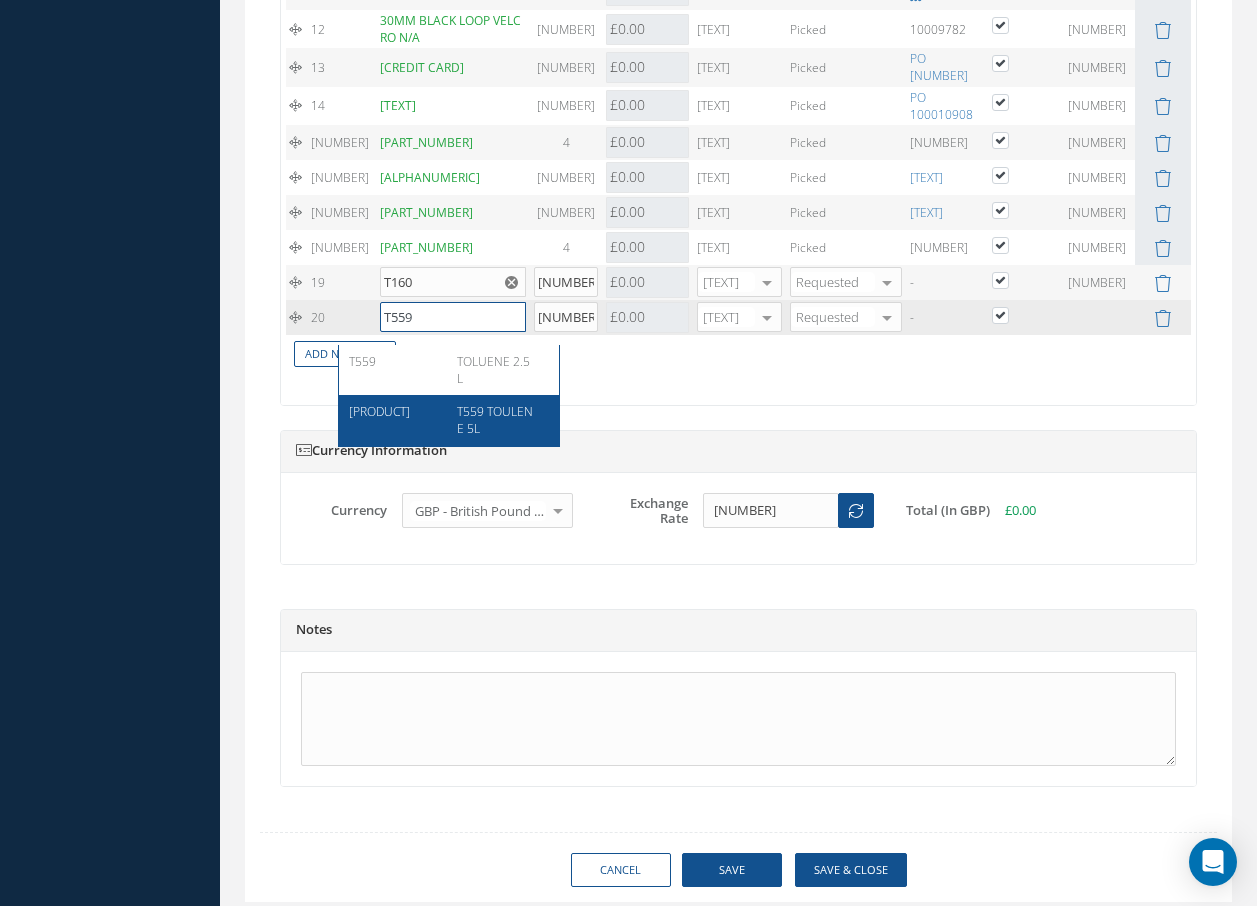 type on "T559" 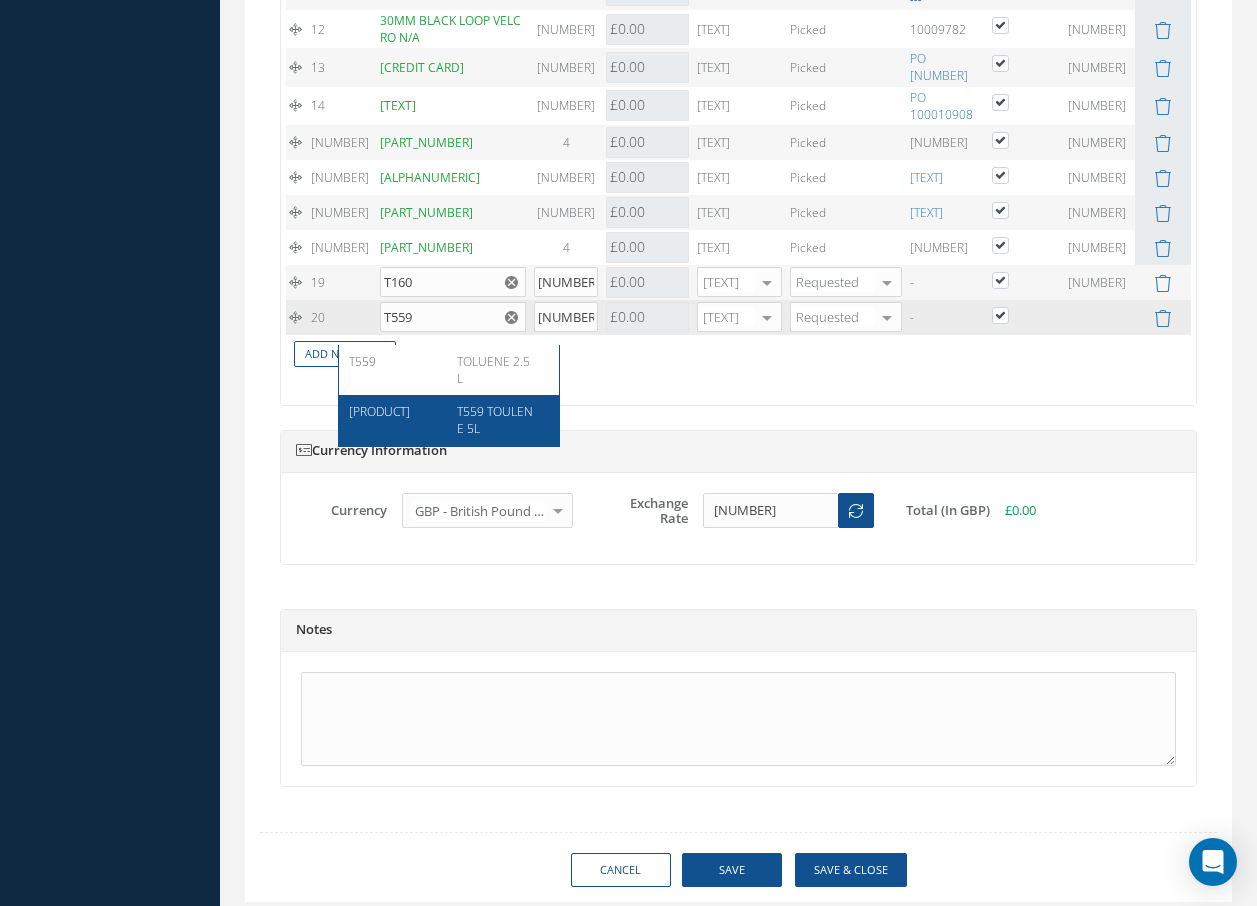 click on "T559 TOULENE 5L" at bounding box center (379, 411) 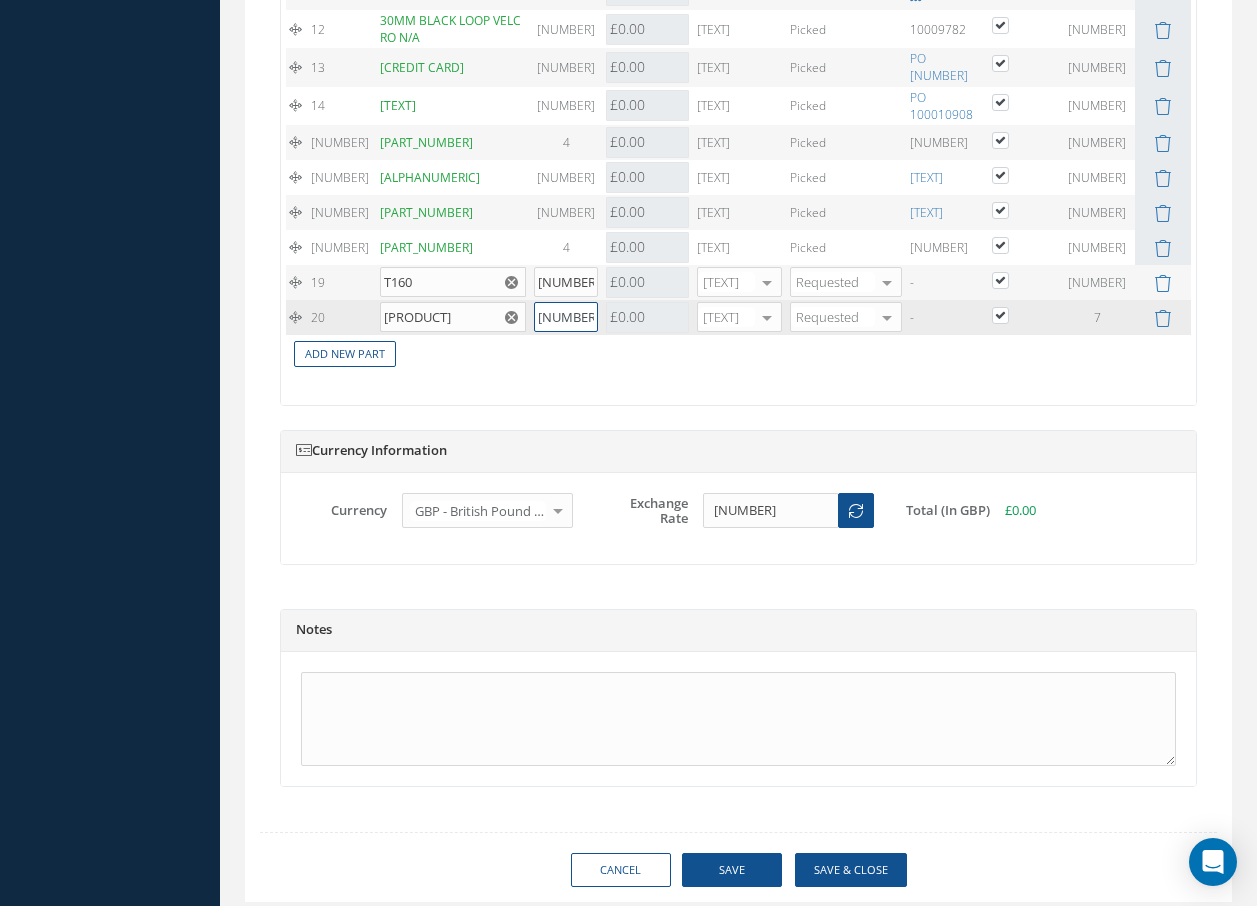 drag, startPoint x: 536, startPoint y: 331, endPoint x: 521, endPoint y: 331, distance: 15 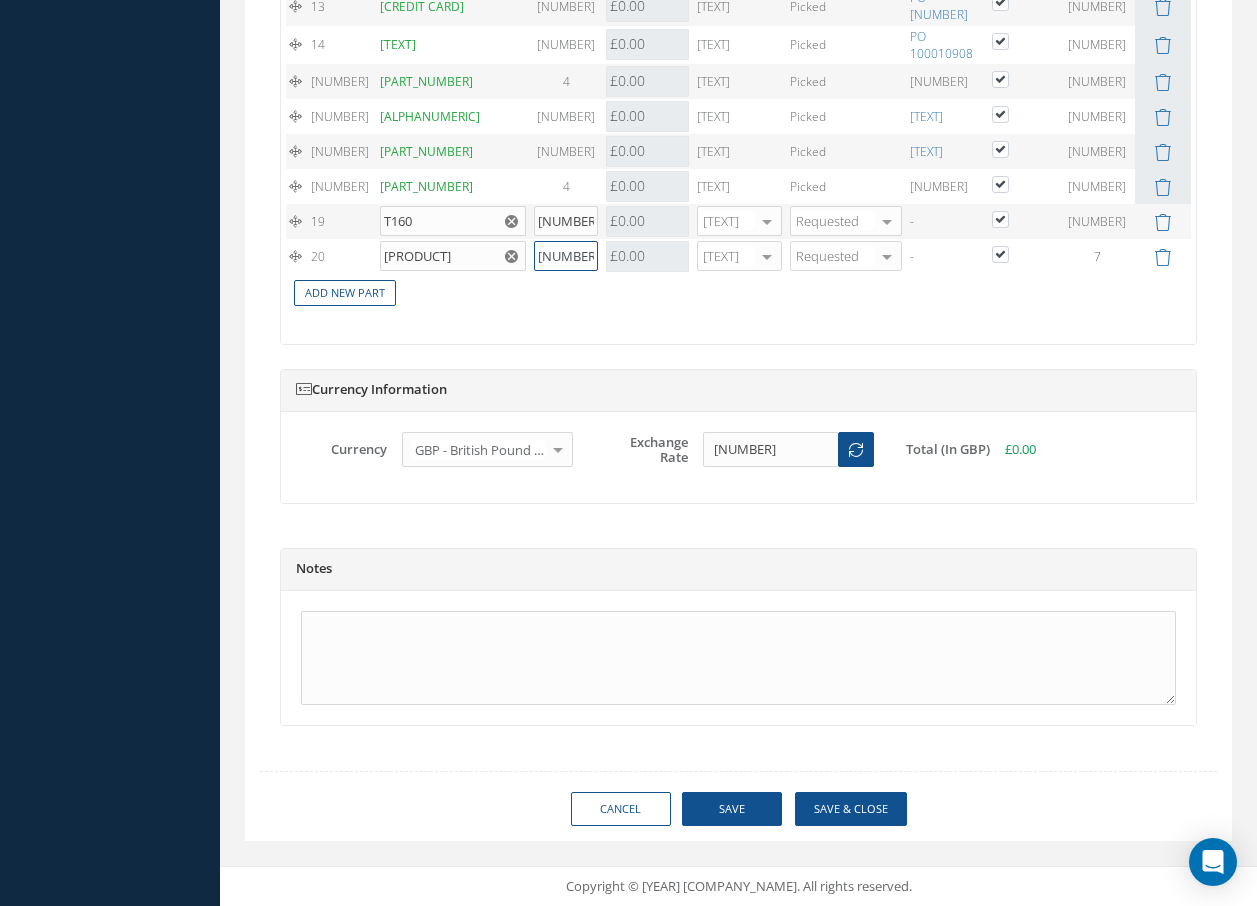 scroll, scrollTop: 2500, scrollLeft: 0, axis: vertical 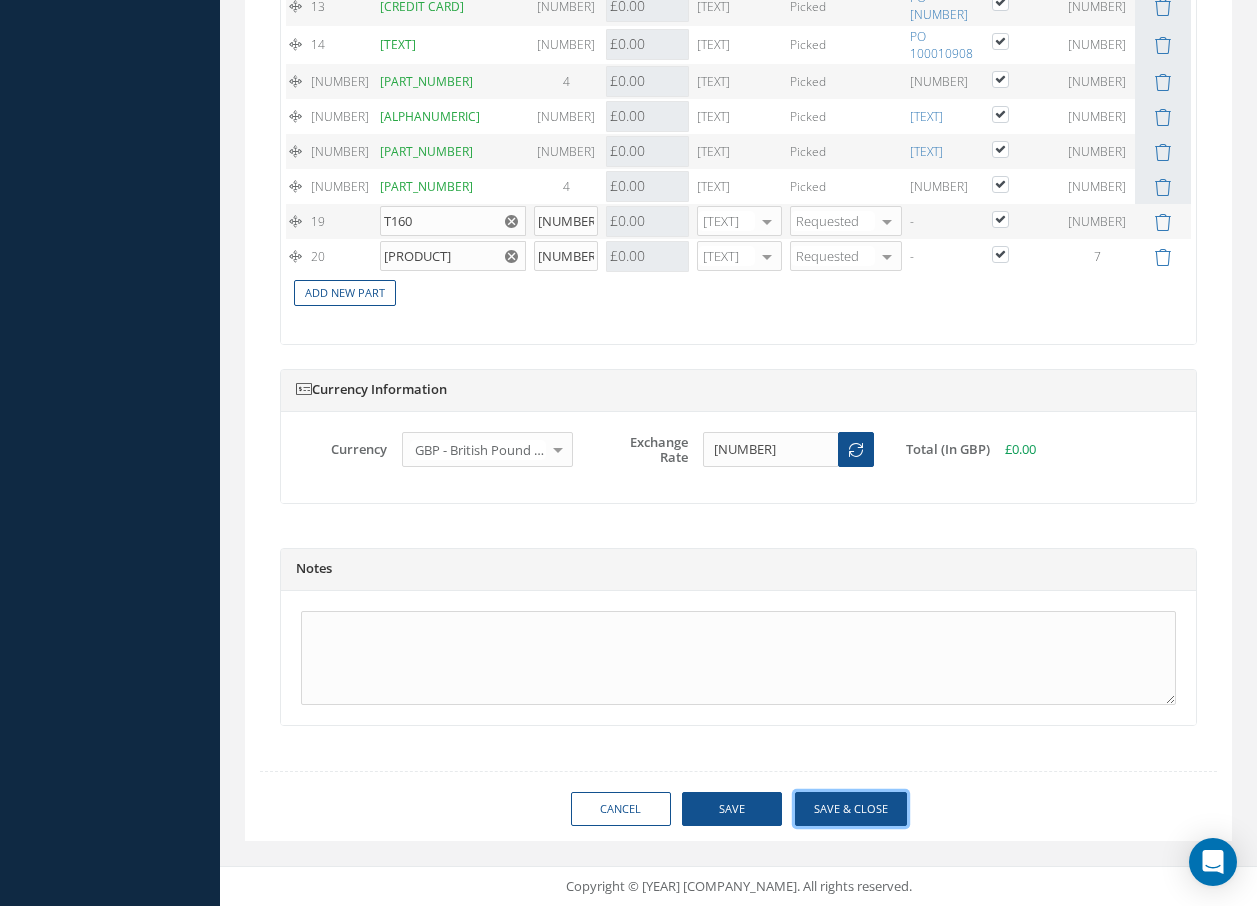 click on "Save & Close" at bounding box center [851, 809] 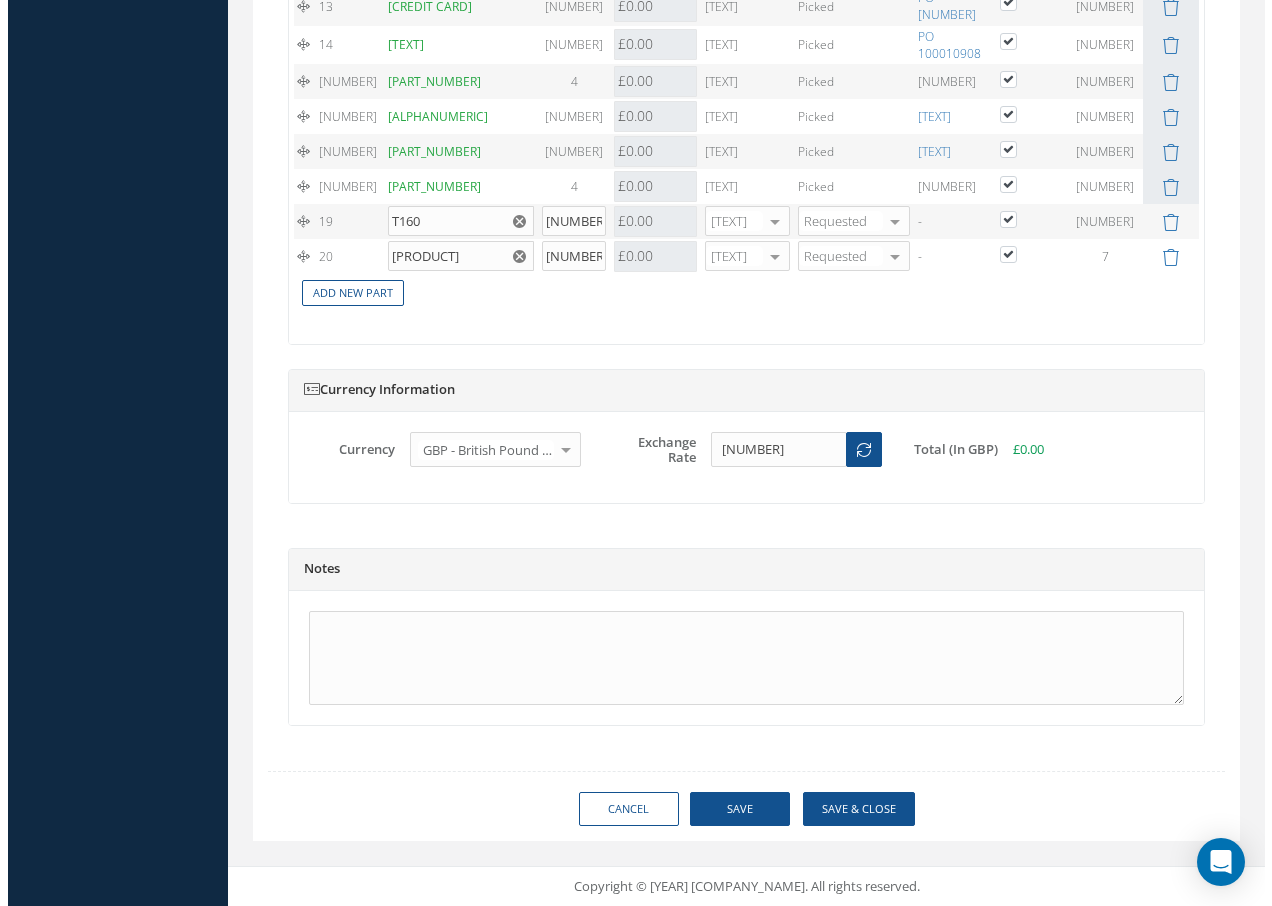 scroll, scrollTop: 2461, scrollLeft: 0, axis: vertical 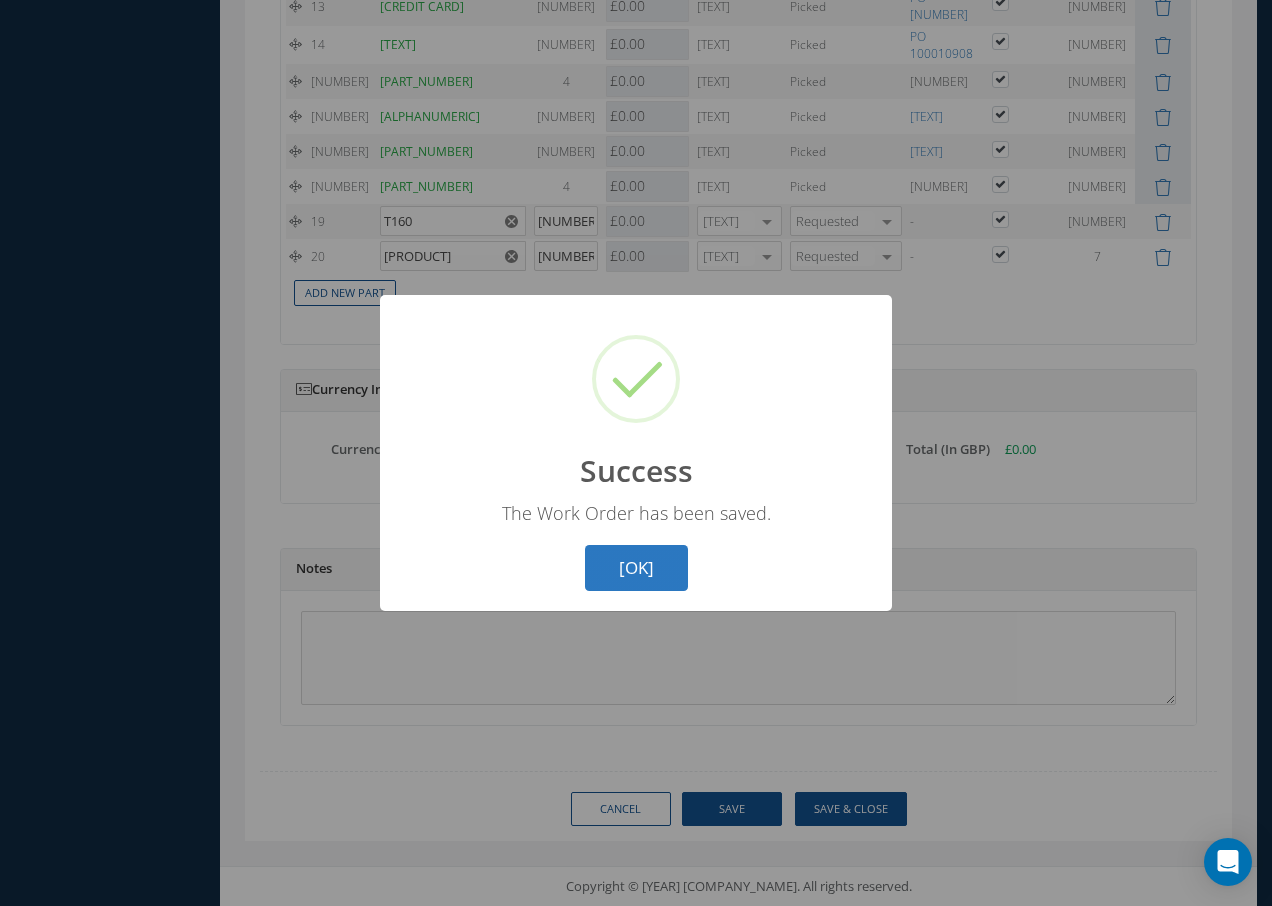 click on "OK" at bounding box center (636, 568) 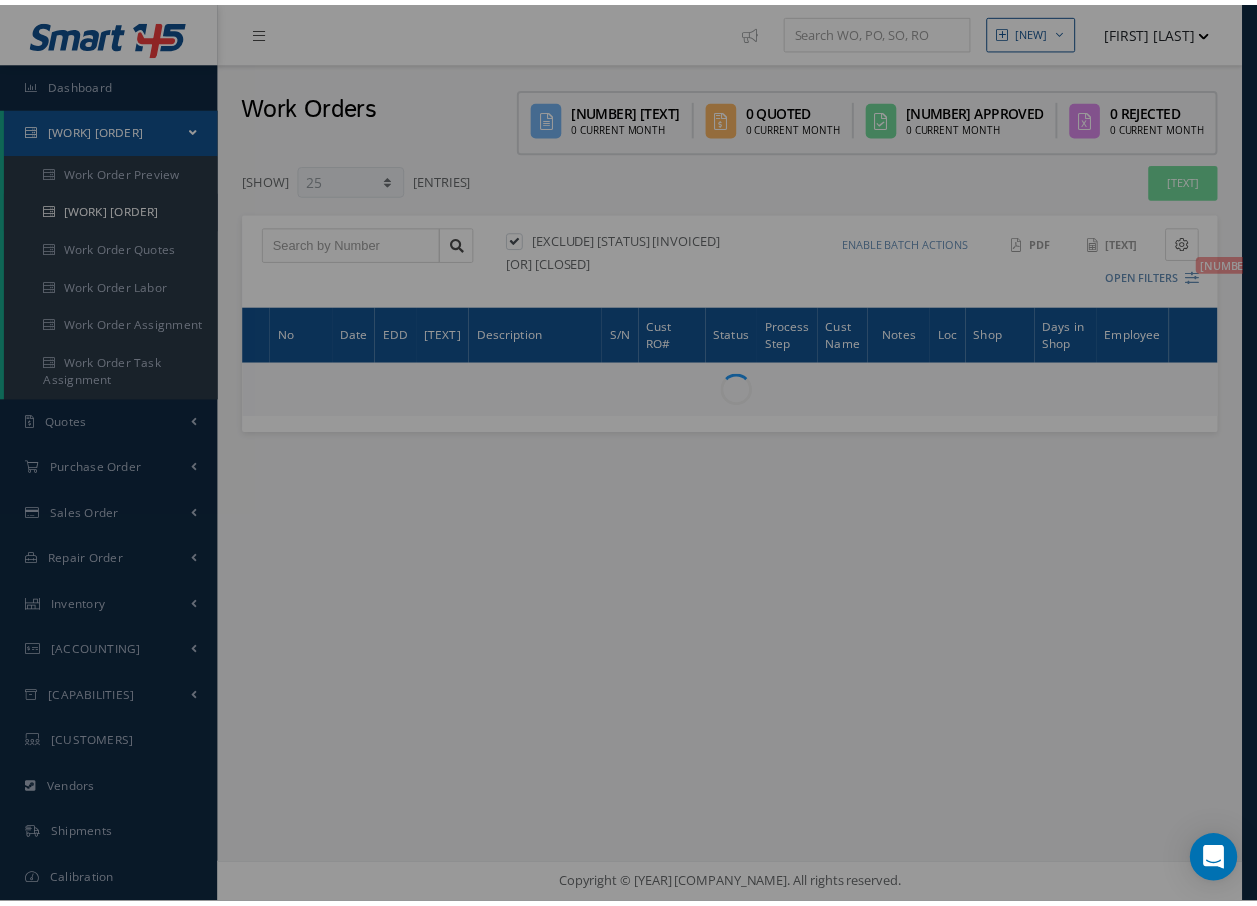 scroll, scrollTop: 0, scrollLeft: 0, axis: both 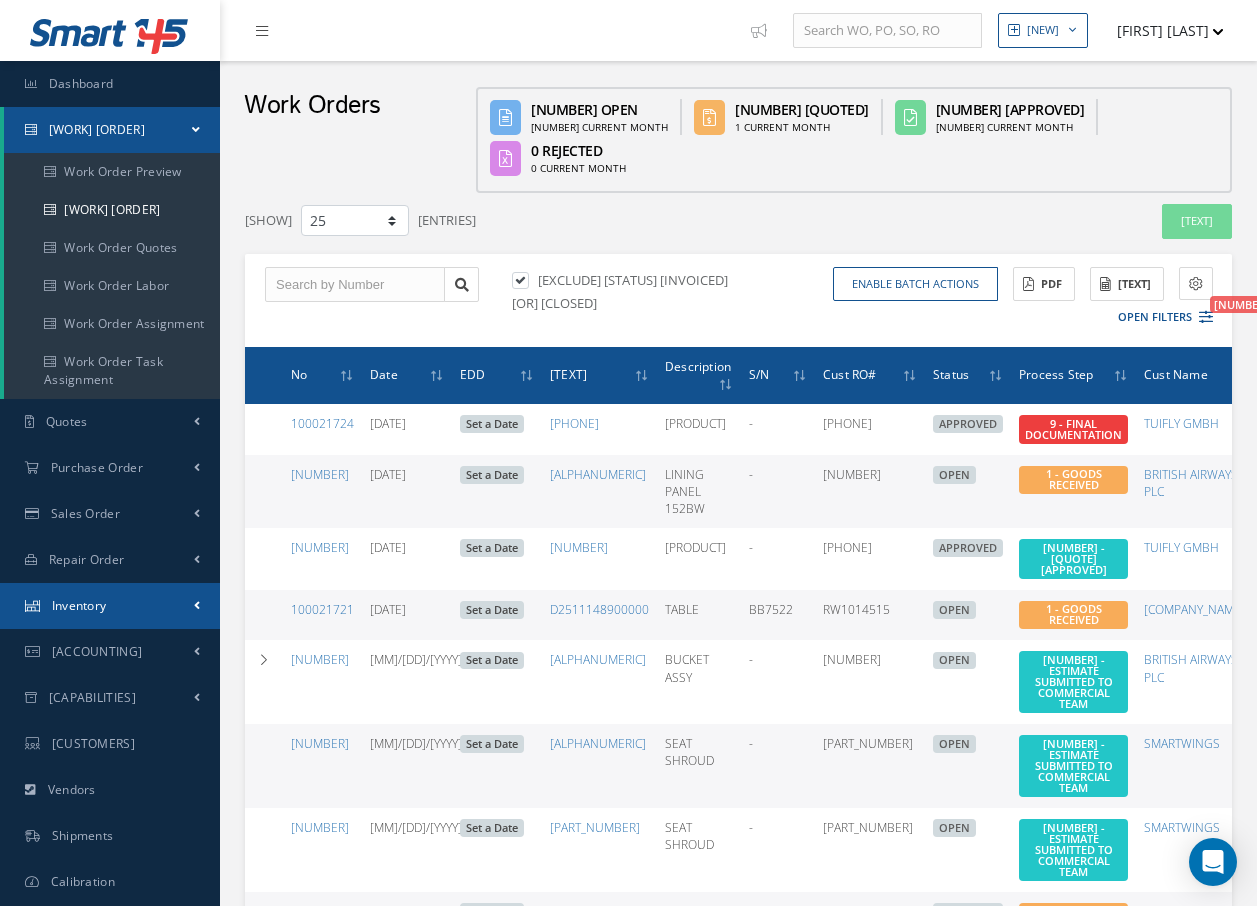 click on "Inventory" at bounding box center [97, 129] 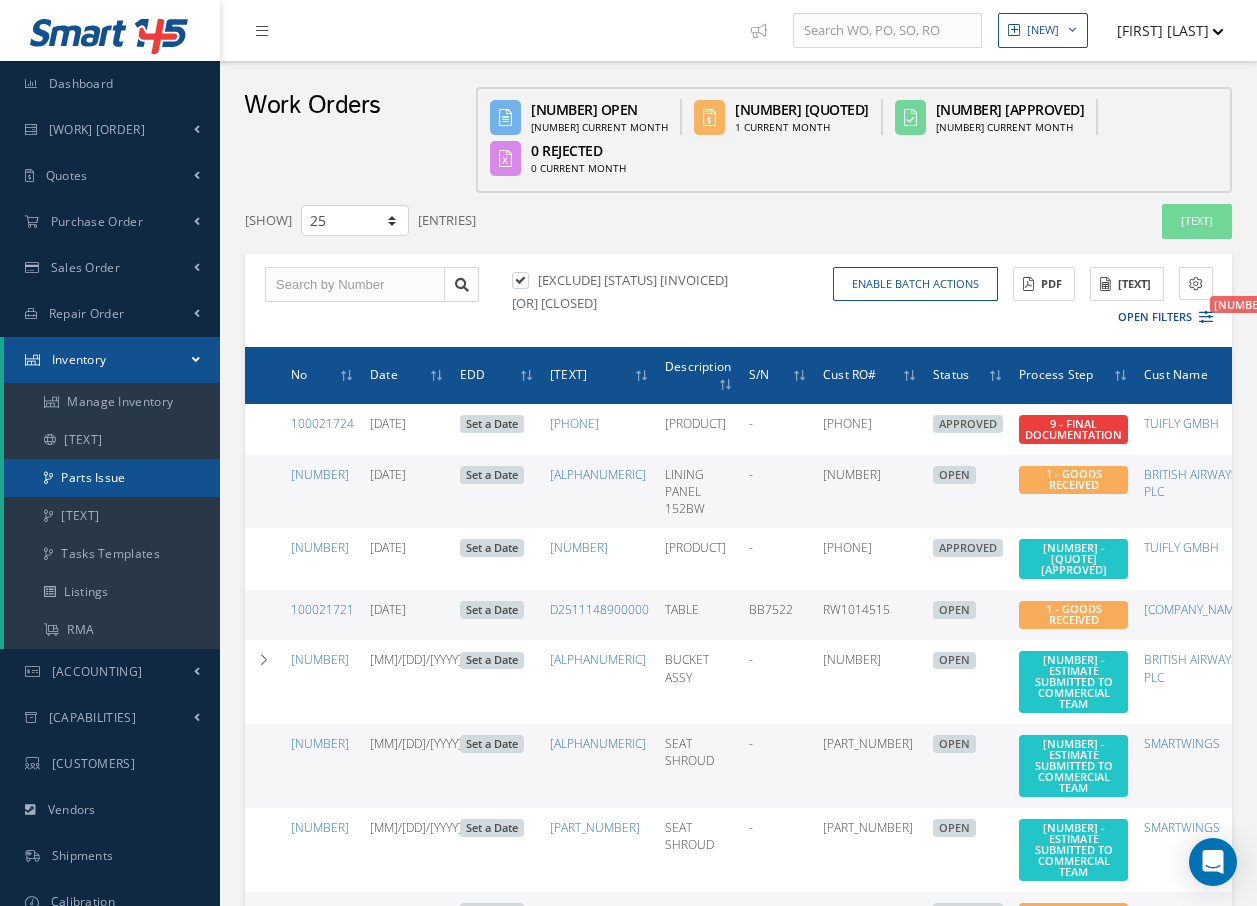 click on "Parts Issue" at bounding box center (112, 478) 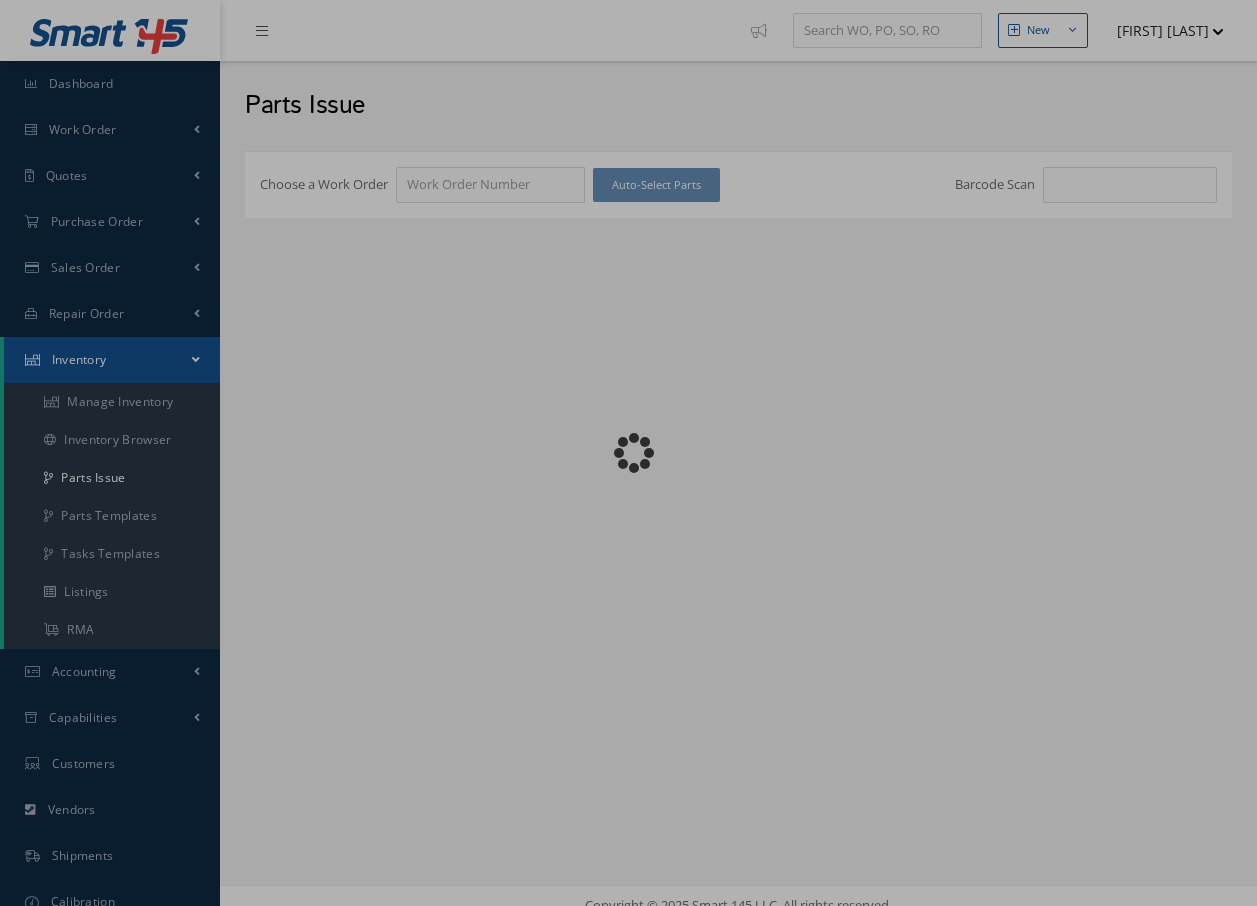scroll, scrollTop: 0, scrollLeft: 0, axis: both 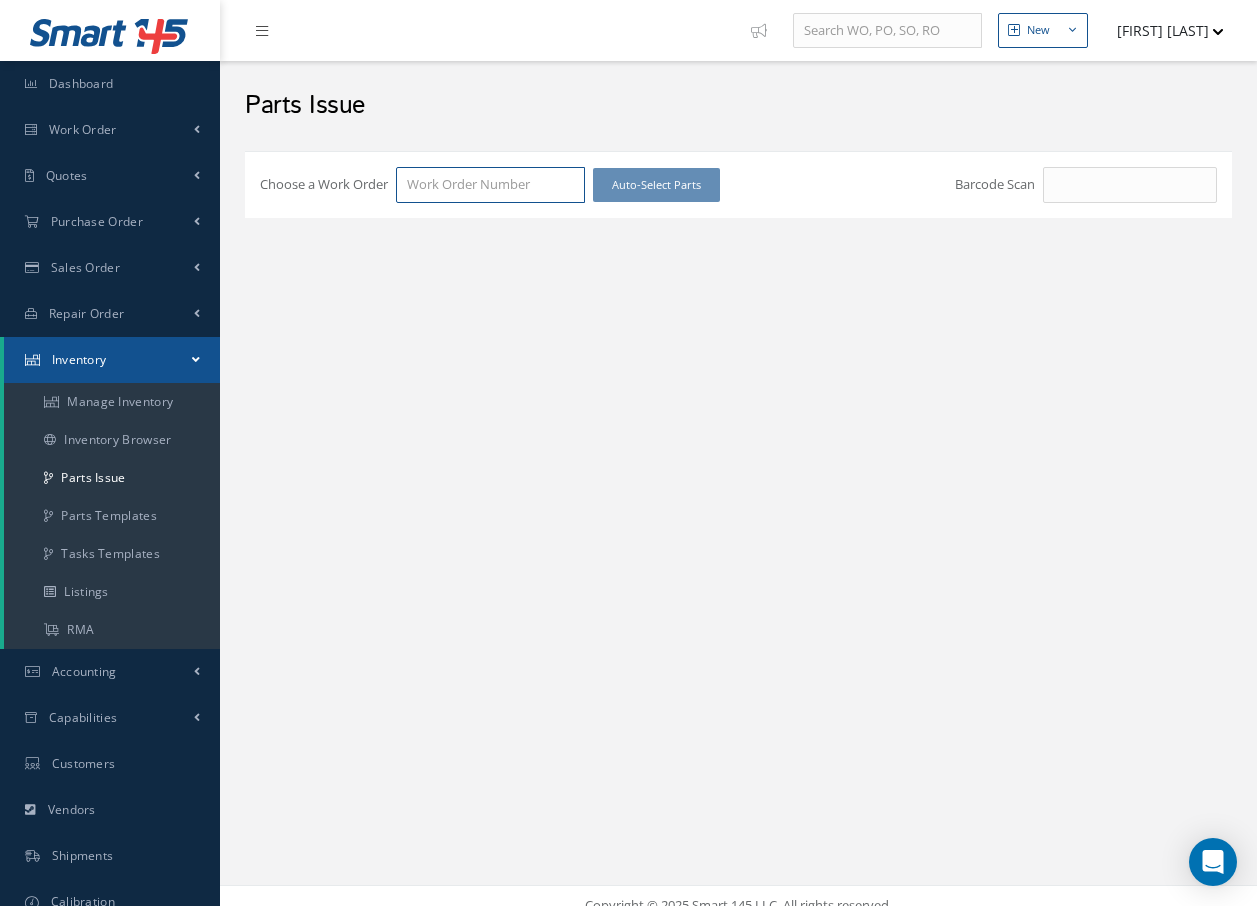 drag, startPoint x: 508, startPoint y: 183, endPoint x: 515, endPoint y: 171, distance: 13.892444 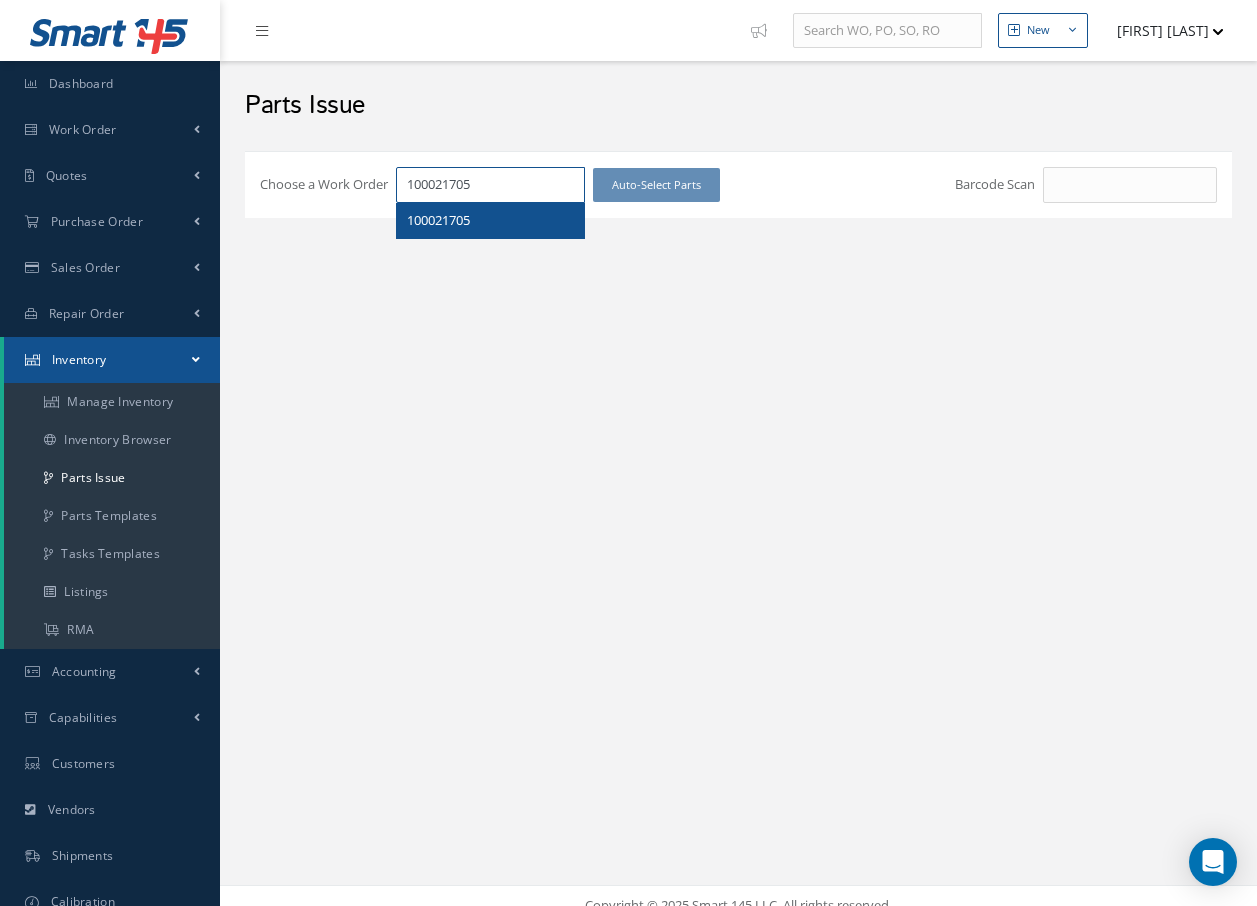 type on "100021705" 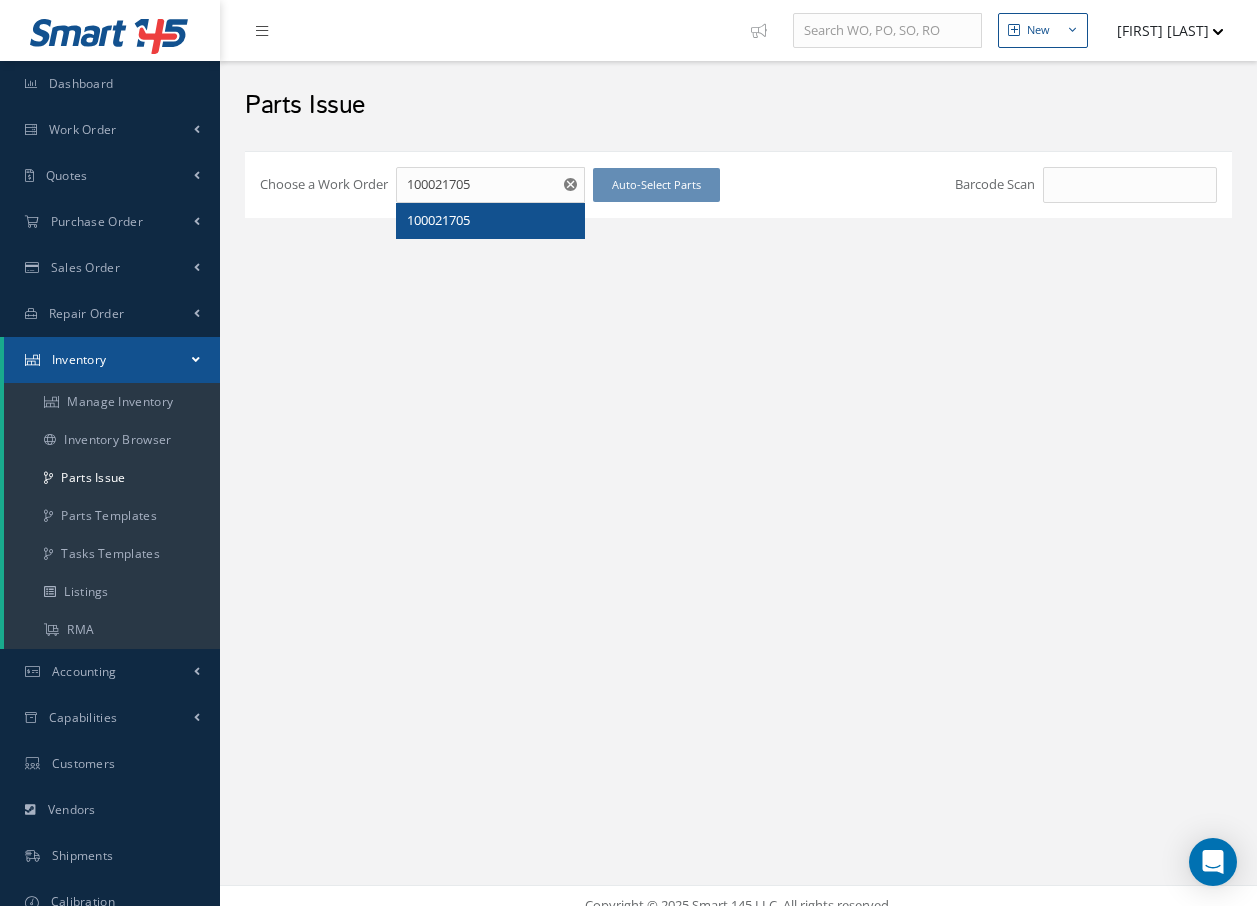 click on "100021705" at bounding box center (438, 220) 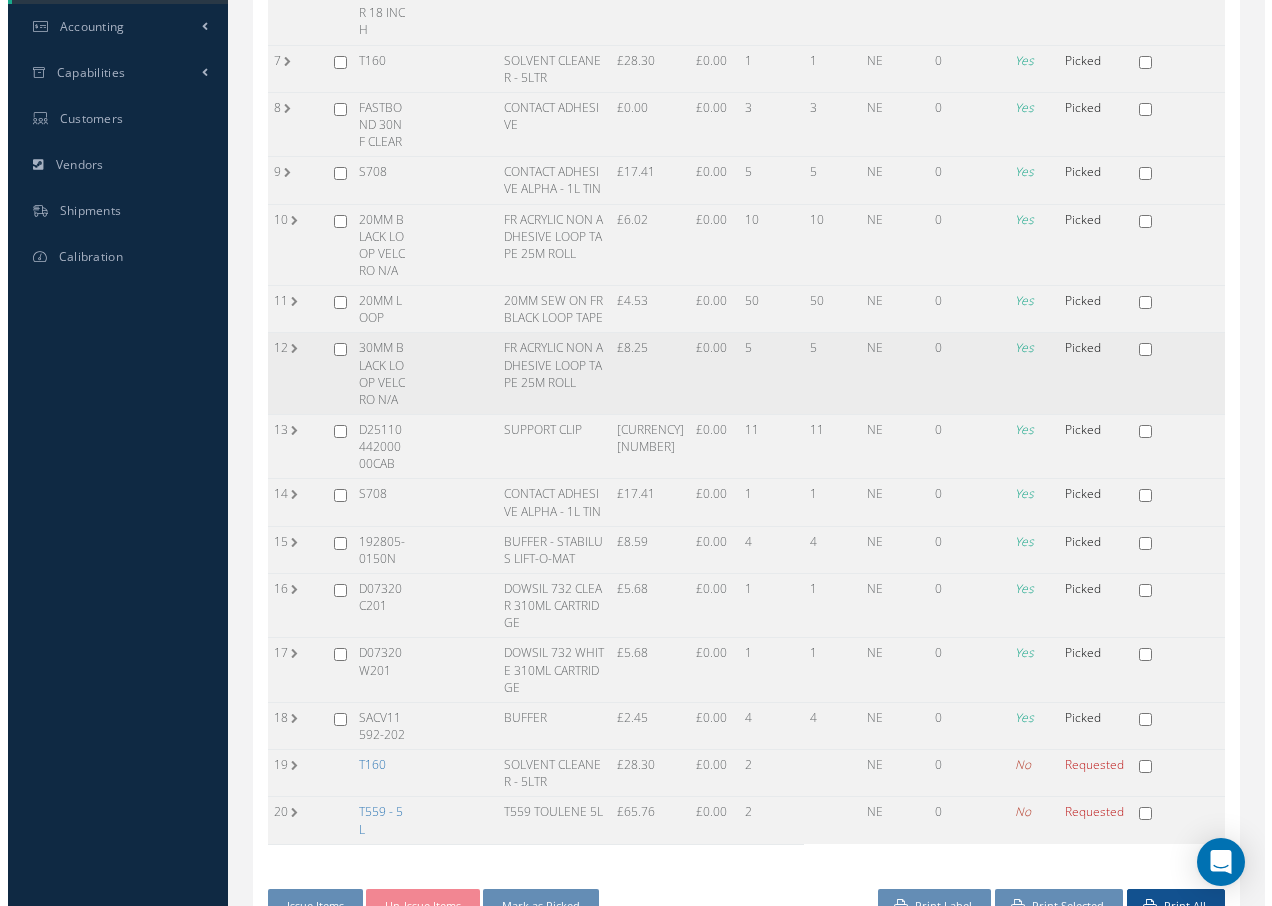 scroll, scrollTop: 647, scrollLeft: 0, axis: vertical 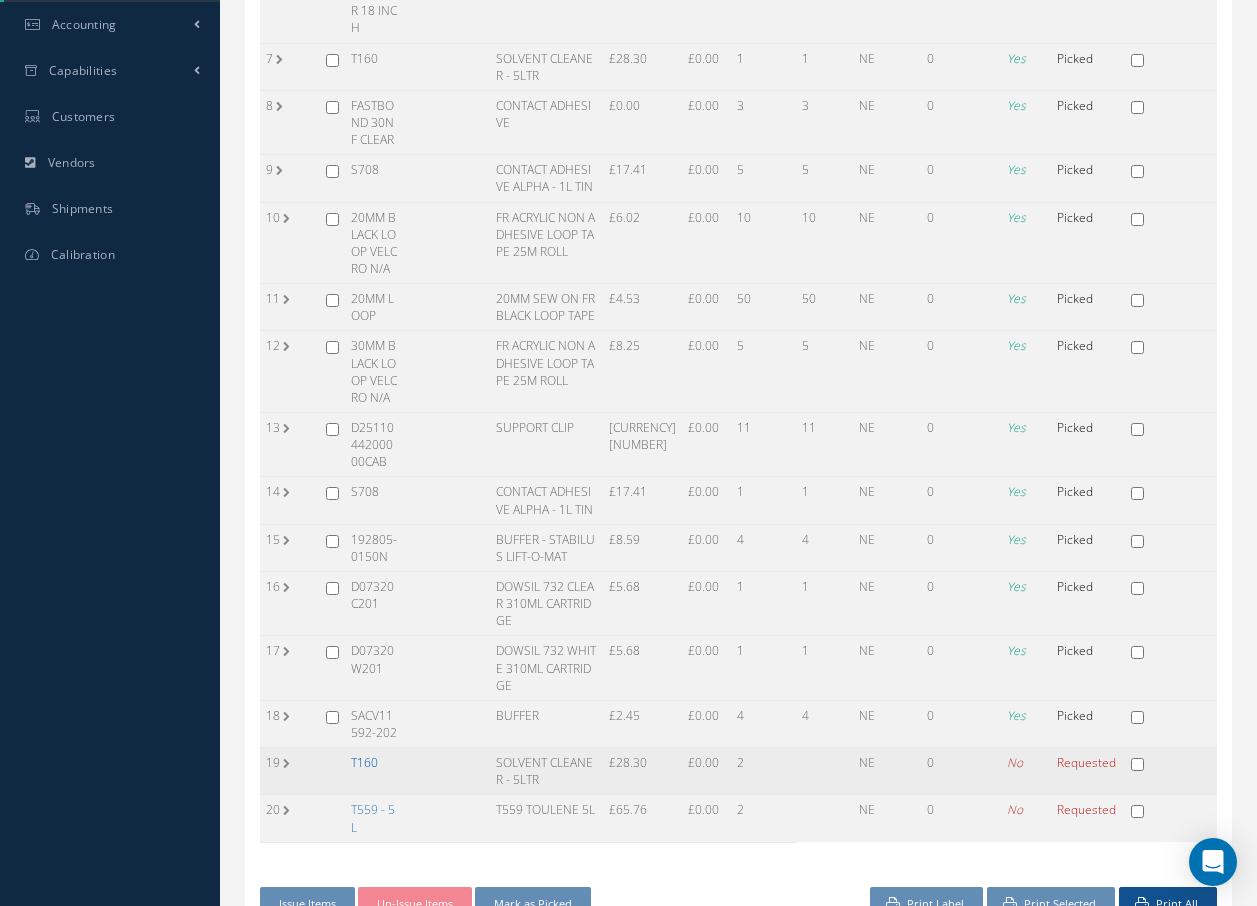 click on "T160" at bounding box center (364, 762) 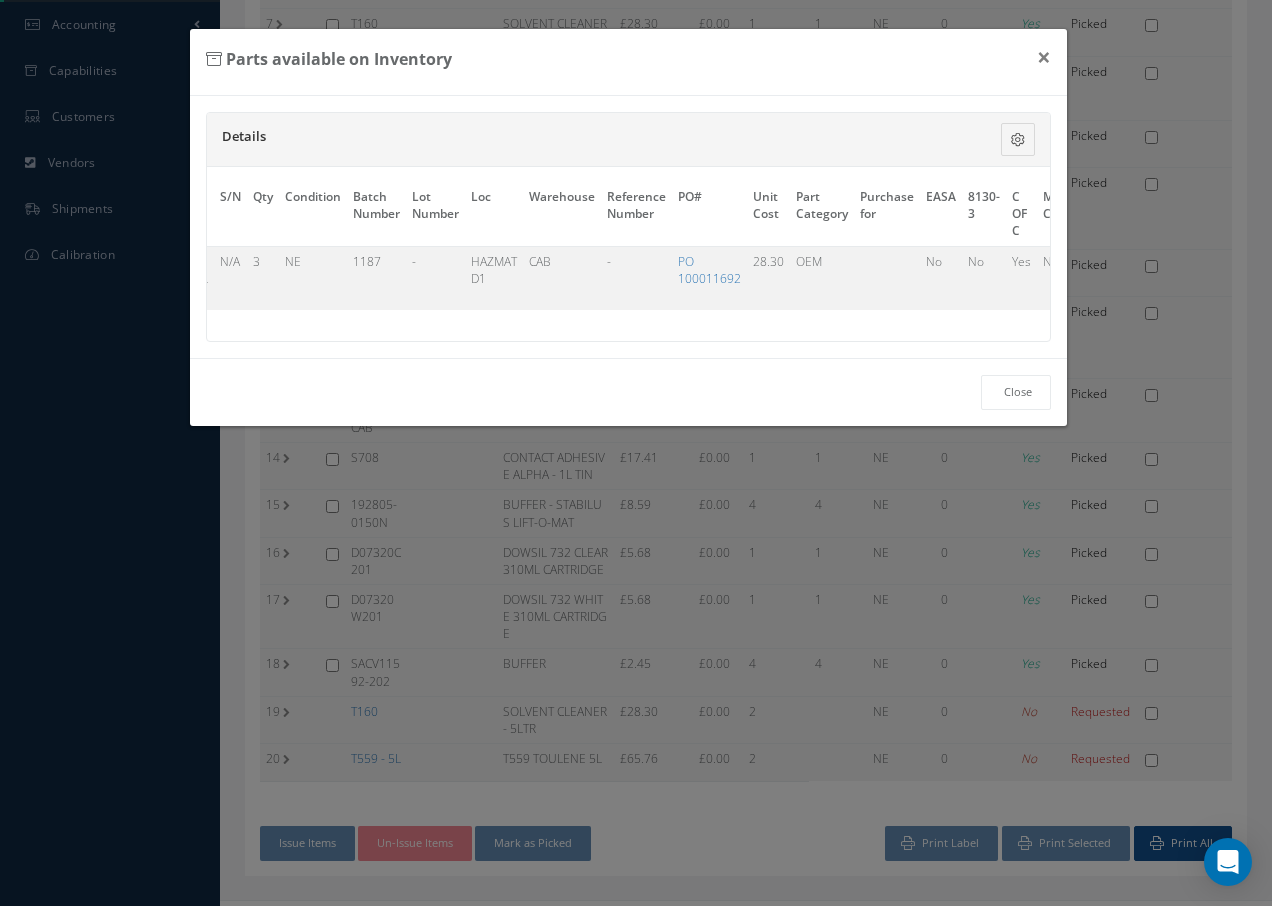 scroll, scrollTop: 0, scrollLeft: 280, axis: horizontal 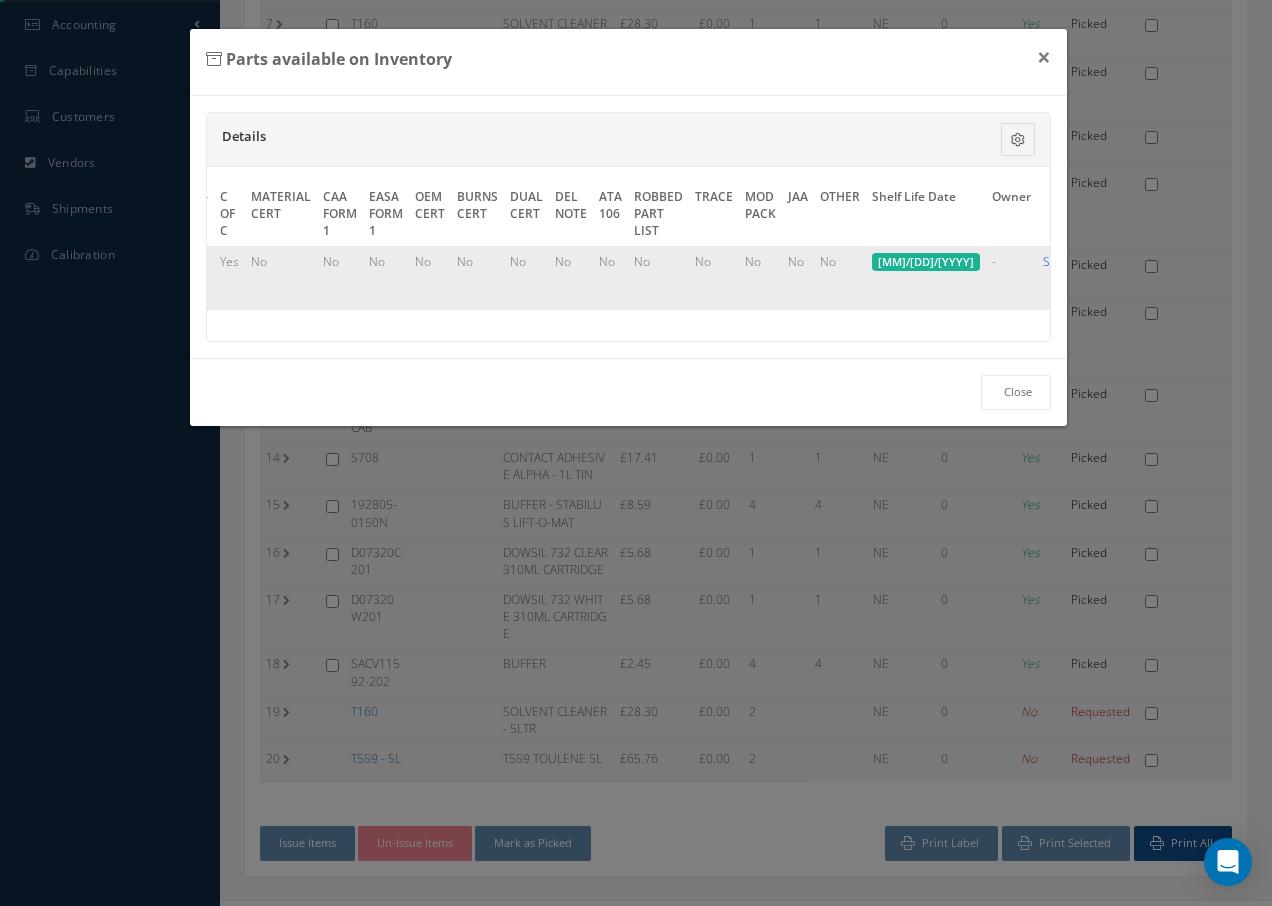 click on "Select" at bounding box center (1060, 261) 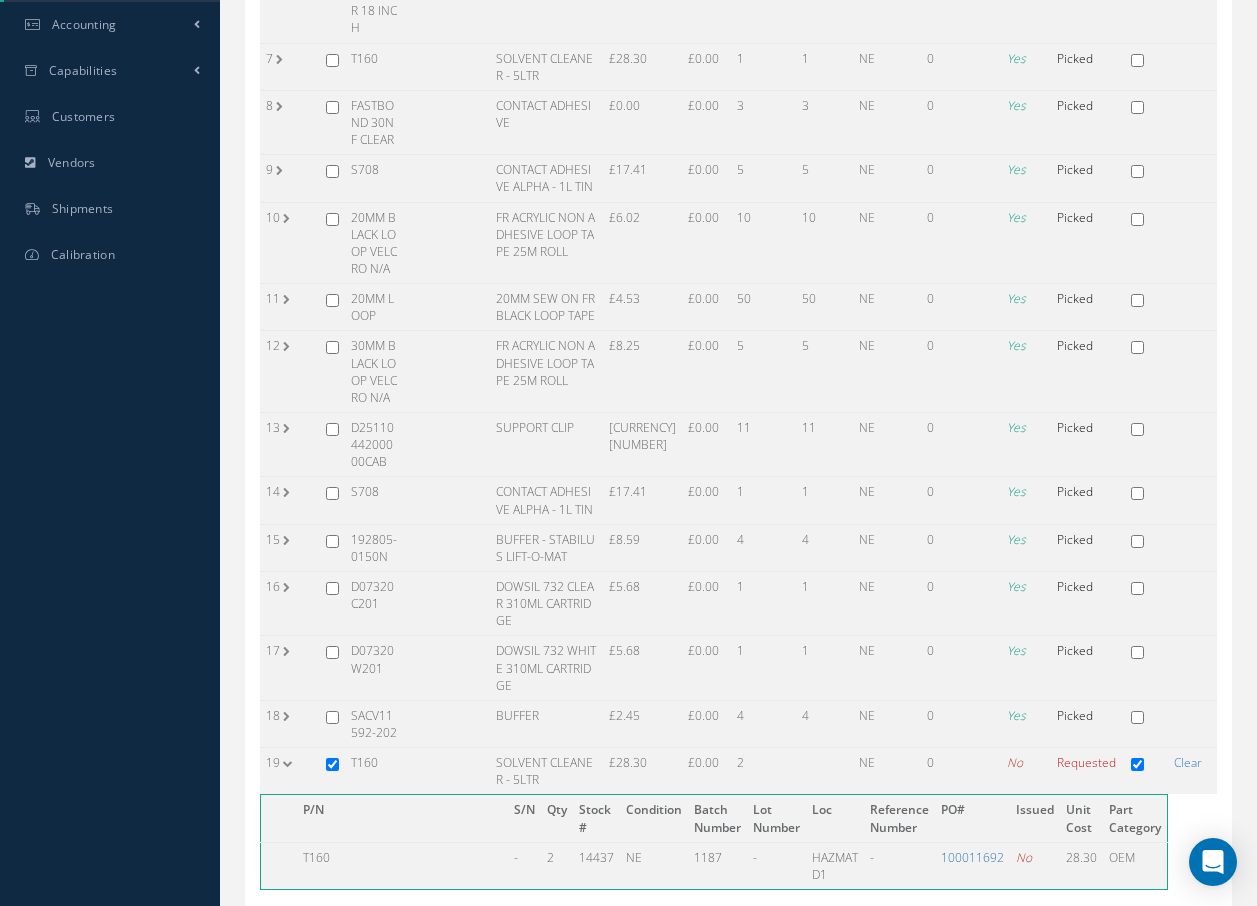 click on "T559 - 5L" at bounding box center (373, 930) 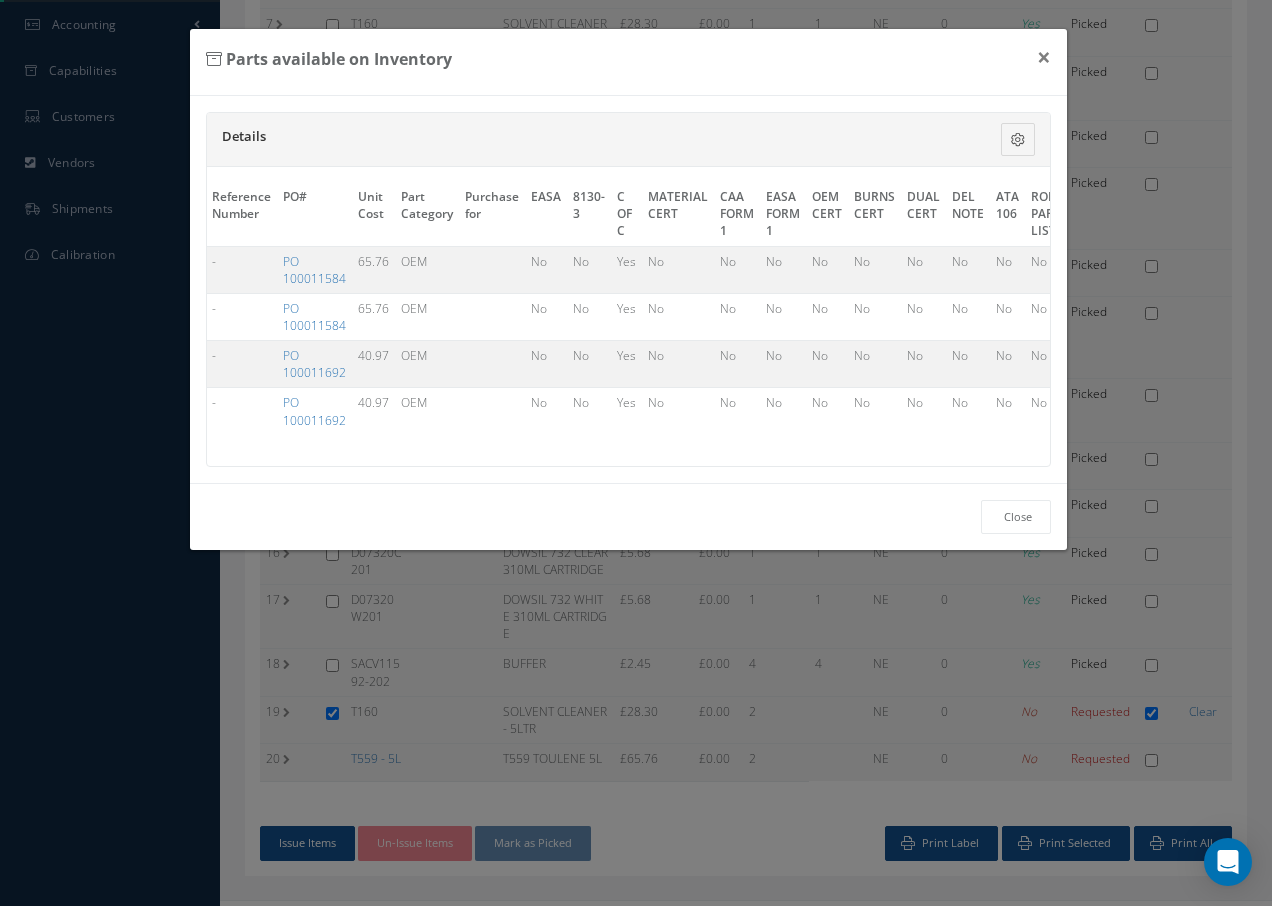 scroll, scrollTop: 0, scrollLeft: 538, axis: horizontal 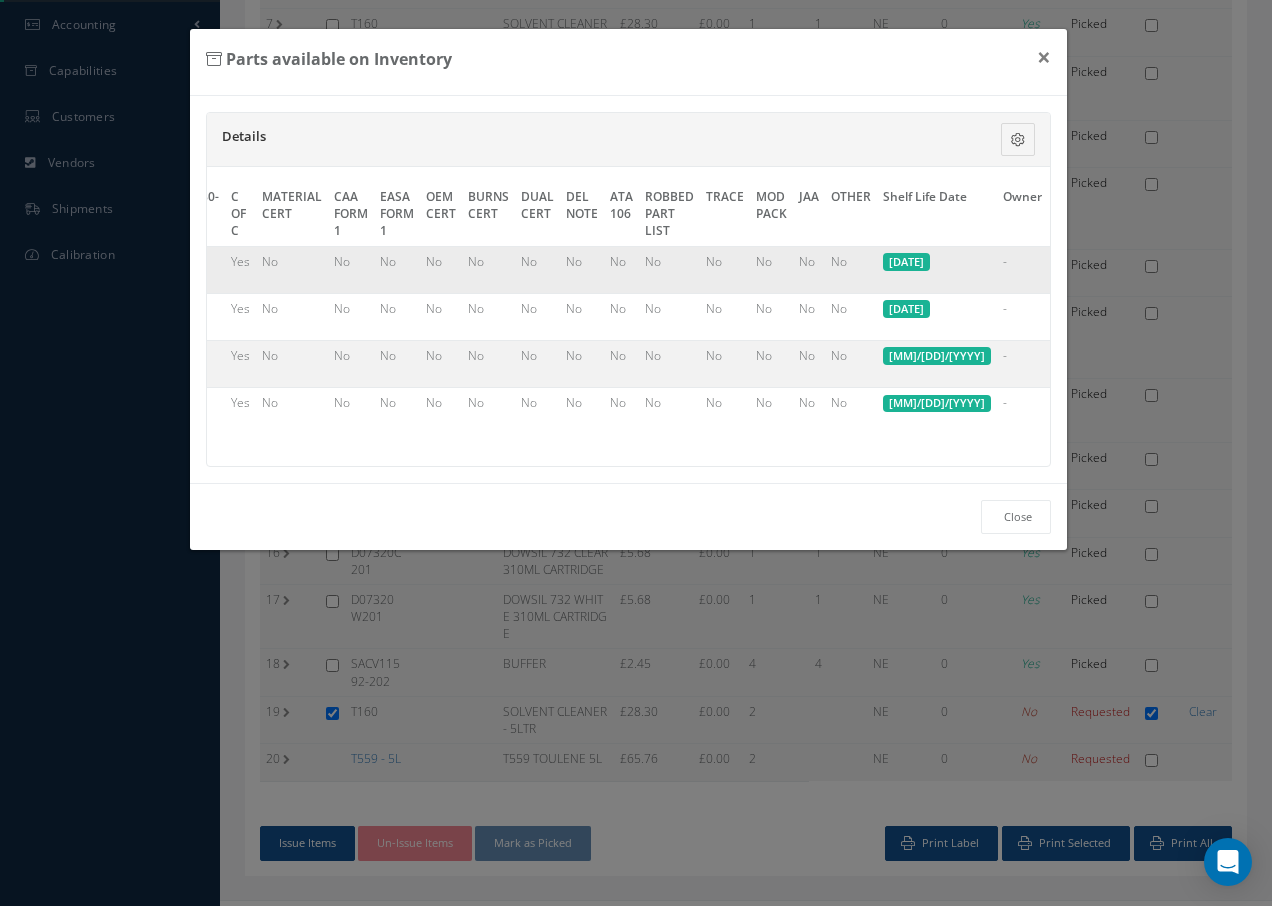 click on "Select" at bounding box center (1071, 261) 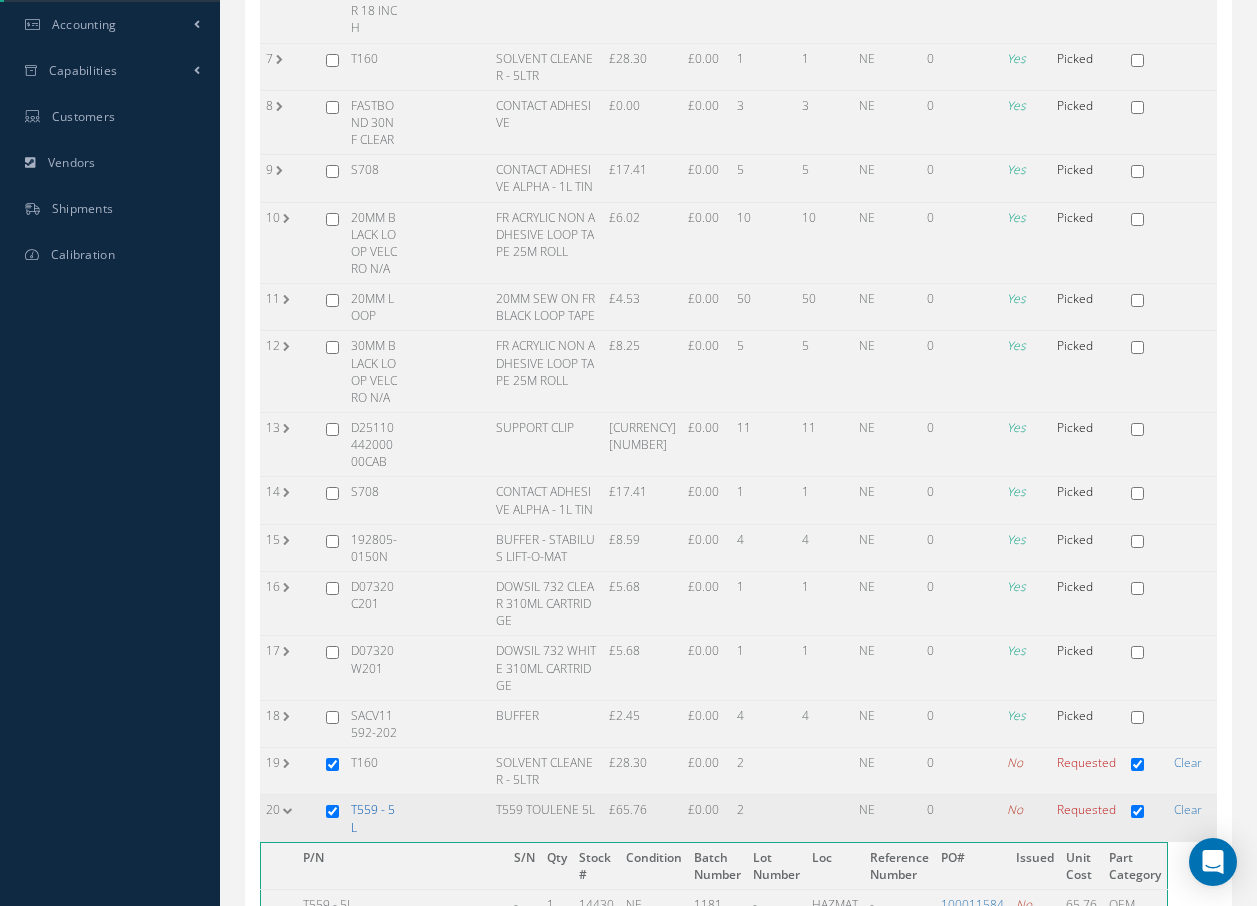 click on "[PRODUCT]" at bounding box center (373, 818) 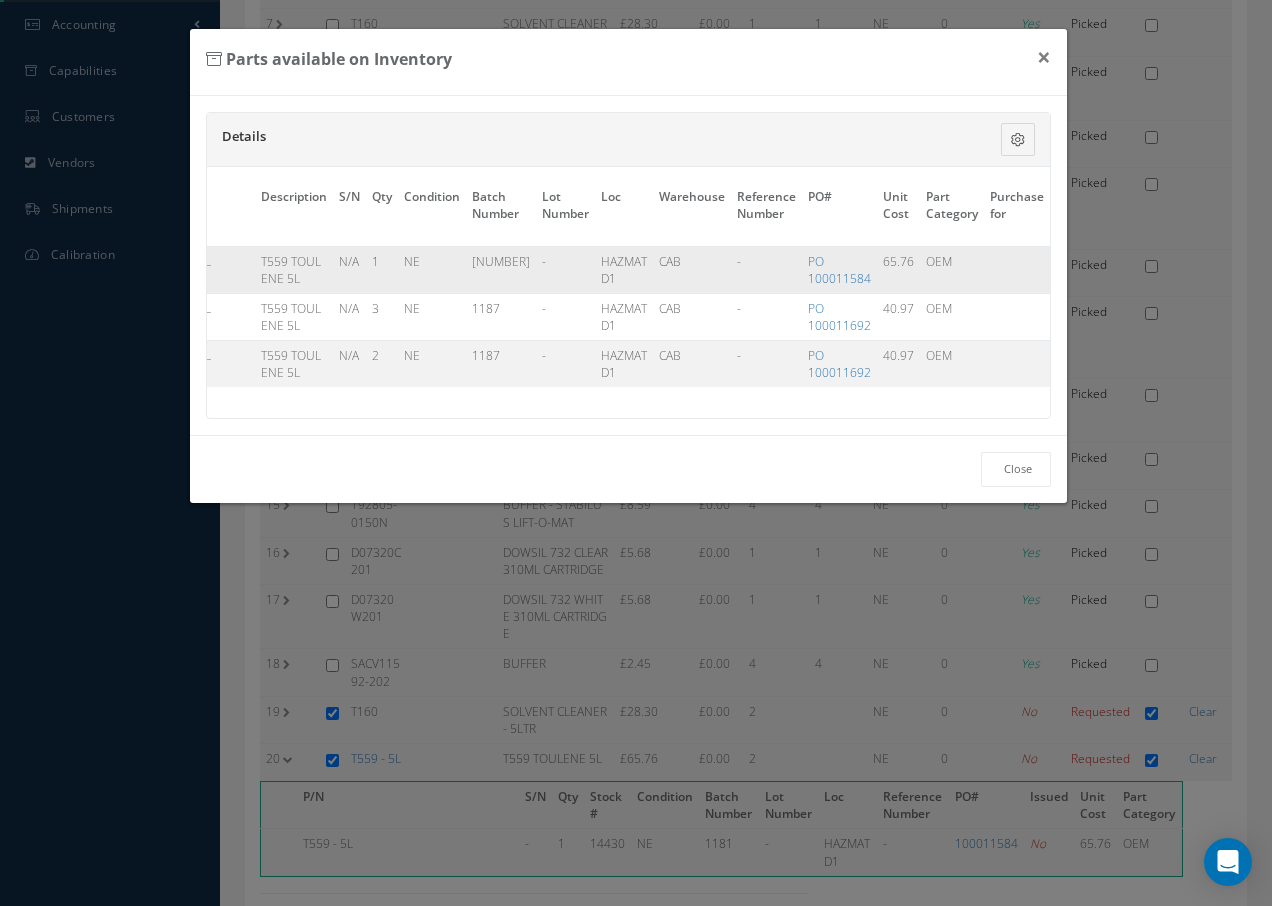 scroll, scrollTop: 0, scrollLeft: 58, axis: horizontal 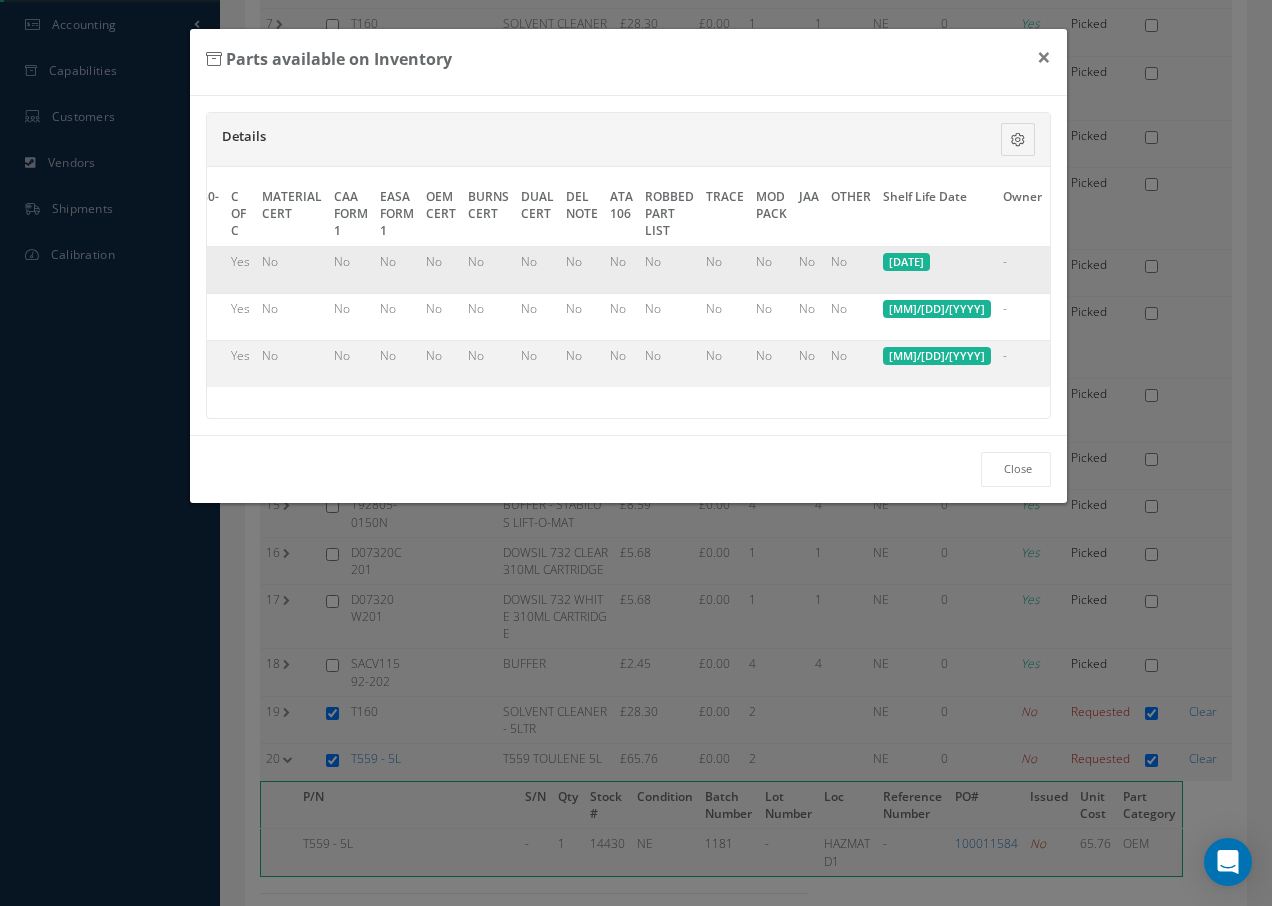 click on "Select" at bounding box center (1071, 261) 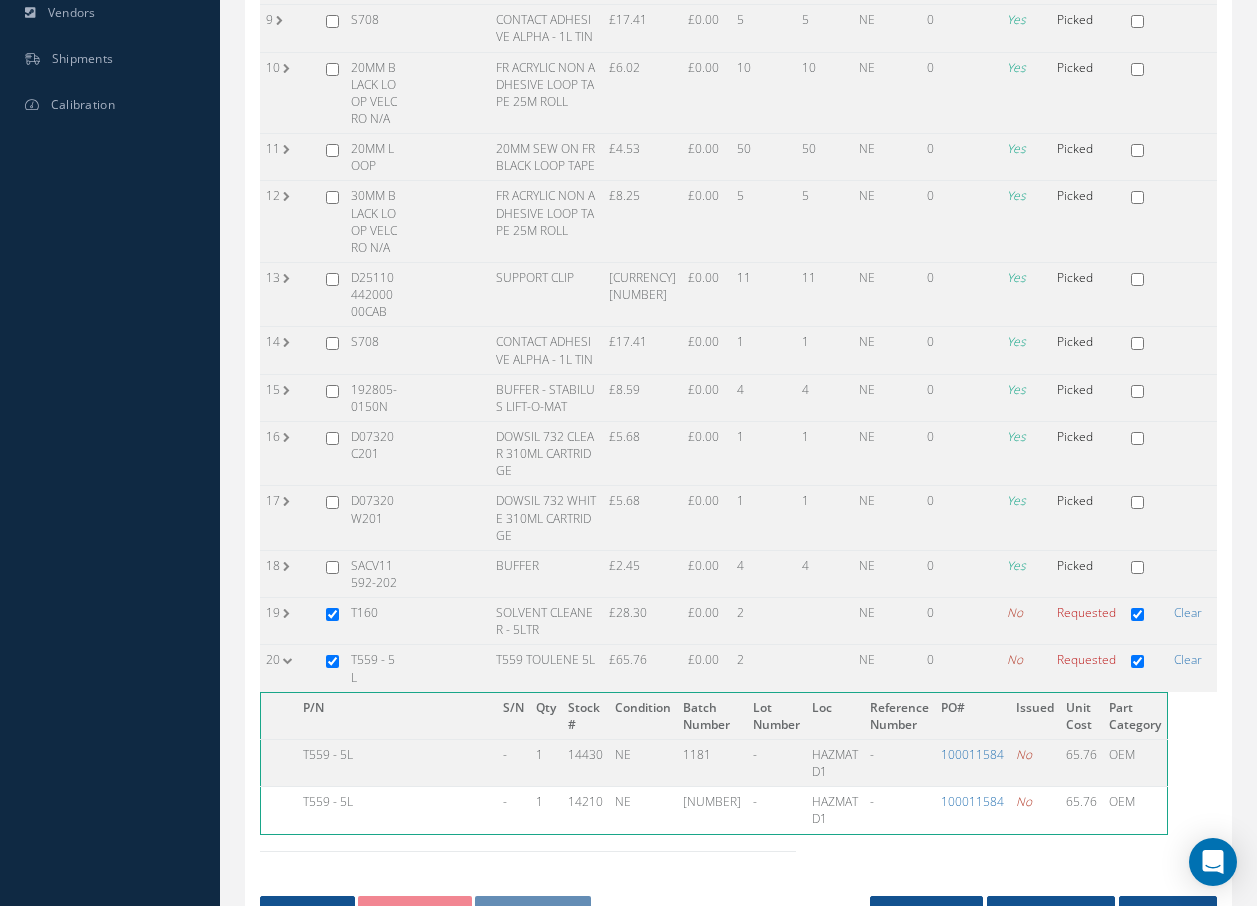 scroll, scrollTop: 806, scrollLeft: 0, axis: vertical 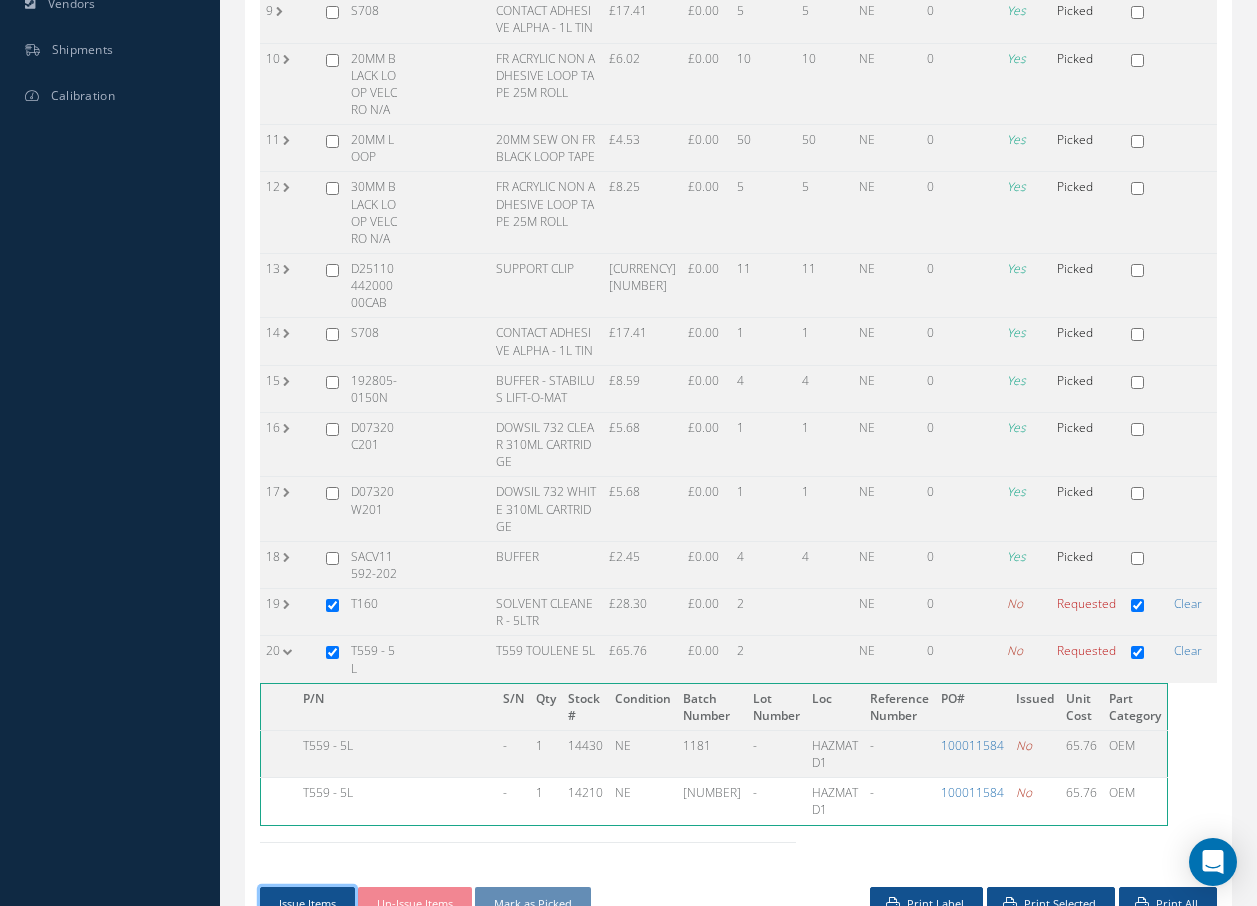 click on "Issue Items" at bounding box center [307, 904] 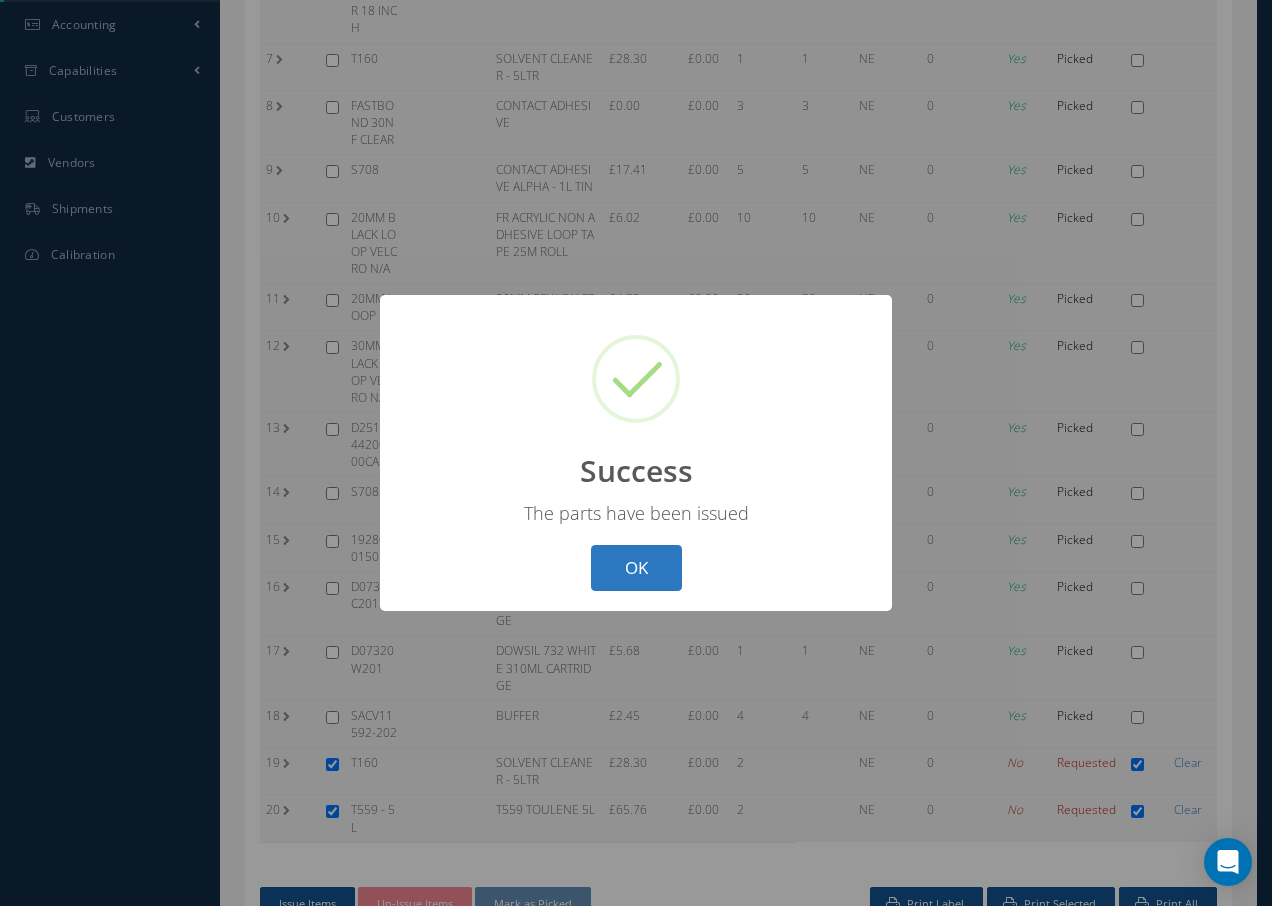 click on "OK" at bounding box center [636, 568] 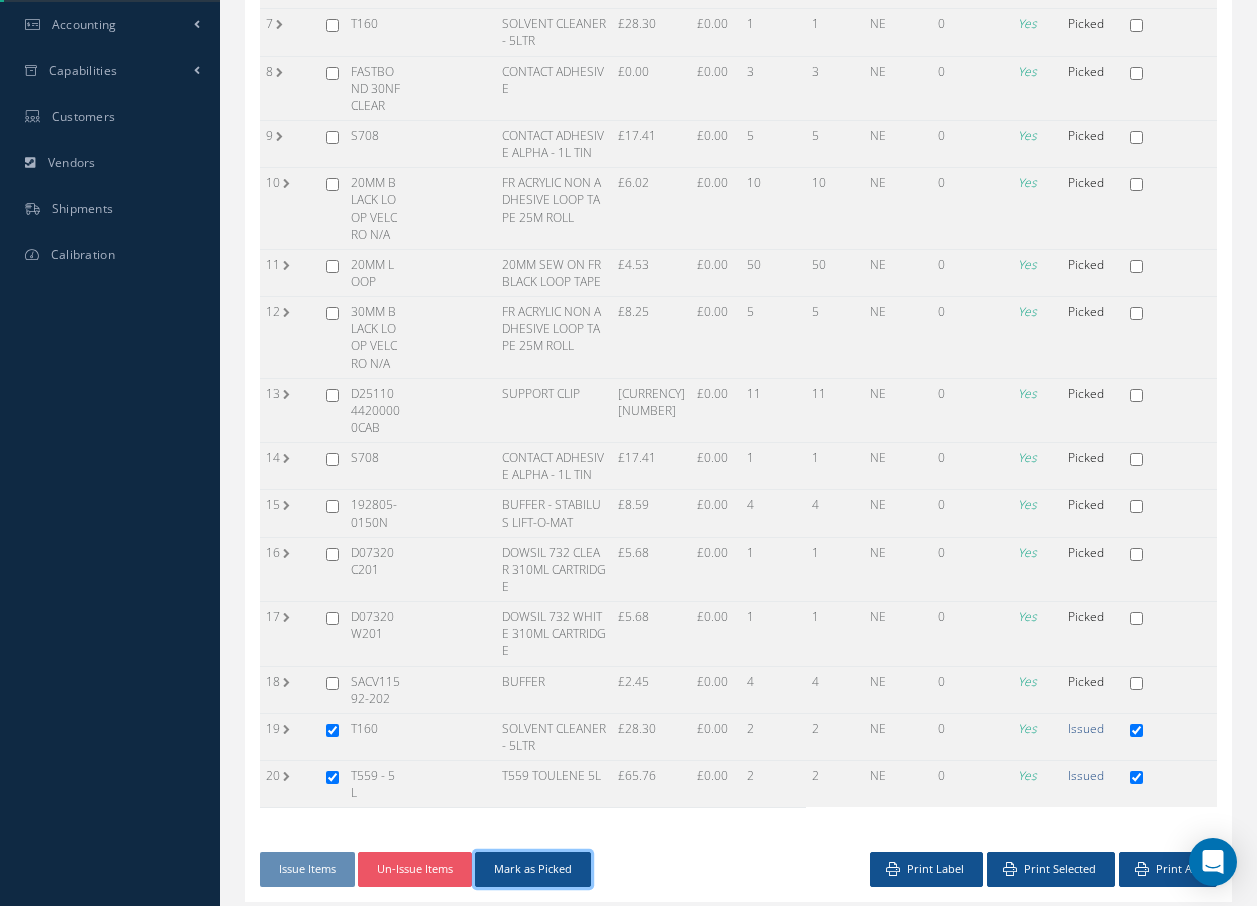 click on "Mark as Picked" at bounding box center (533, 869) 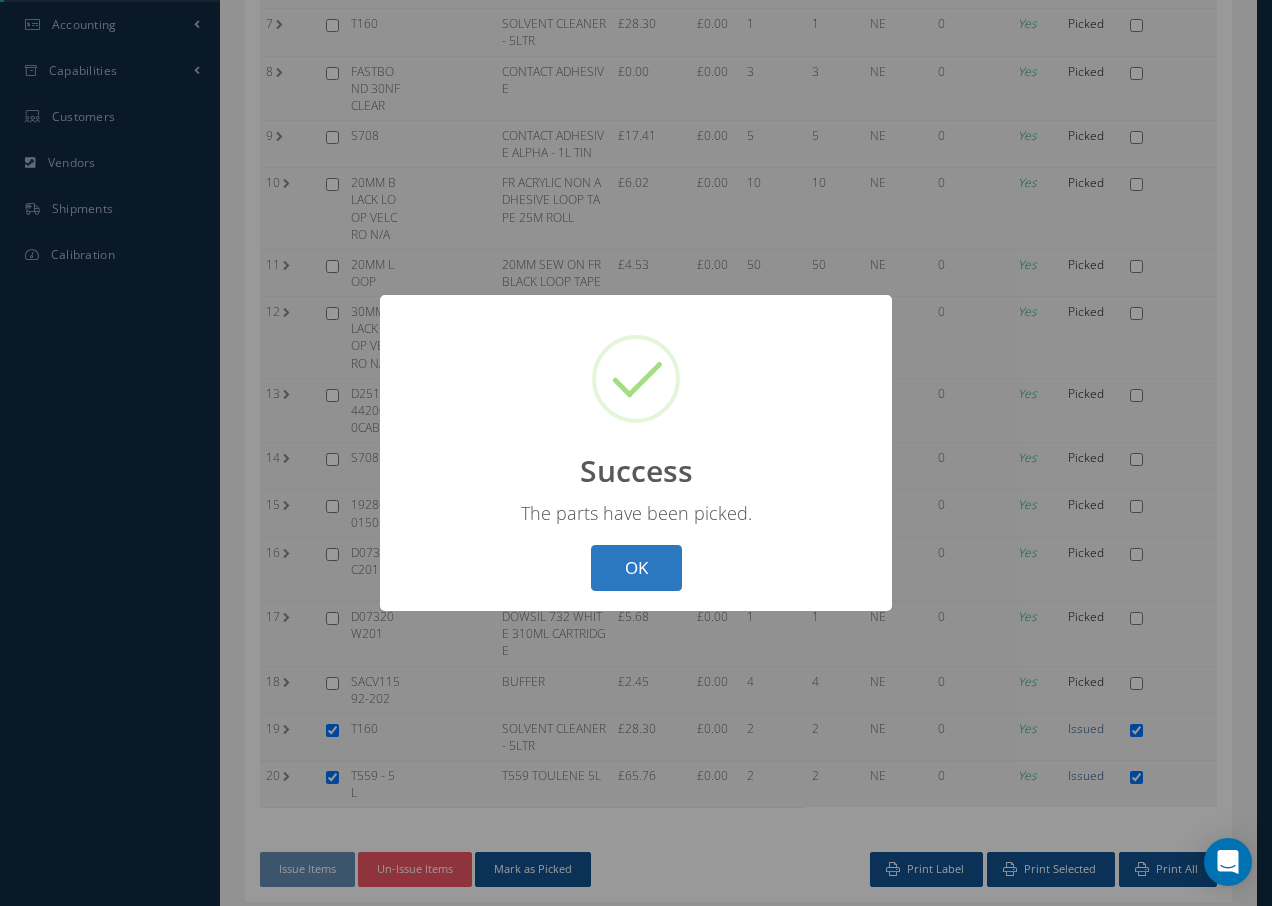 click on "OK" at bounding box center [636, 568] 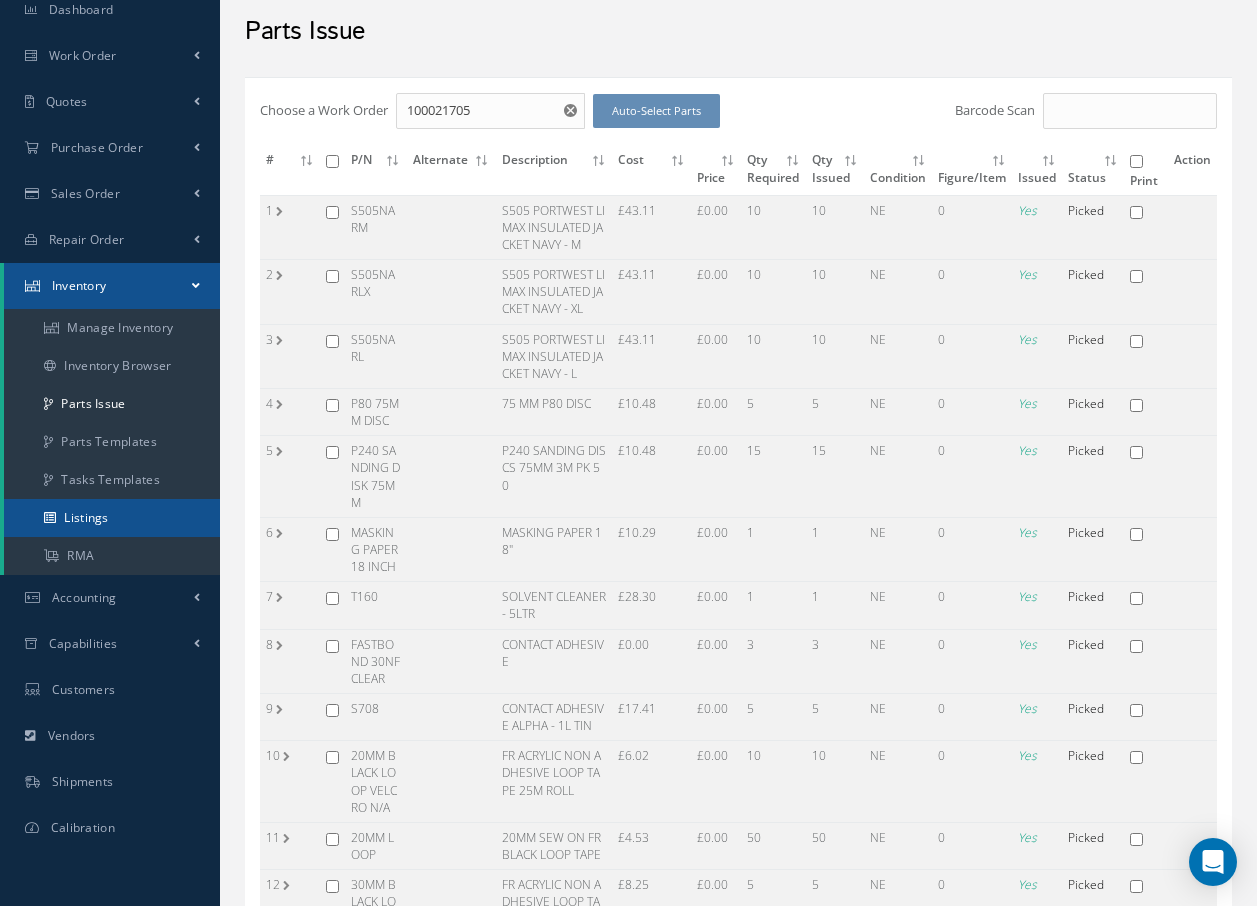 scroll, scrollTop: 0, scrollLeft: 0, axis: both 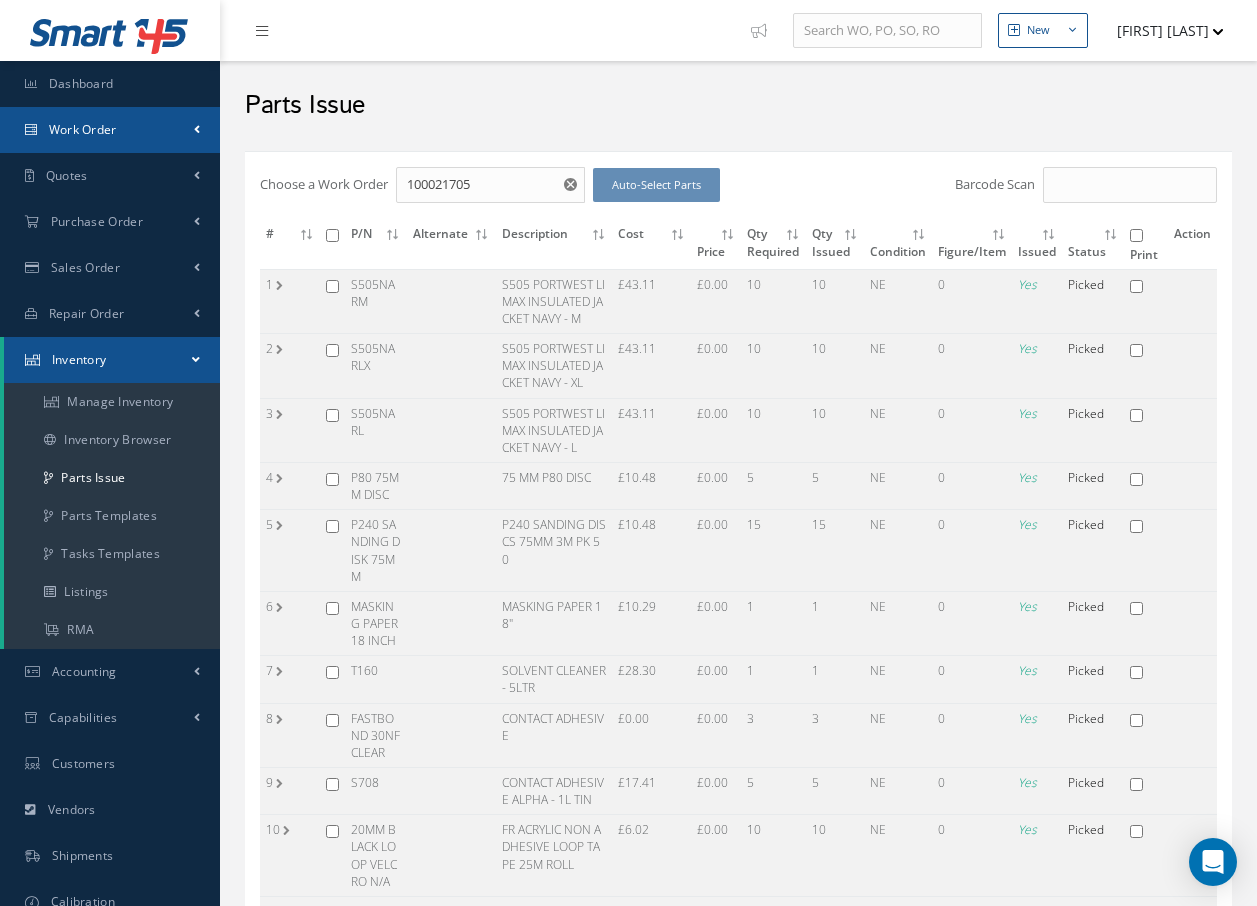 click on "Work Order" at bounding box center [110, 130] 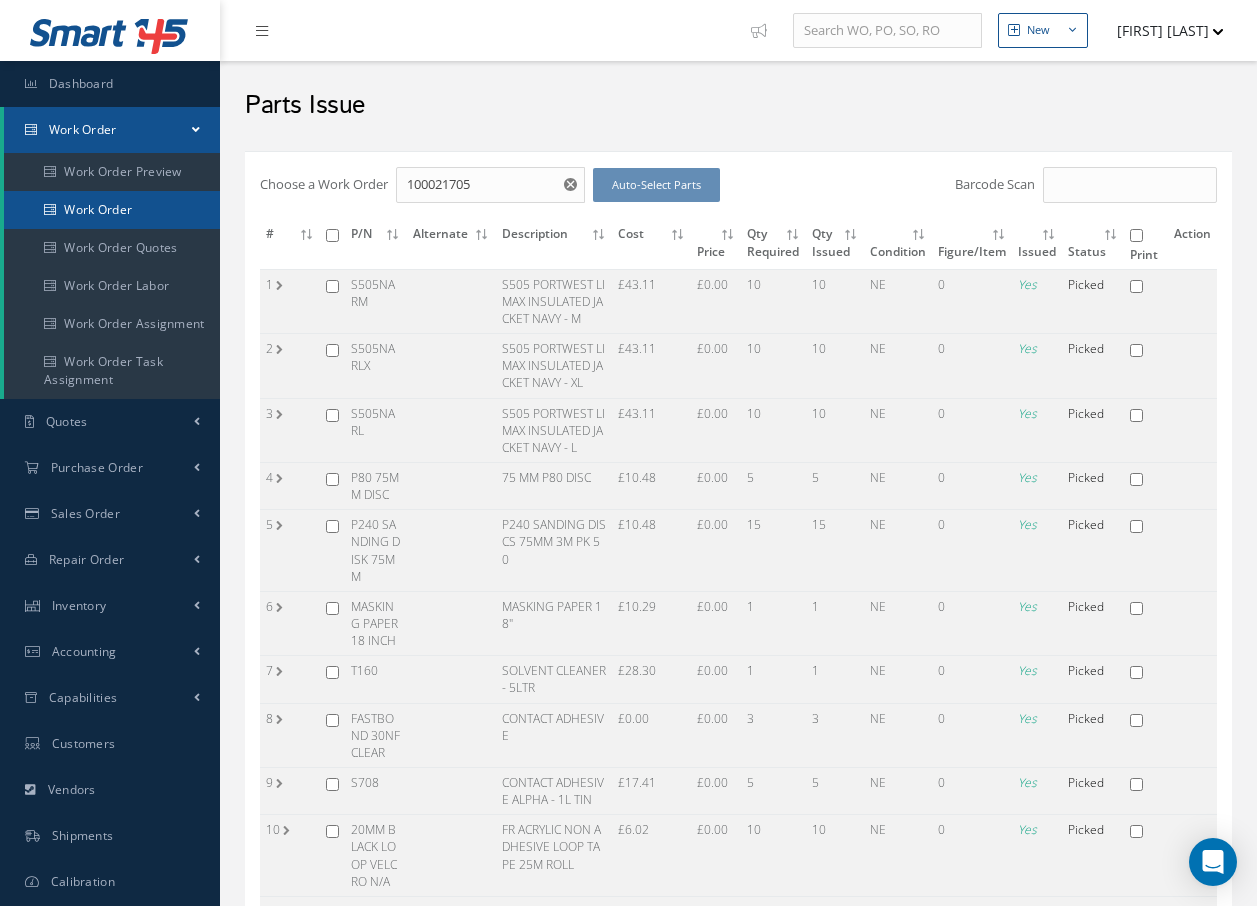click on "Work Order" at bounding box center (112, 210) 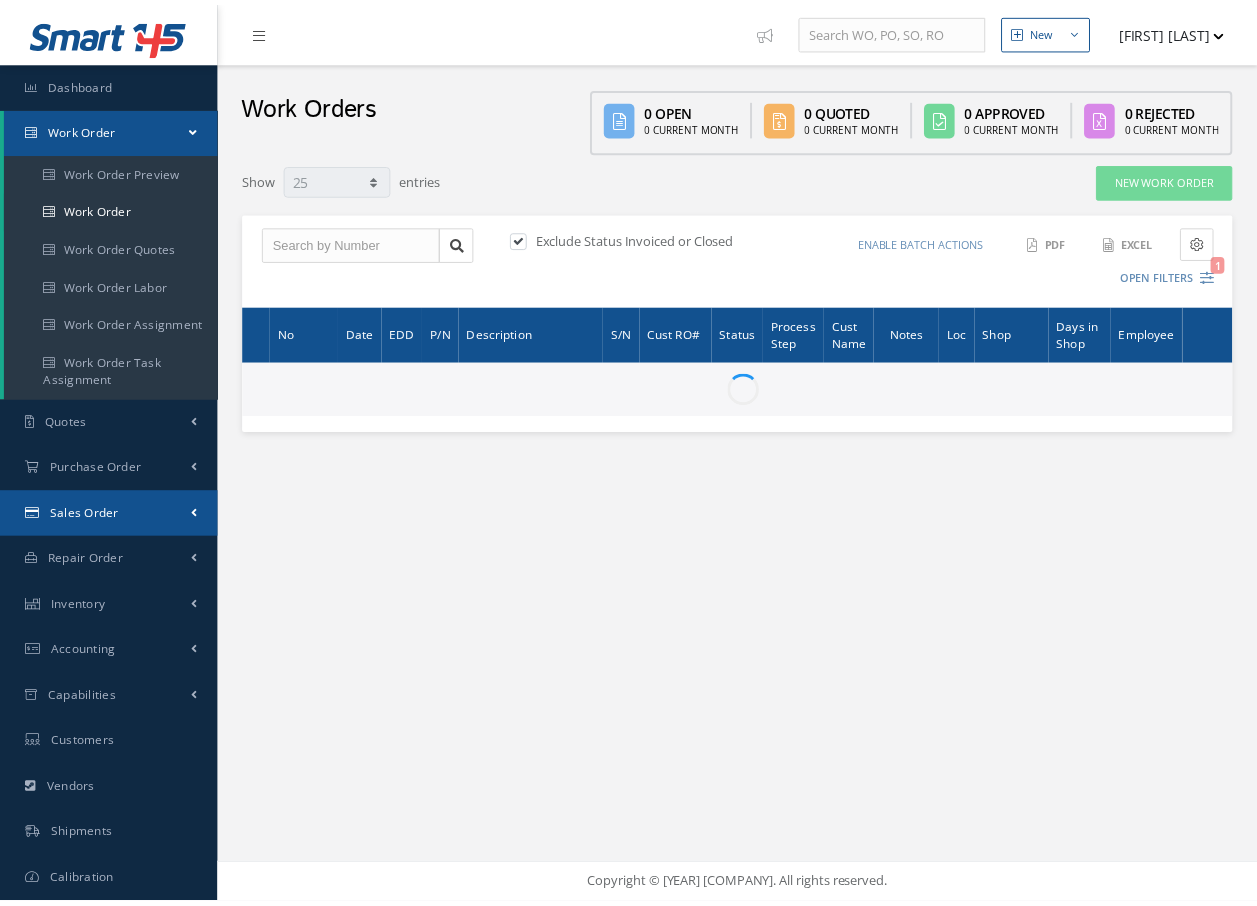 scroll, scrollTop: 0, scrollLeft: 0, axis: both 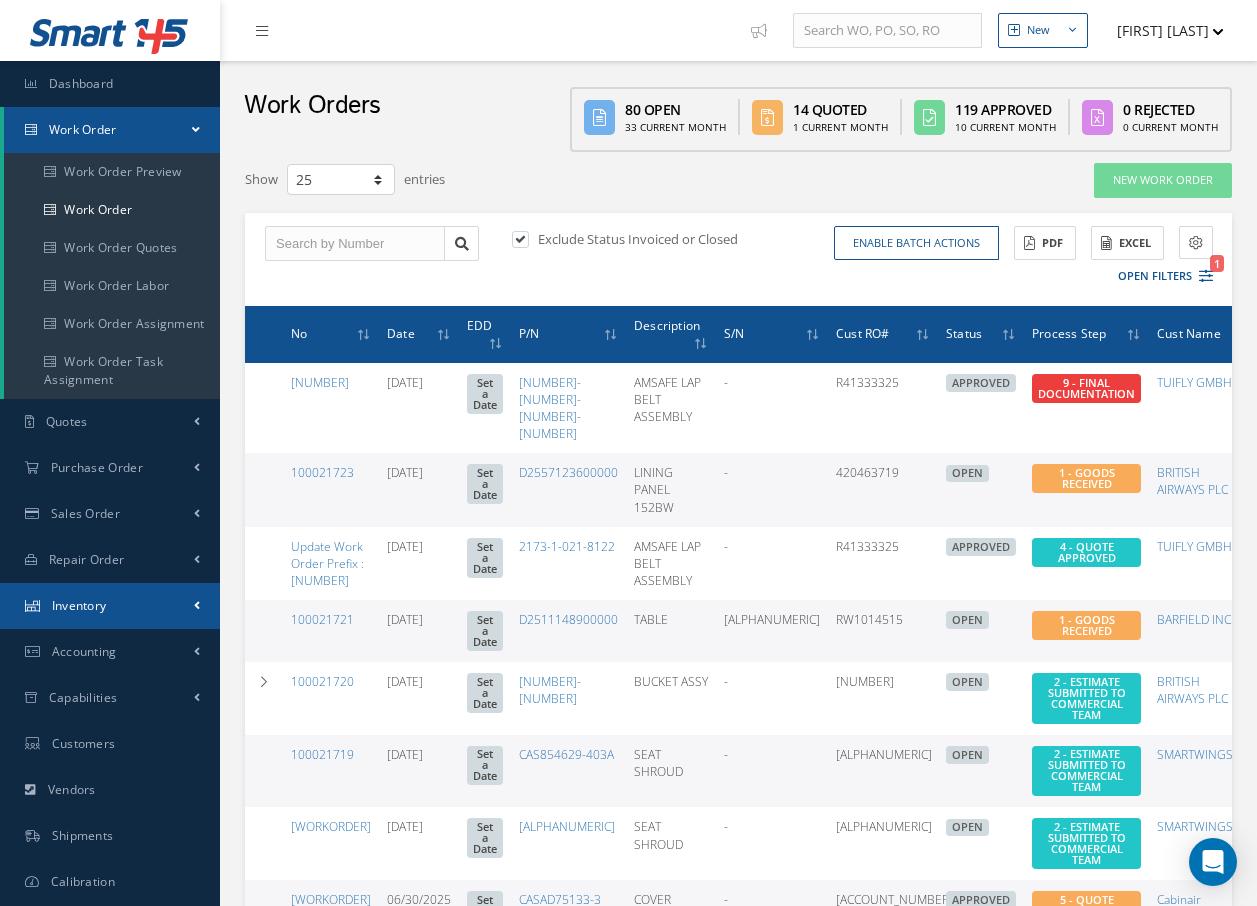 click on "Inventory" at bounding box center [83, 129] 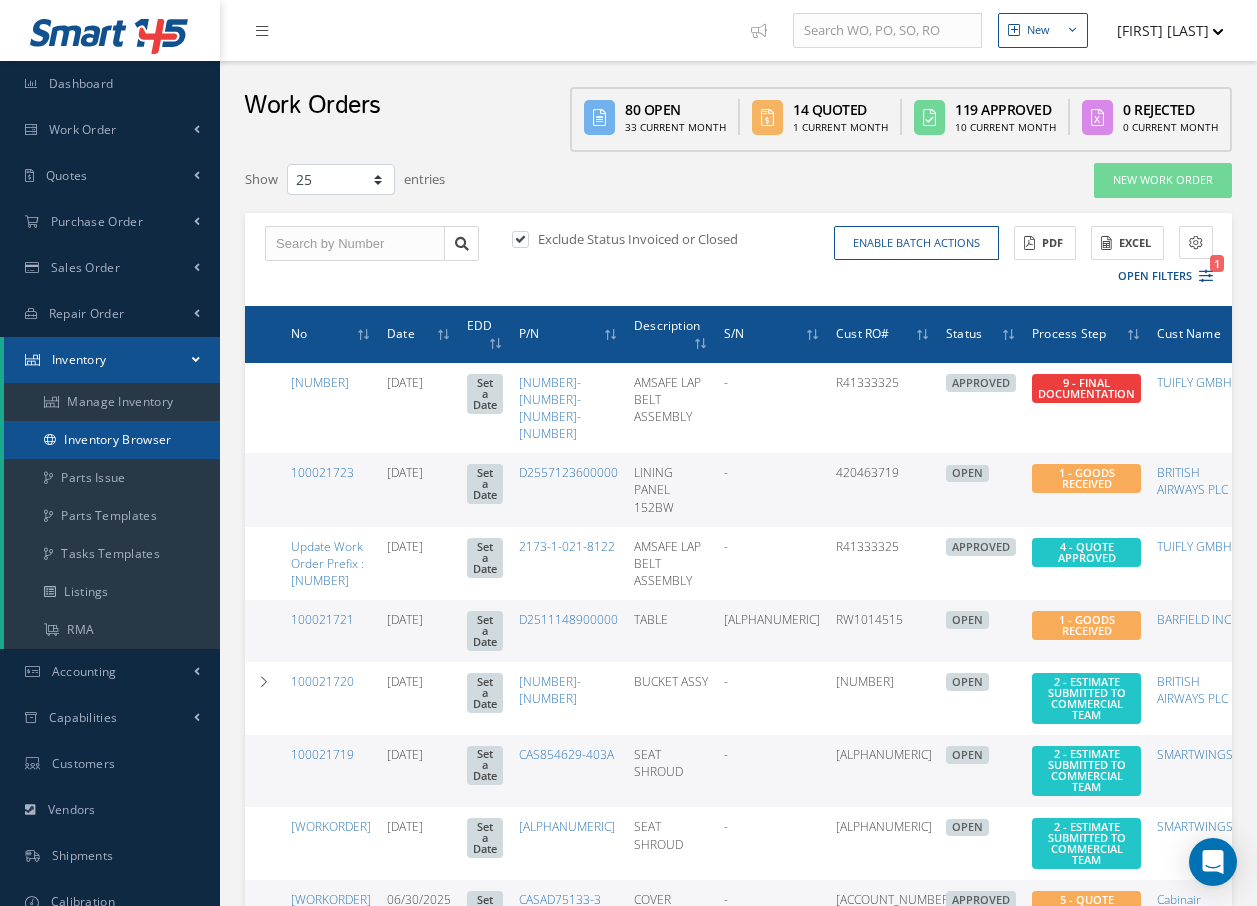 click on "[TEXT]" at bounding box center [112, 440] 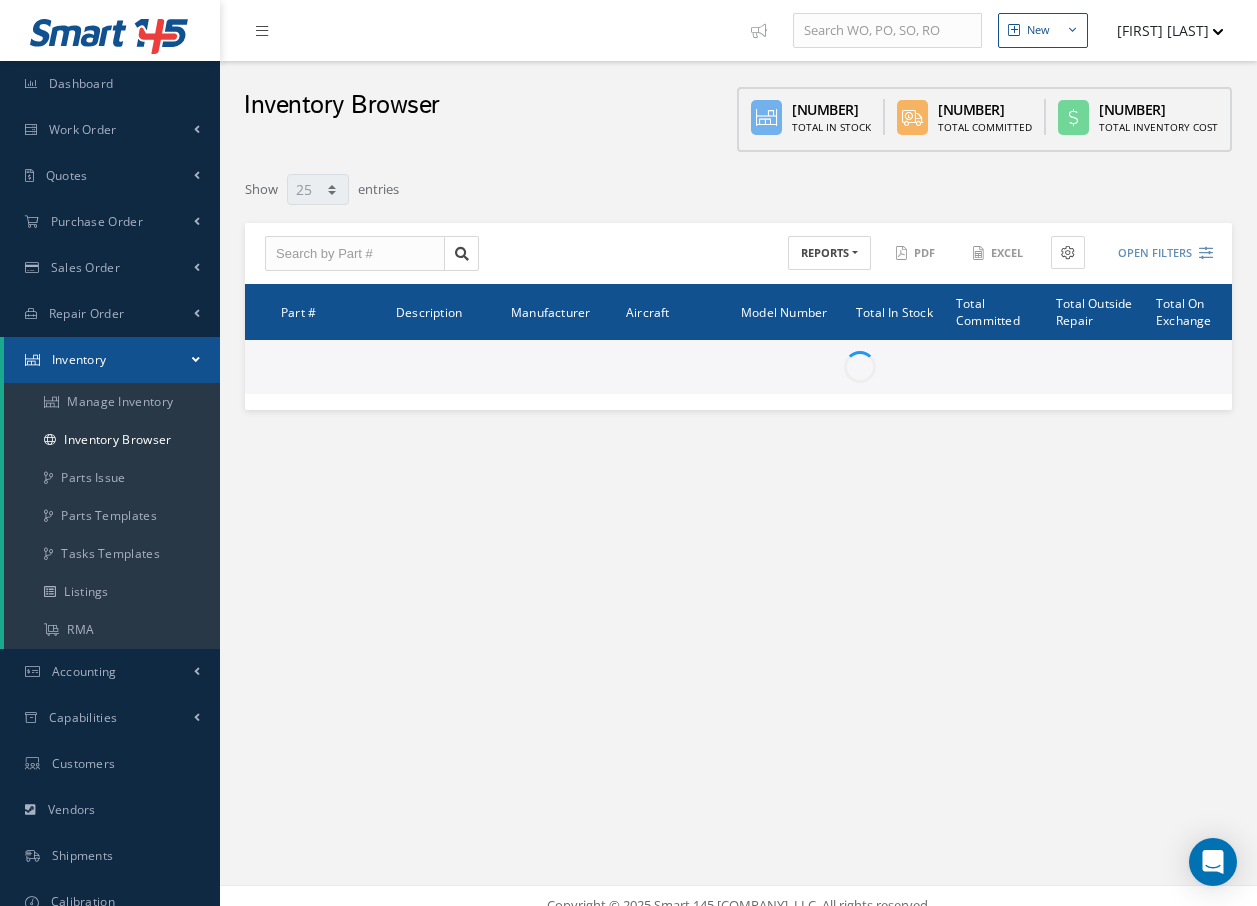 scroll, scrollTop: 0, scrollLeft: 0, axis: both 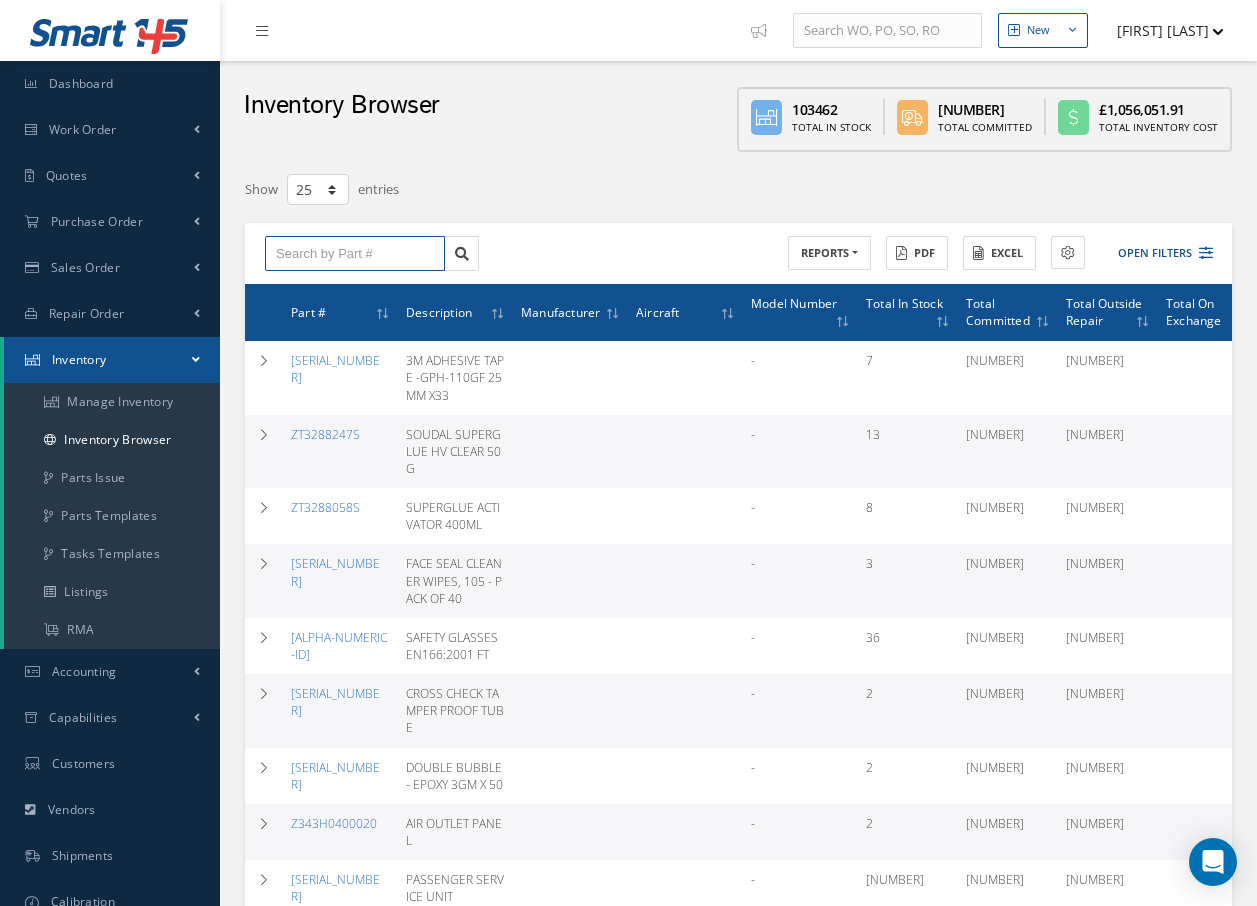 click at bounding box center (355, 254) 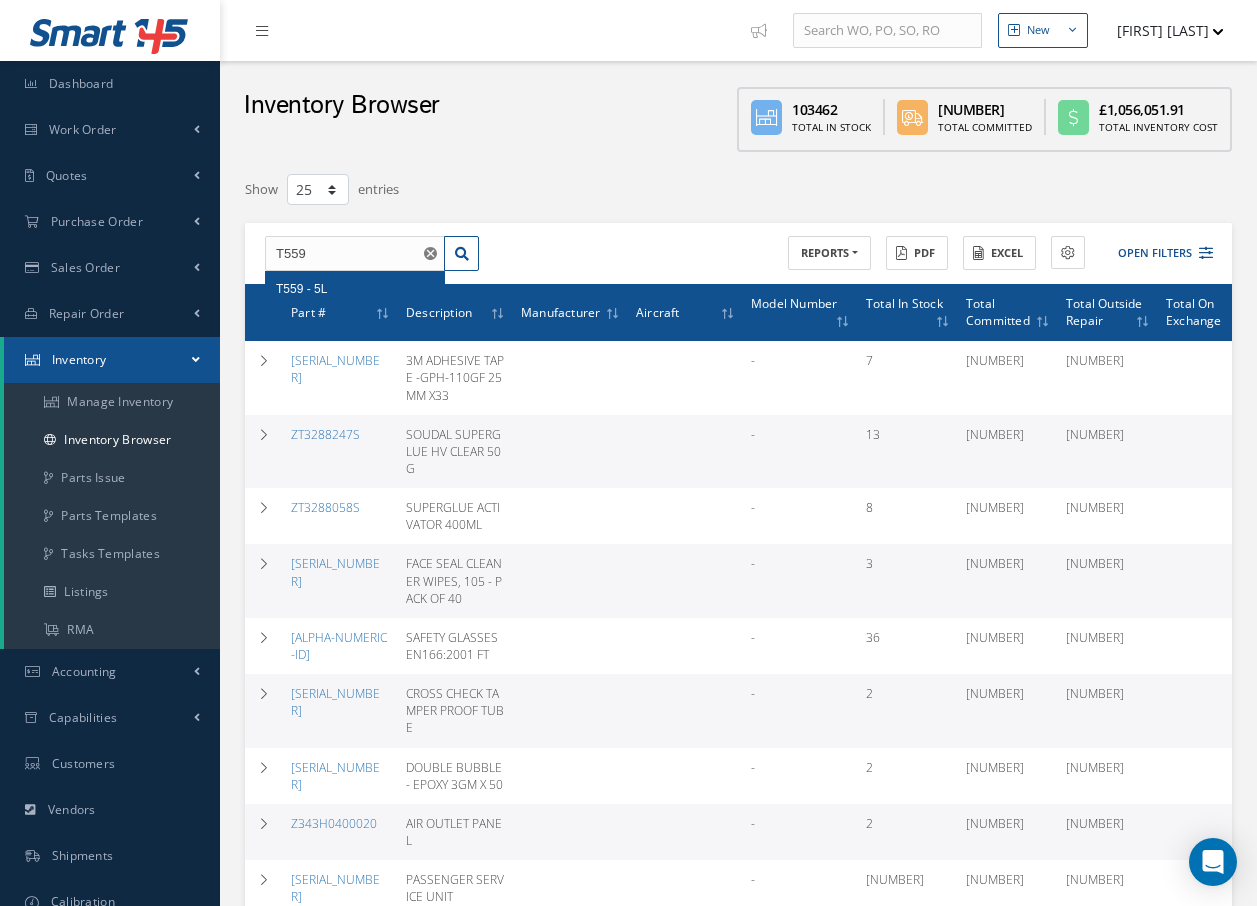 click on "T559 - 5L" at bounding box center [355, 289] 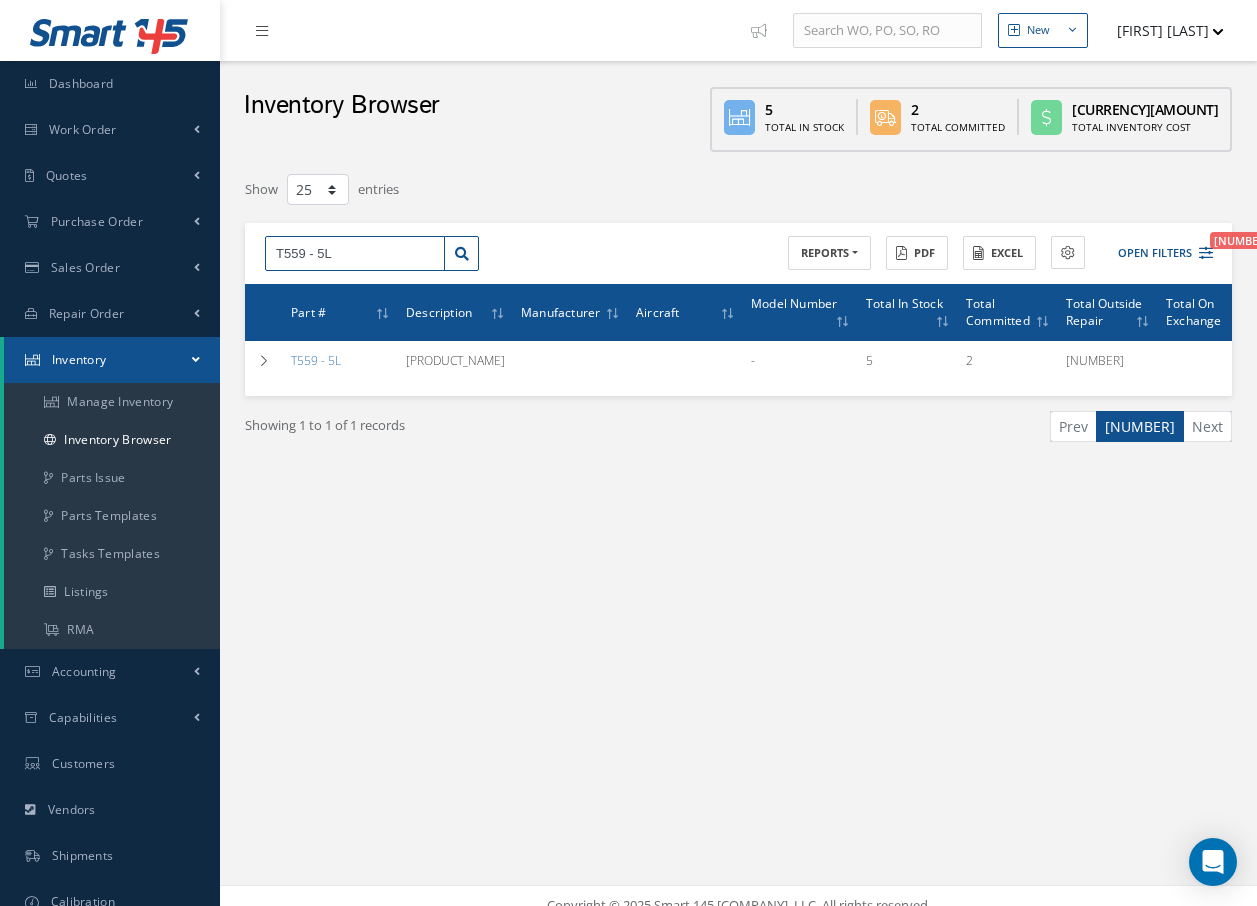 click on "T559 - 5L" at bounding box center (355, 254) 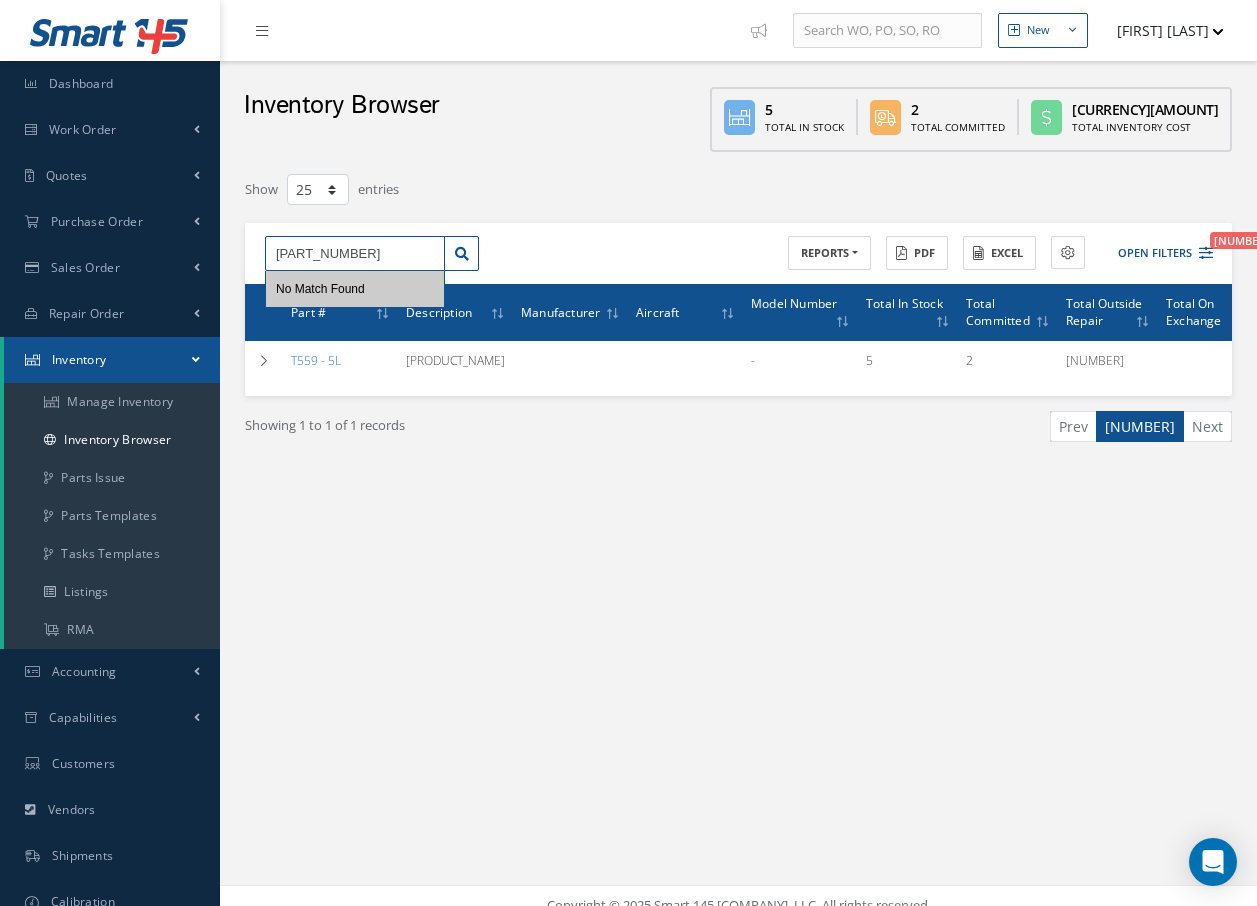 click on "T160- 5L" at bounding box center (355, 254) 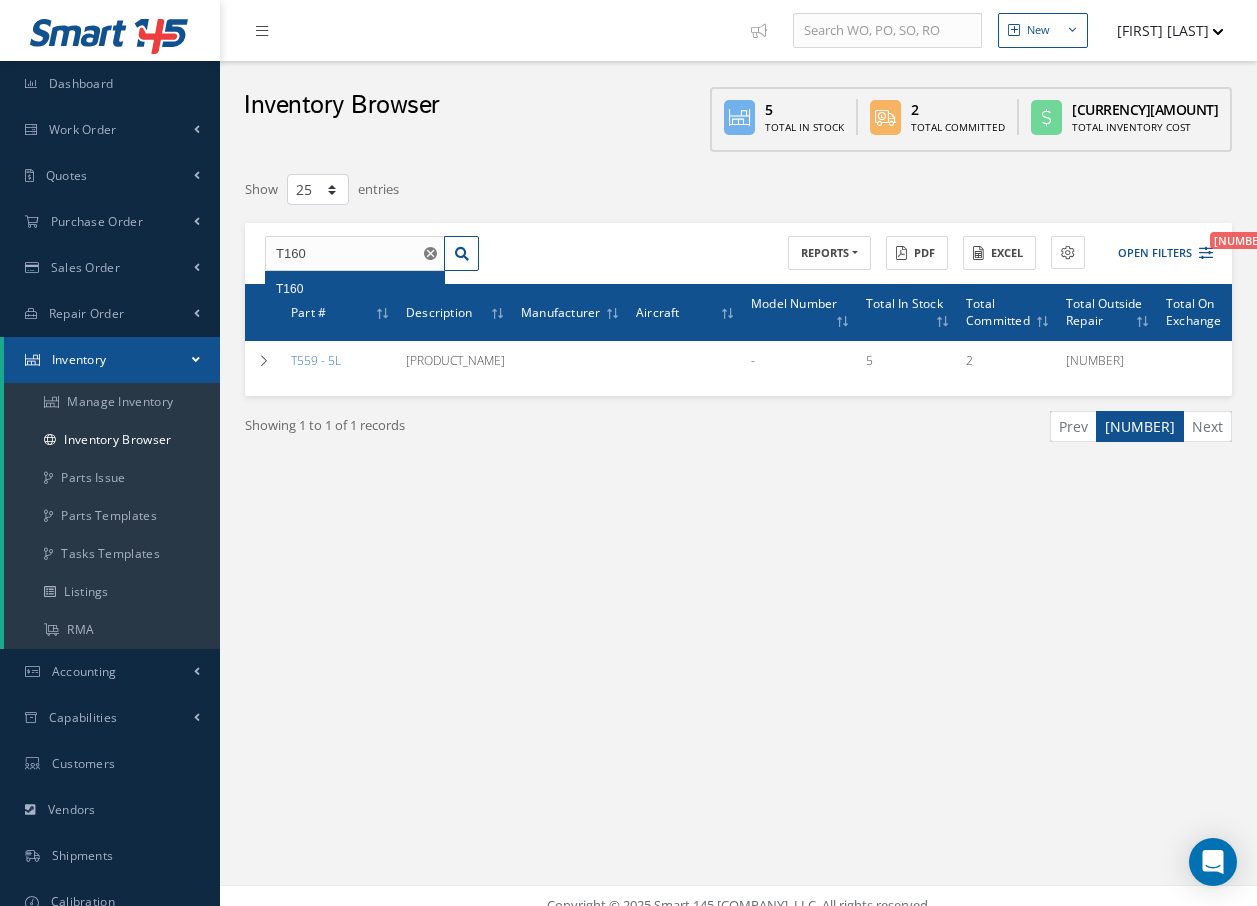 click on "T160" at bounding box center (289, 289) 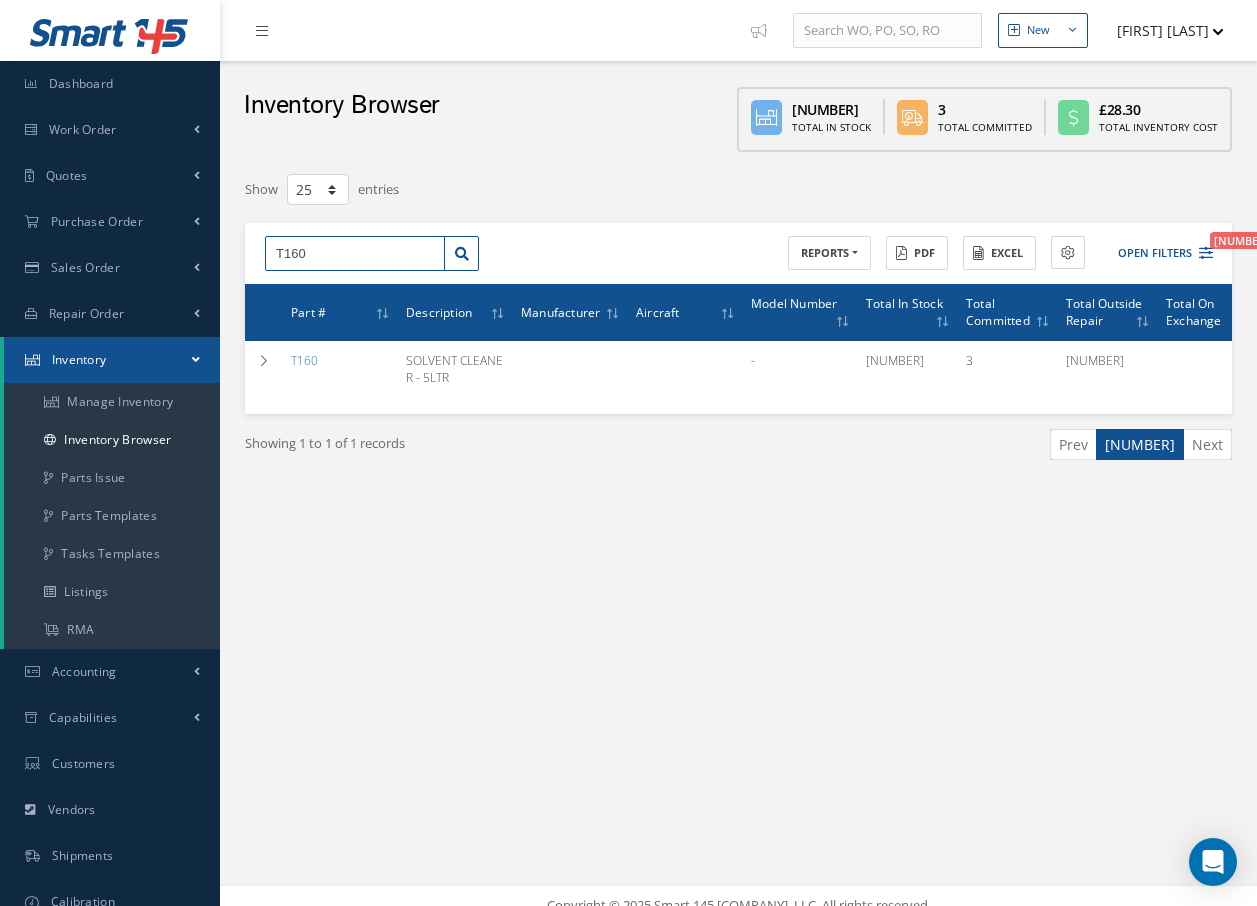 click on "T160" at bounding box center [355, 254] 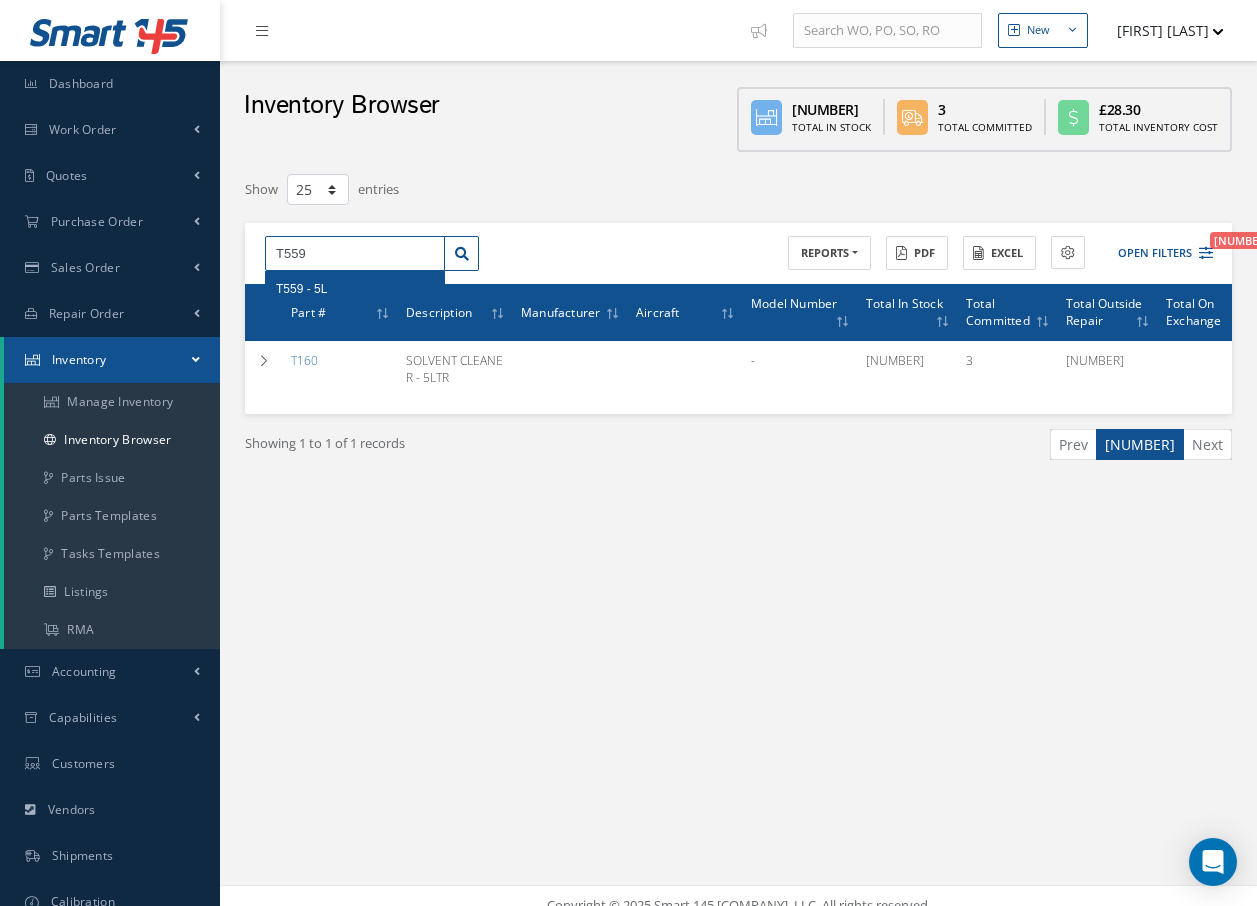 type on "T559" 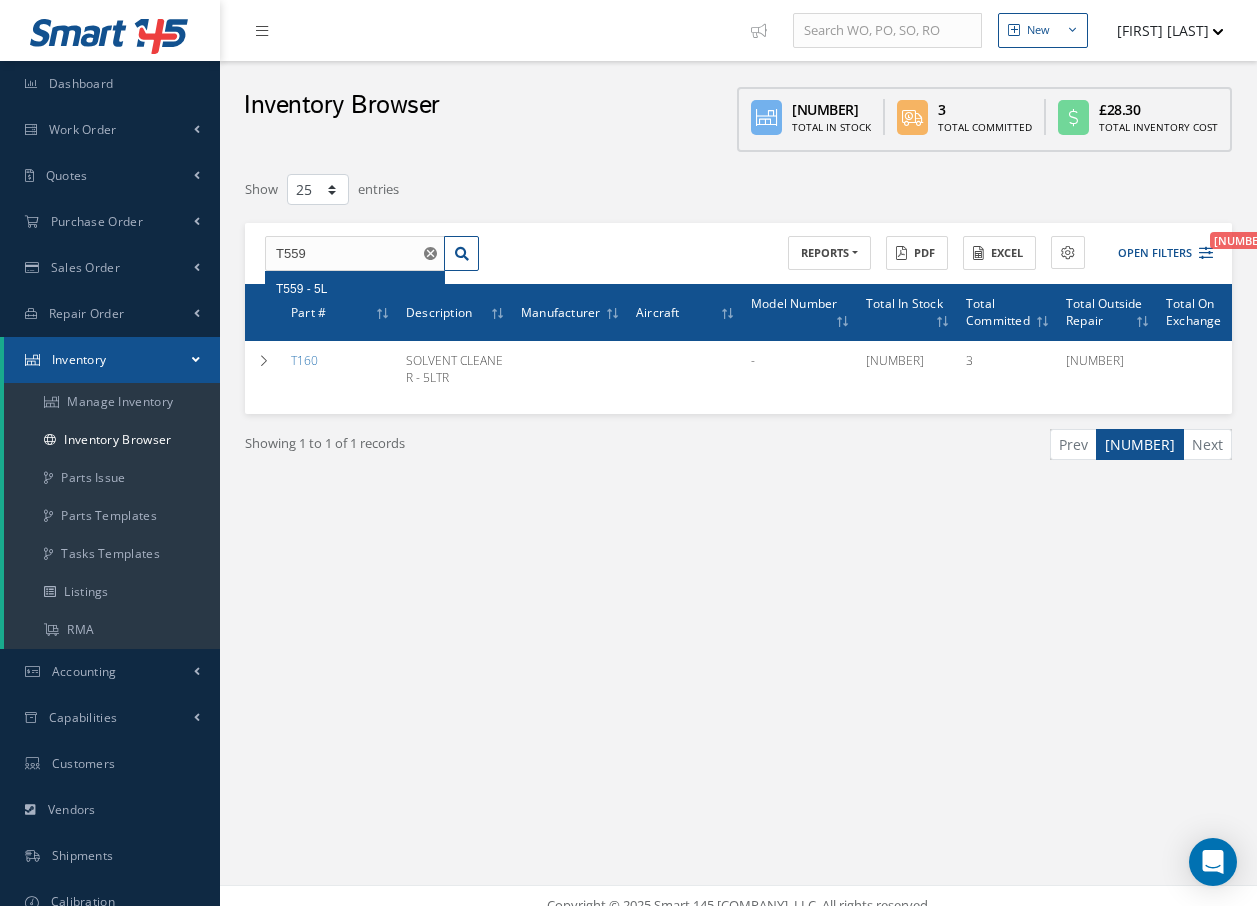 click on "[PRODUCT]" at bounding box center [301, 289] 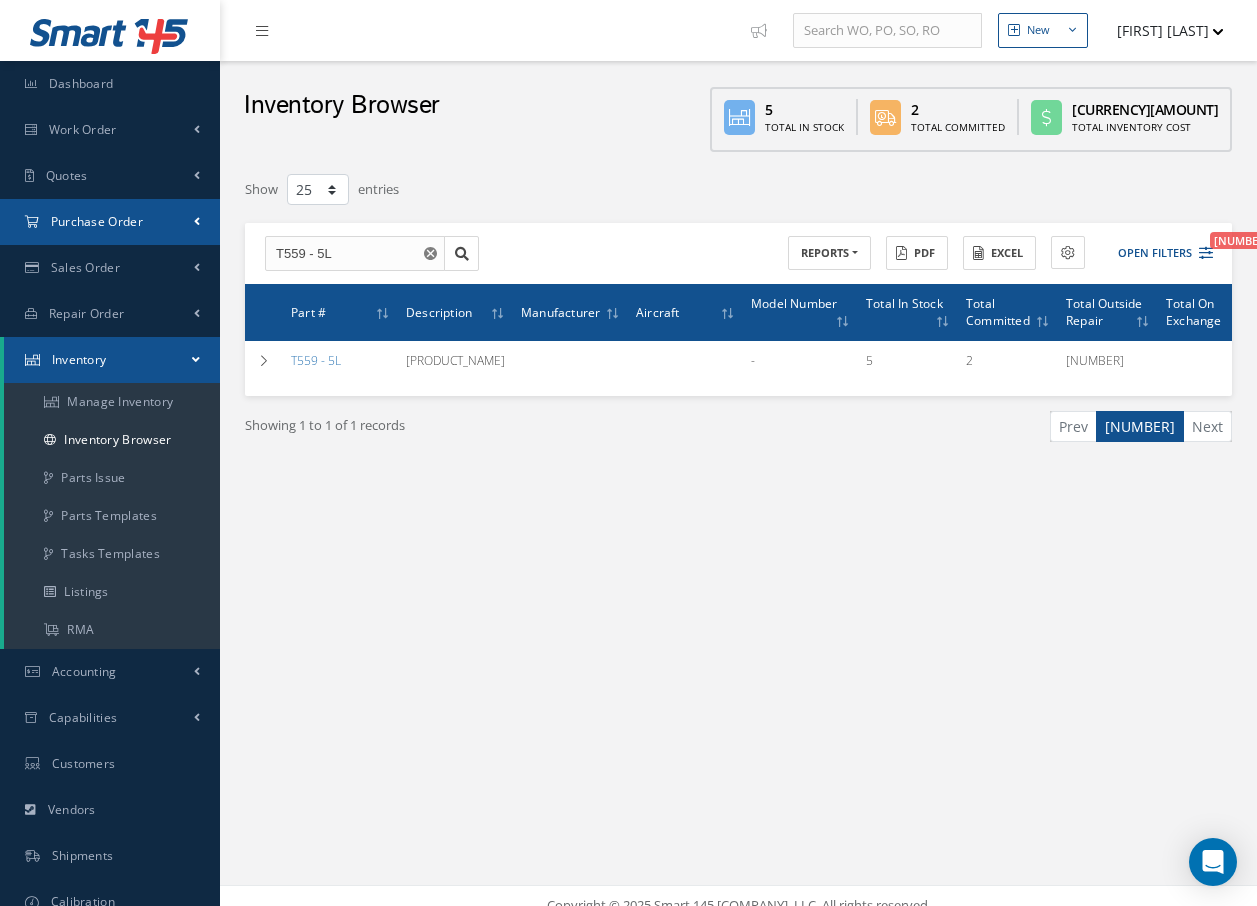click on "Purchase Order" at bounding box center (83, 129) 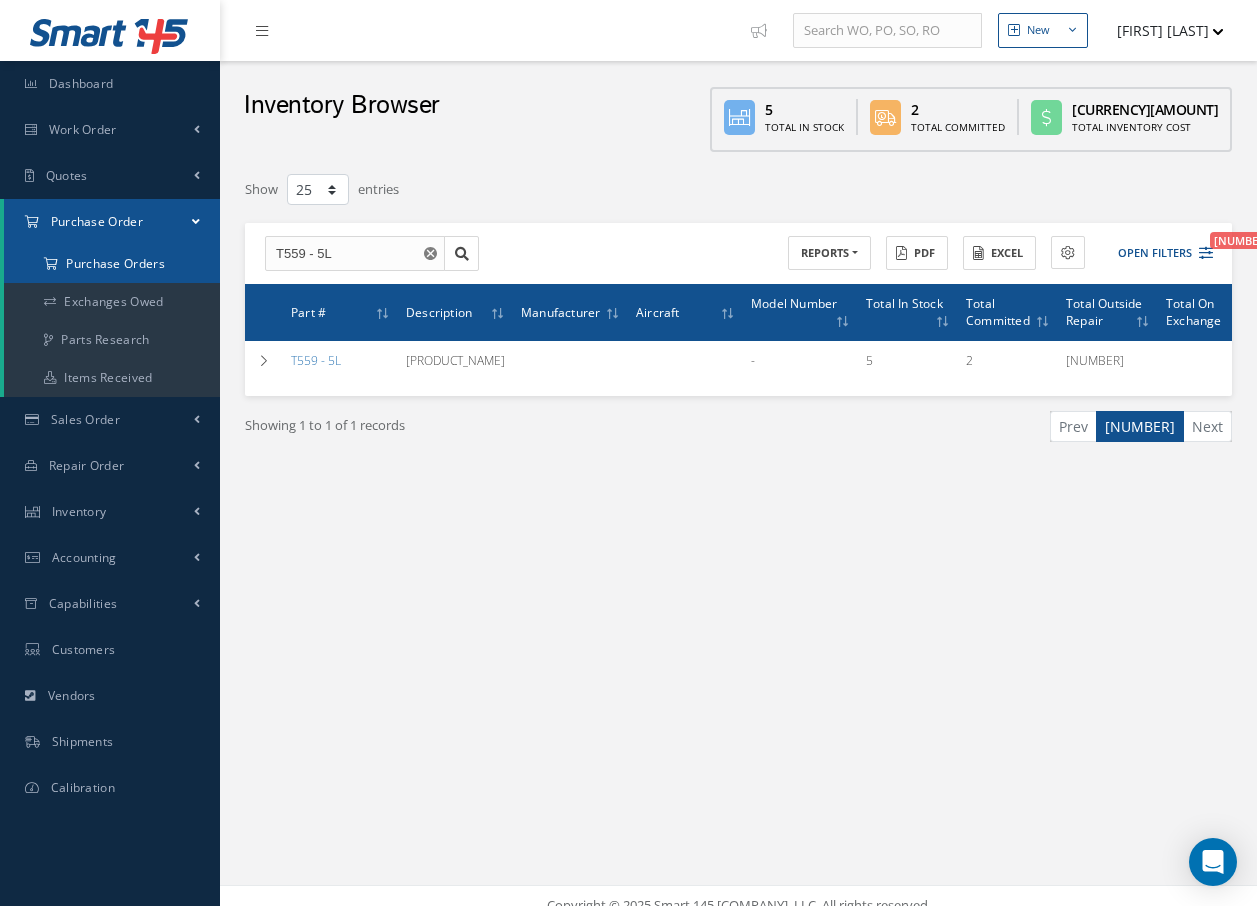 click on "Purchase Orders" at bounding box center [112, 264] 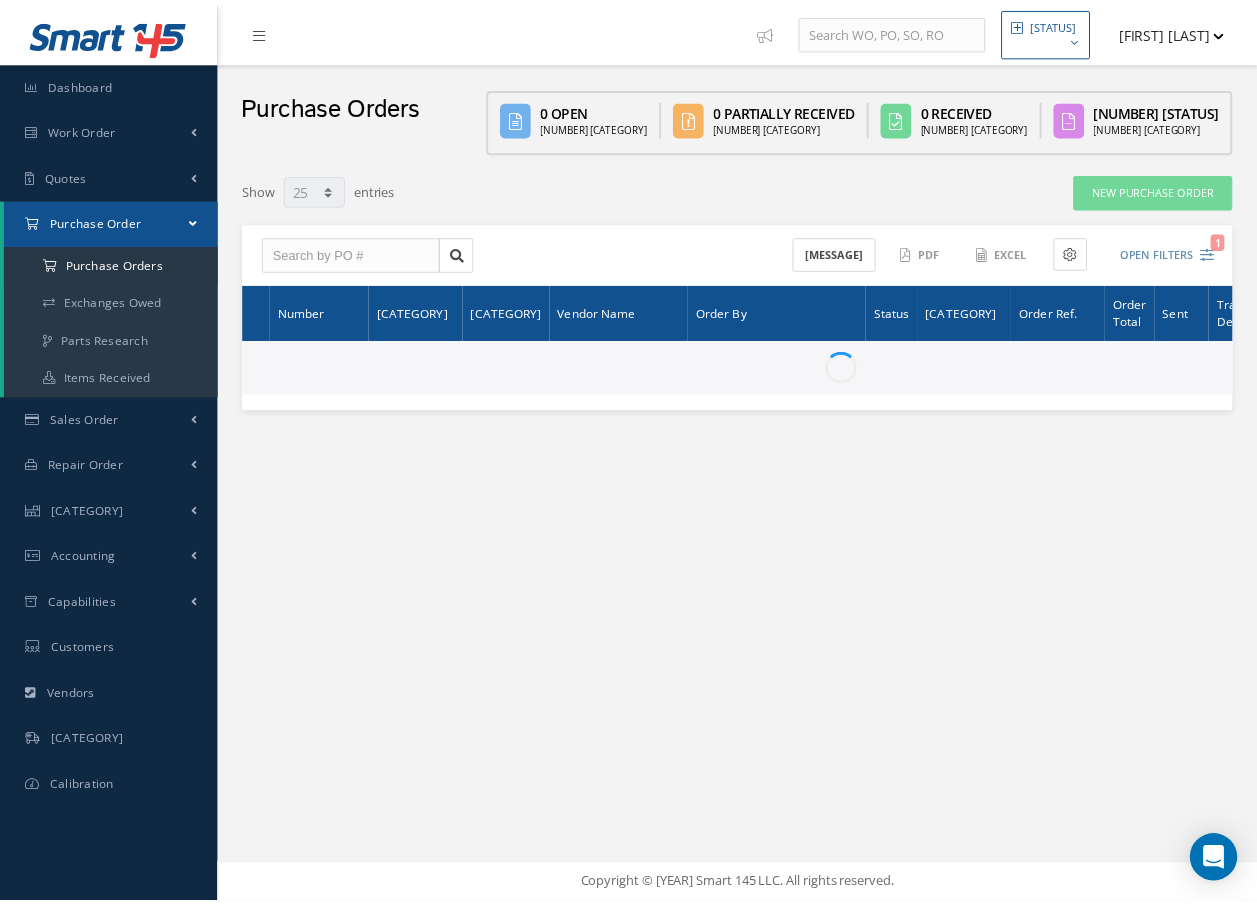 scroll, scrollTop: 0, scrollLeft: 0, axis: both 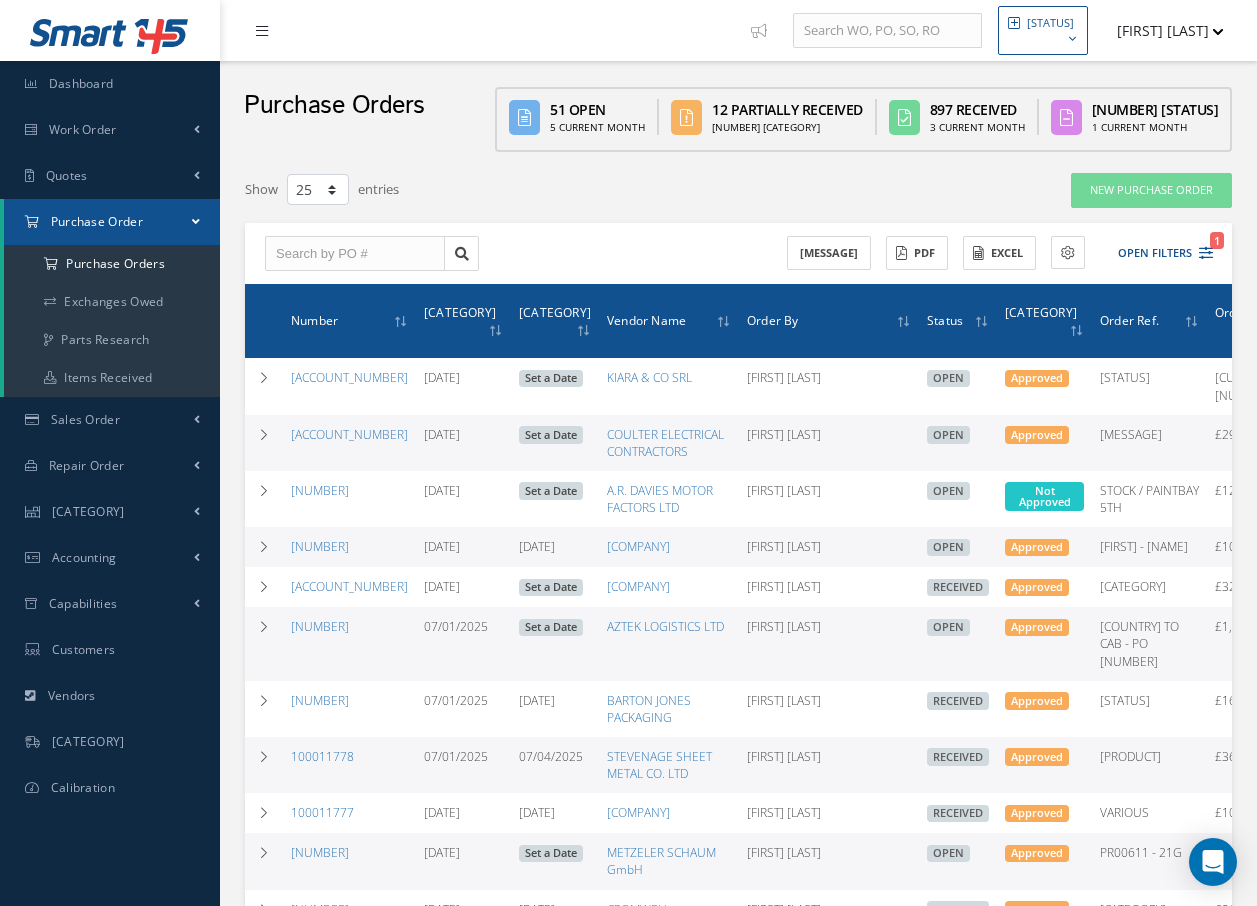 click at bounding box center [267, 30] 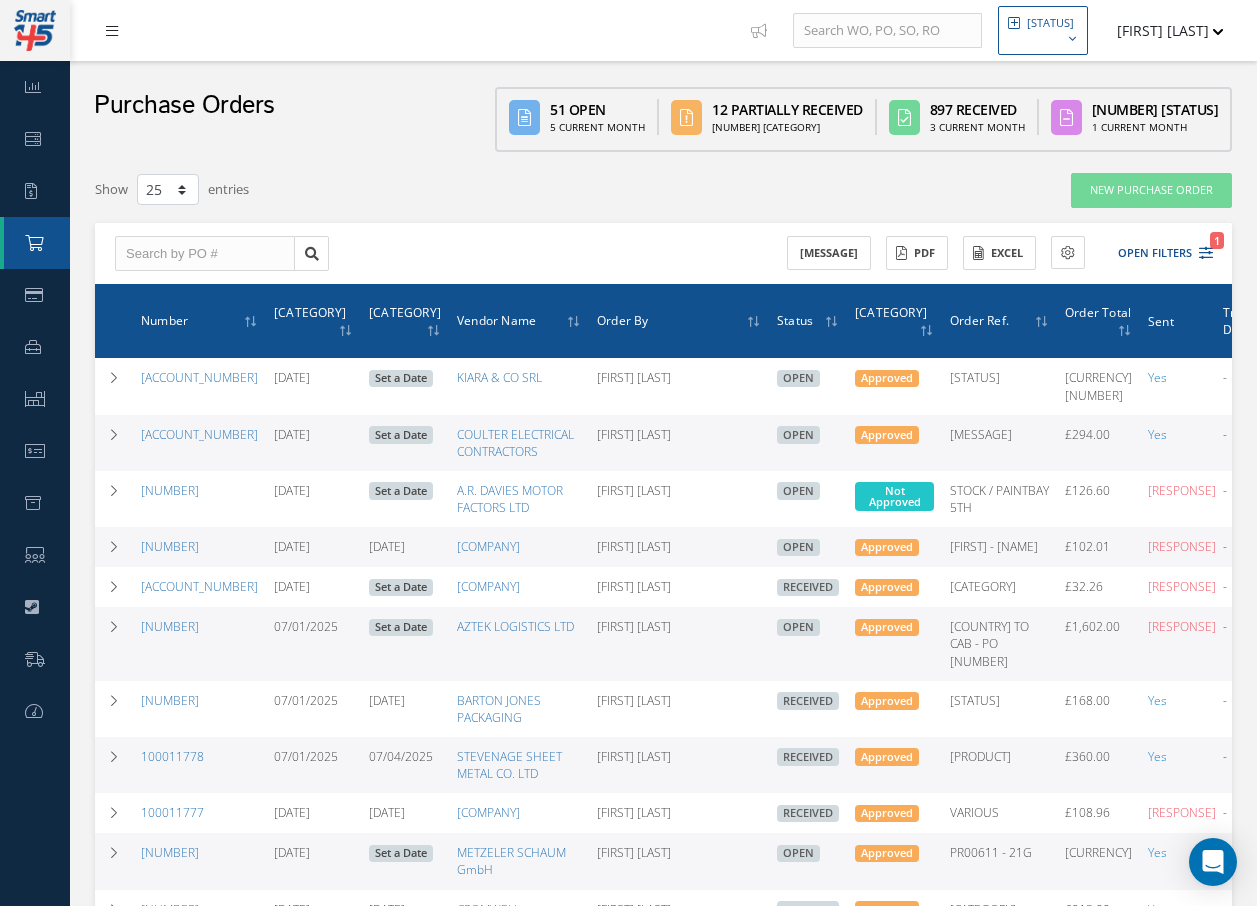 click at bounding box center (112, 31) 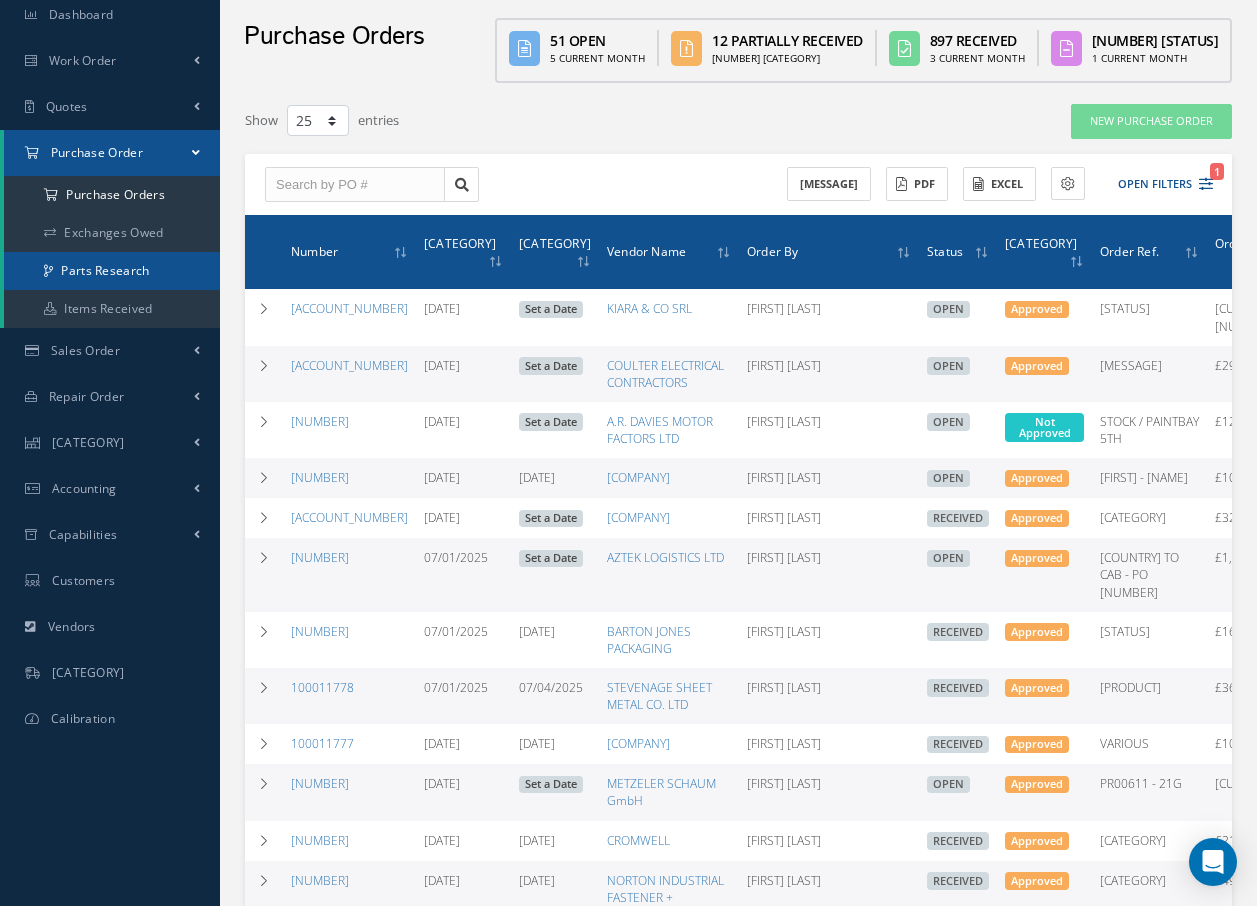 scroll, scrollTop: 100, scrollLeft: 0, axis: vertical 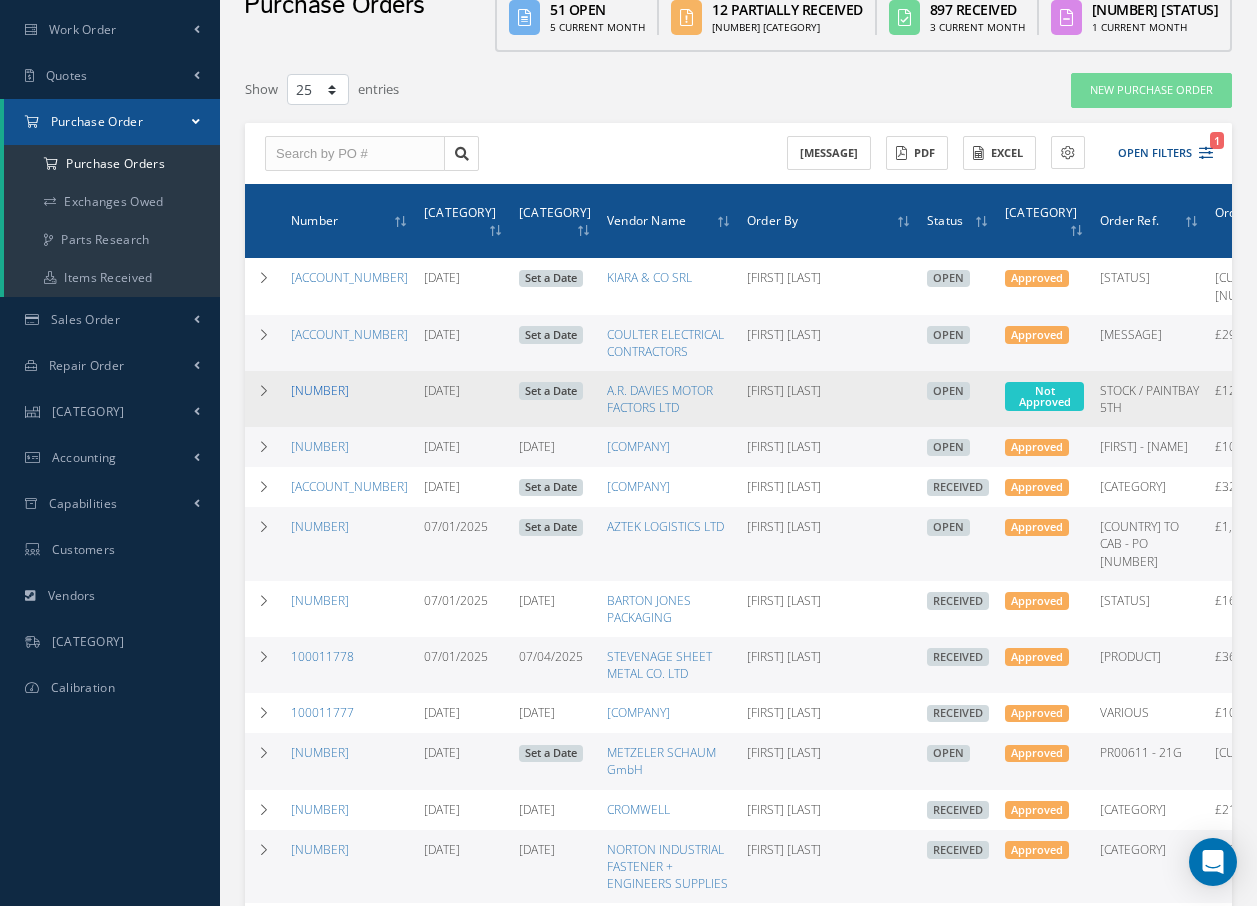 click on "100011783" at bounding box center [320, 390] 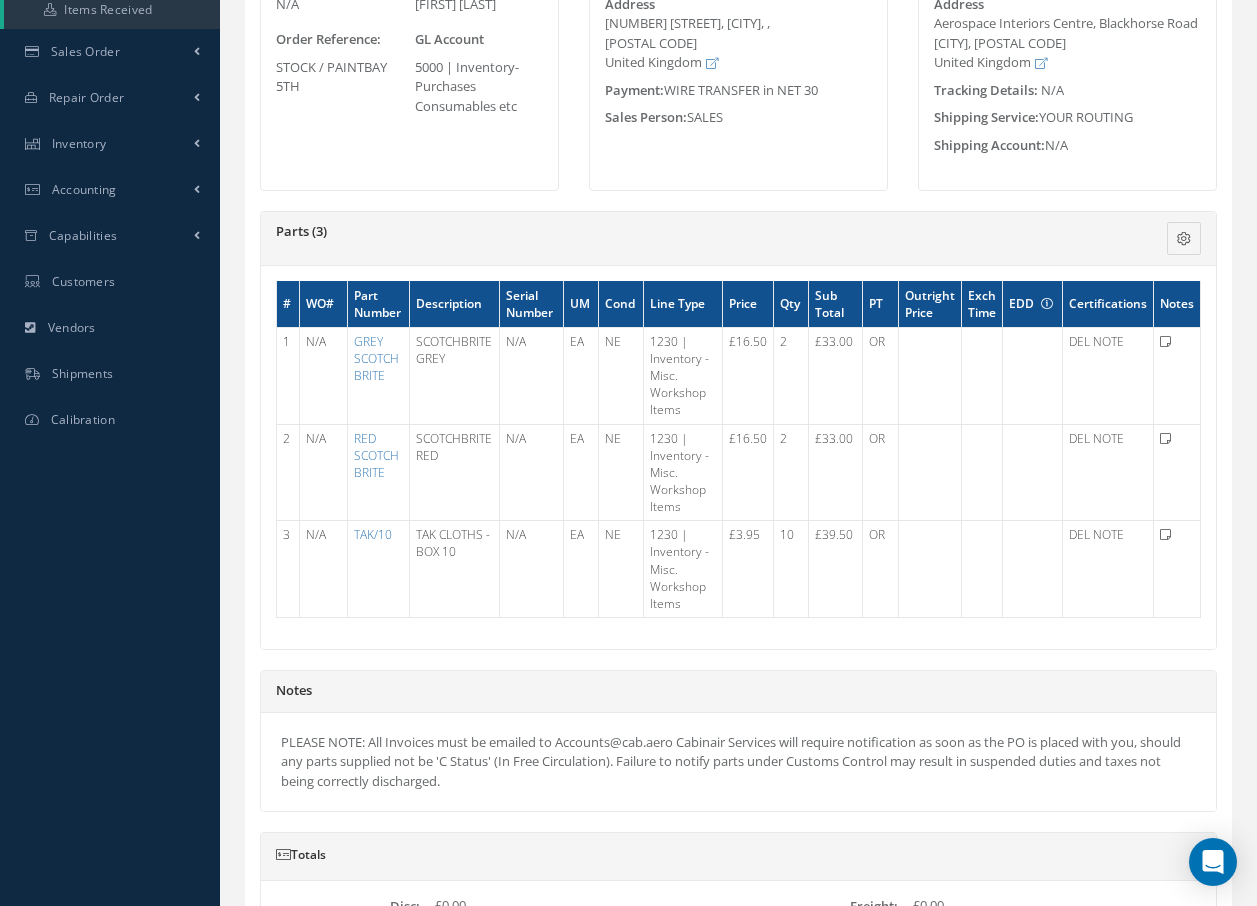 scroll, scrollTop: 400, scrollLeft: 0, axis: vertical 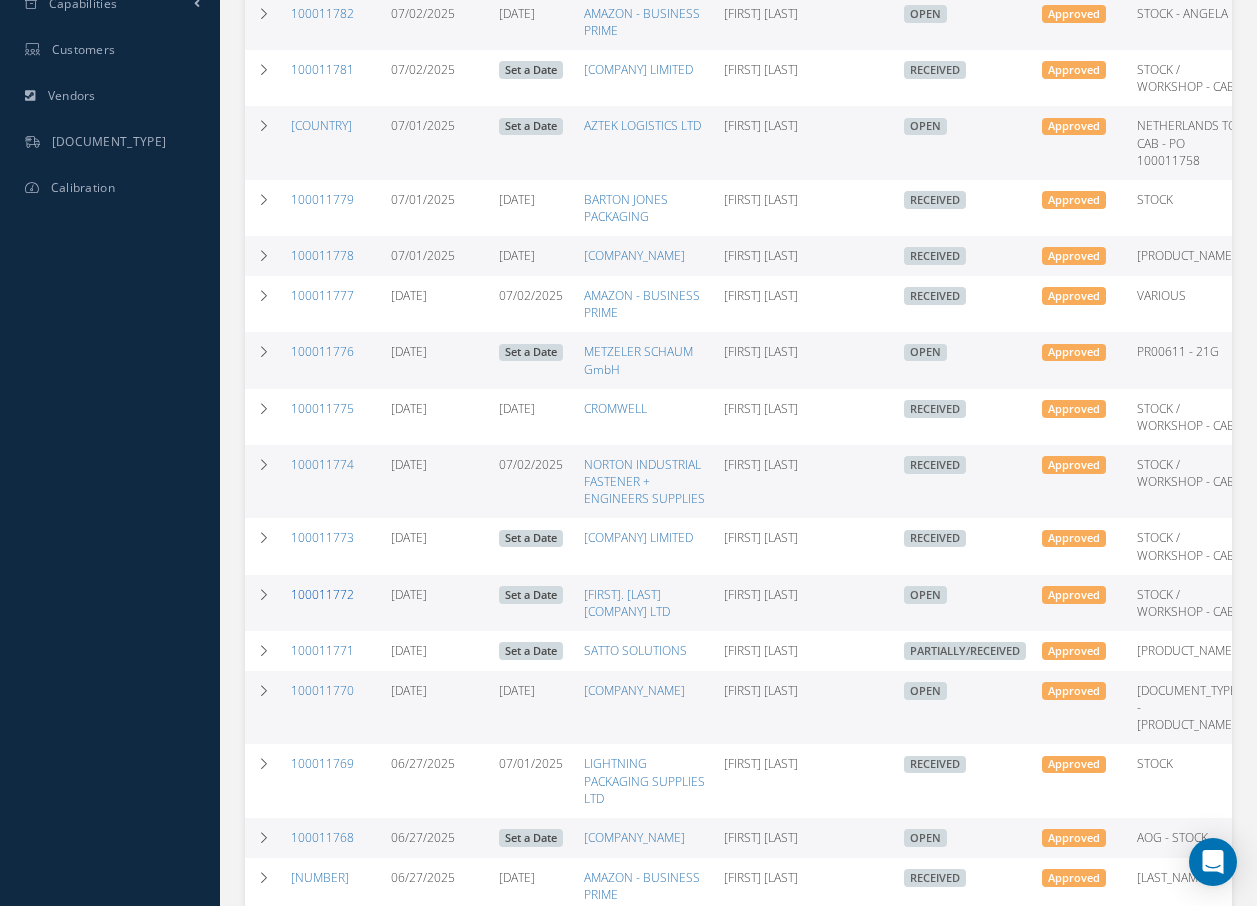 click on "100011772" at bounding box center [322, 594] 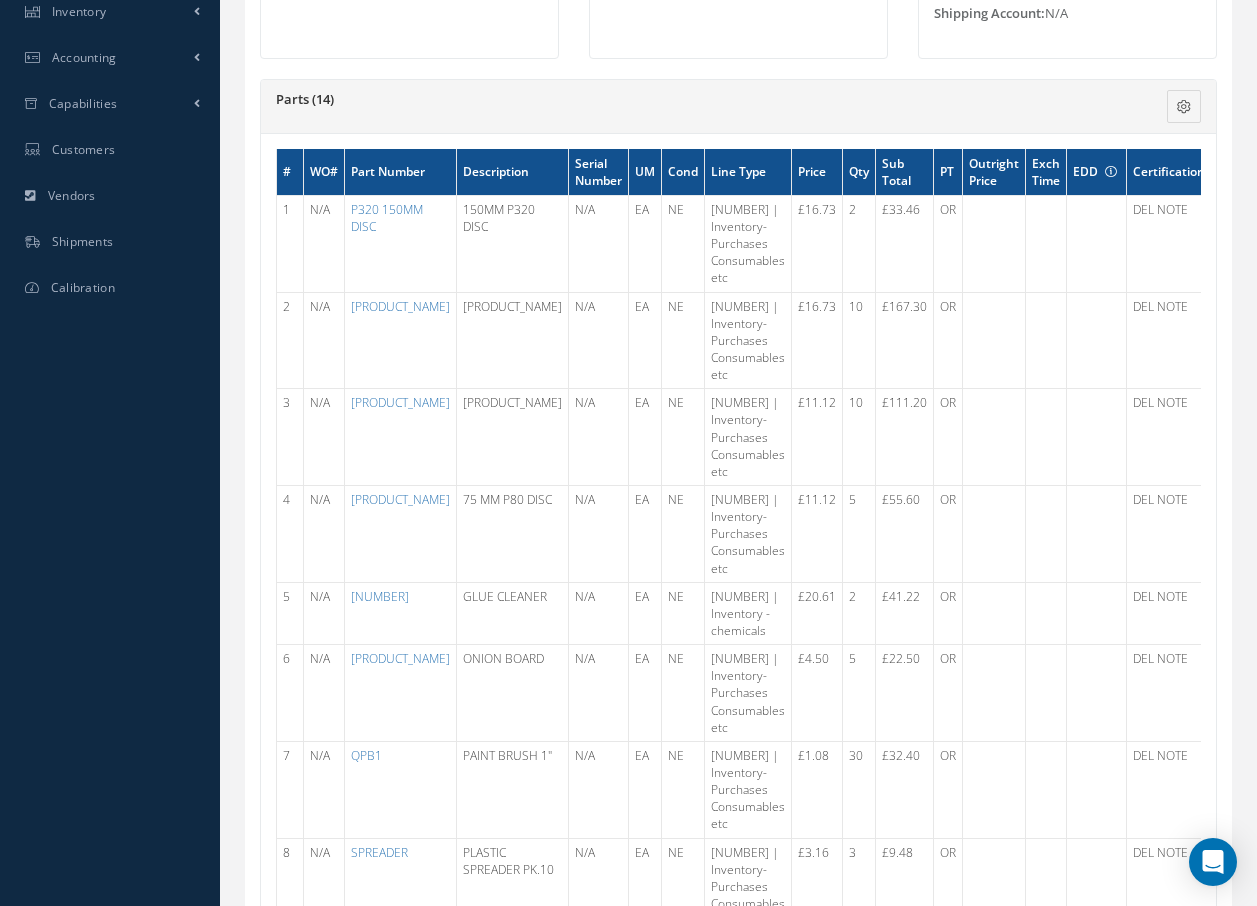 scroll, scrollTop: 0, scrollLeft: 0, axis: both 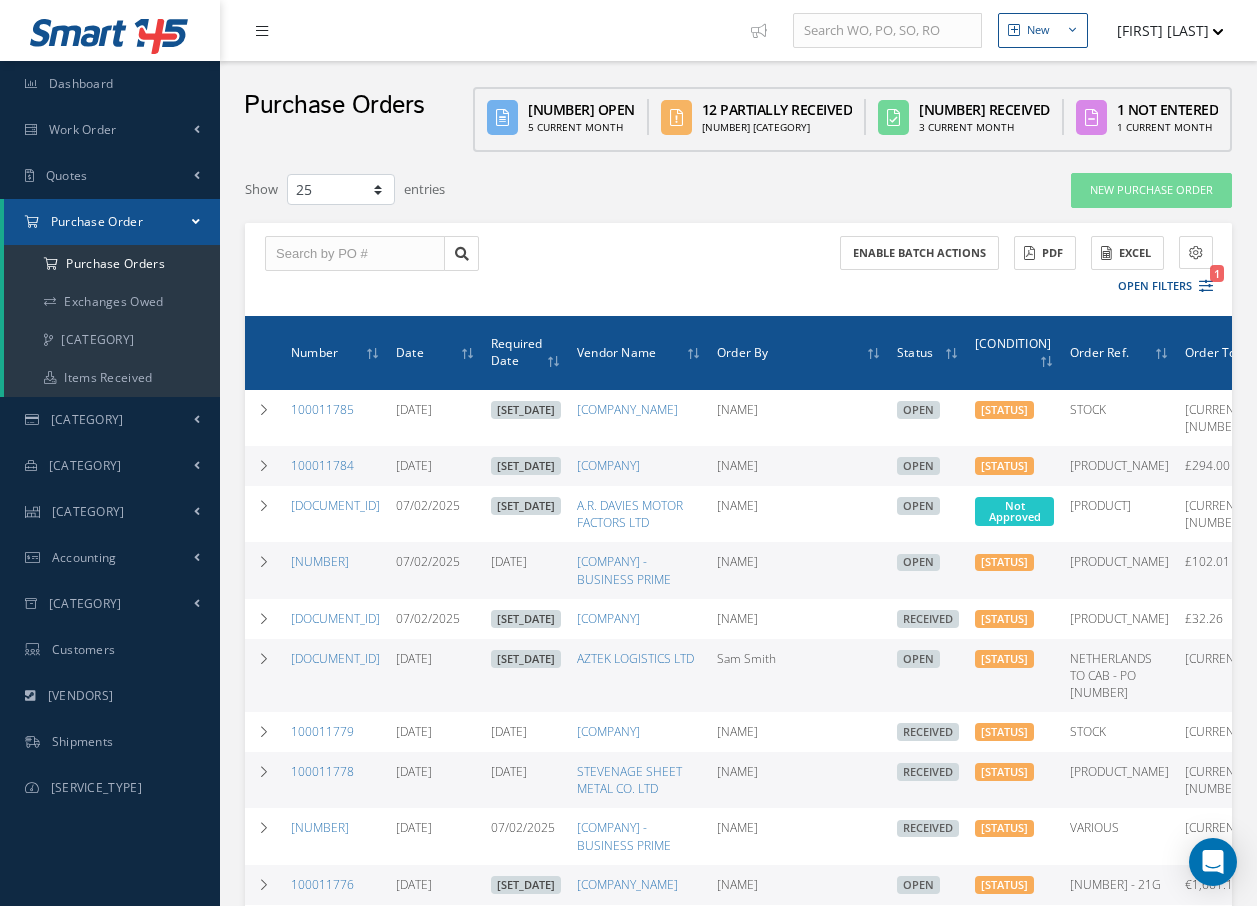 click at bounding box center (267, 30) 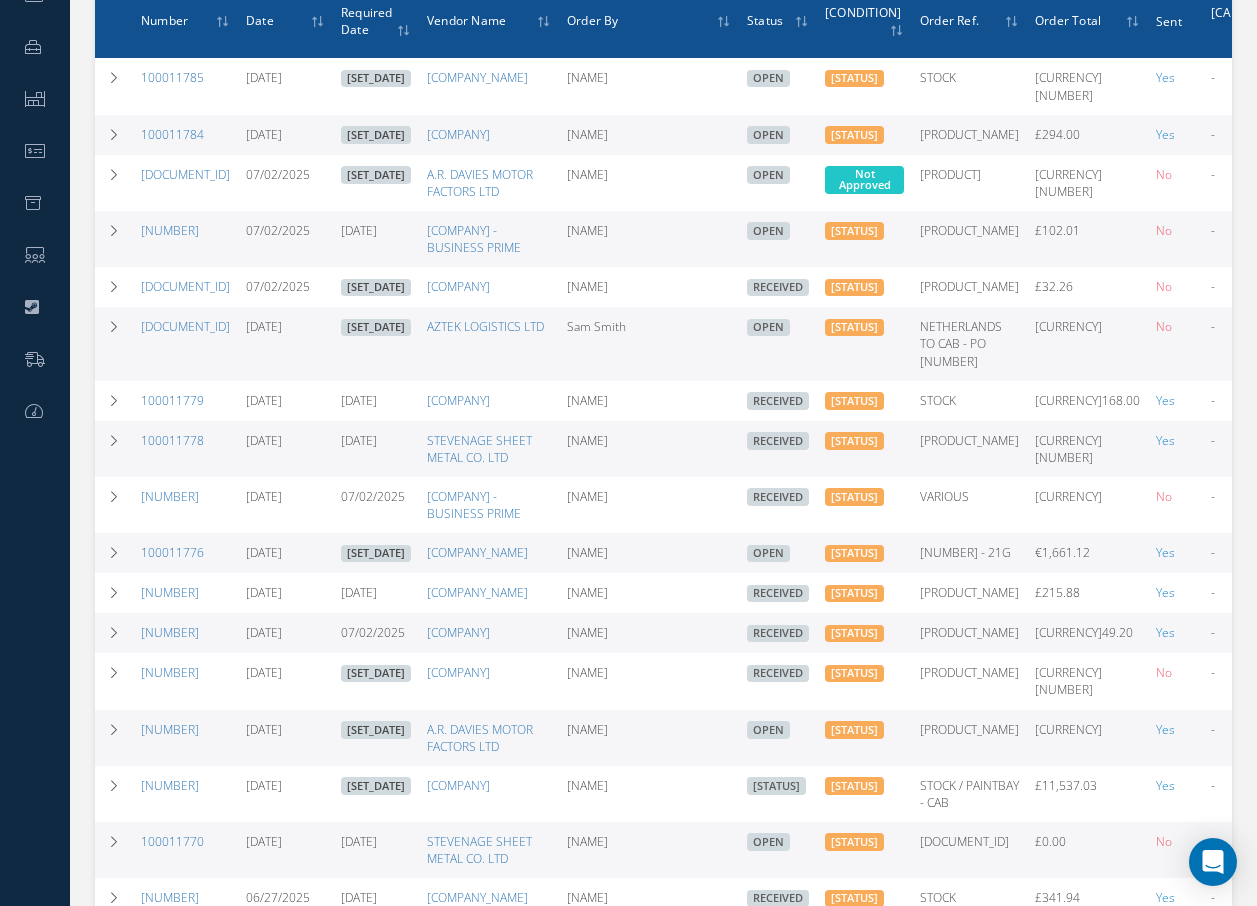 scroll, scrollTop: 400, scrollLeft: 0, axis: vertical 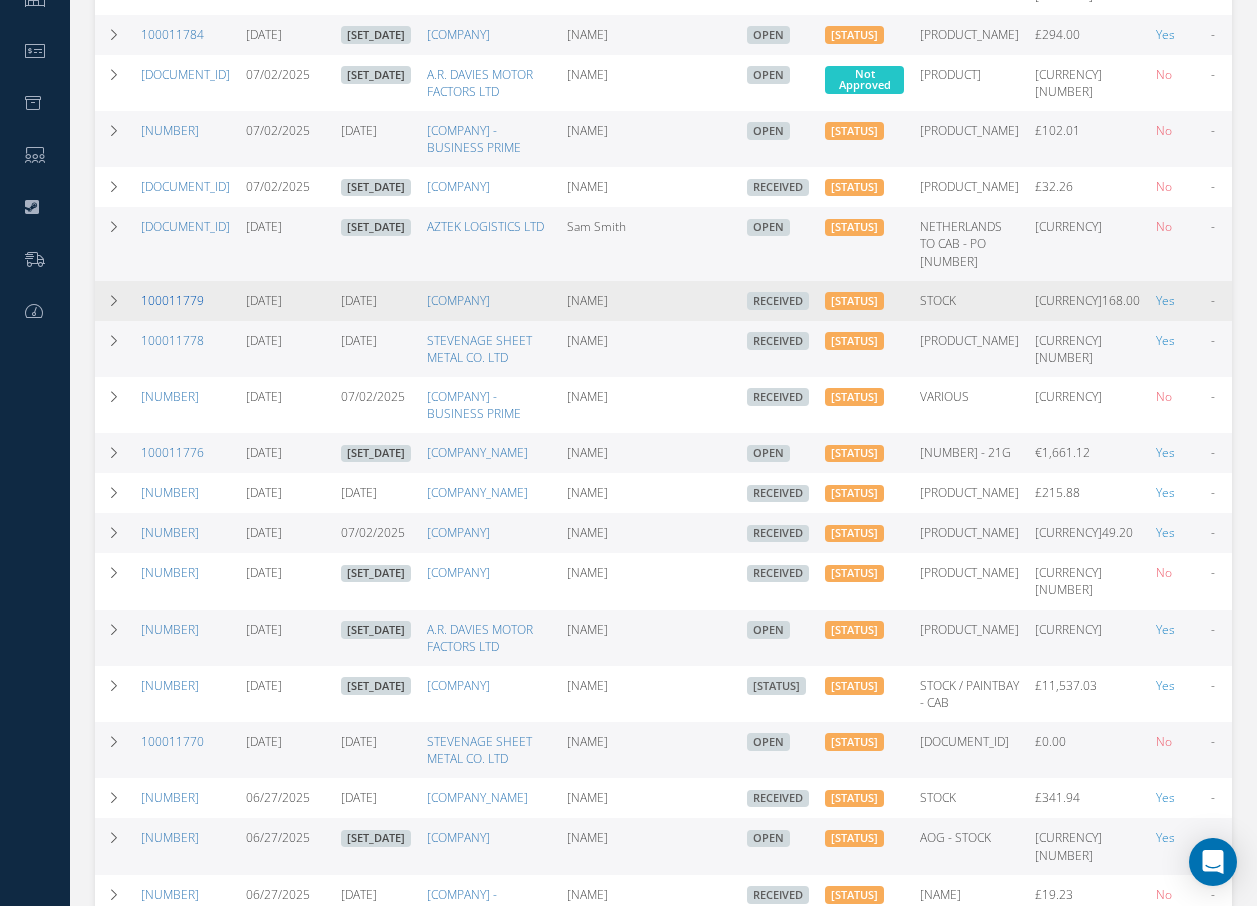 click on "100011779" at bounding box center [172, 300] 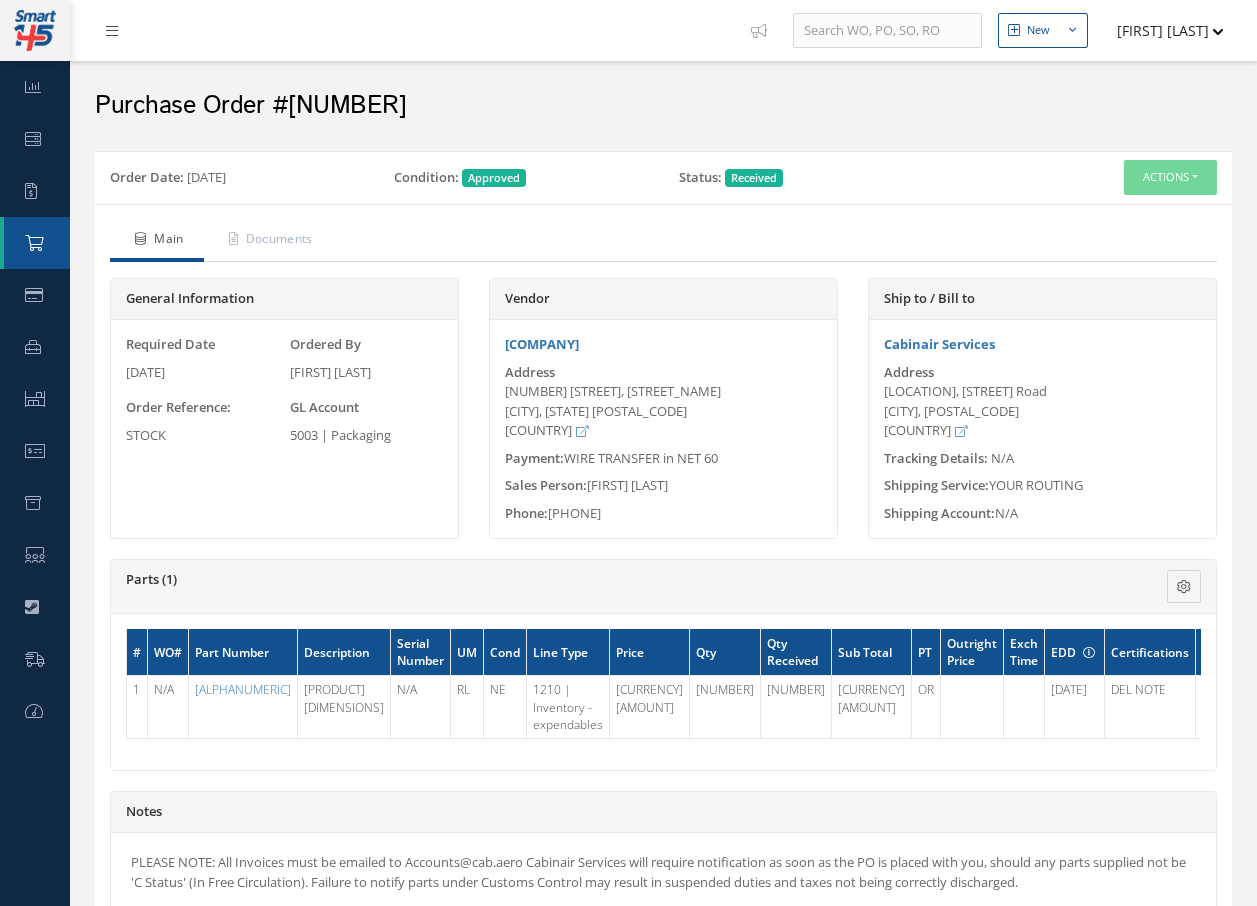 scroll, scrollTop: 0, scrollLeft: 0, axis: both 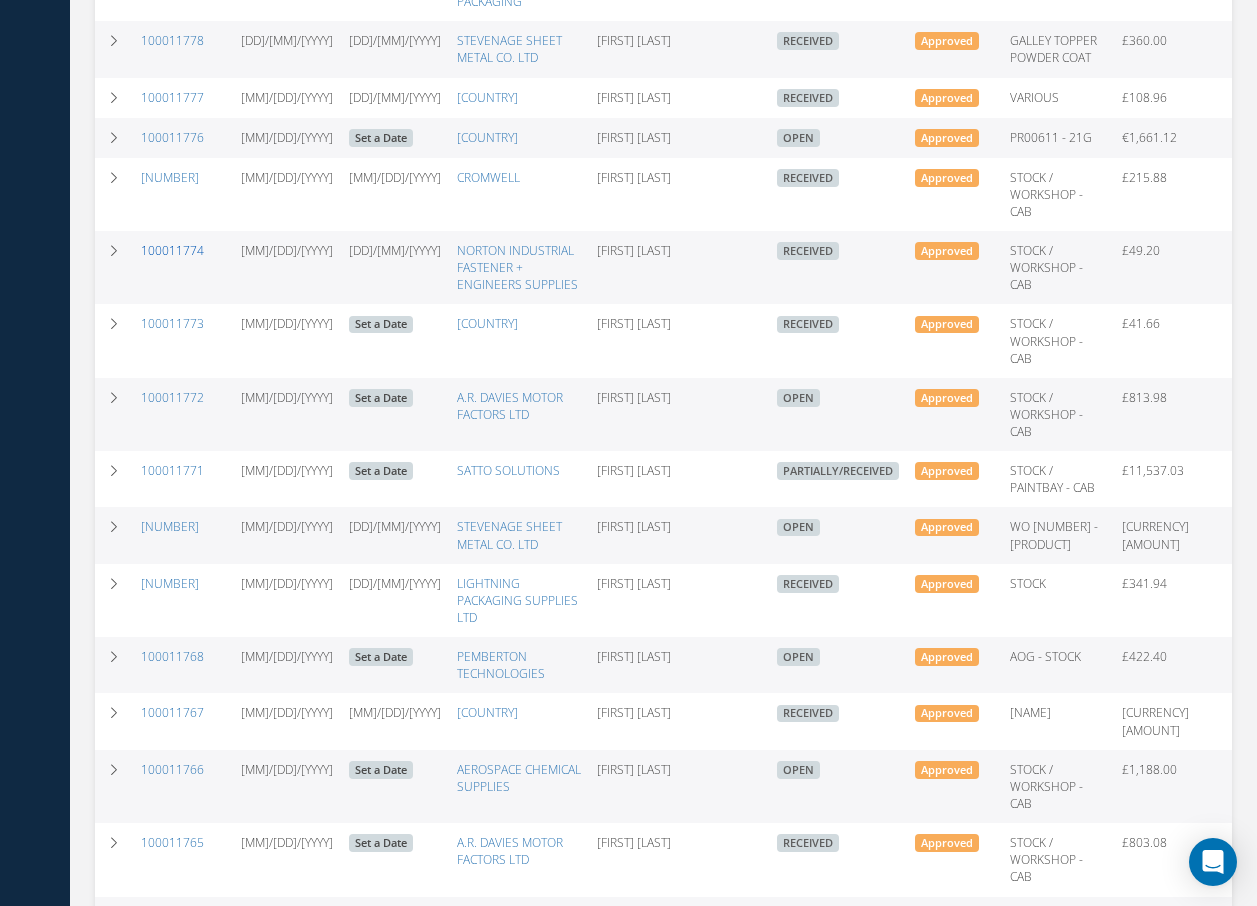 click on "100011774" at bounding box center [172, 250] 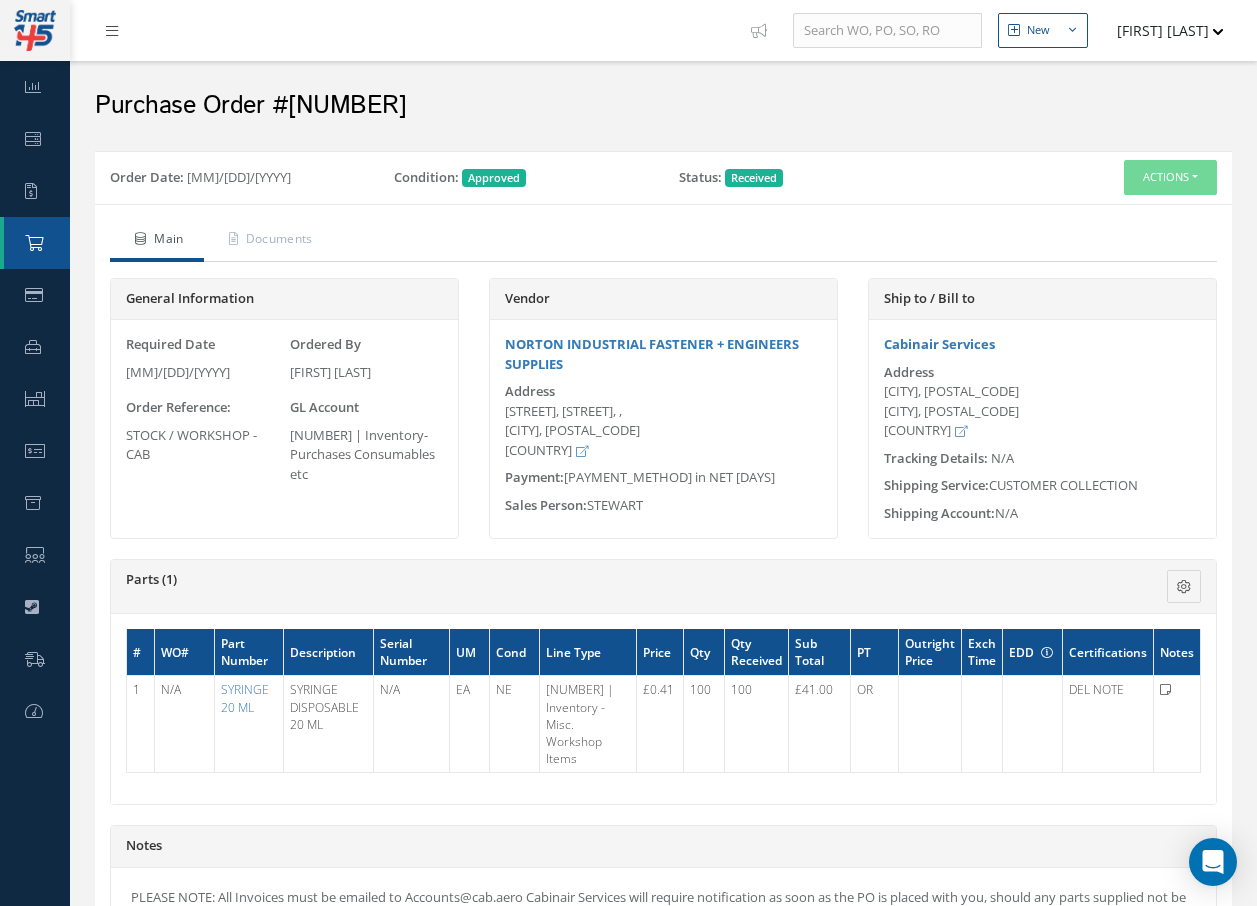 scroll, scrollTop: 0, scrollLeft: 0, axis: both 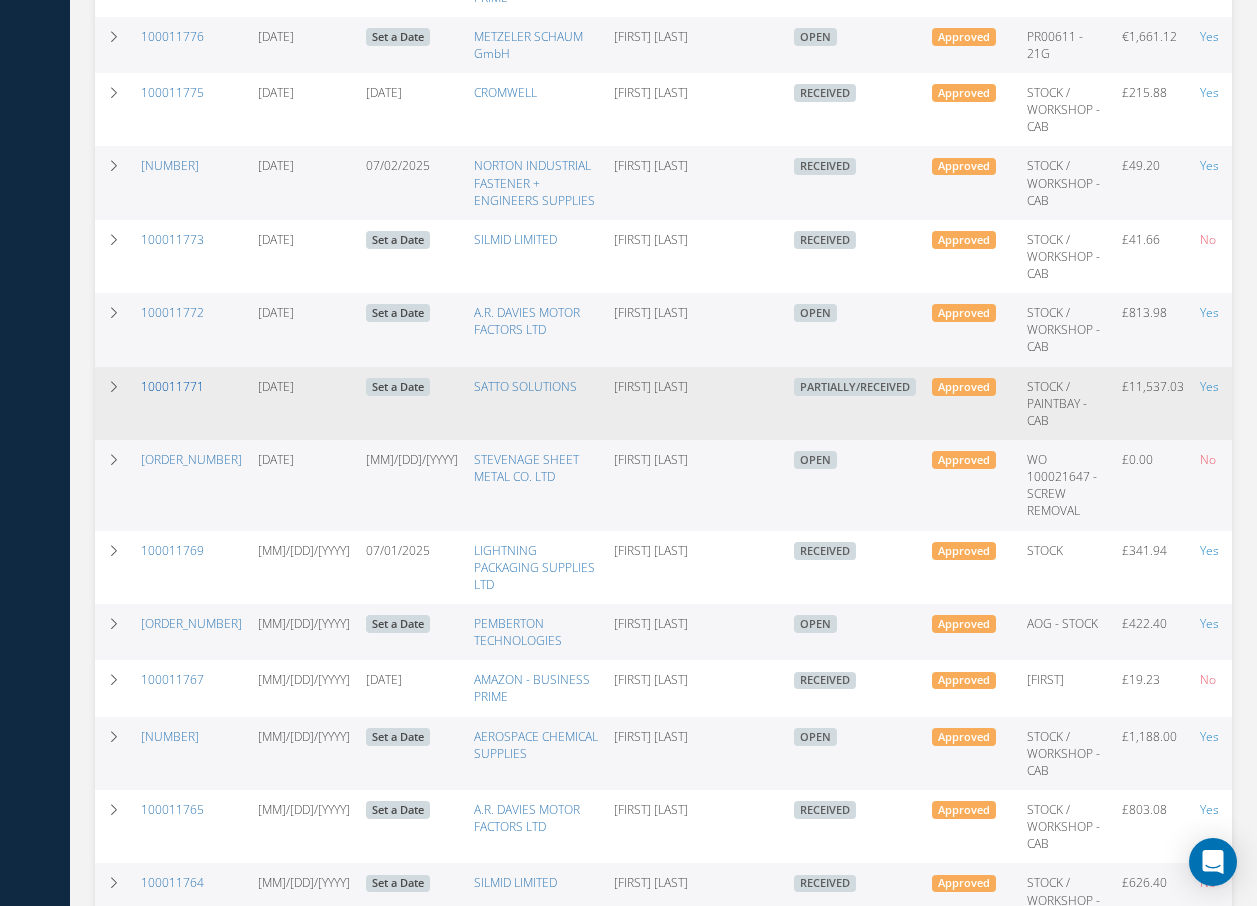 click on "100011771" at bounding box center (172, 386) 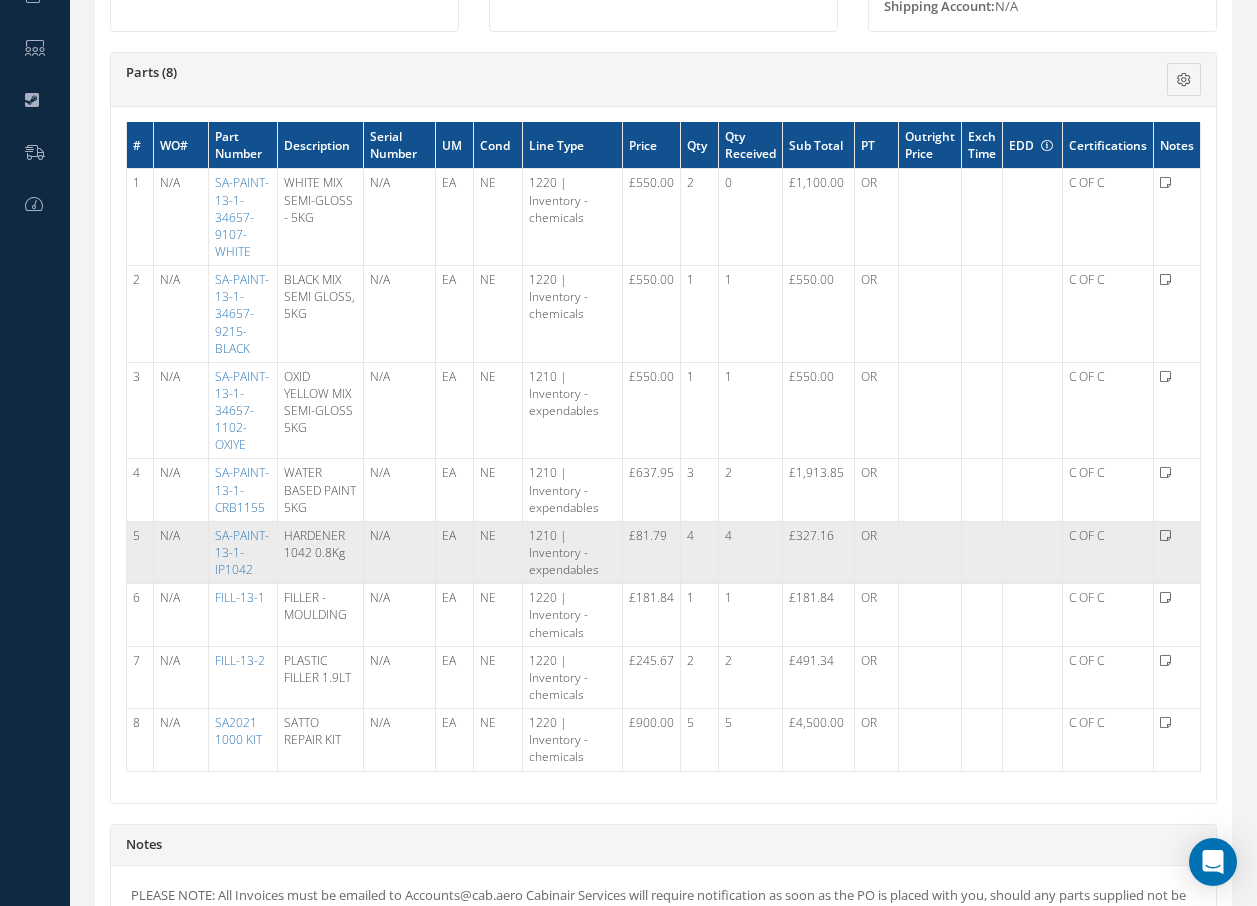 scroll, scrollTop: 500, scrollLeft: 0, axis: vertical 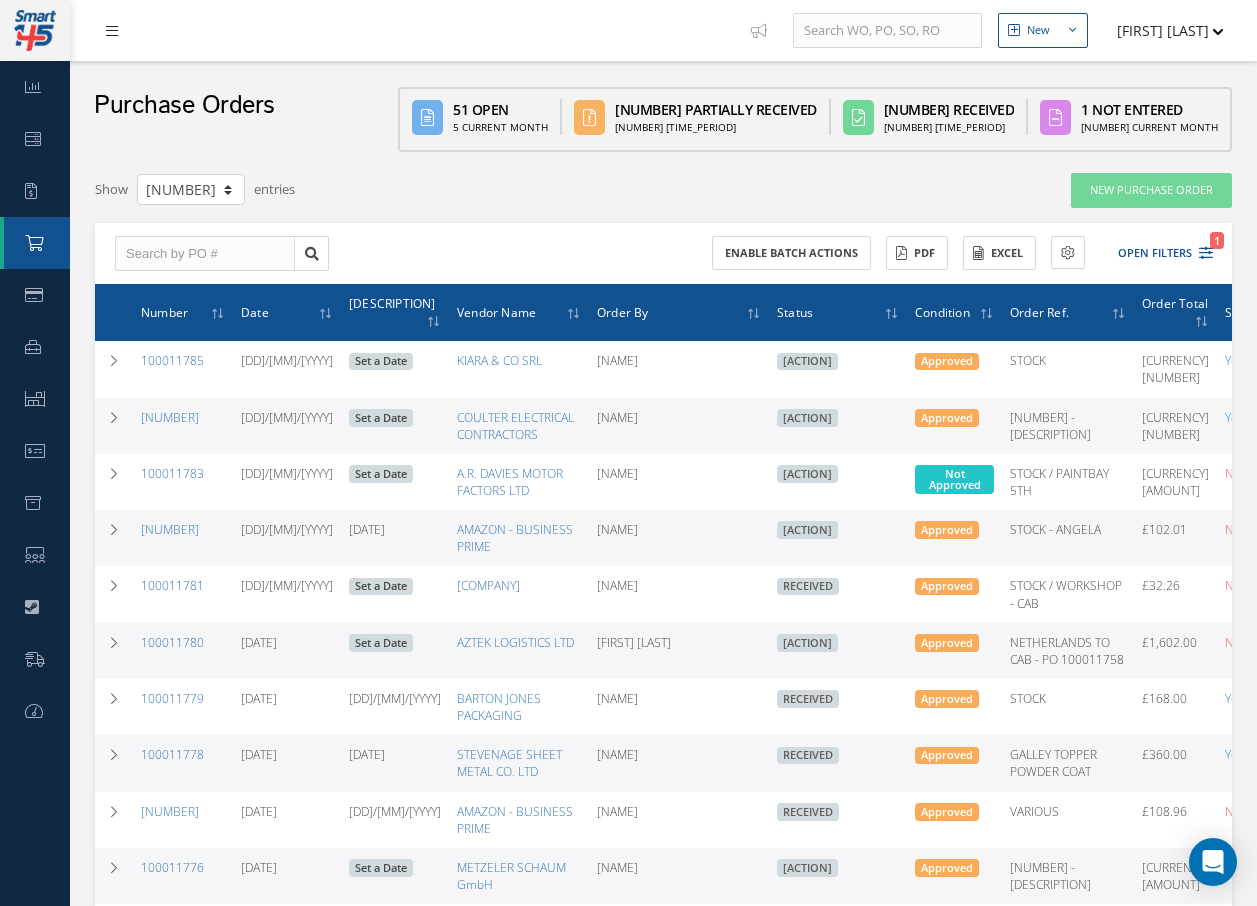 click at bounding box center [112, 31] 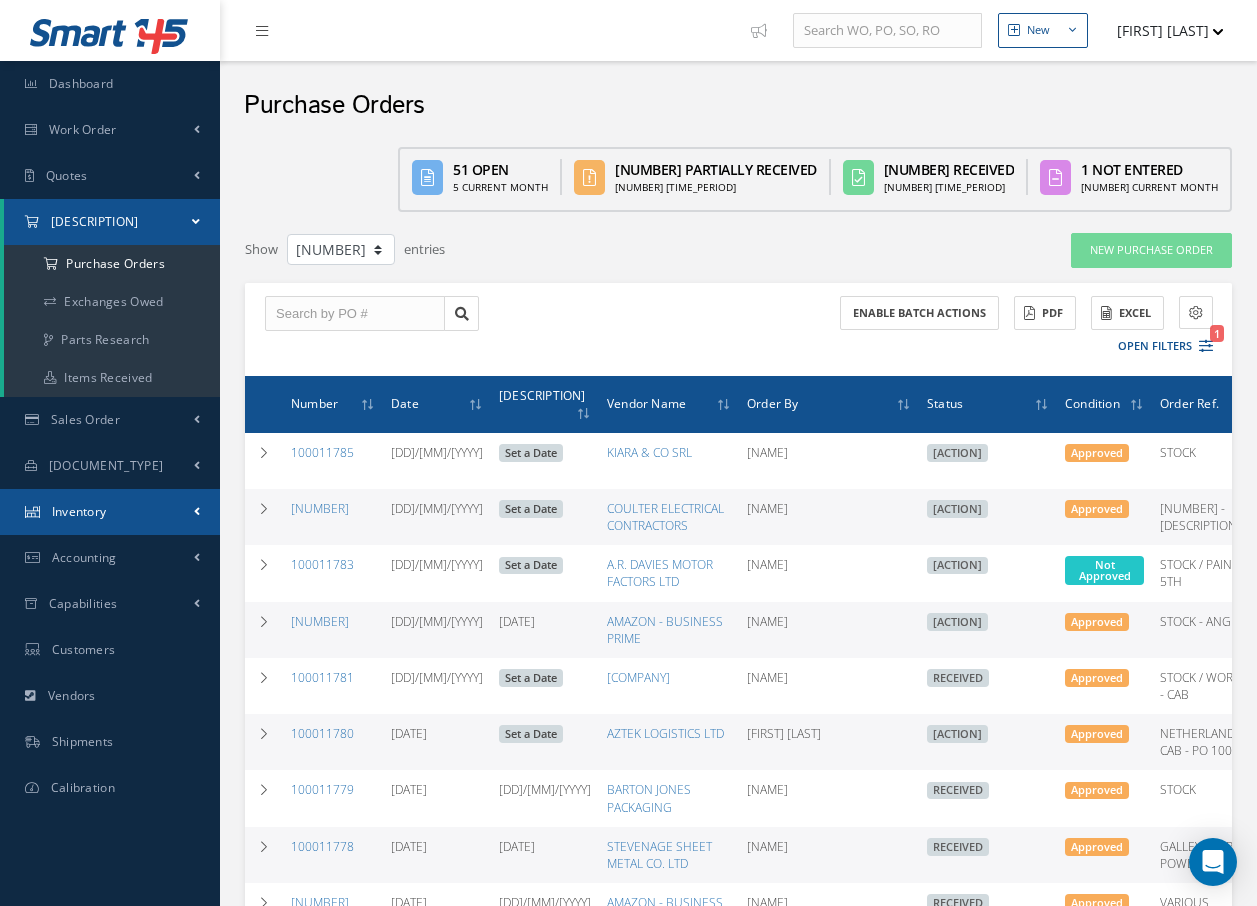 click on "Inventory" at bounding box center [83, 129] 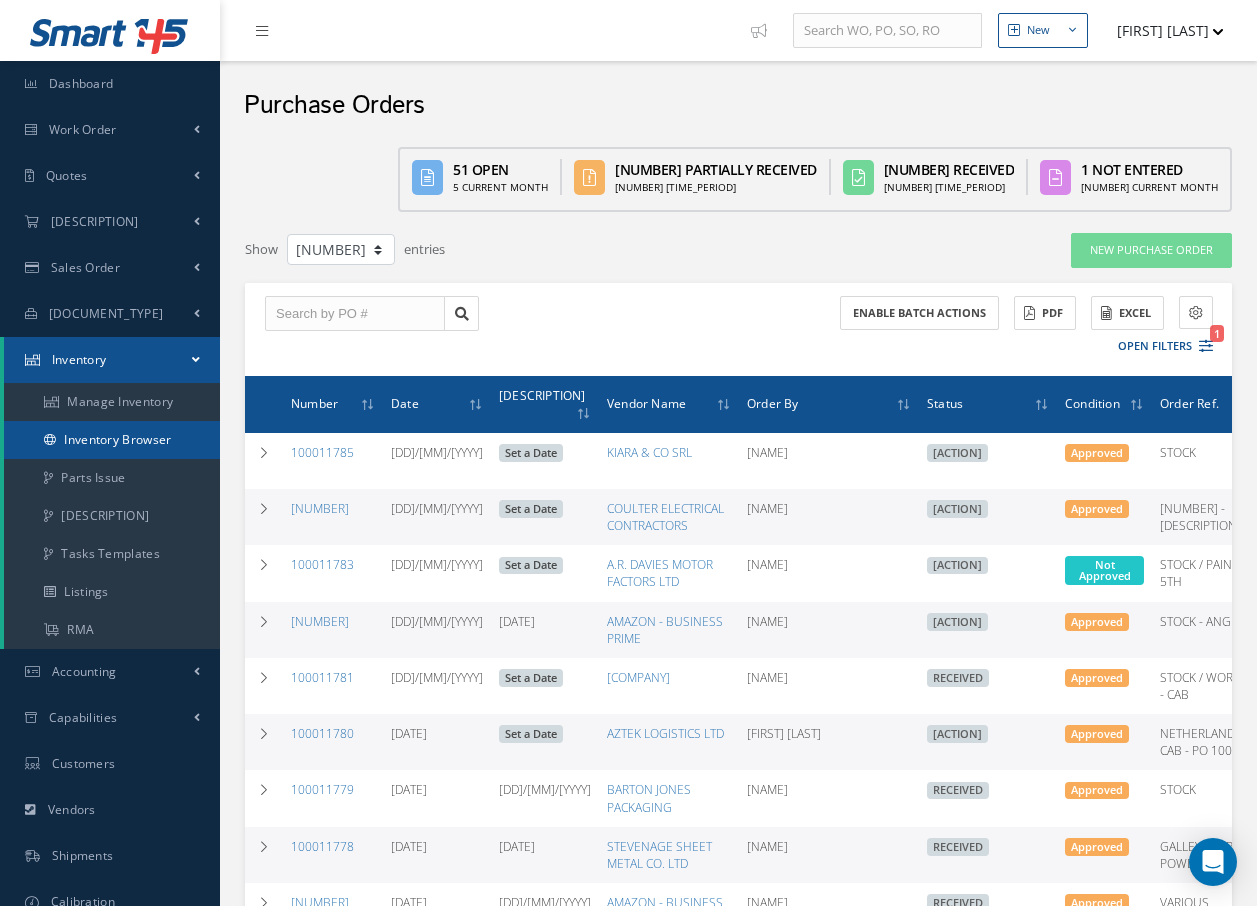 click on "[INVENTORY BROWSER]" at bounding box center (112, 440) 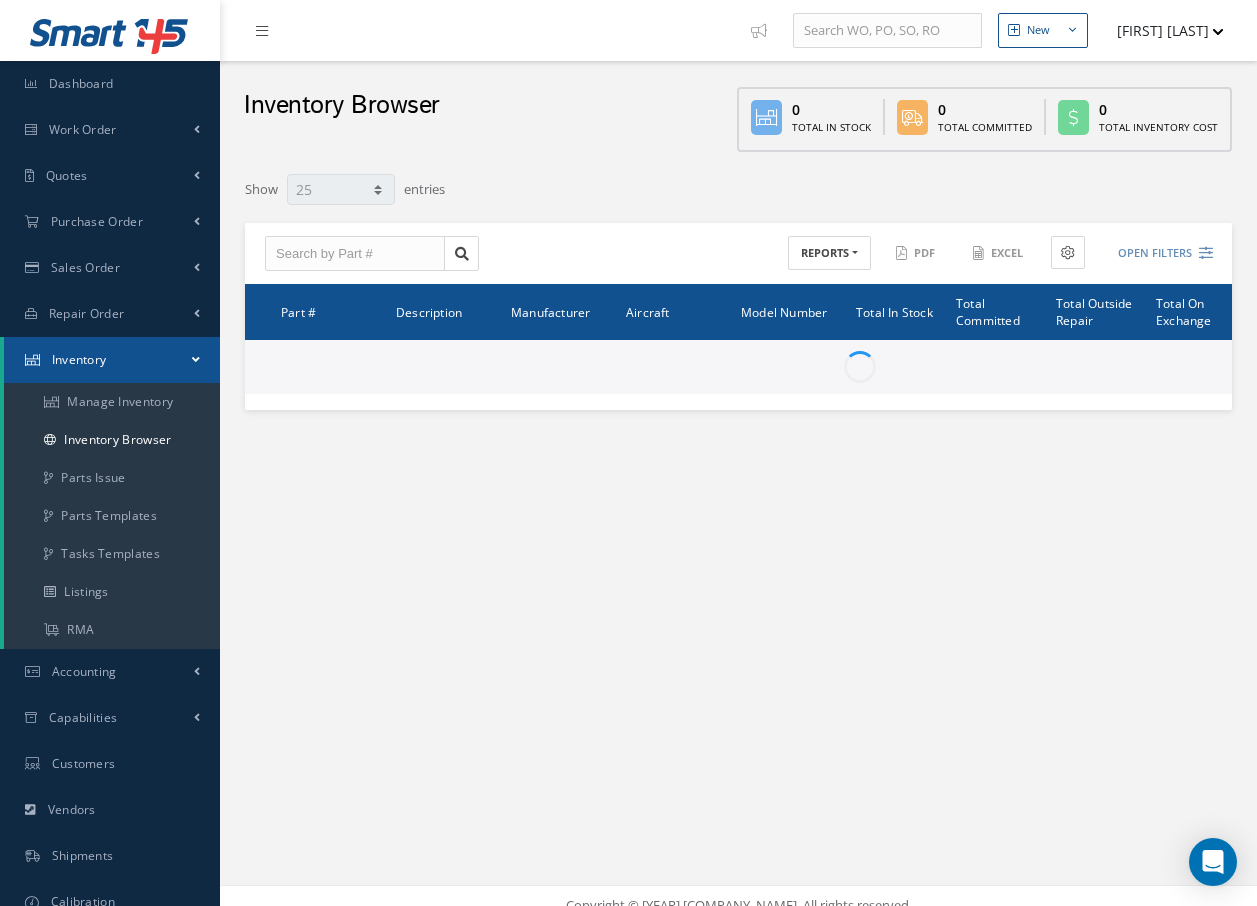 scroll, scrollTop: 0, scrollLeft: 0, axis: both 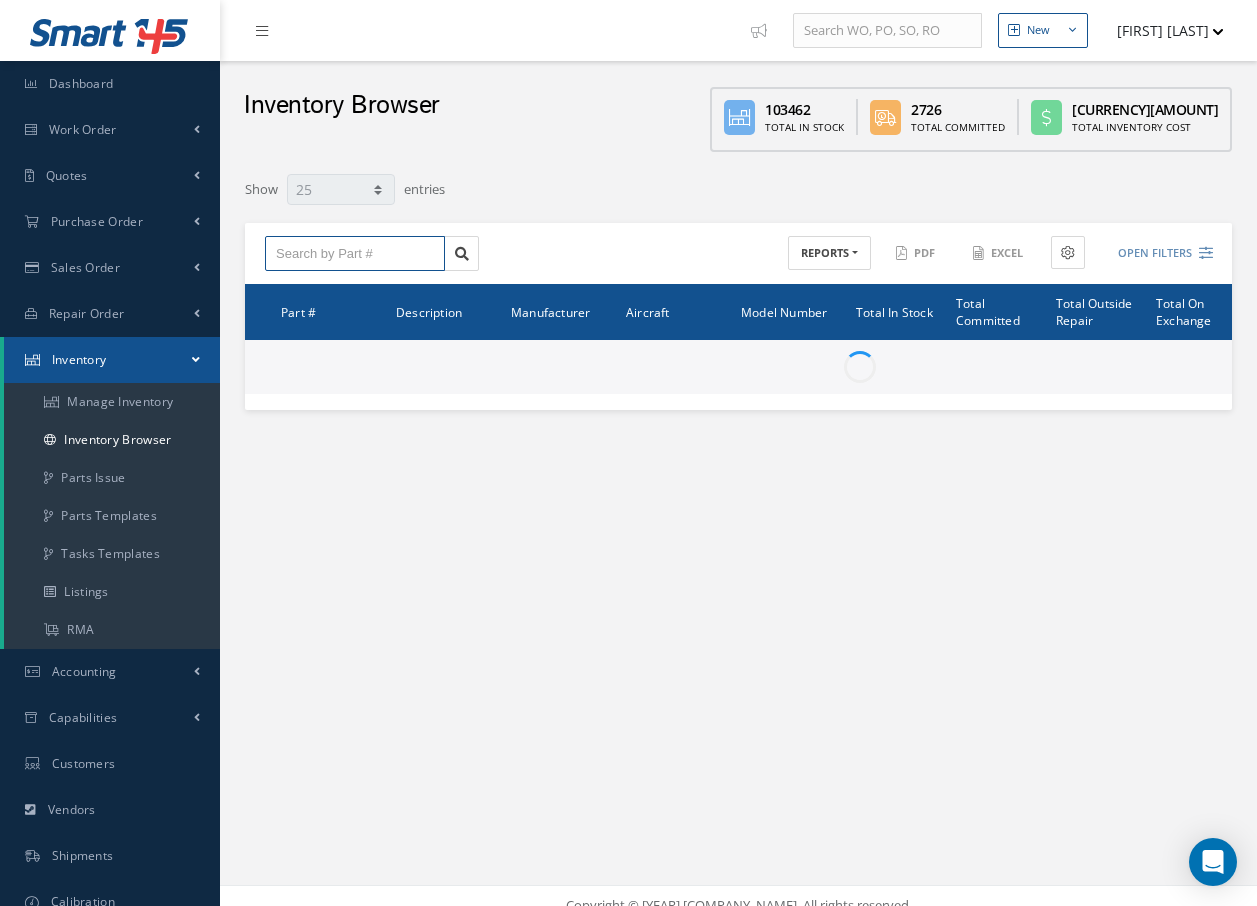 click at bounding box center (355, 254) 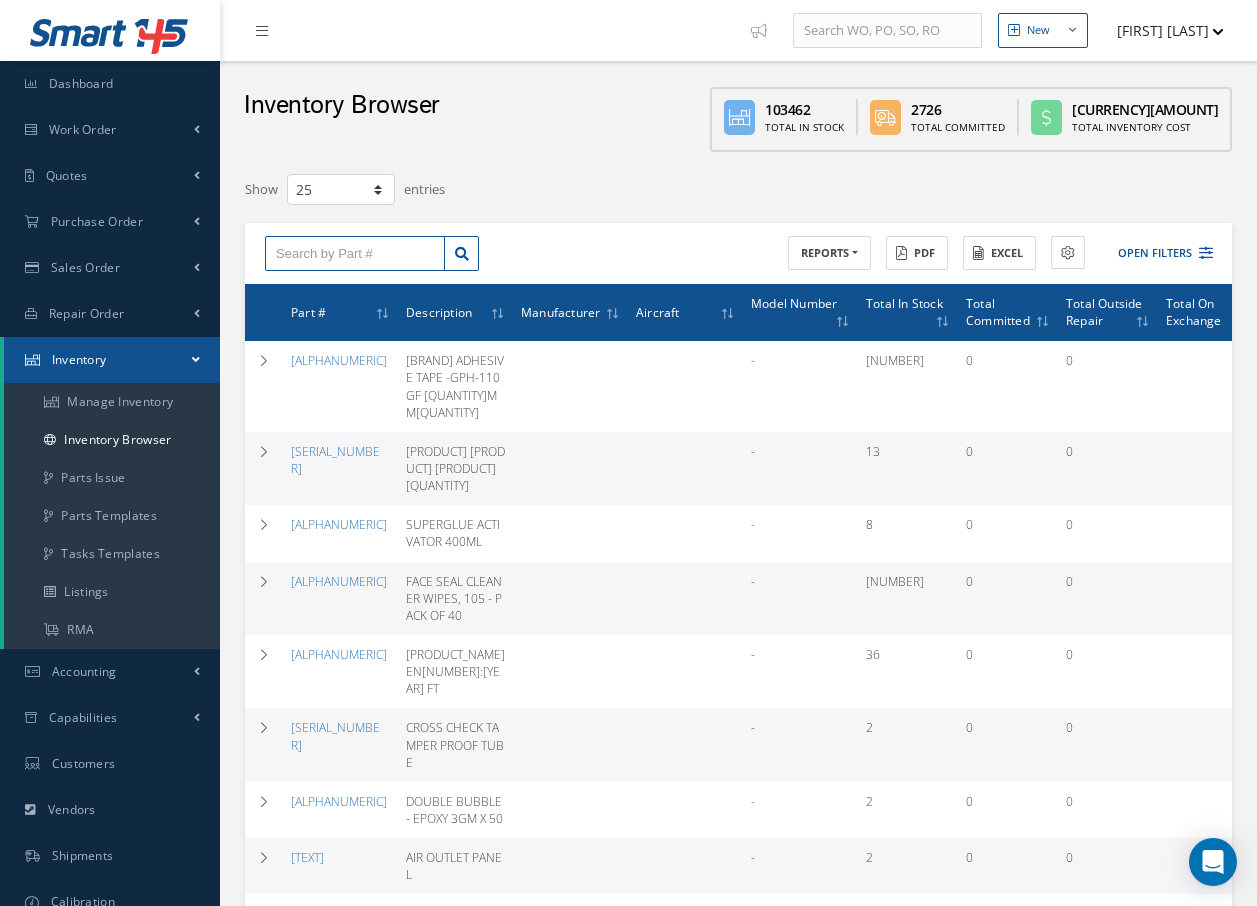 click at bounding box center (355, 254) 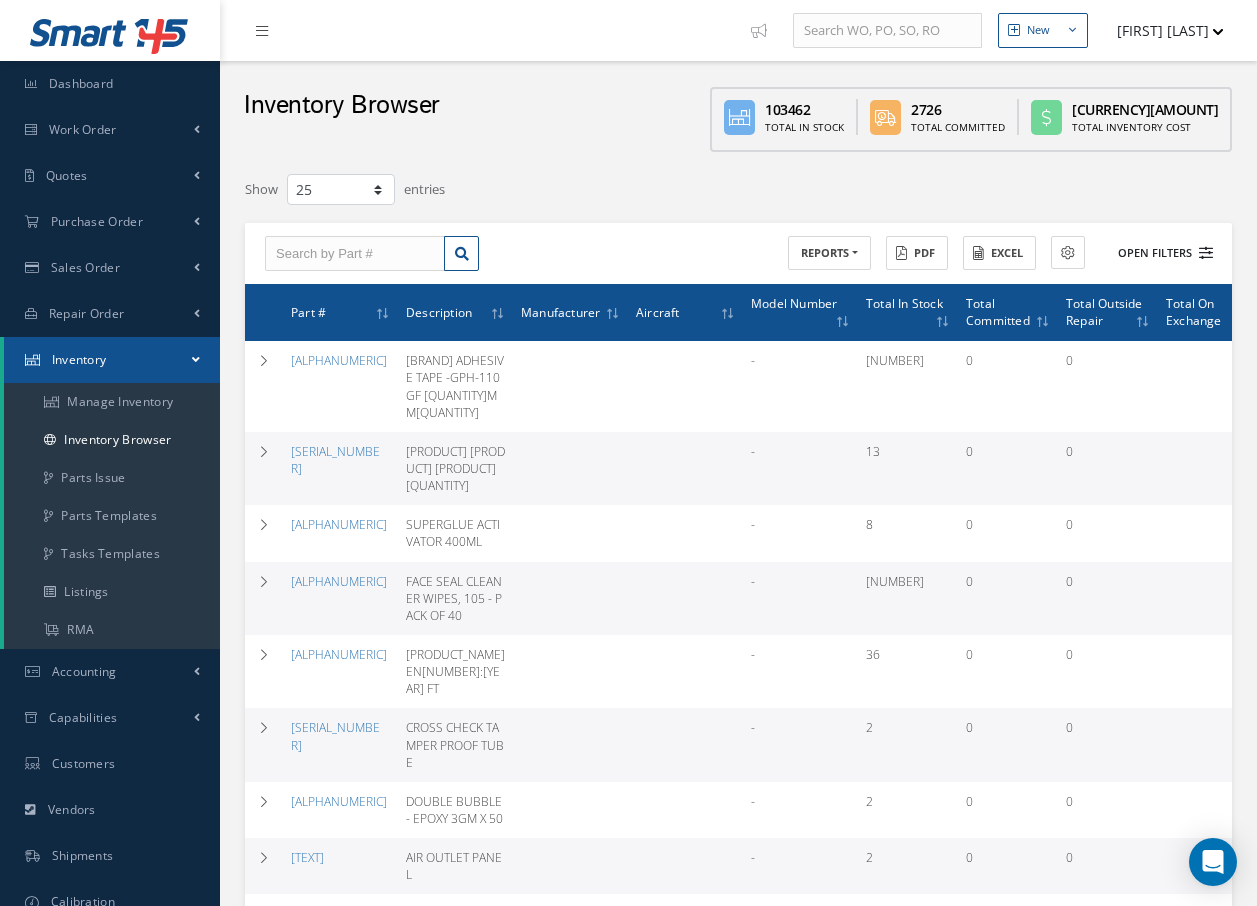 click on "Open Filters" at bounding box center [1156, 253] 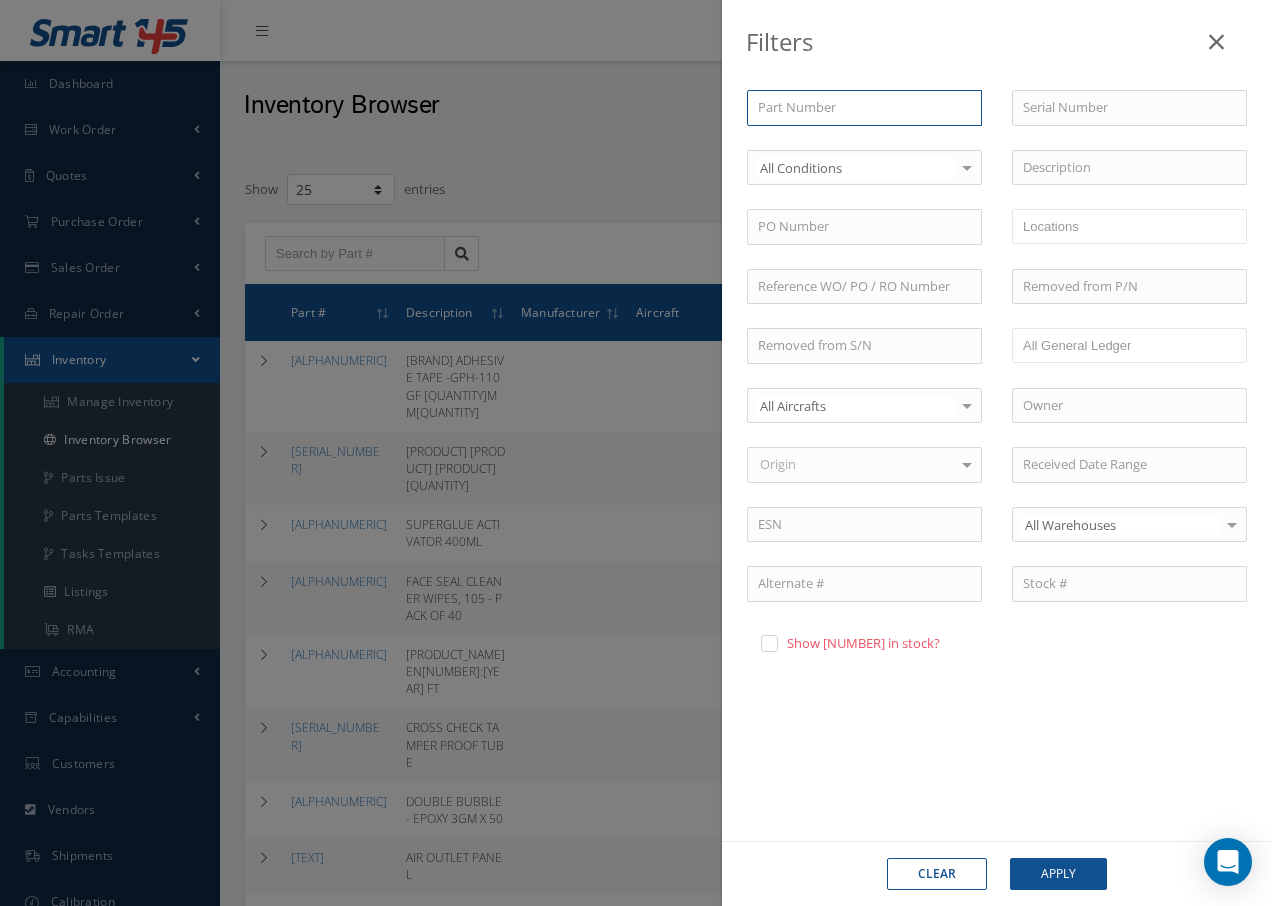 drag, startPoint x: 842, startPoint y: 111, endPoint x: 854, endPoint y: 102, distance: 15 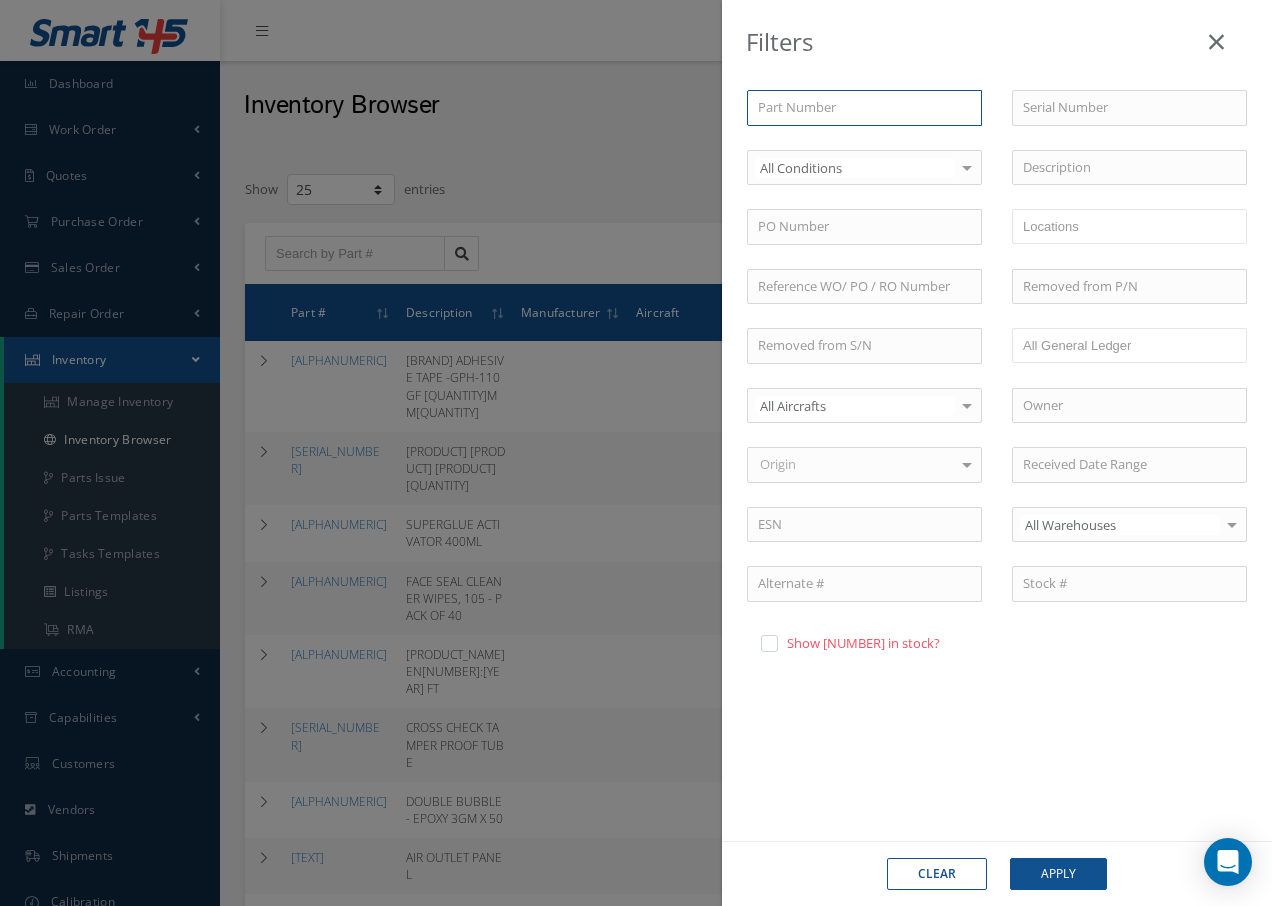 click at bounding box center [864, 108] 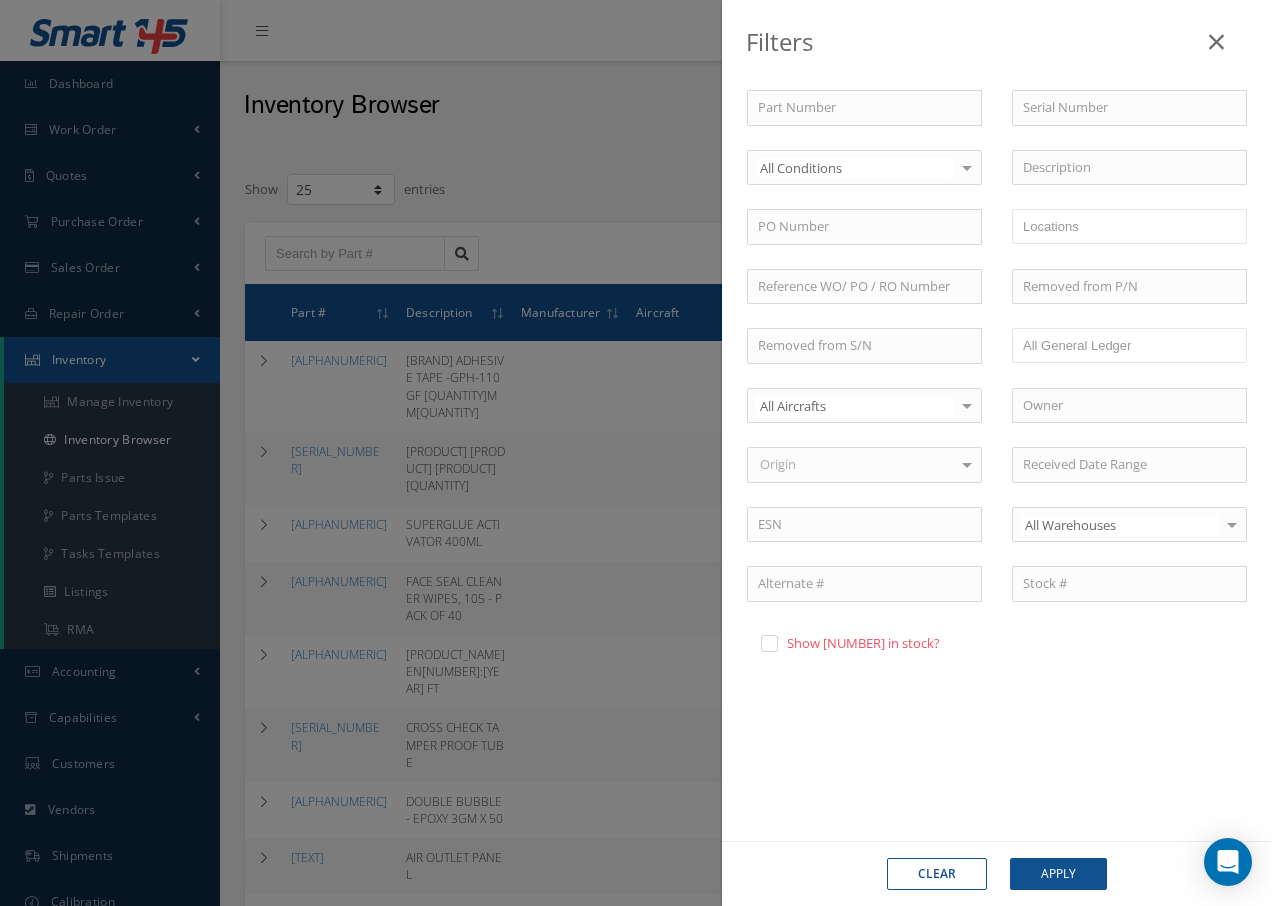 click at bounding box center (1216, 42) 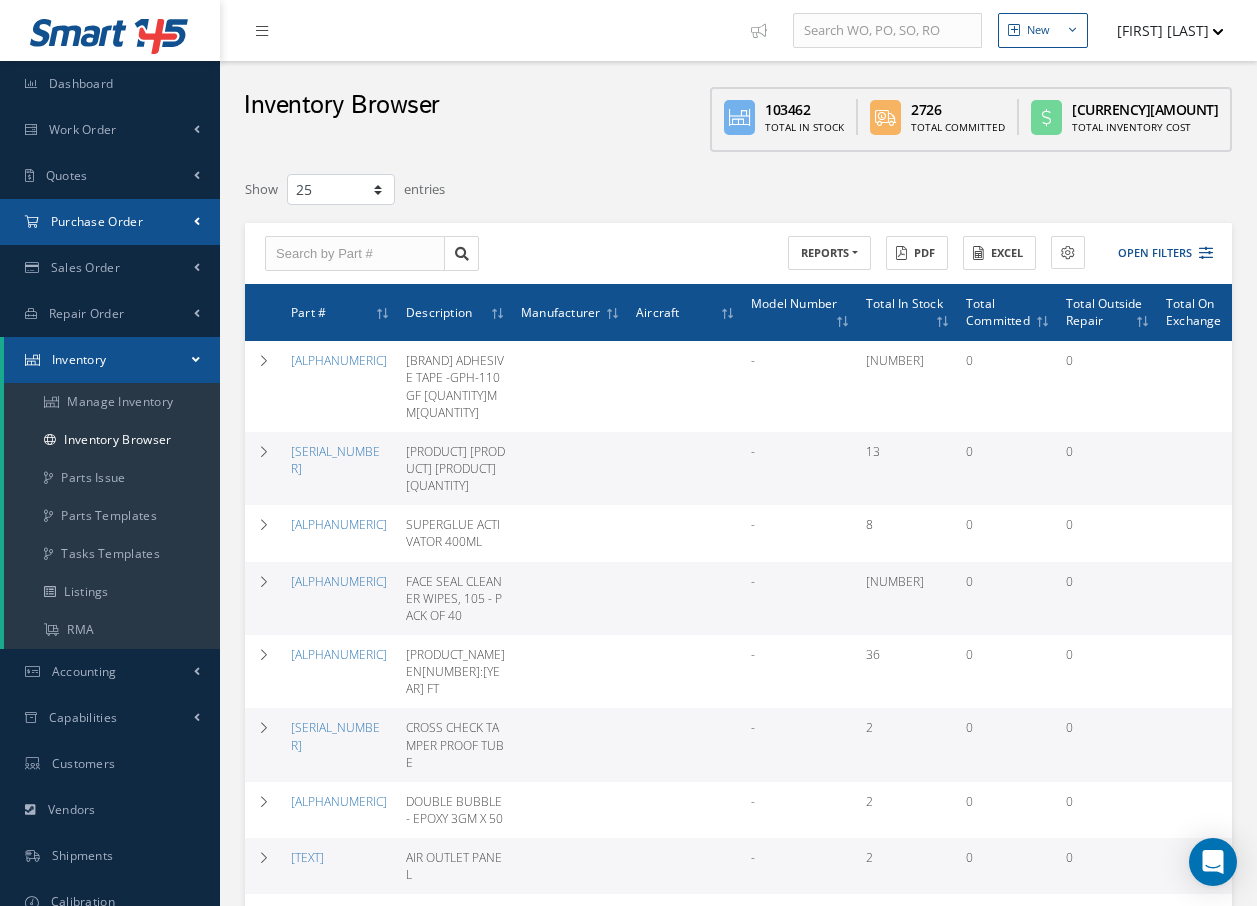 click on "Purchase Order" at bounding box center [83, 129] 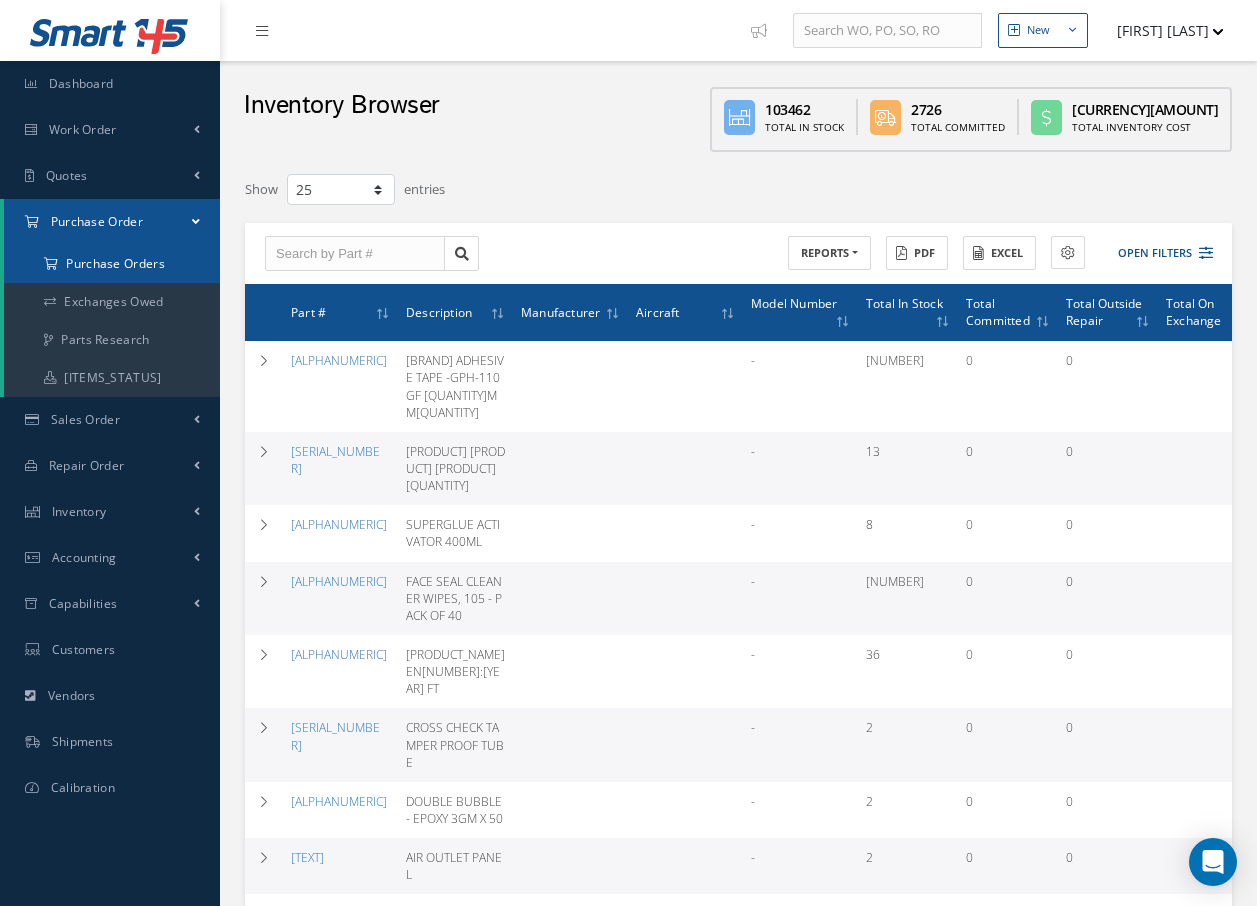 click on "Purchase Orders" at bounding box center [112, 264] 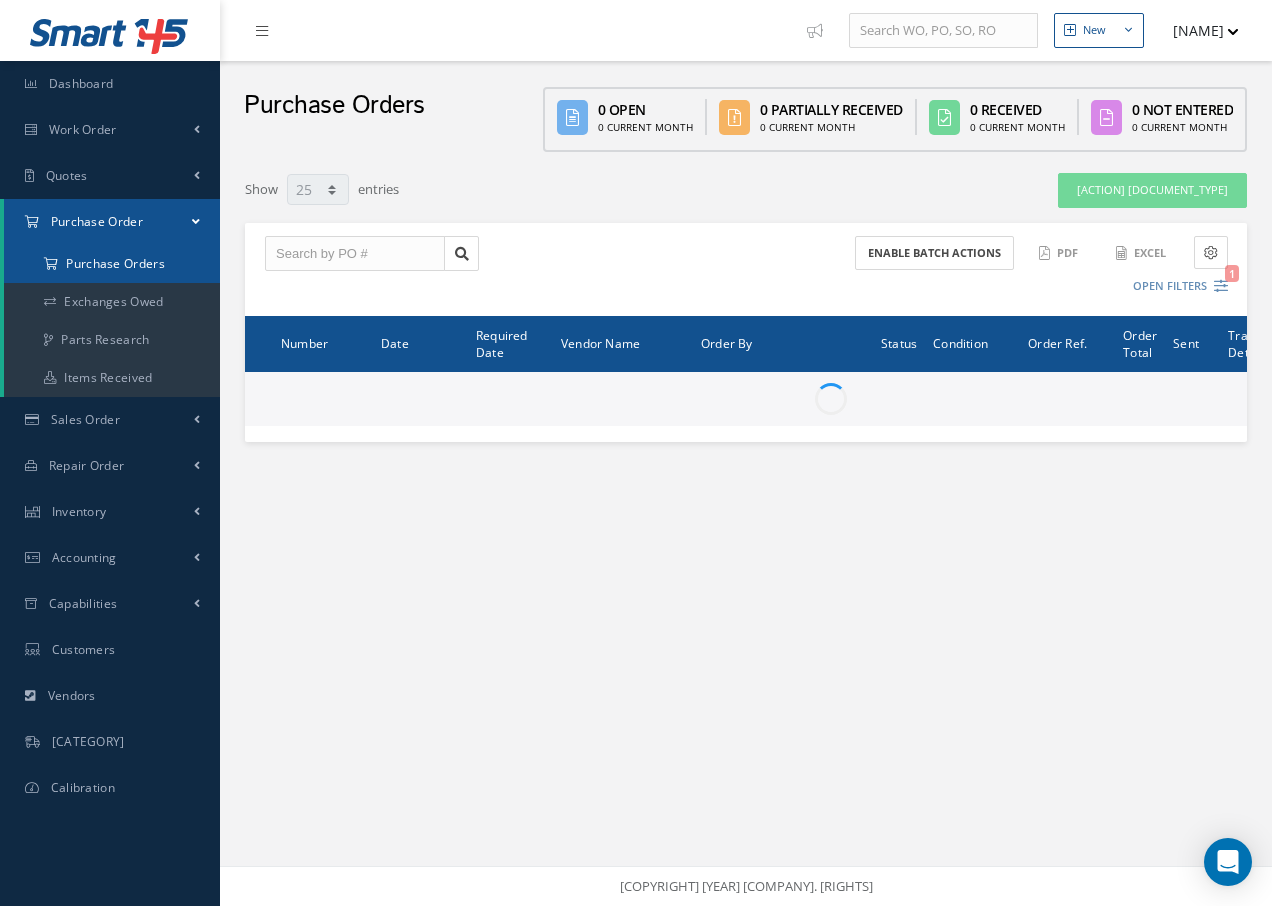 scroll, scrollTop: 0, scrollLeft: 0, axis: both 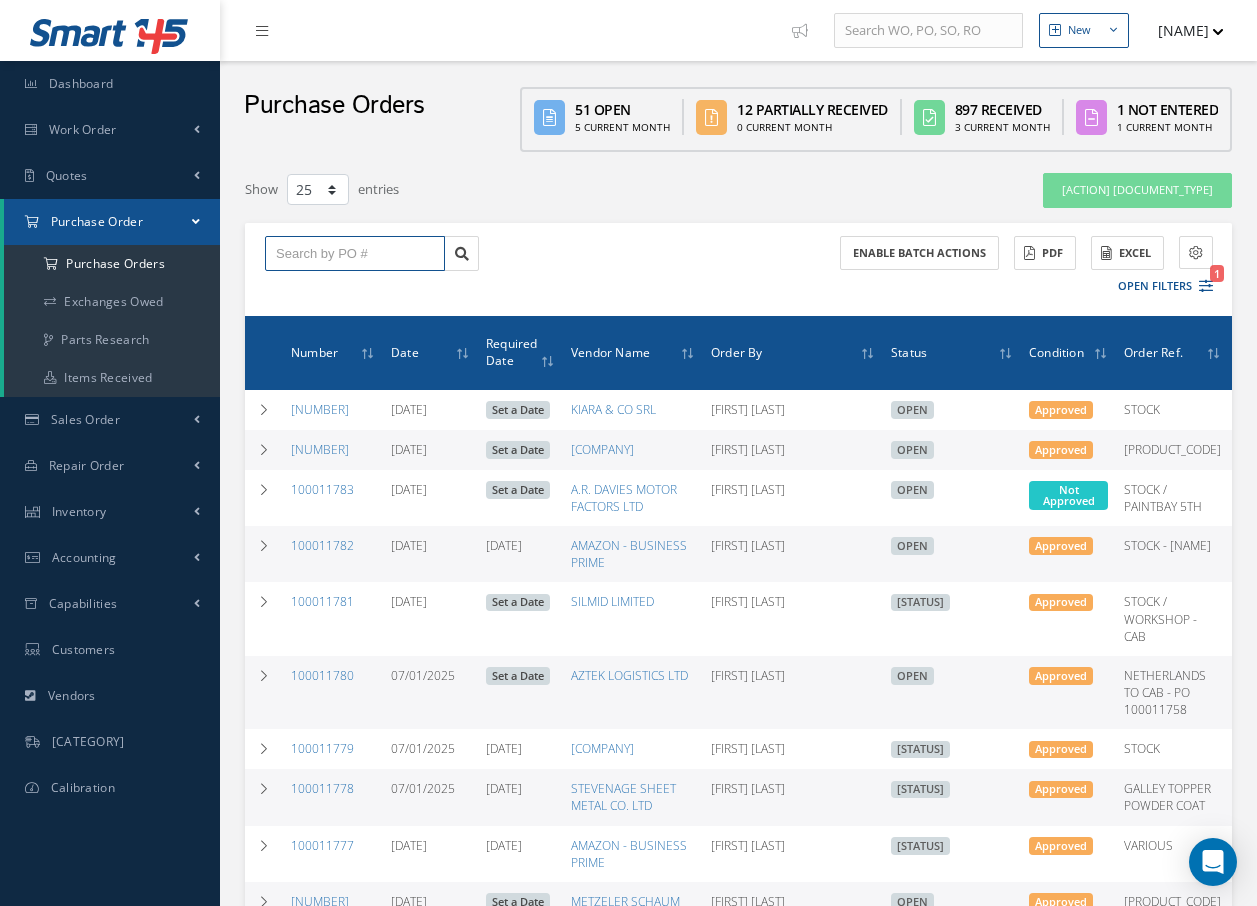 click at bounding box center (355, 254) 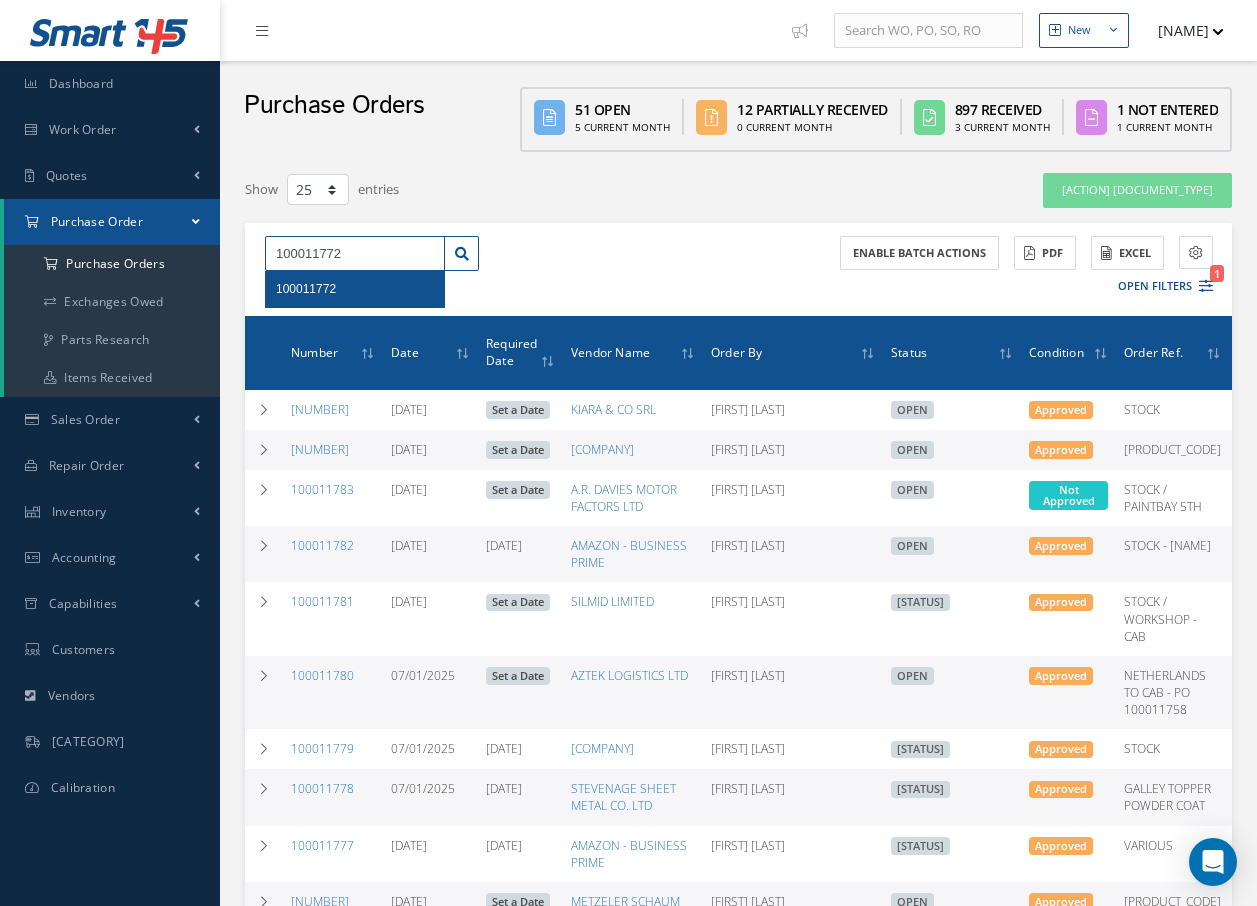 type on "100011772" 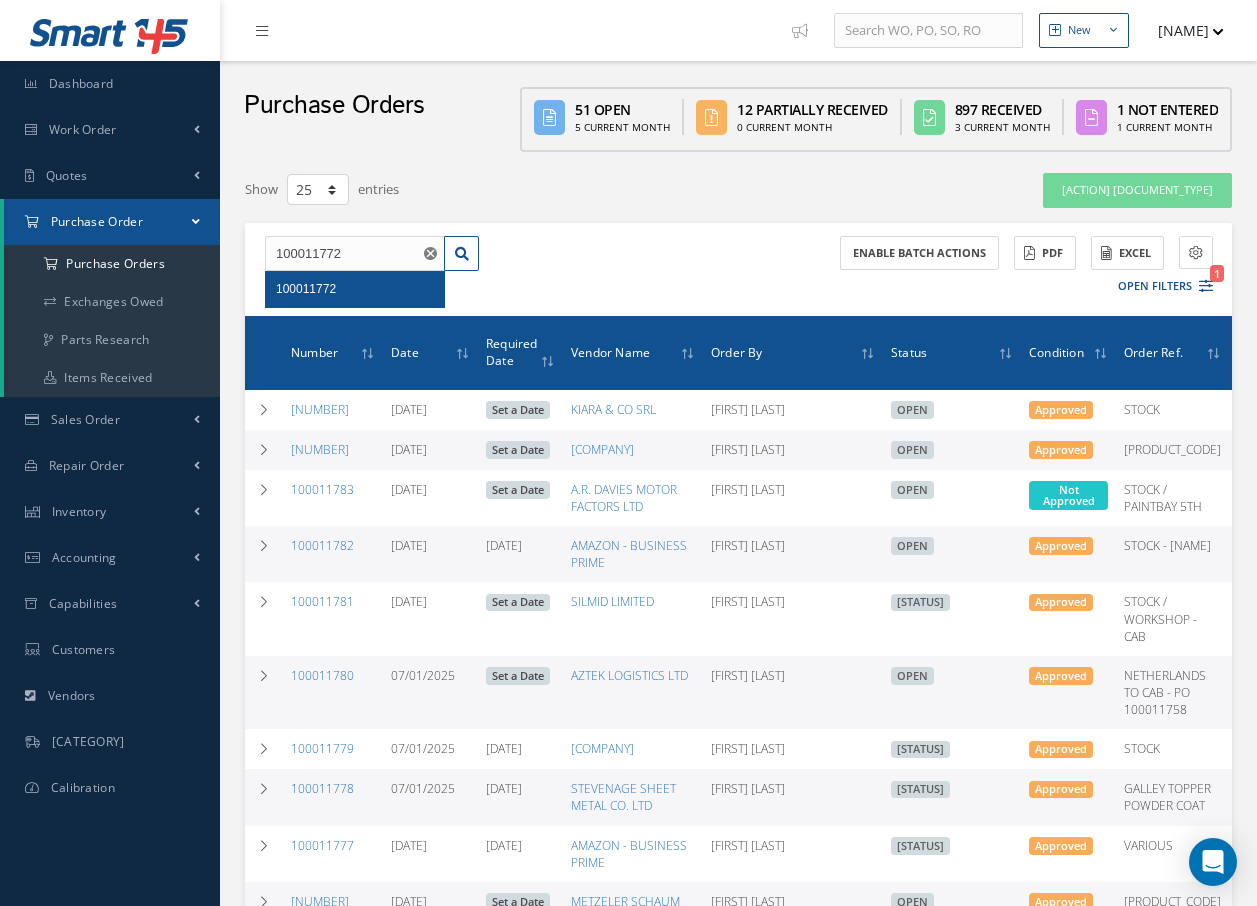 click on "100011772" at bounding box center (306, 289) 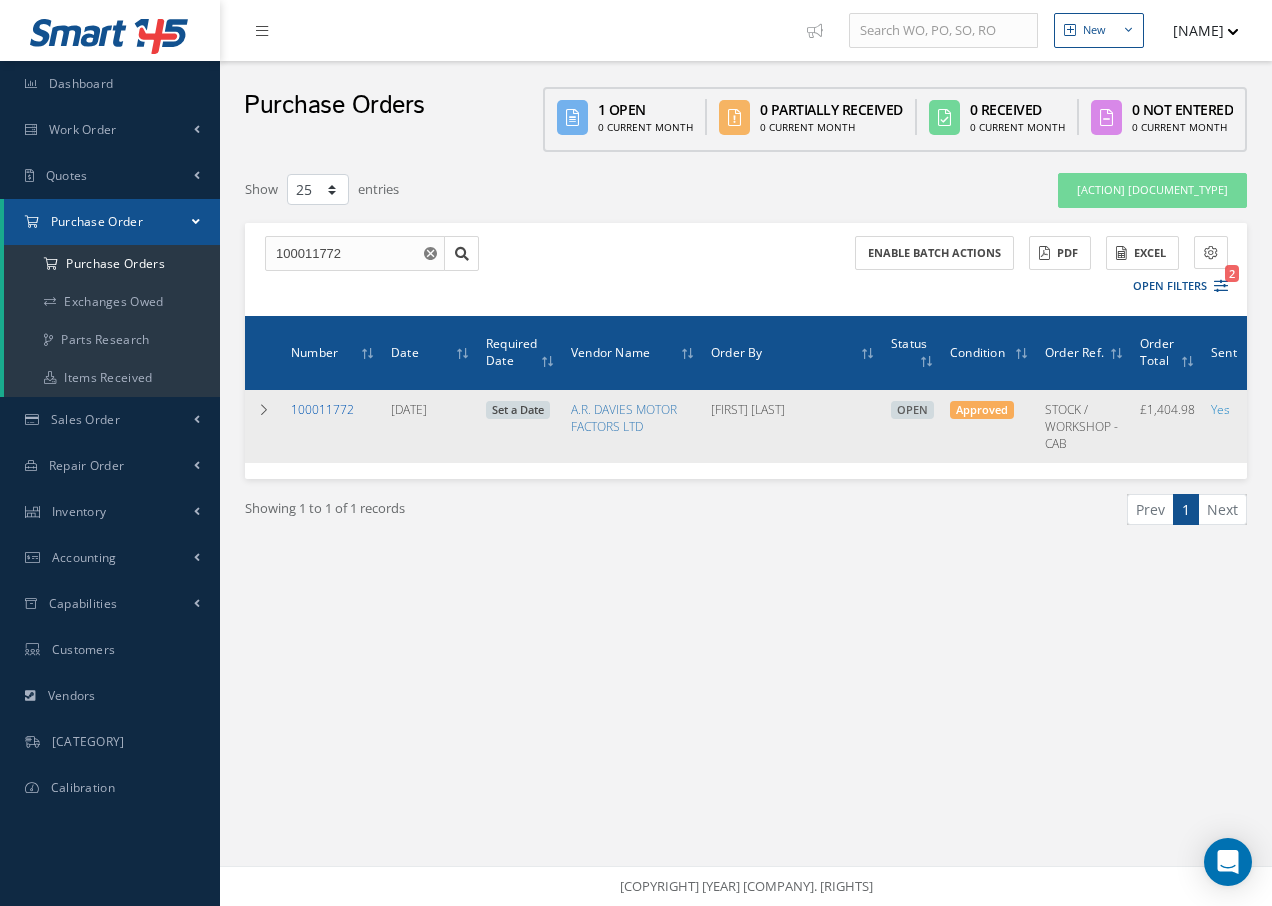 click on "[NUMBER]" at bounding box center (322, 409) 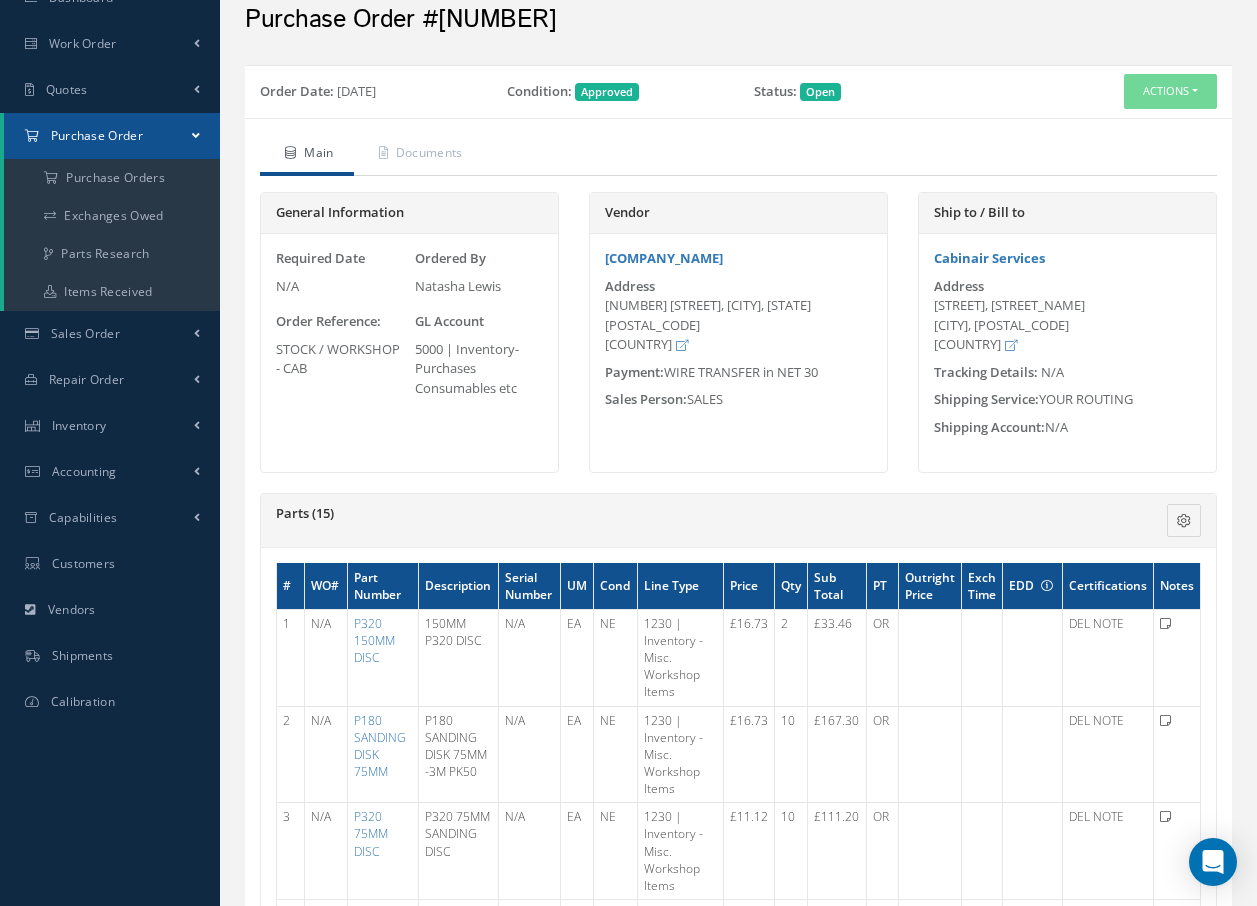 scroll, scrollTop: 0, scrollLeft: 0, axis: both 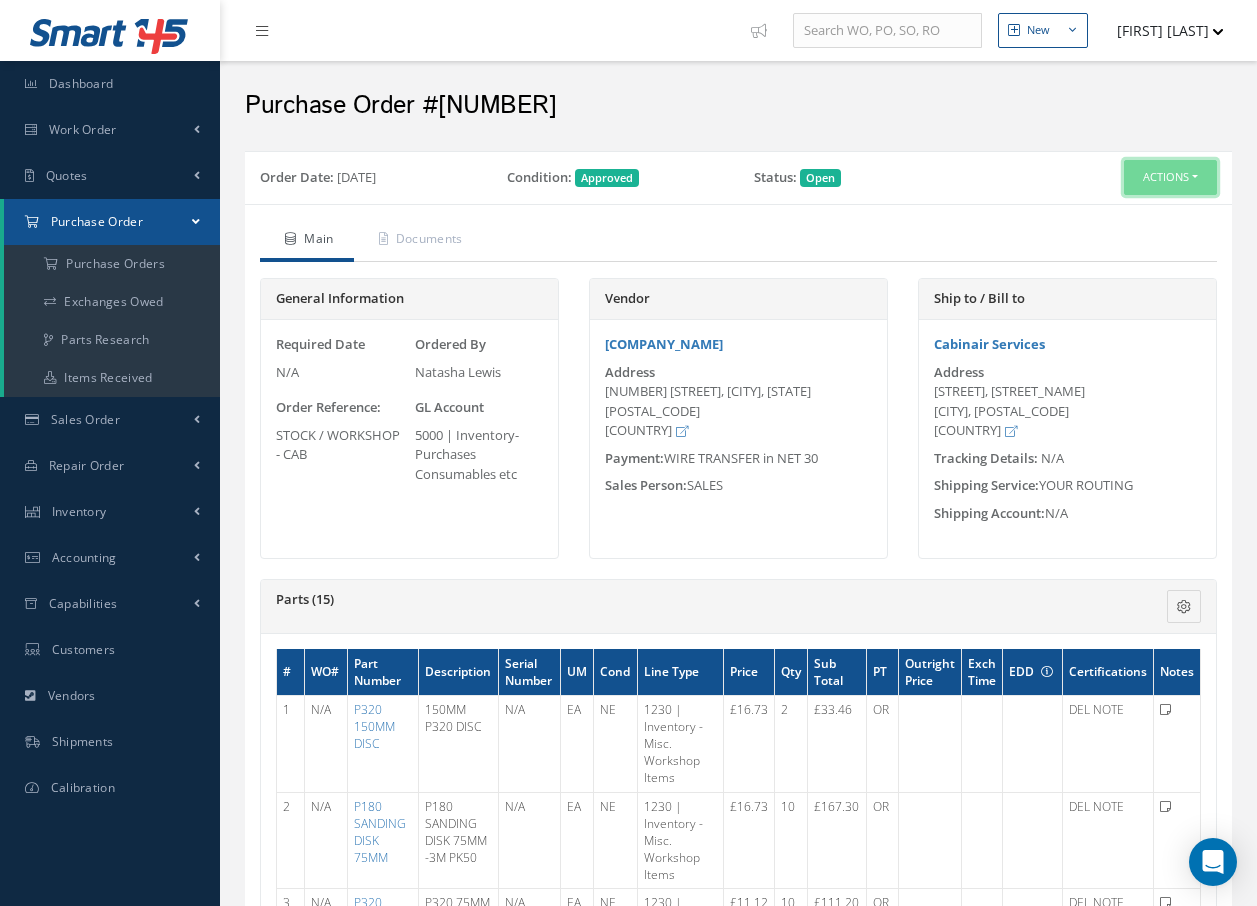 click on "Actions" at bounding box center [1170, 177] 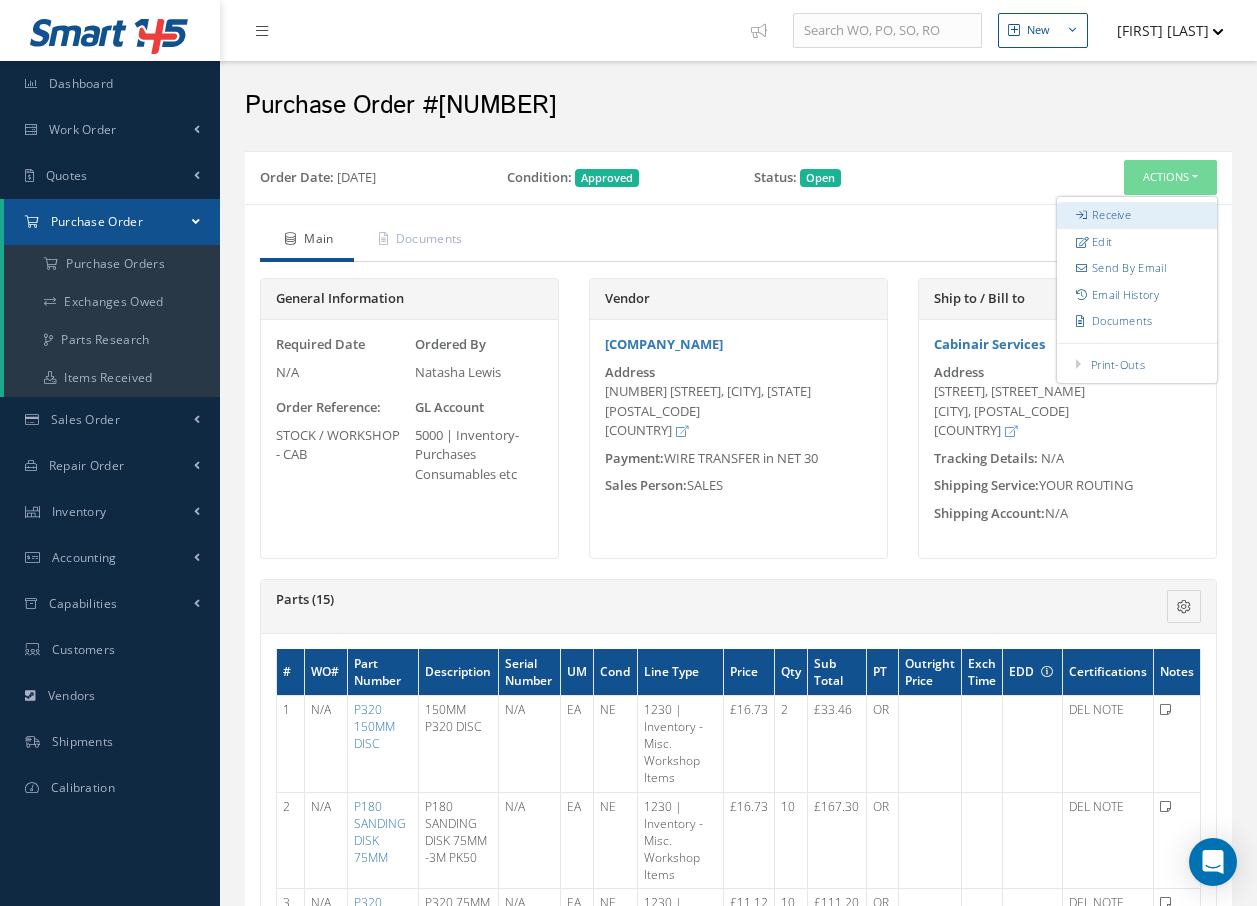 click on "[ACTION]" at bounding box center [1137, 215] 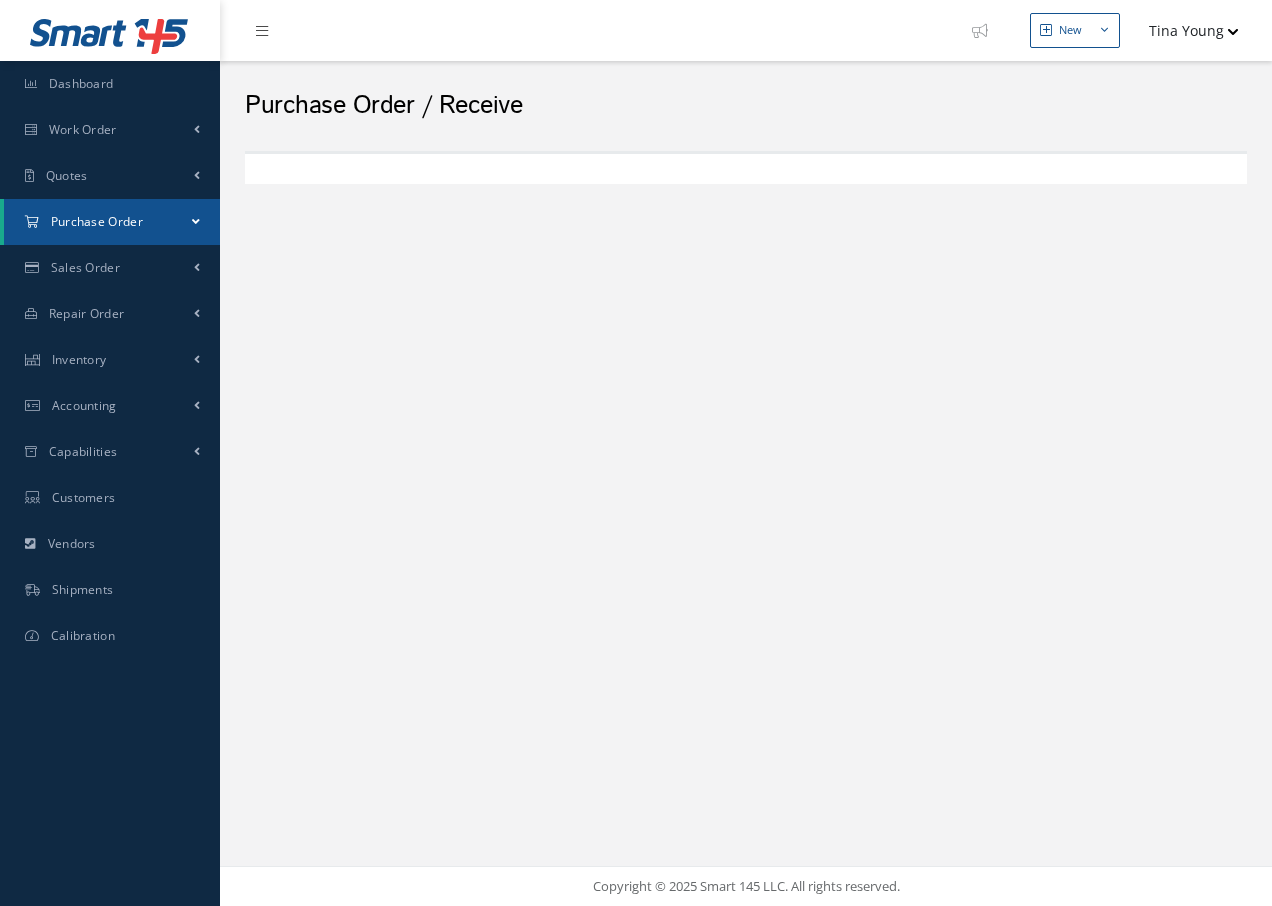 scroll, scrollTop: 0, scrollLeft: 0, axis: both 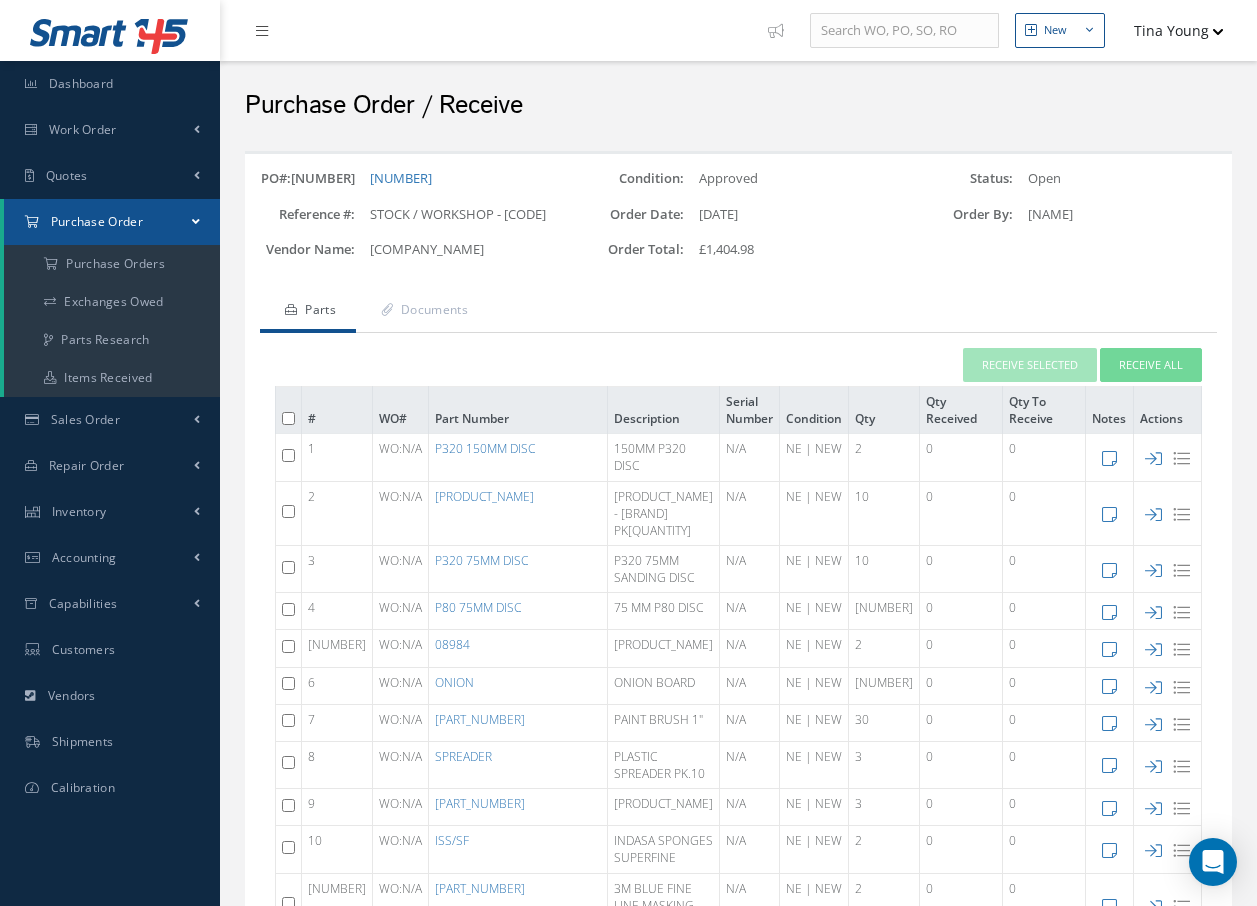 click at bounding box center (288, 455) 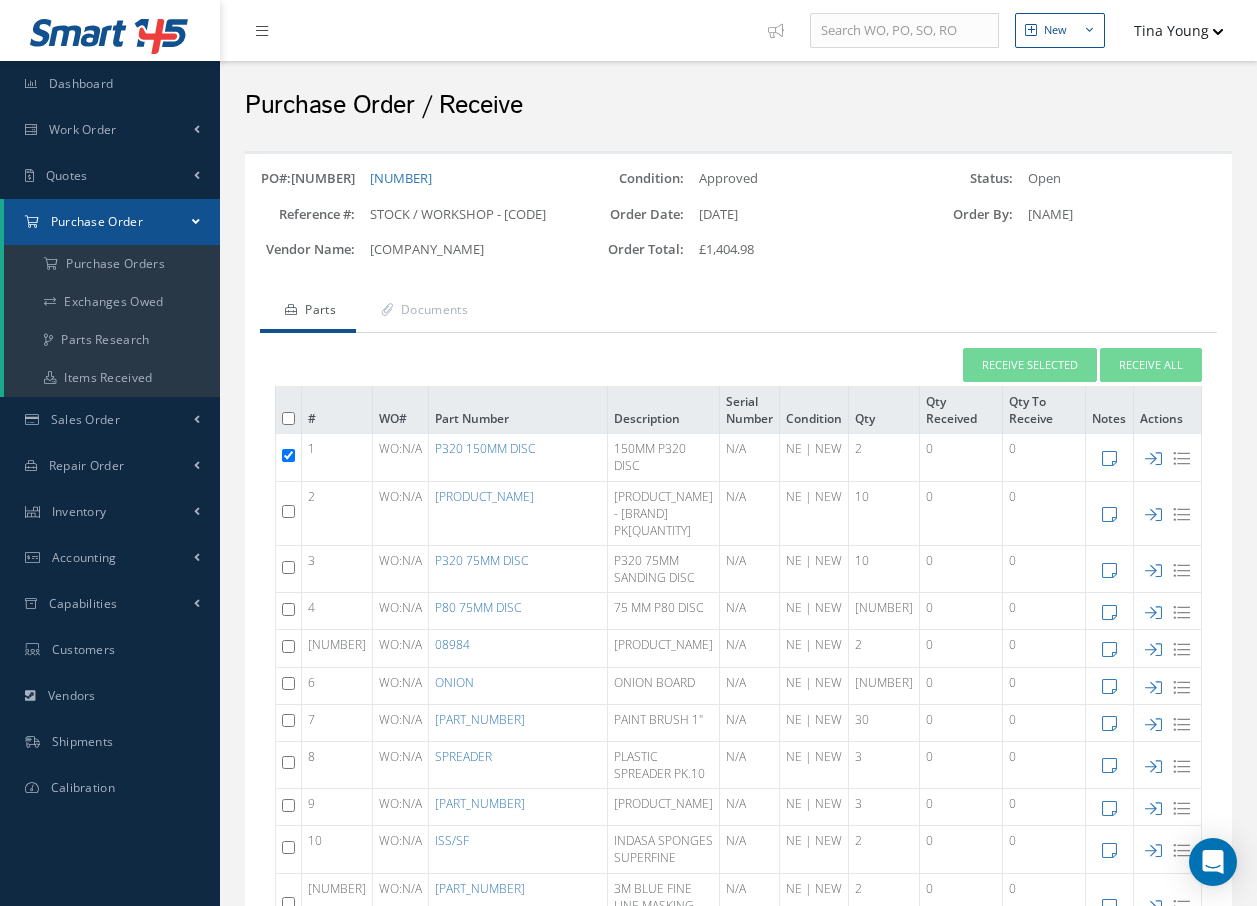 click at bounding box center (288, 455) 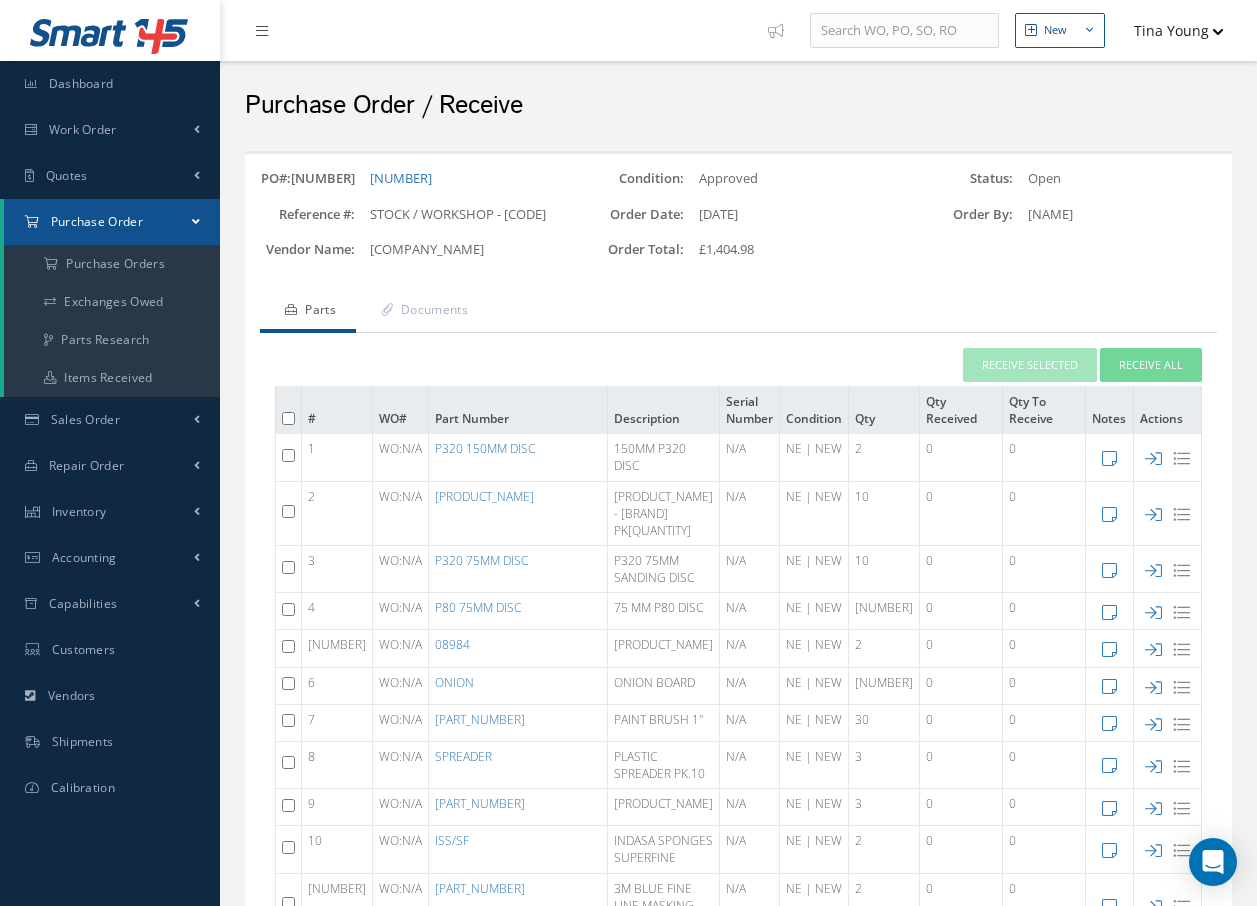 click at bounding box center [288, 455] 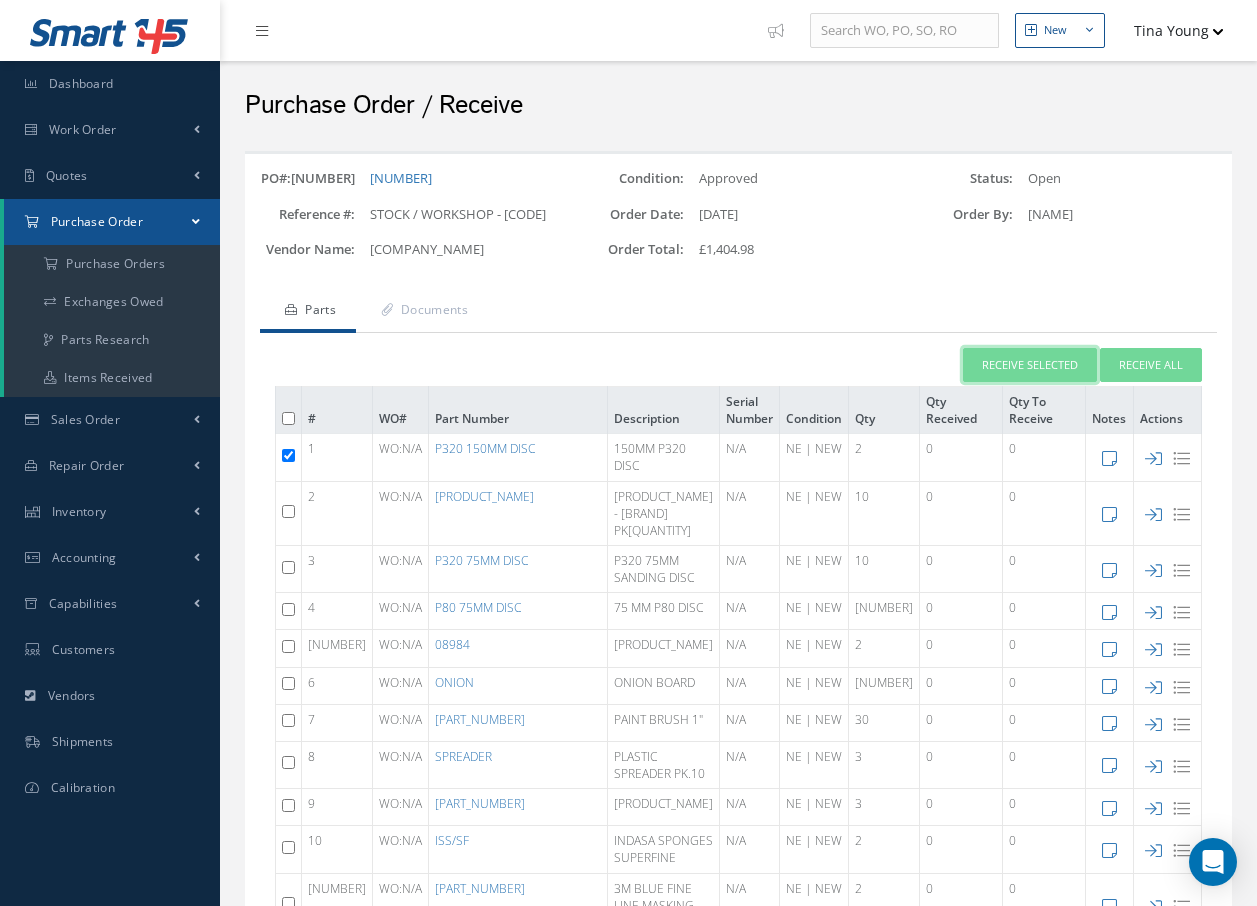 click on "Receive Selected" at bounding box center [1030, 365] 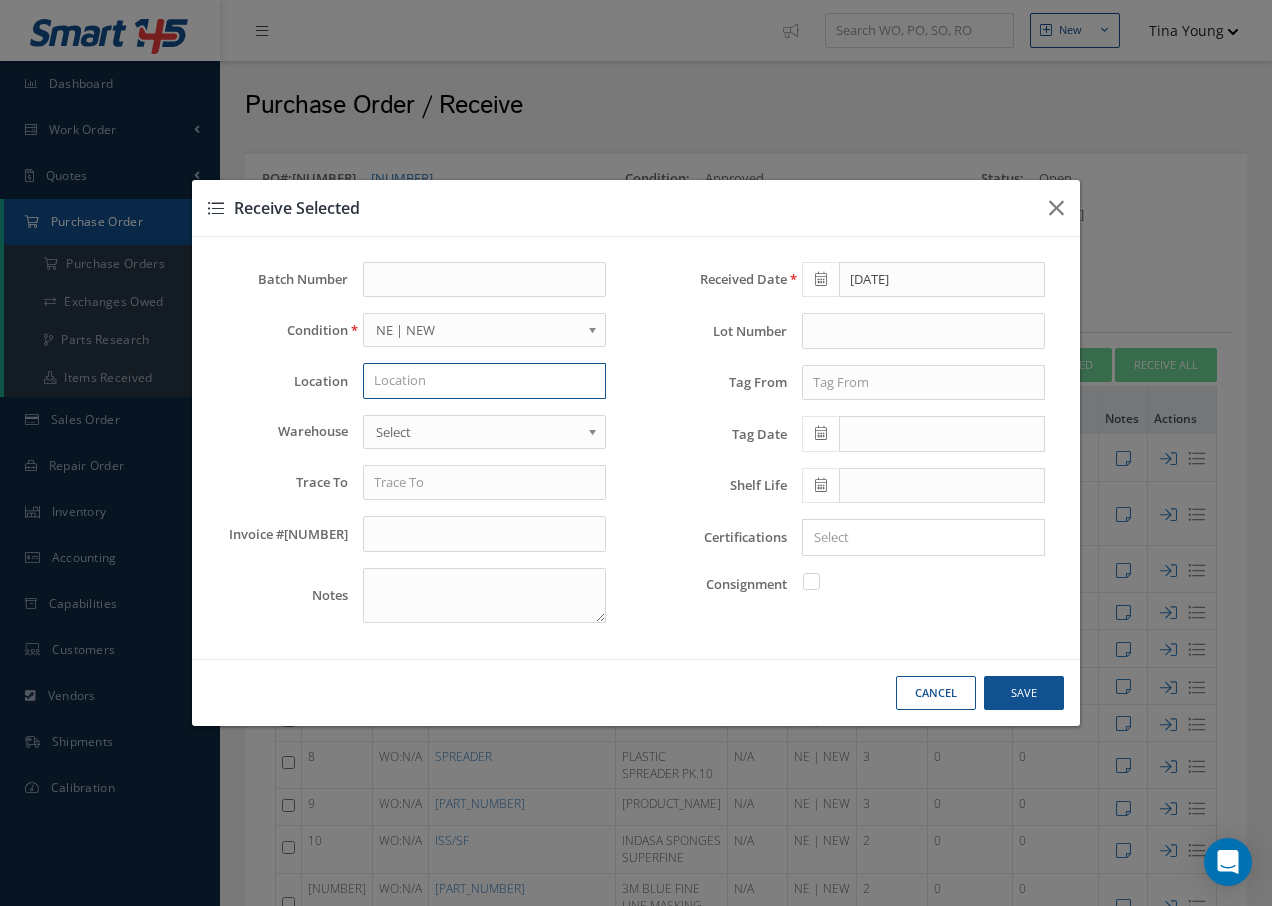 click at bounding box center (484, 381) 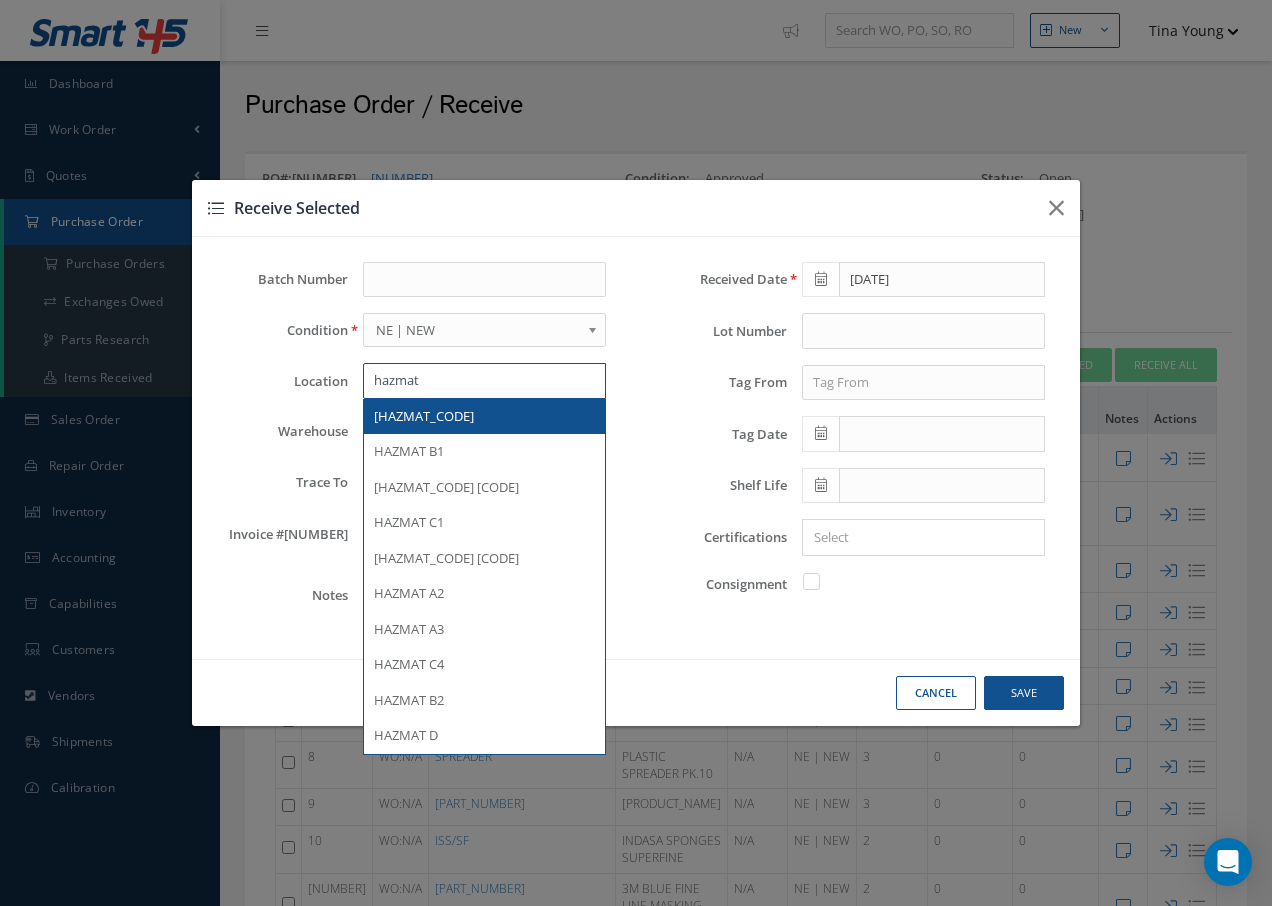 type on "hazmat" 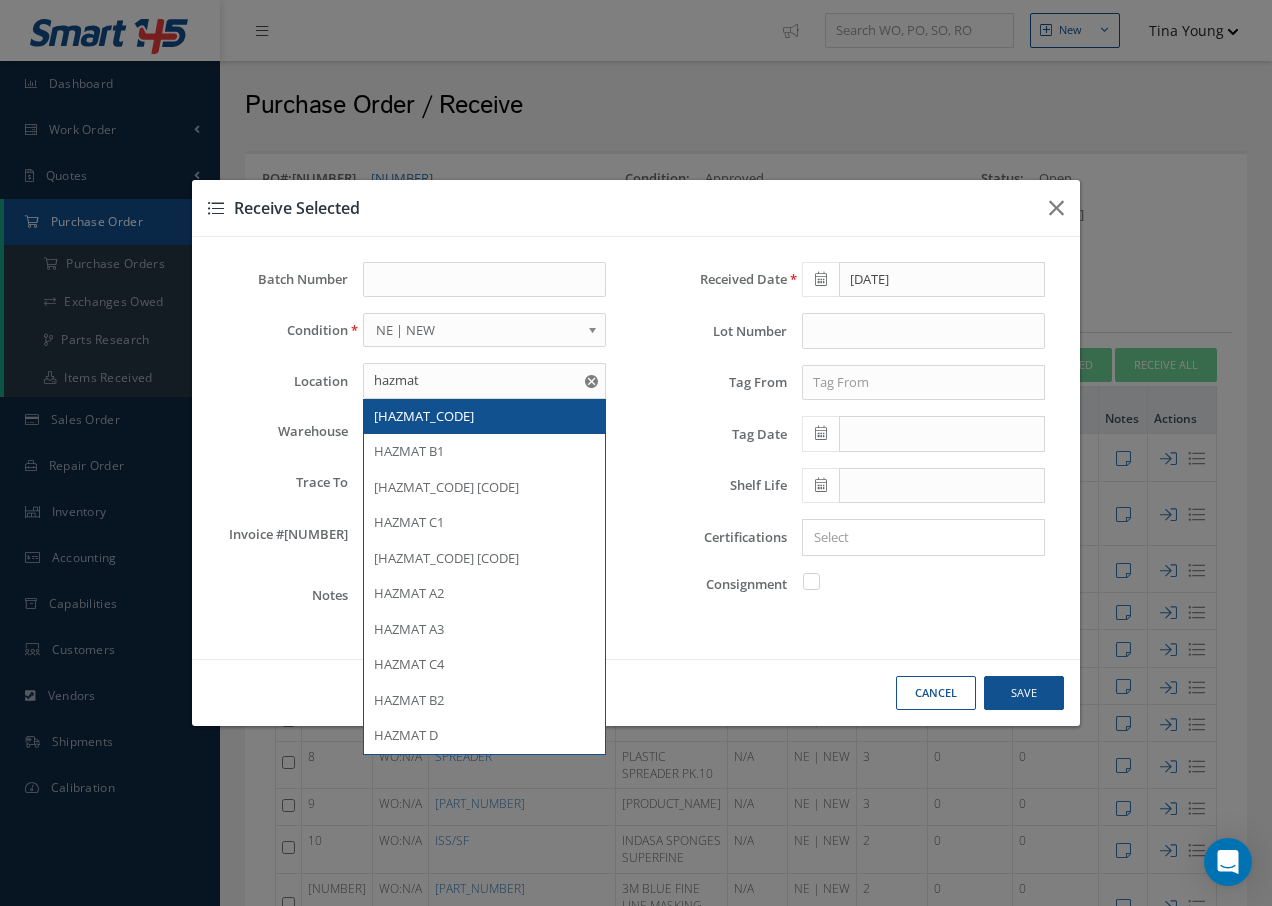 click on "HAZMAT A1" at bounding box center (424, 416) 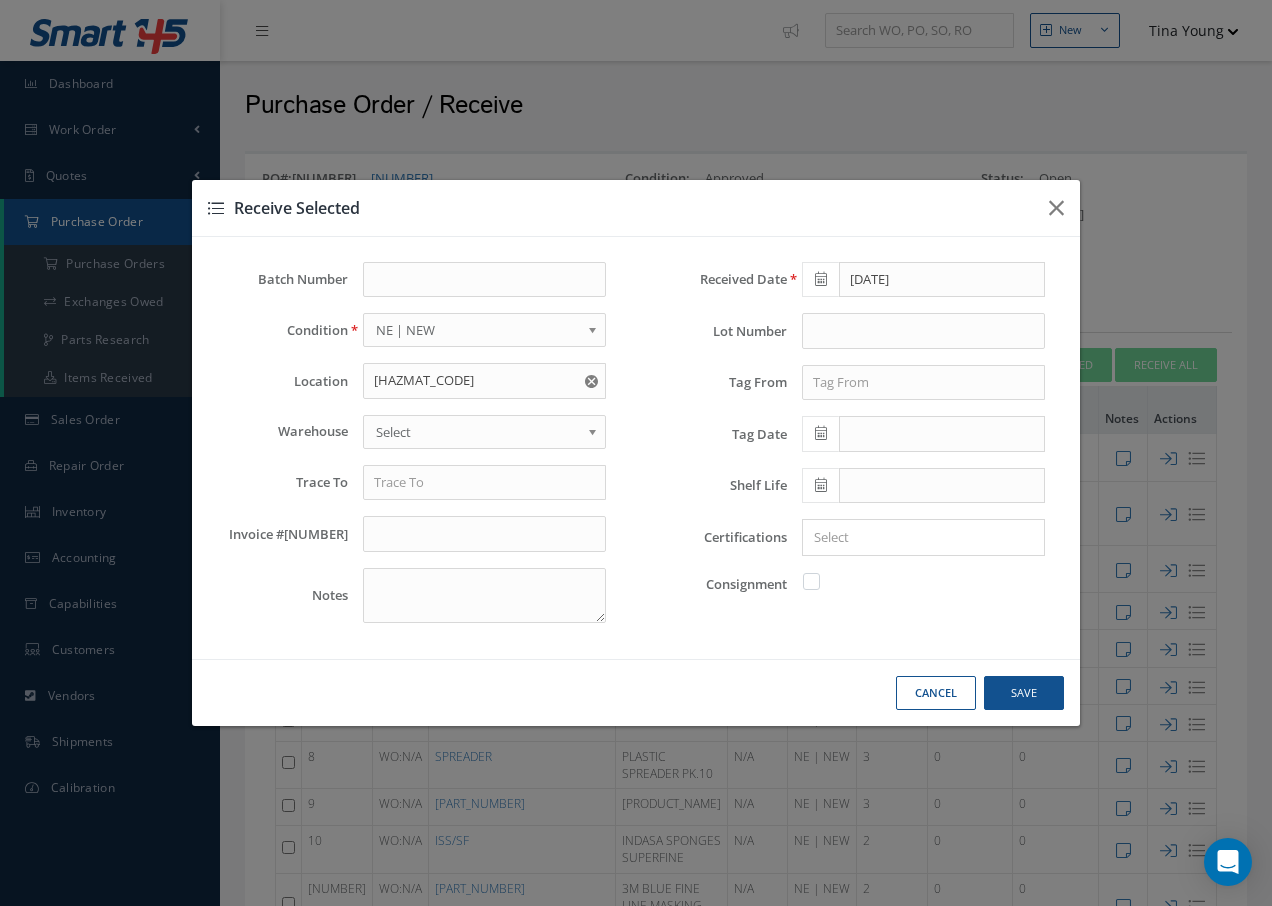 click on "Select" at bounding box center (478, 432) 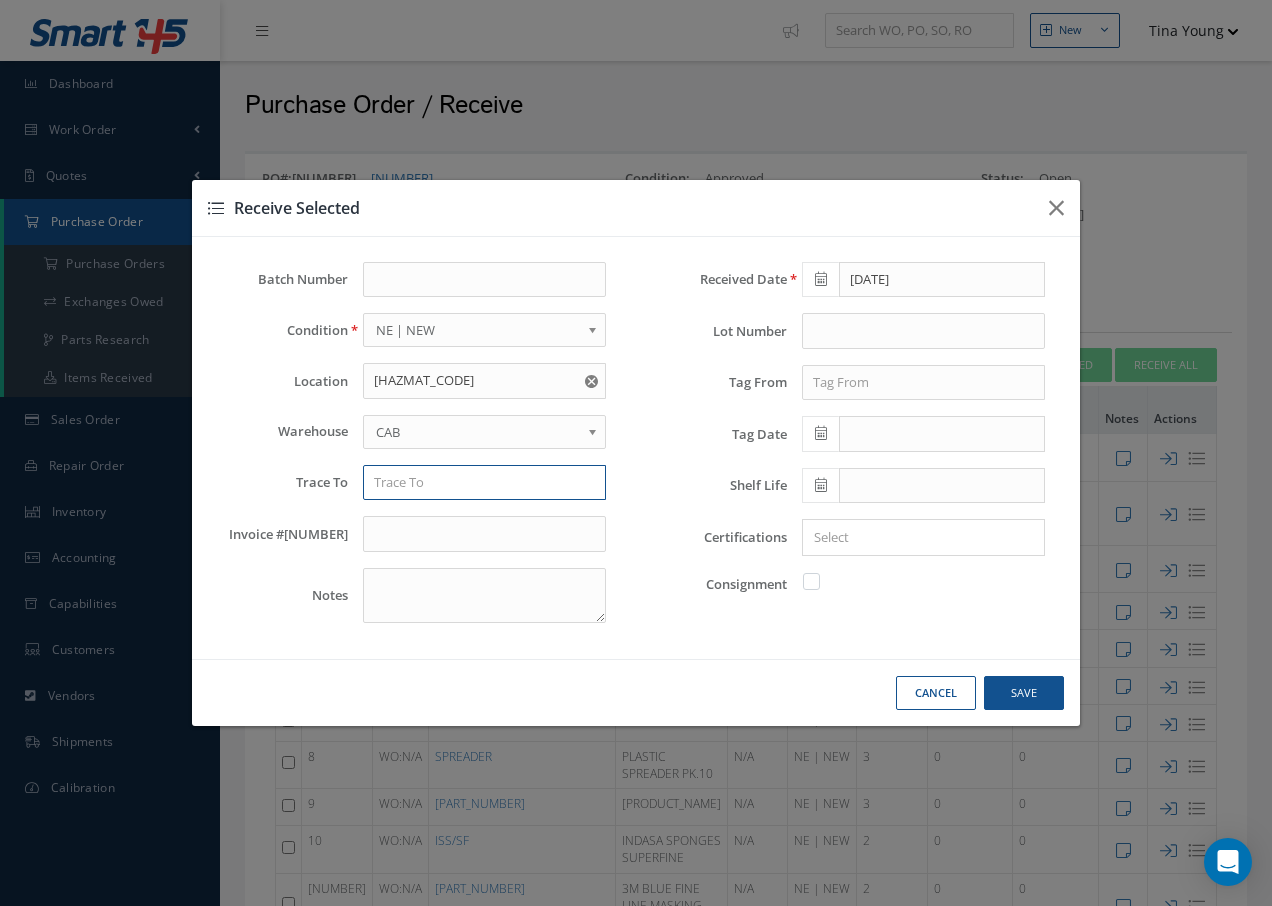 click at bounding box center [484, 483] 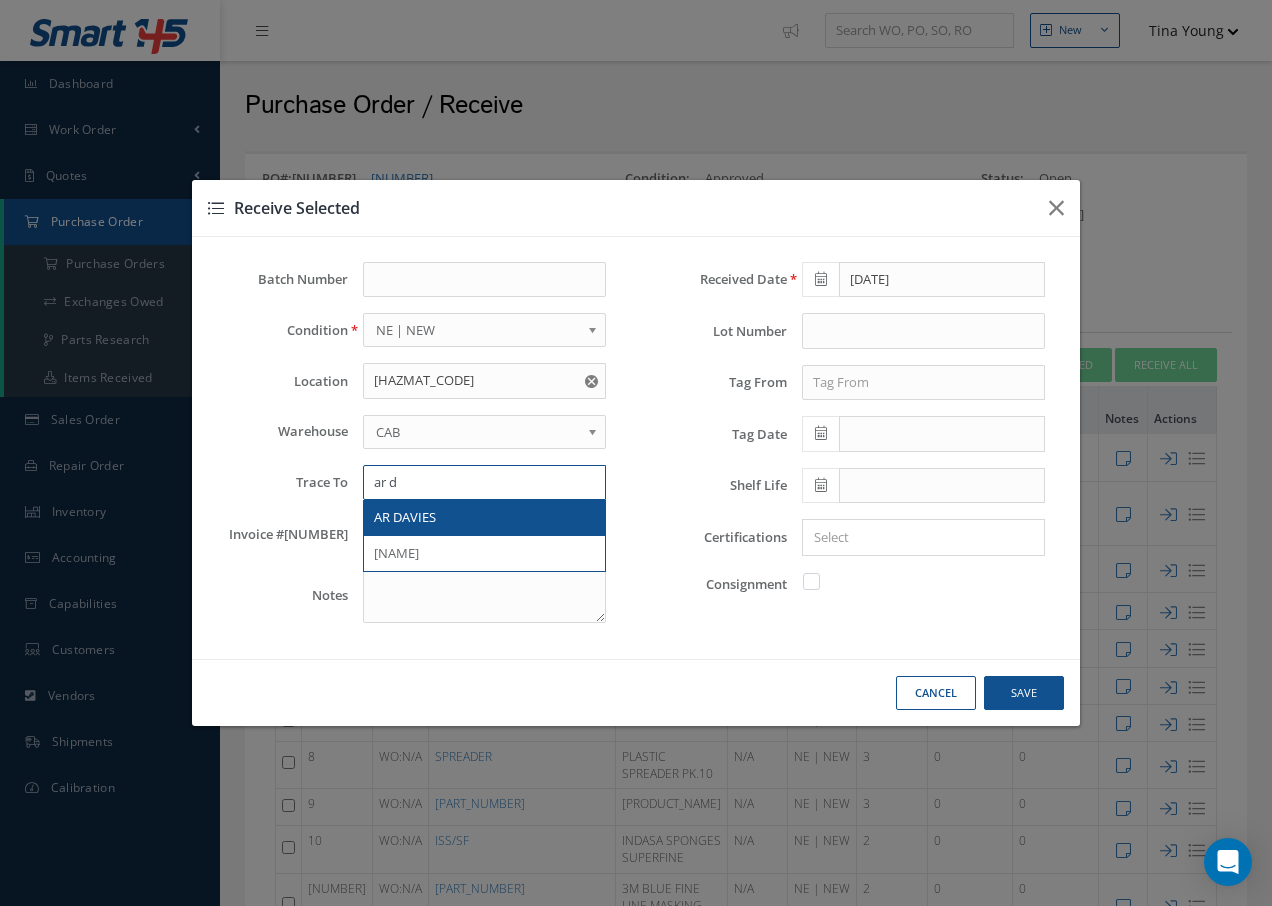type on "ar d" 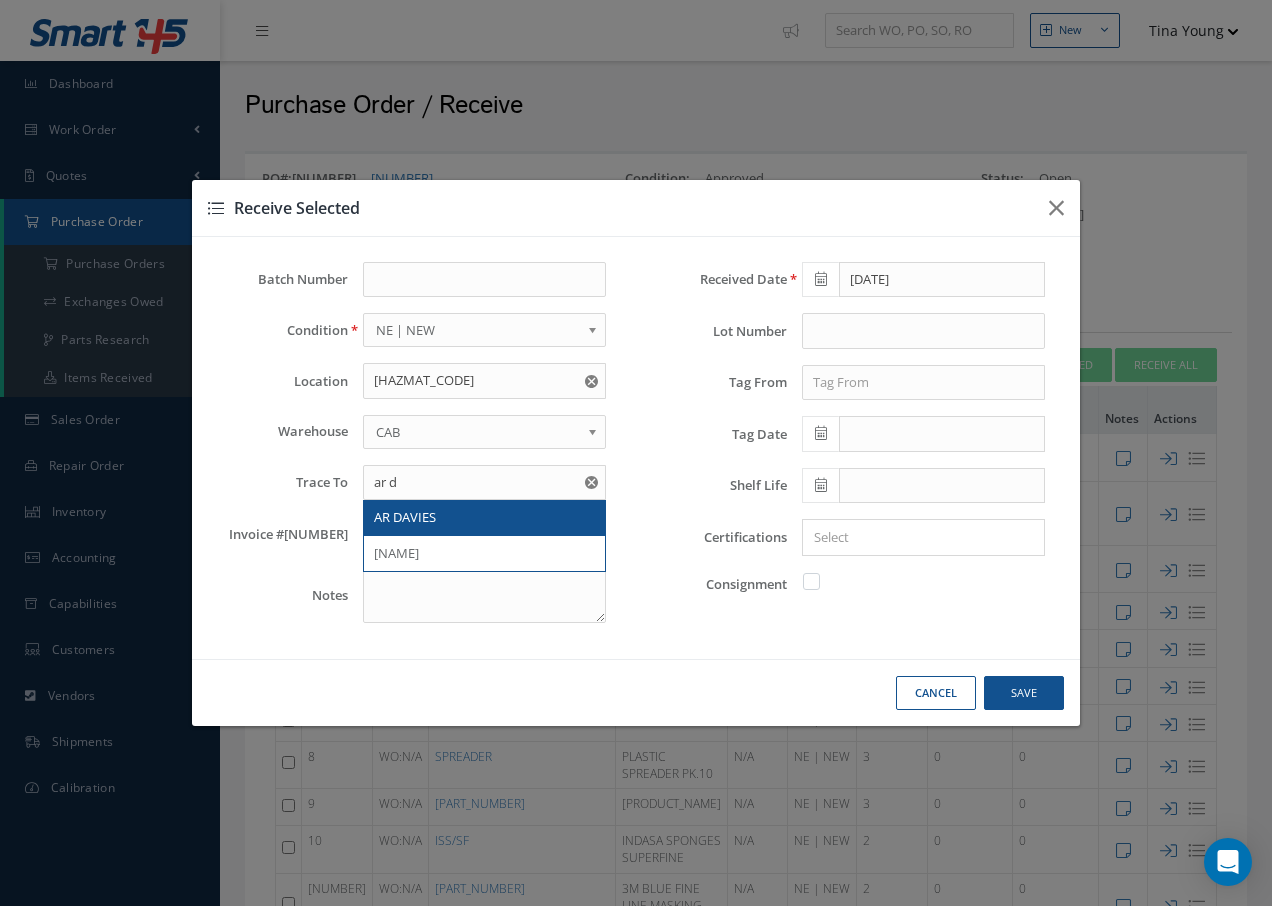 click on "AR DAVIES" at bounding box center (484, 518) 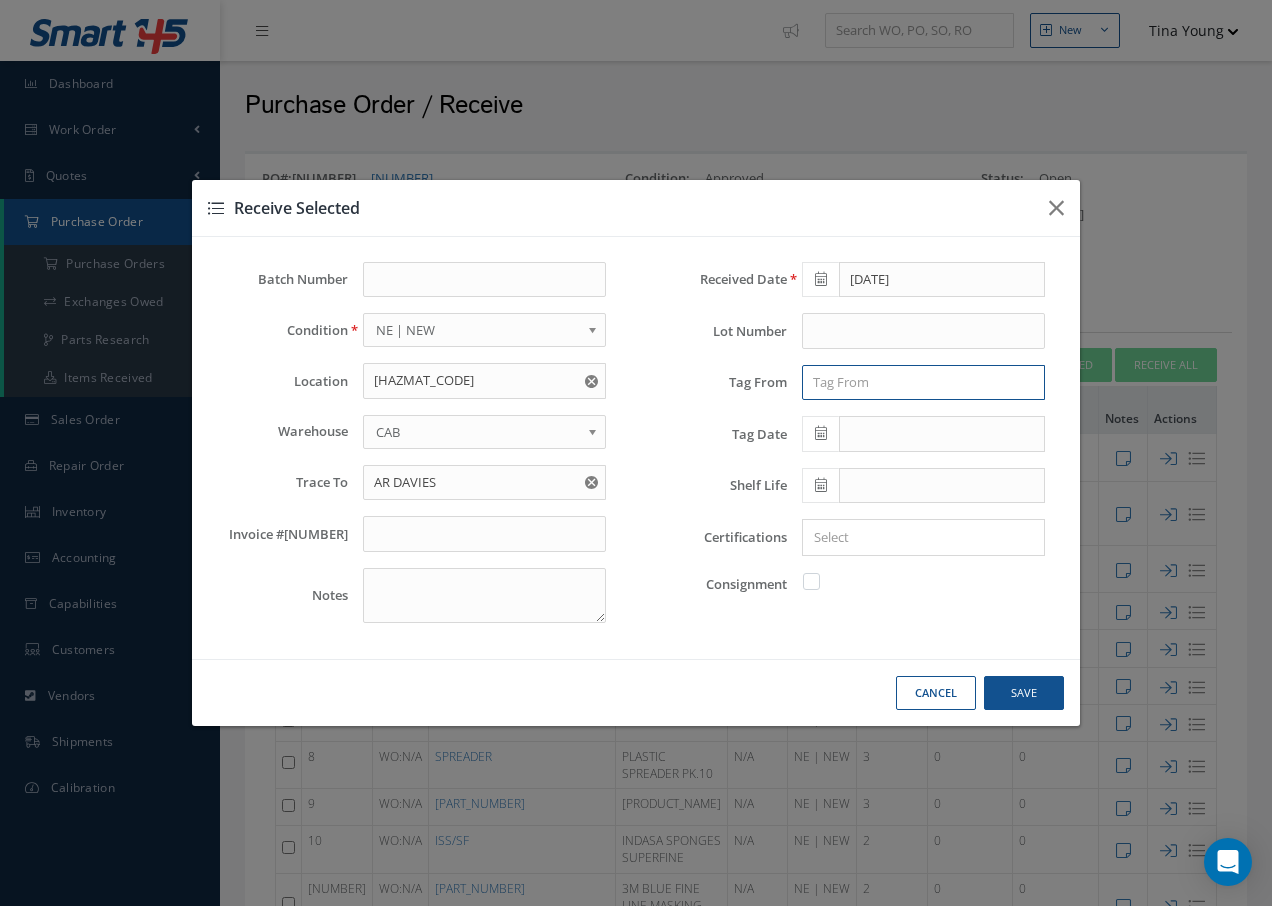 click at bounding box center (923, 383) 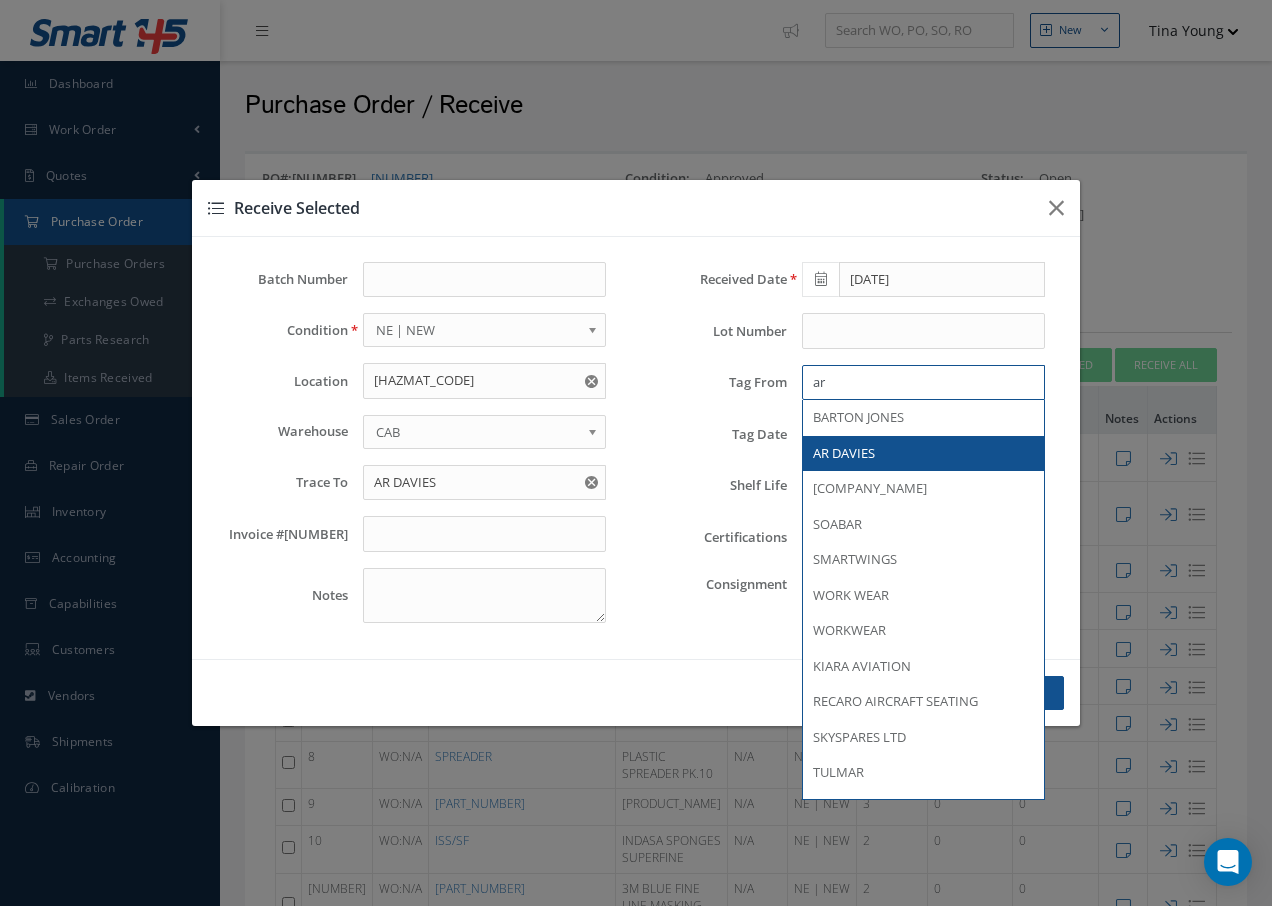 type on "ar" 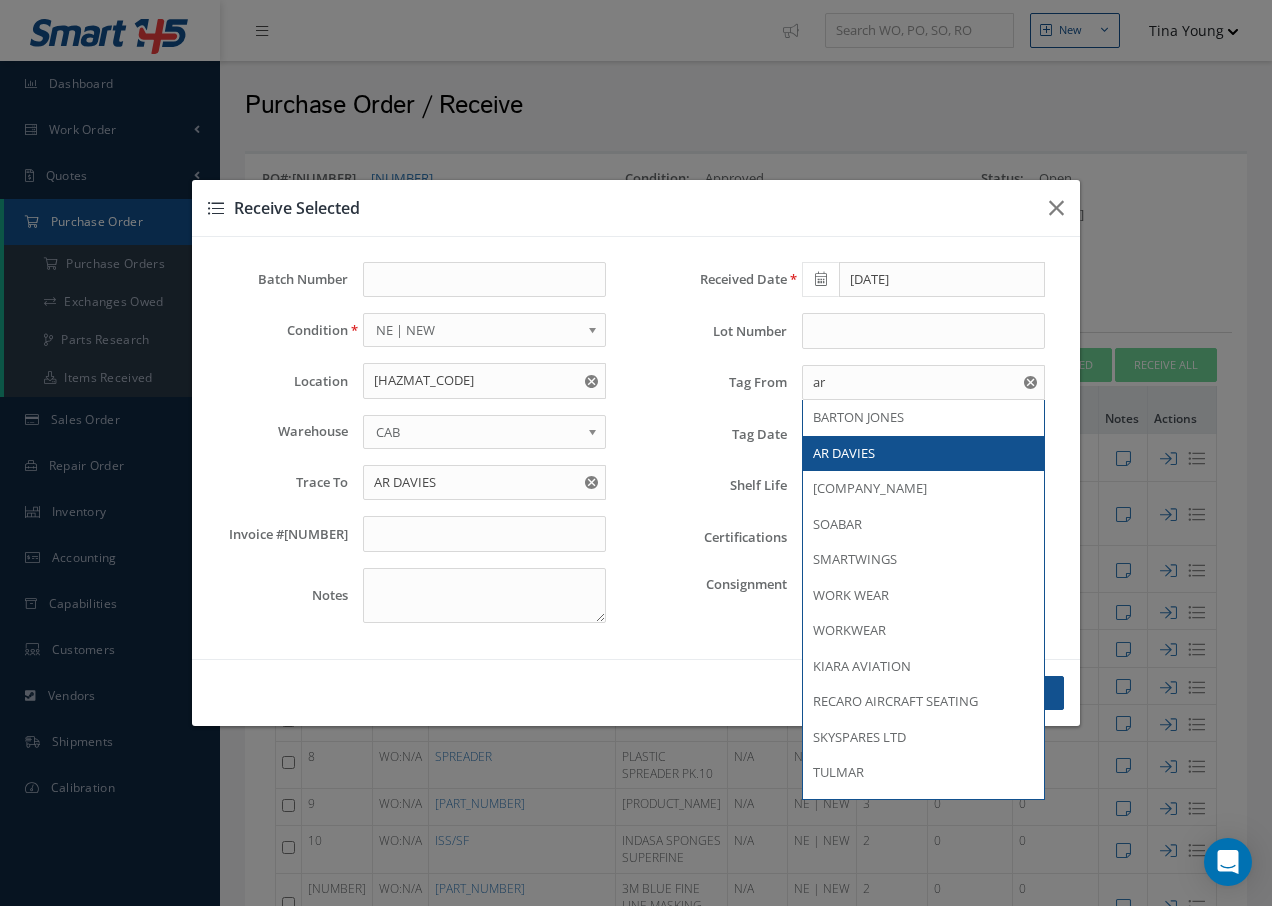 click on "AR DAVIES" at bounding box center (844, 453) 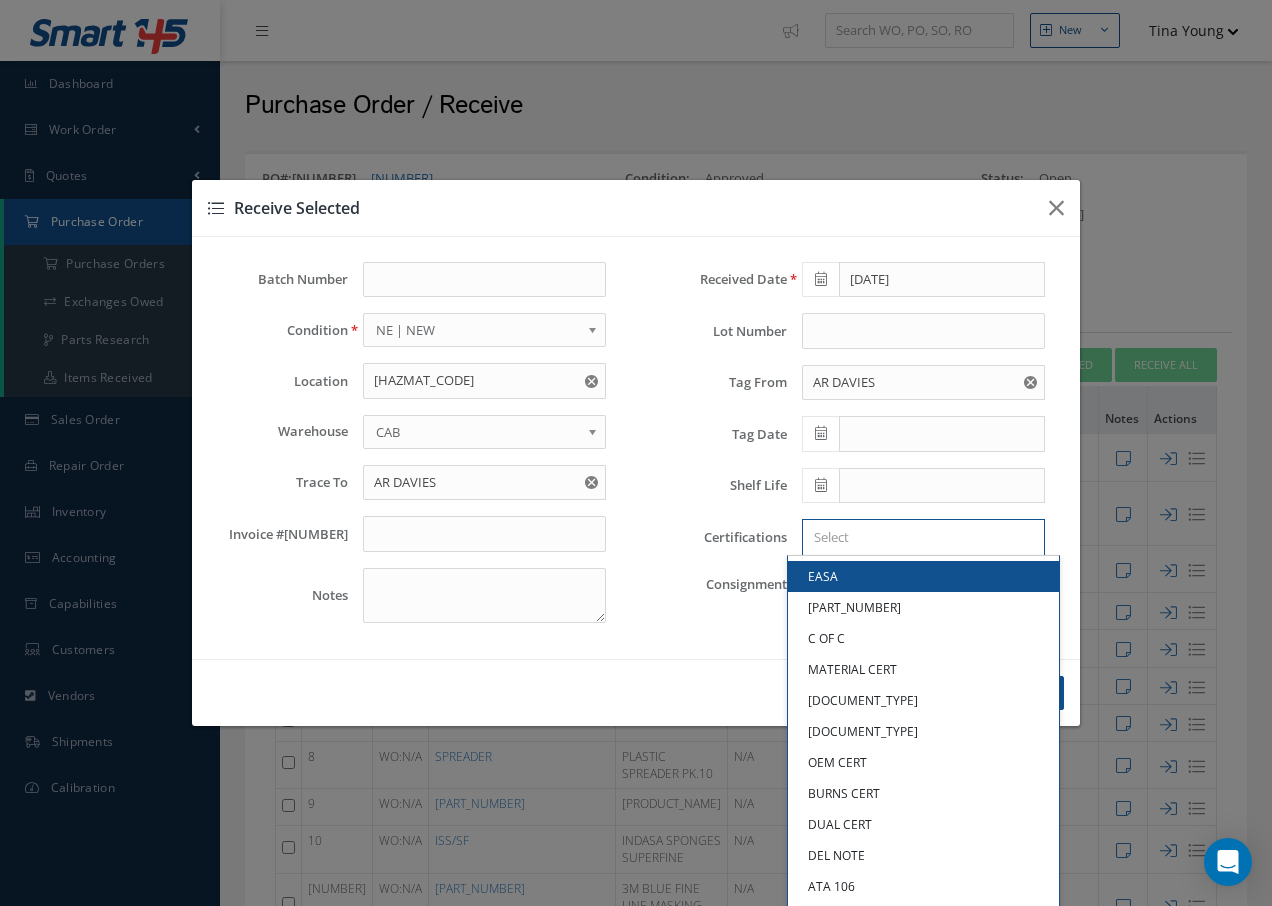 click at bounding box center [919, 537] 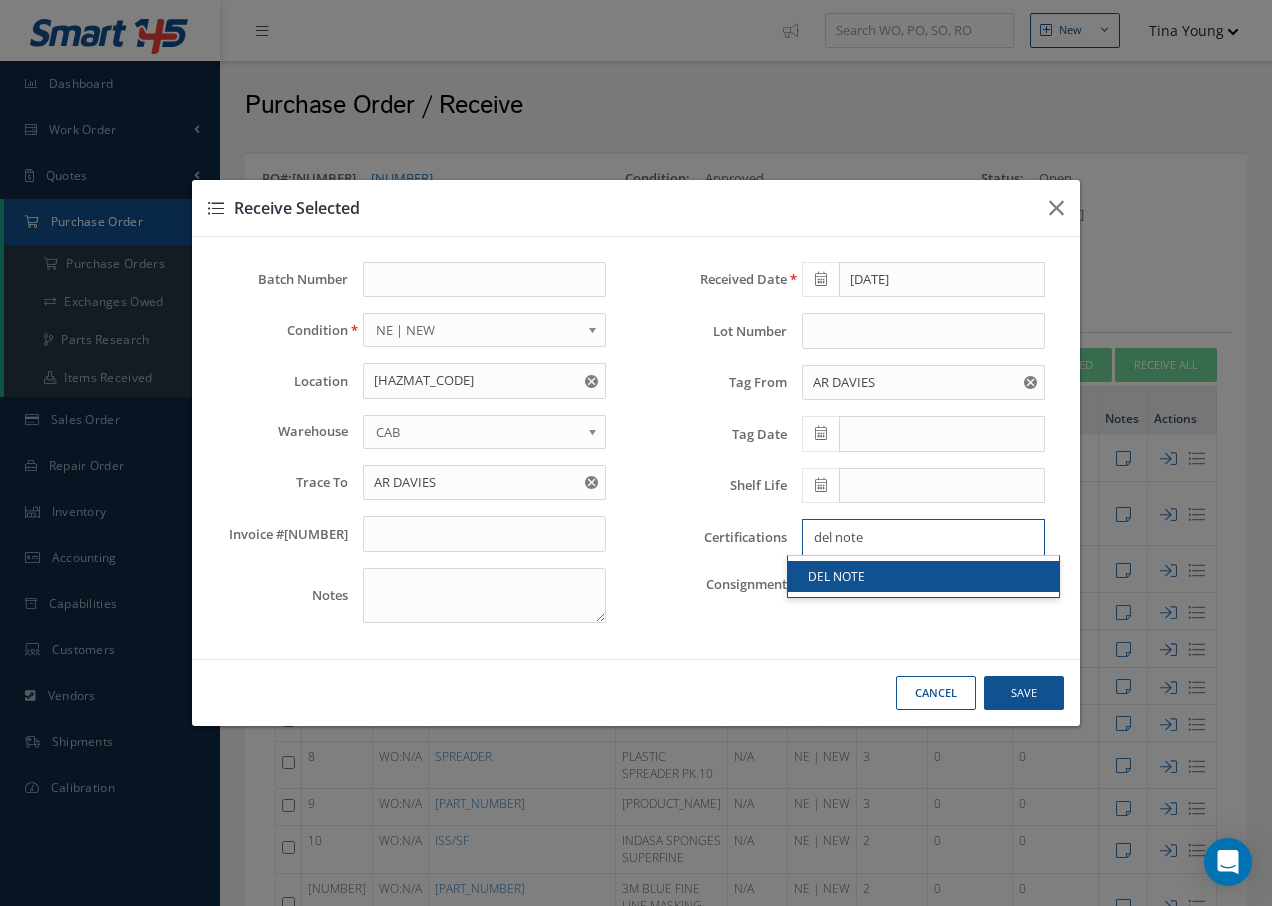 type on "del note" 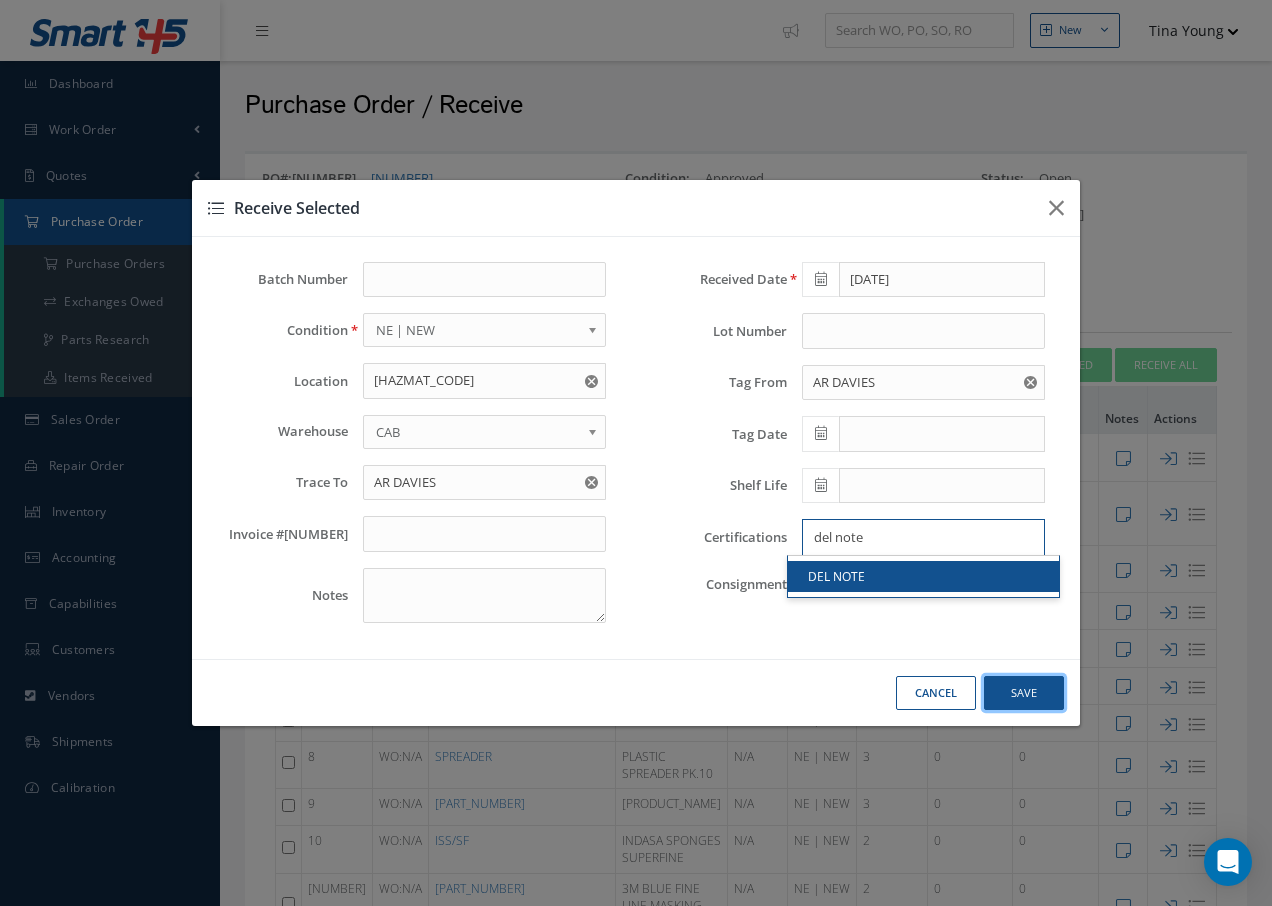 click on "Save" at bounding box center [0, 0] 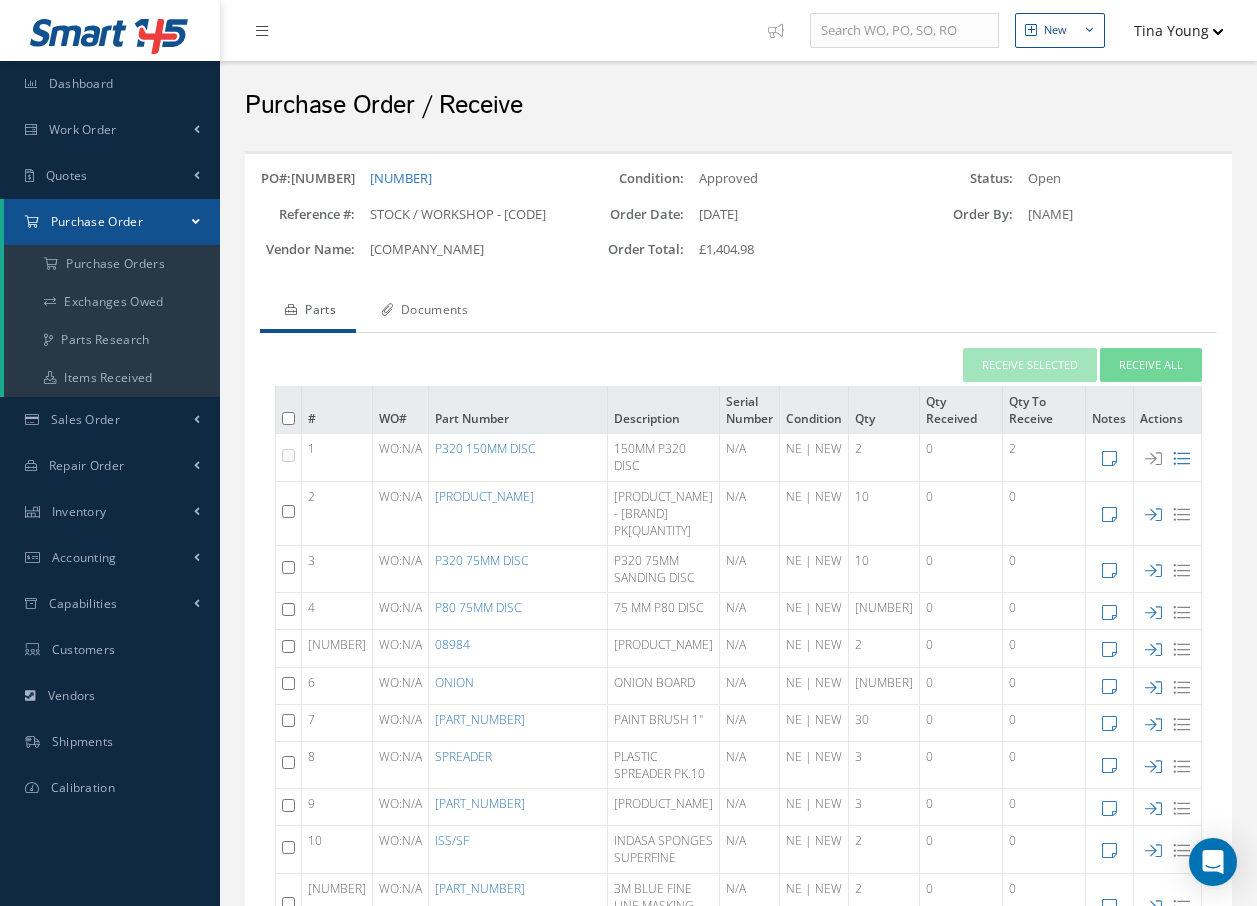 click on "Documents" at bounding box center [422, 312] 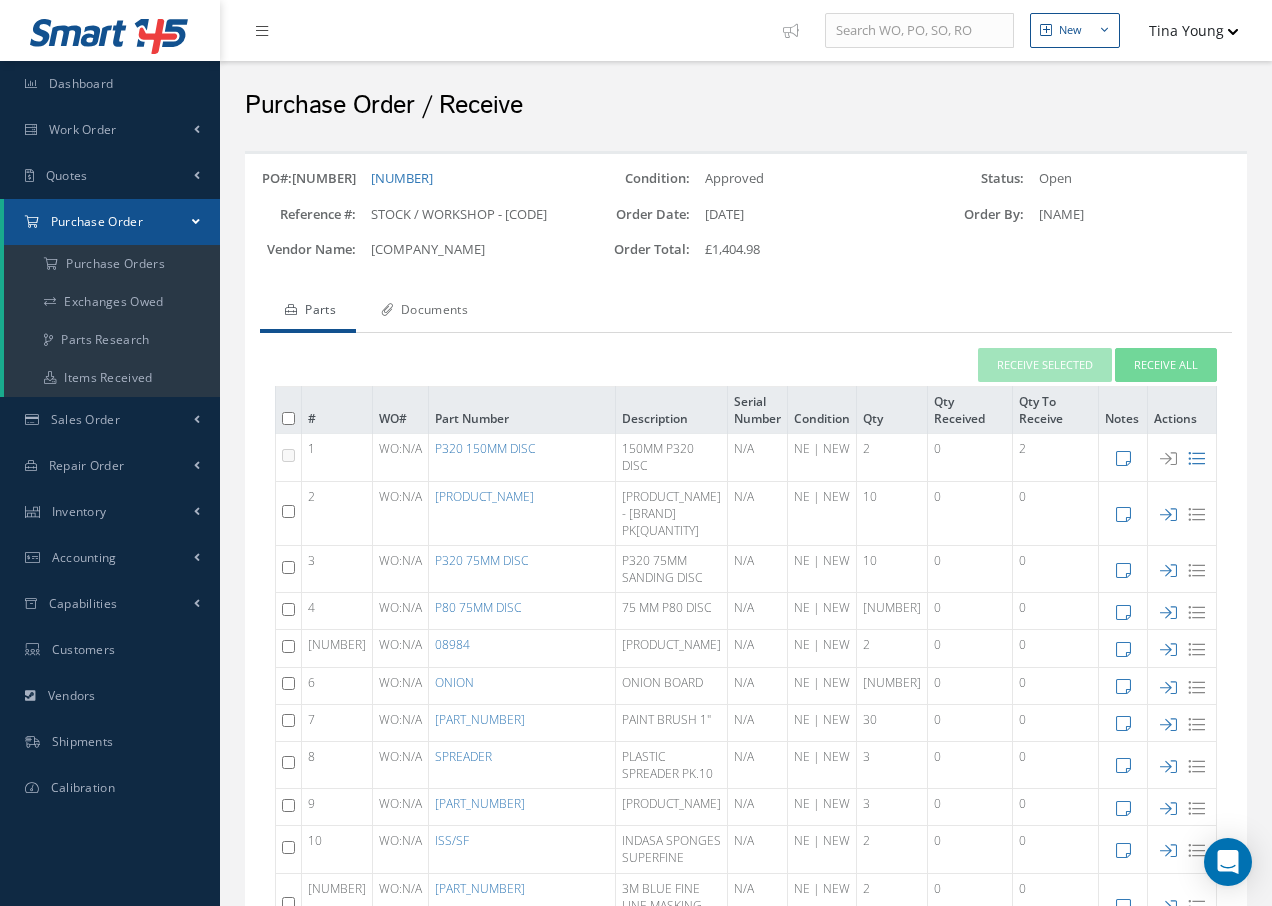 click on "Documents" at bounding box center (422, 312) 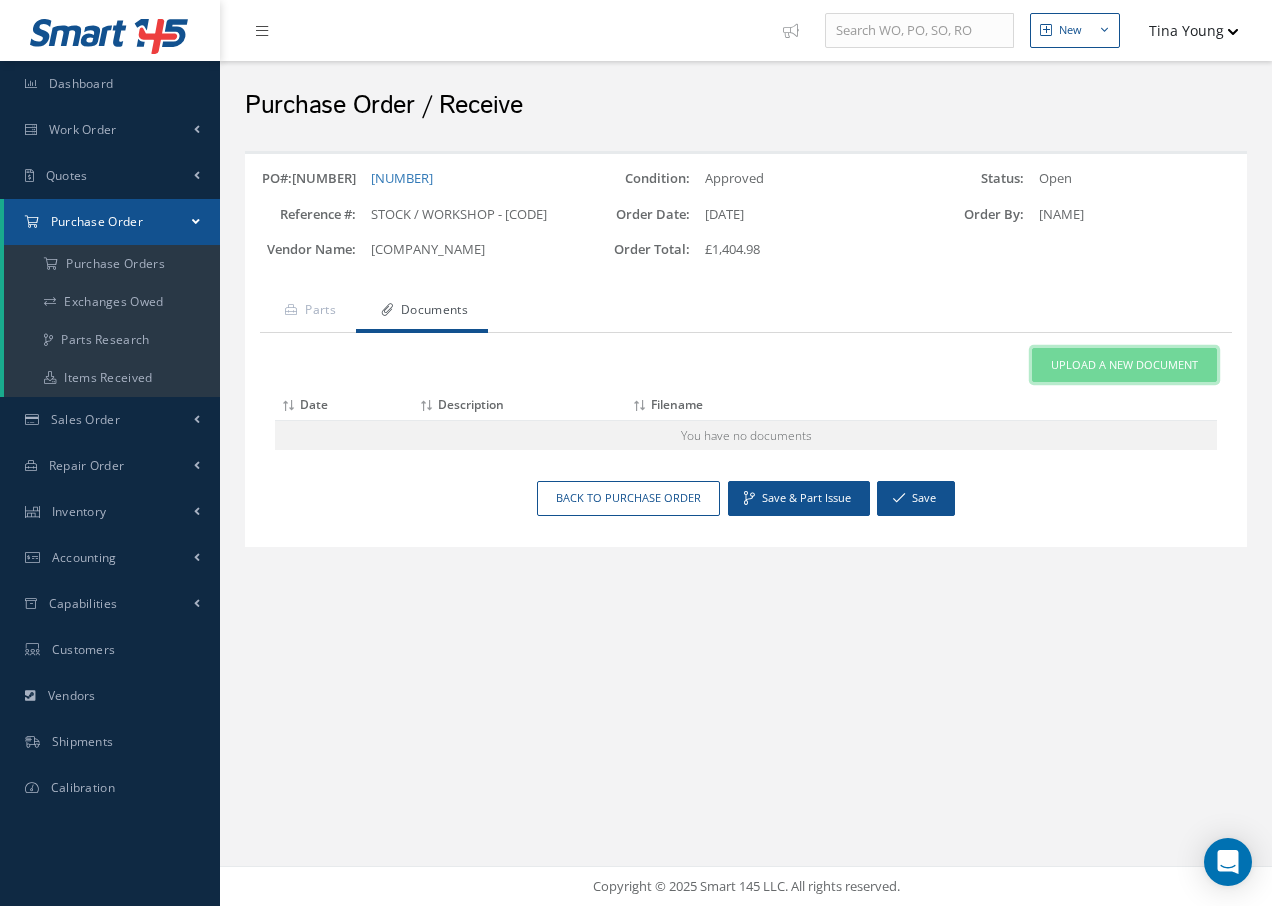 click on "Upload a New Document" at bounding box center [1124, 365] 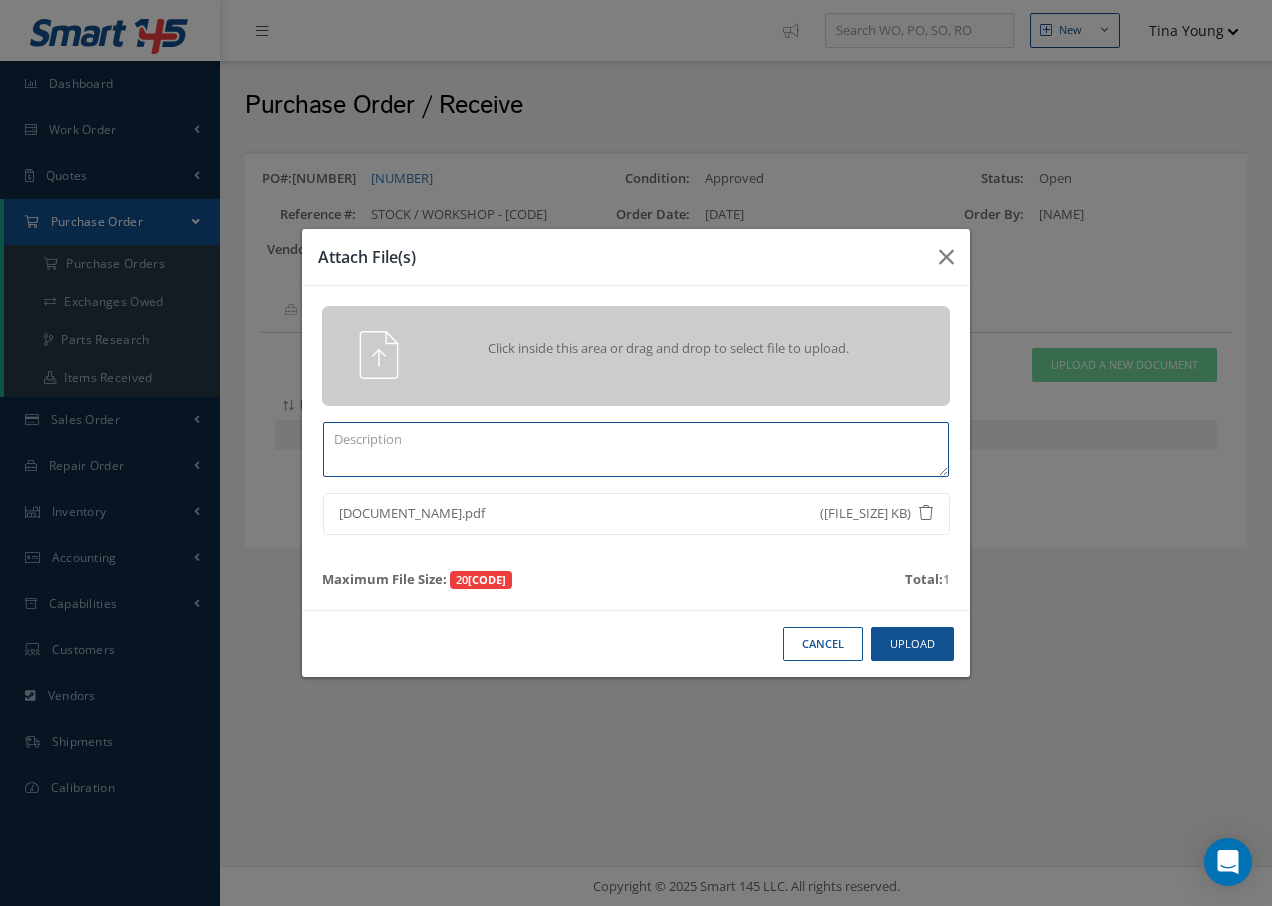 click at bounding box center [636, 449] 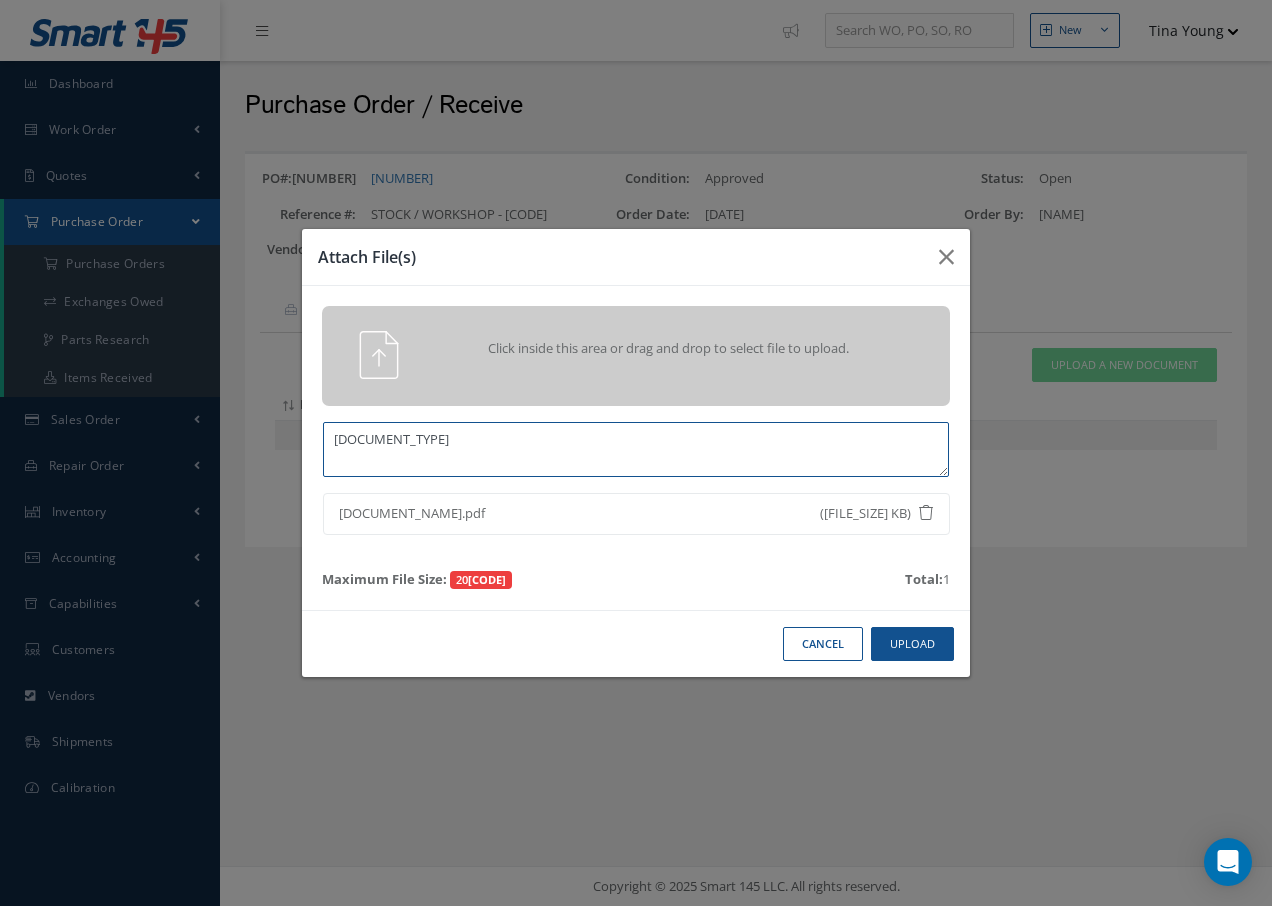 type on "DELIVERY NOTE" 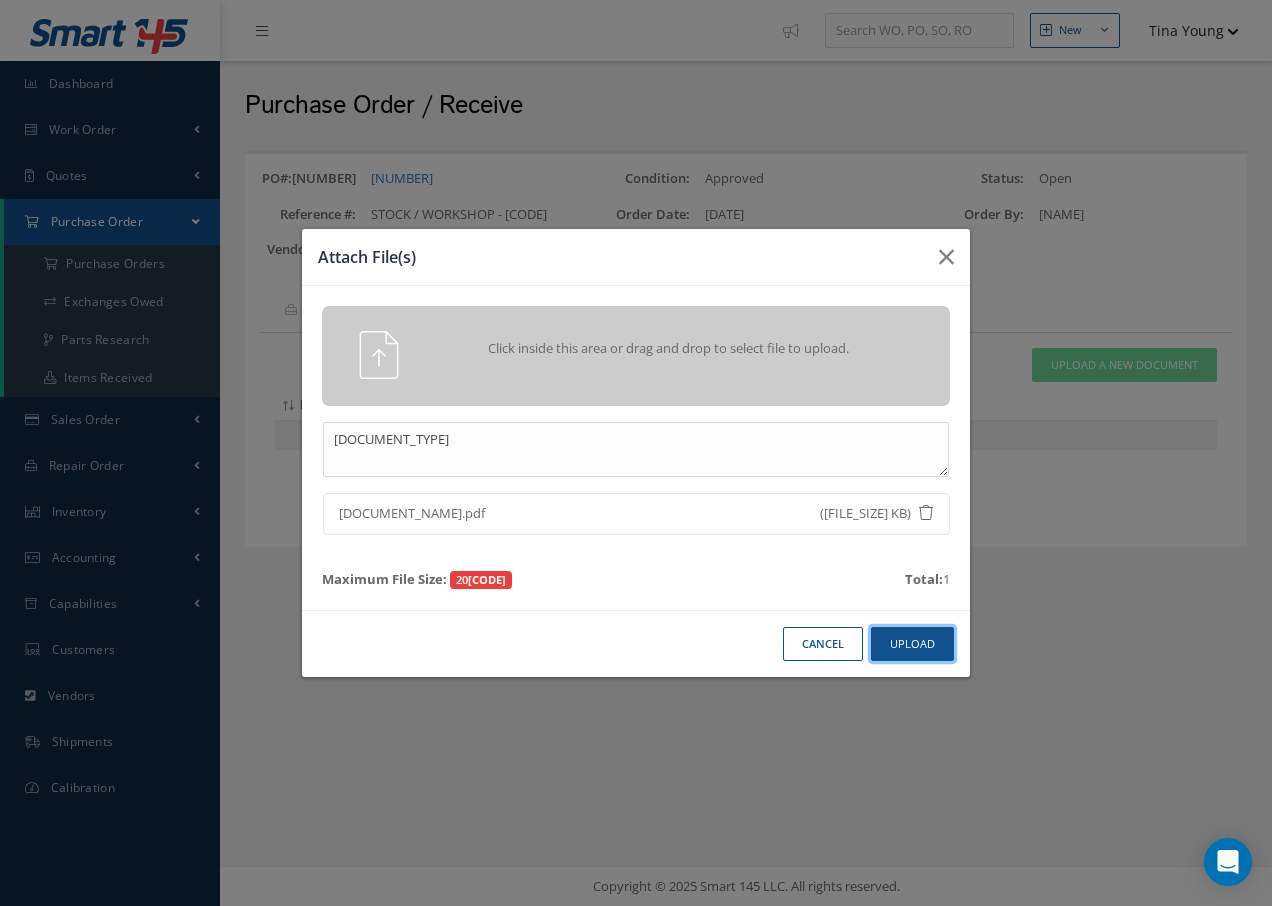 click on "Upload" at bounding box center [912, 644] 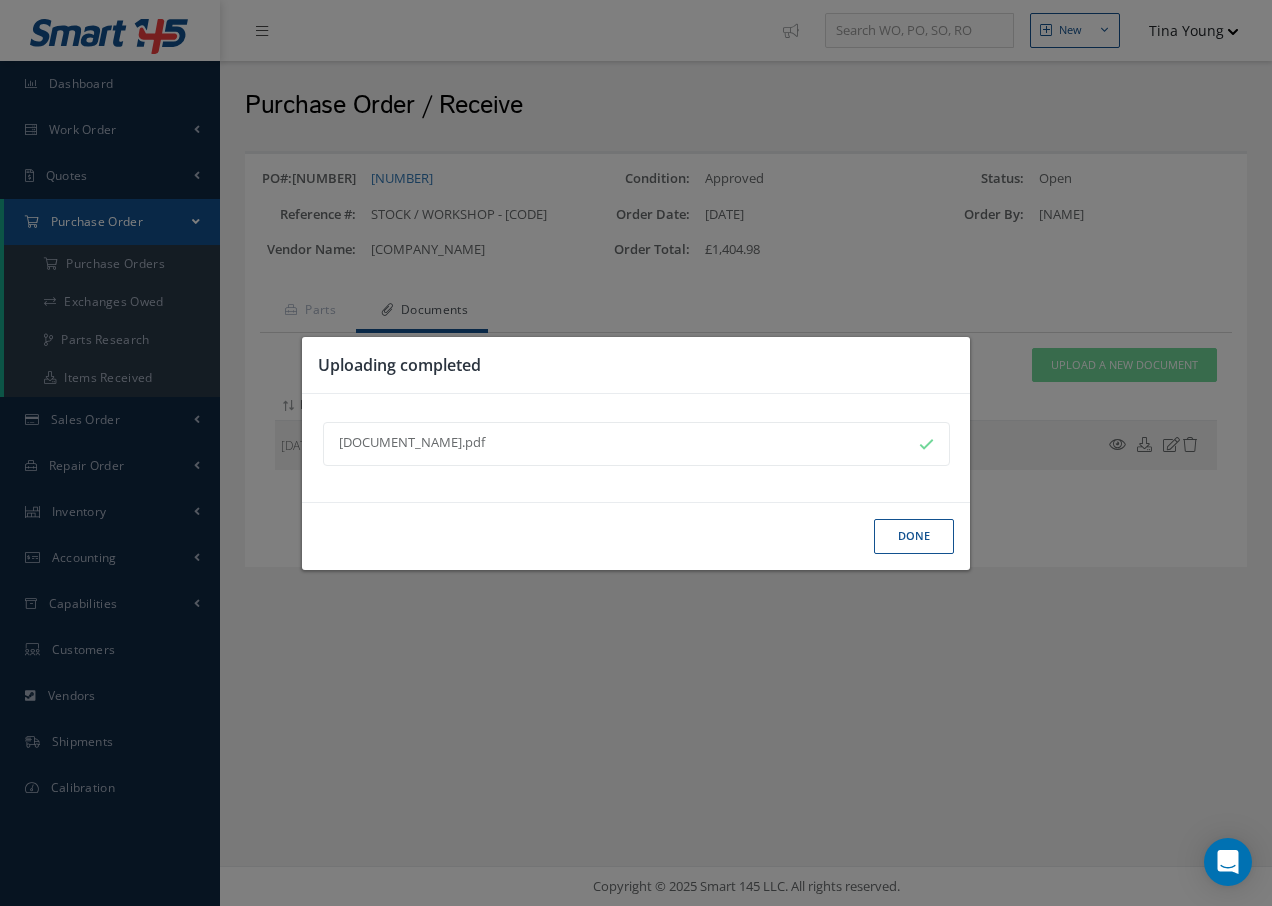 click on "Done" at bounding box center [914, 536] 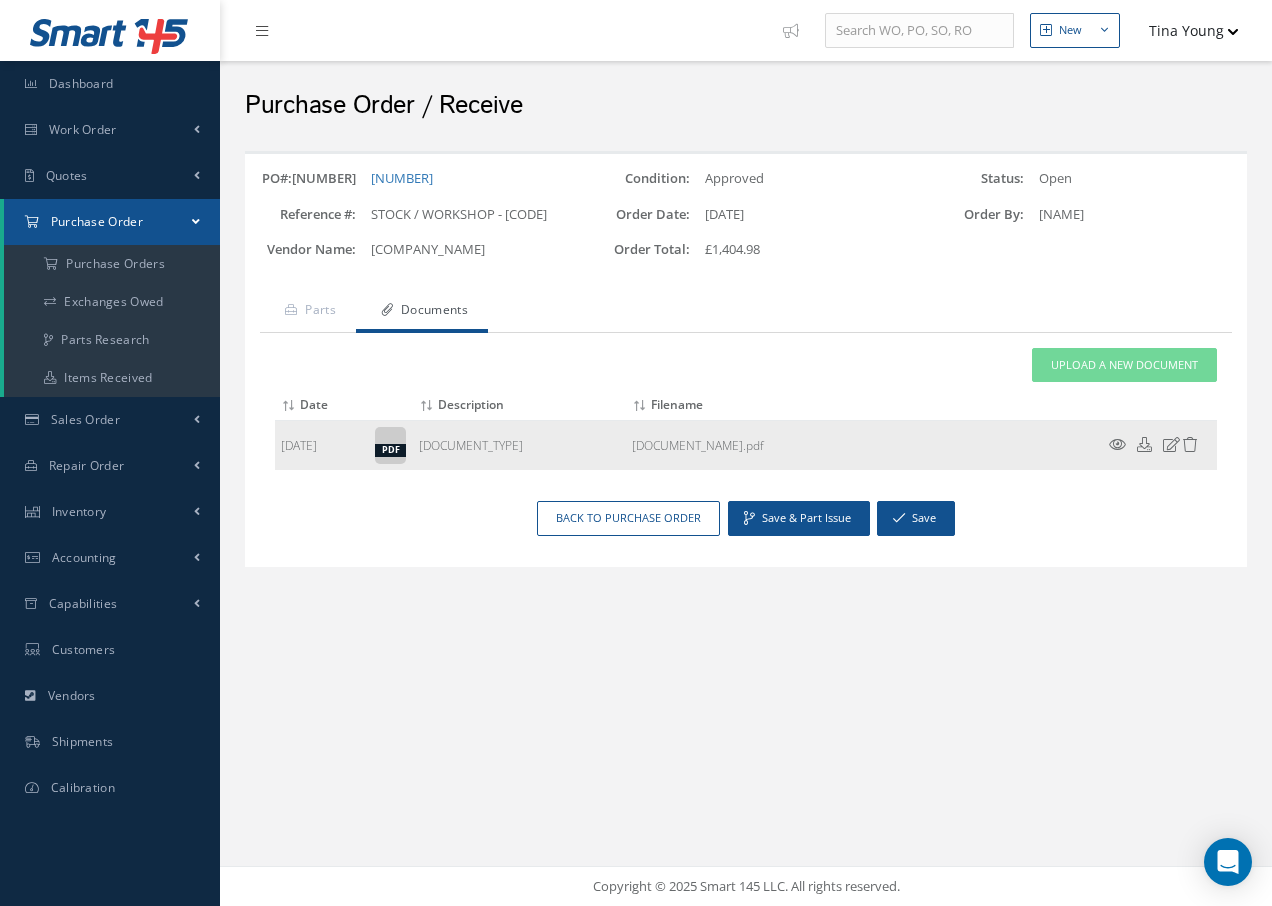 click at bounding box center [1117, 444] 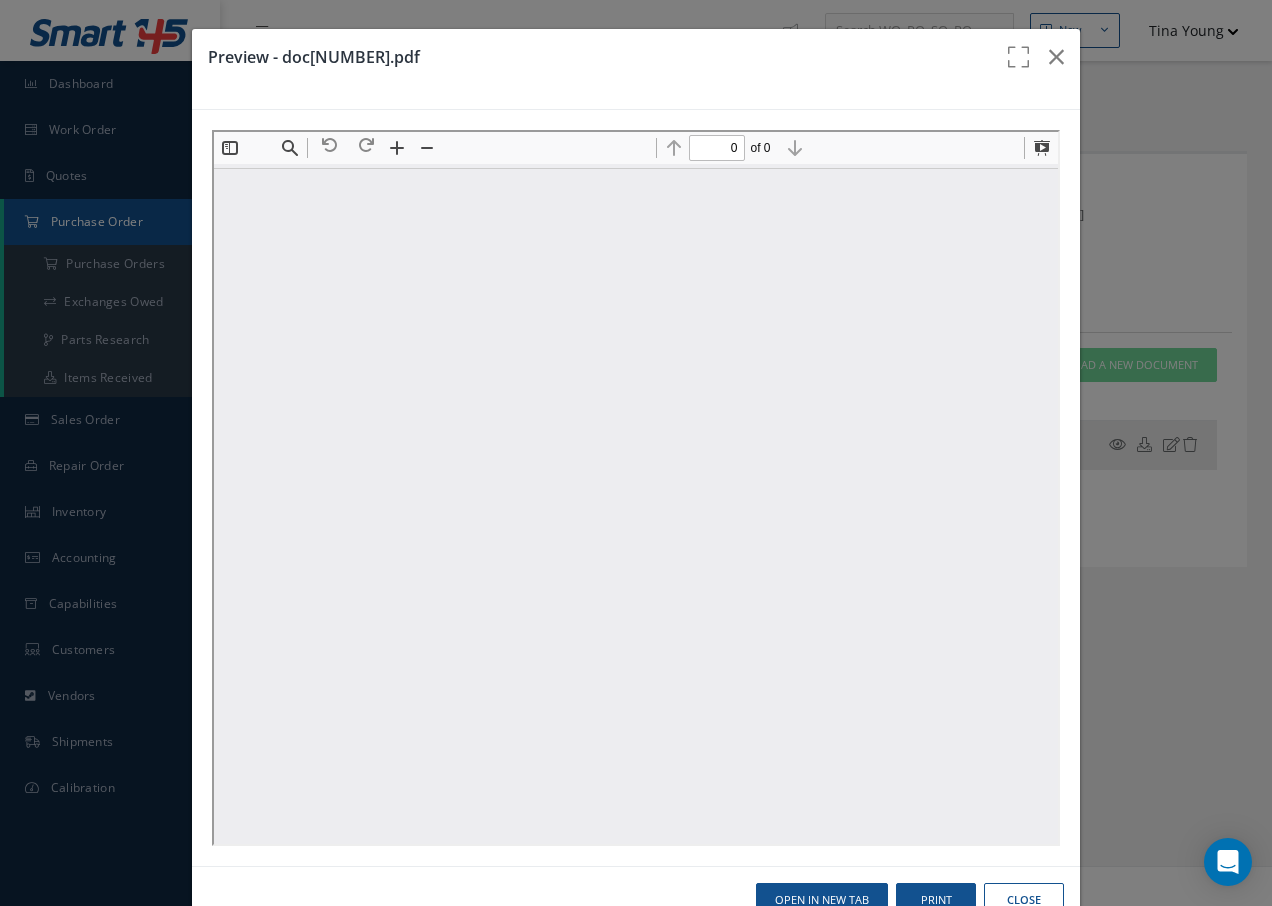 scroll, scrollTop: 0, scrollLeft: 0, axis: both 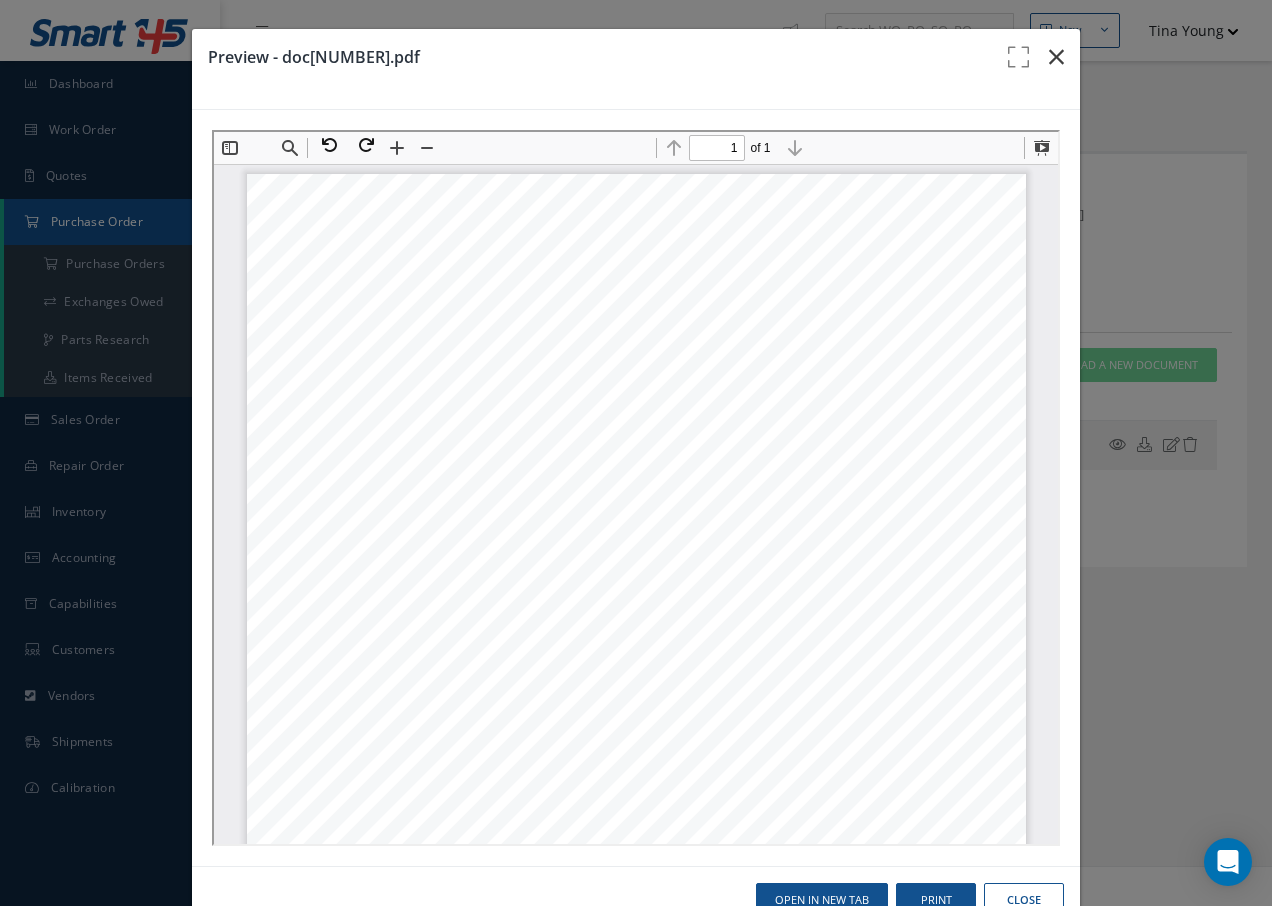 click at bounding box center [1056, 57] 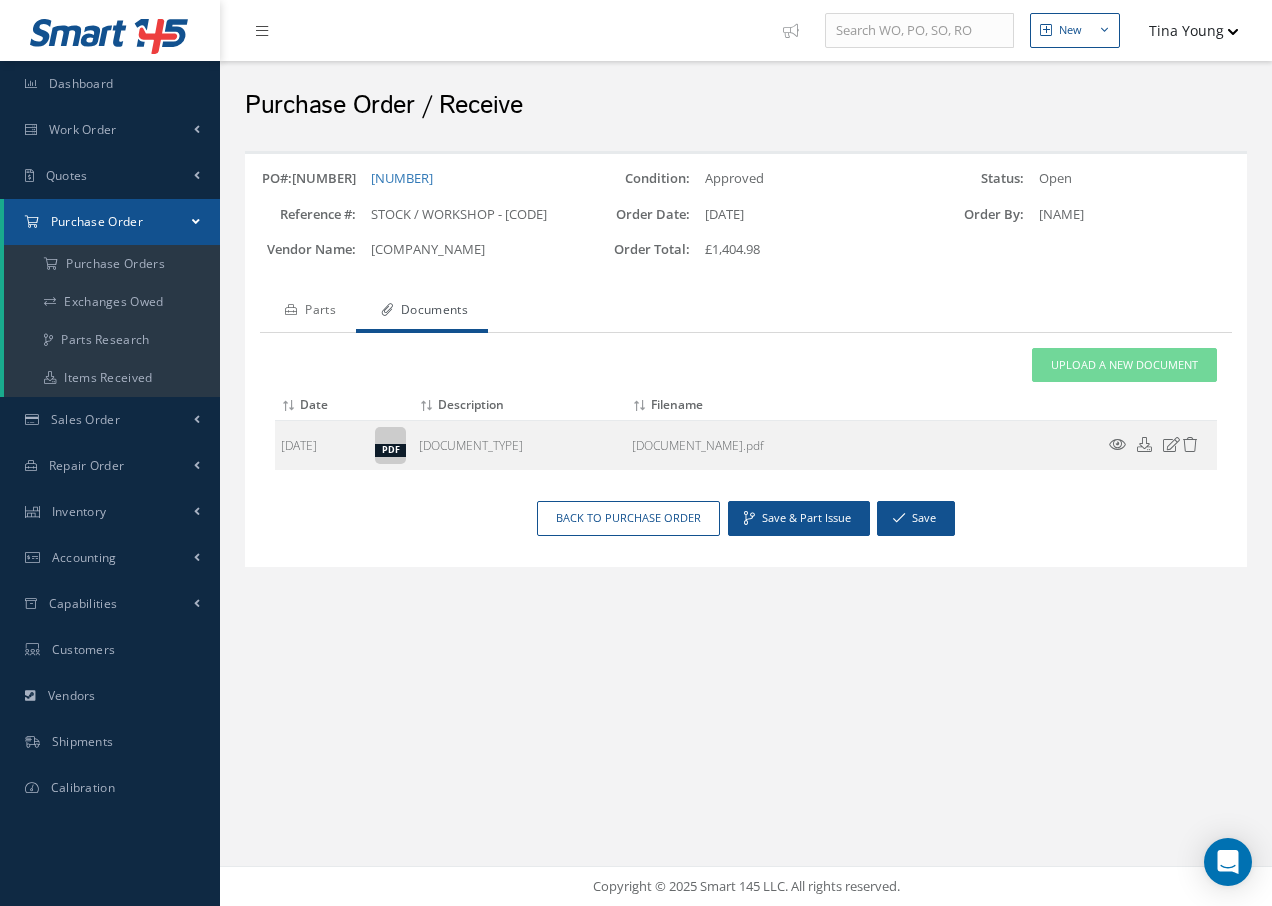 click on "Parts" at bounding box center (308, 312) 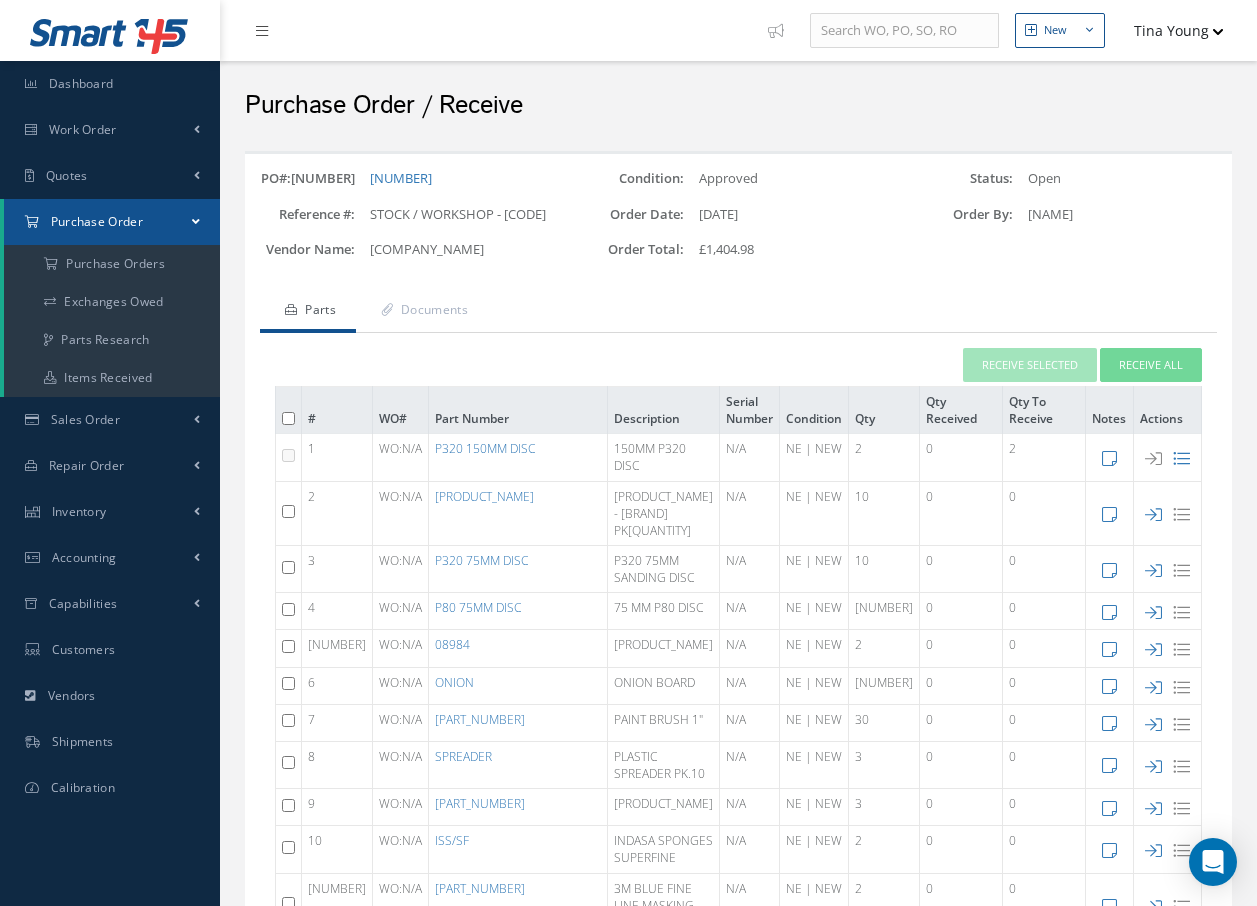click at bounding box center (288, 455) 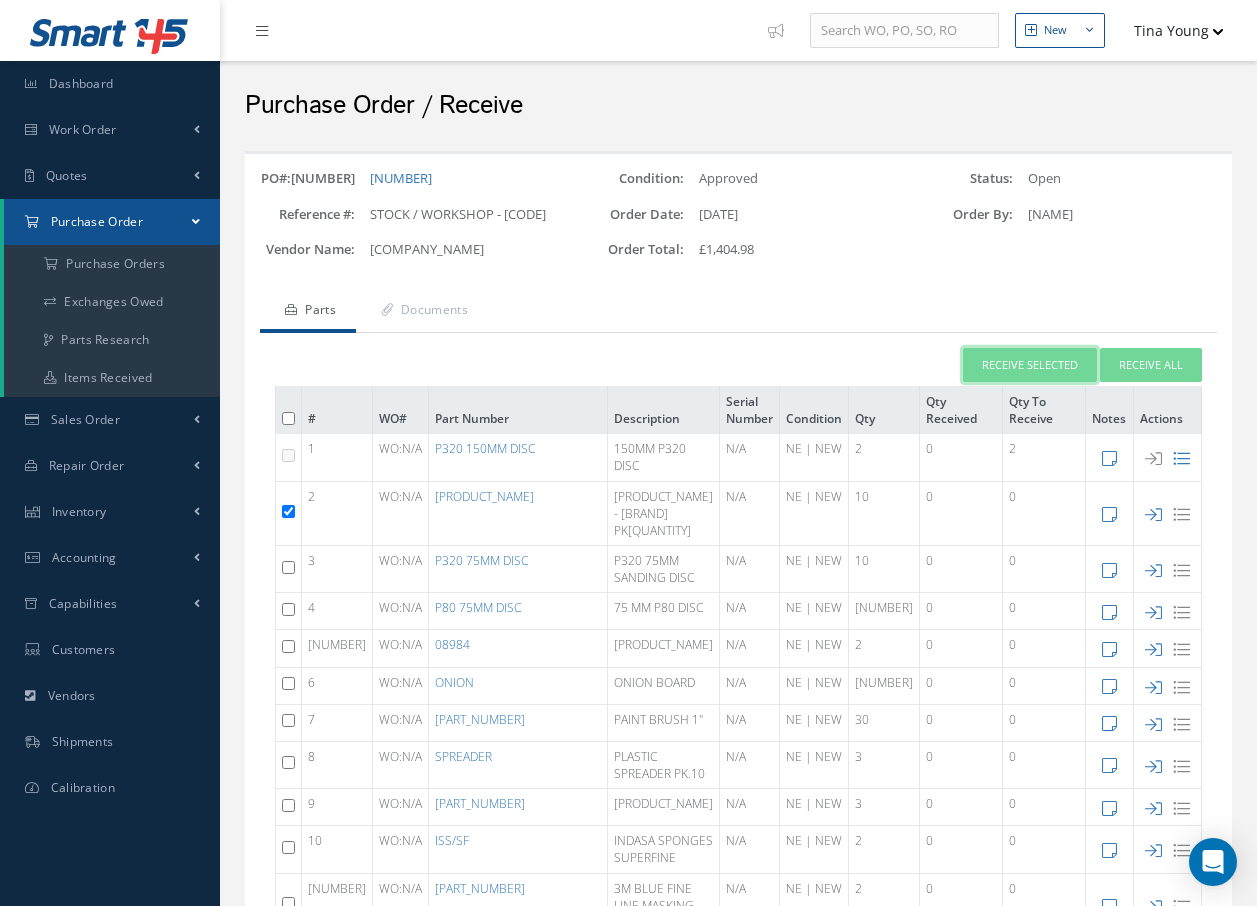 click on "Receive Selected" at bounding box center (1030, 365) 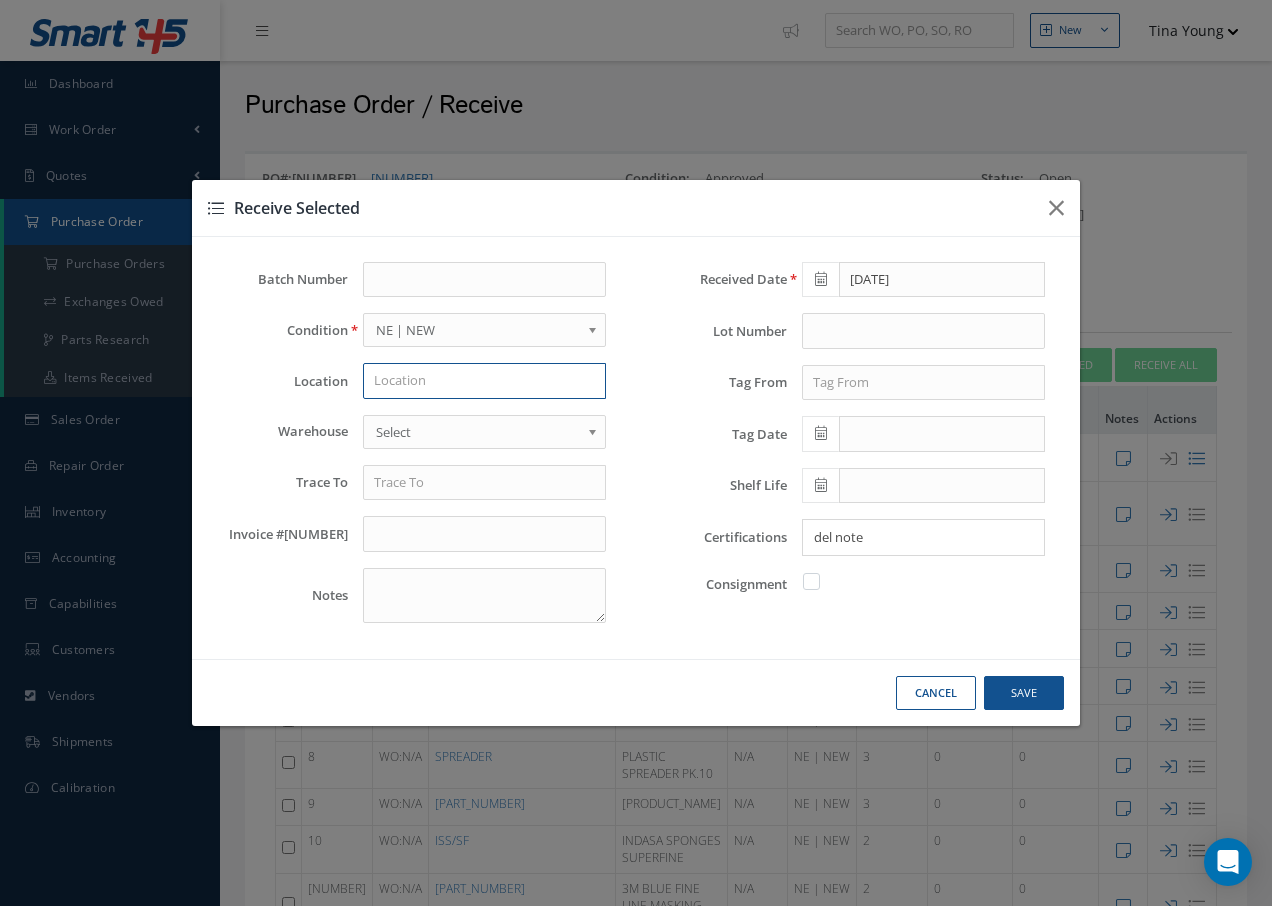 click at bounding box center (484, 381) 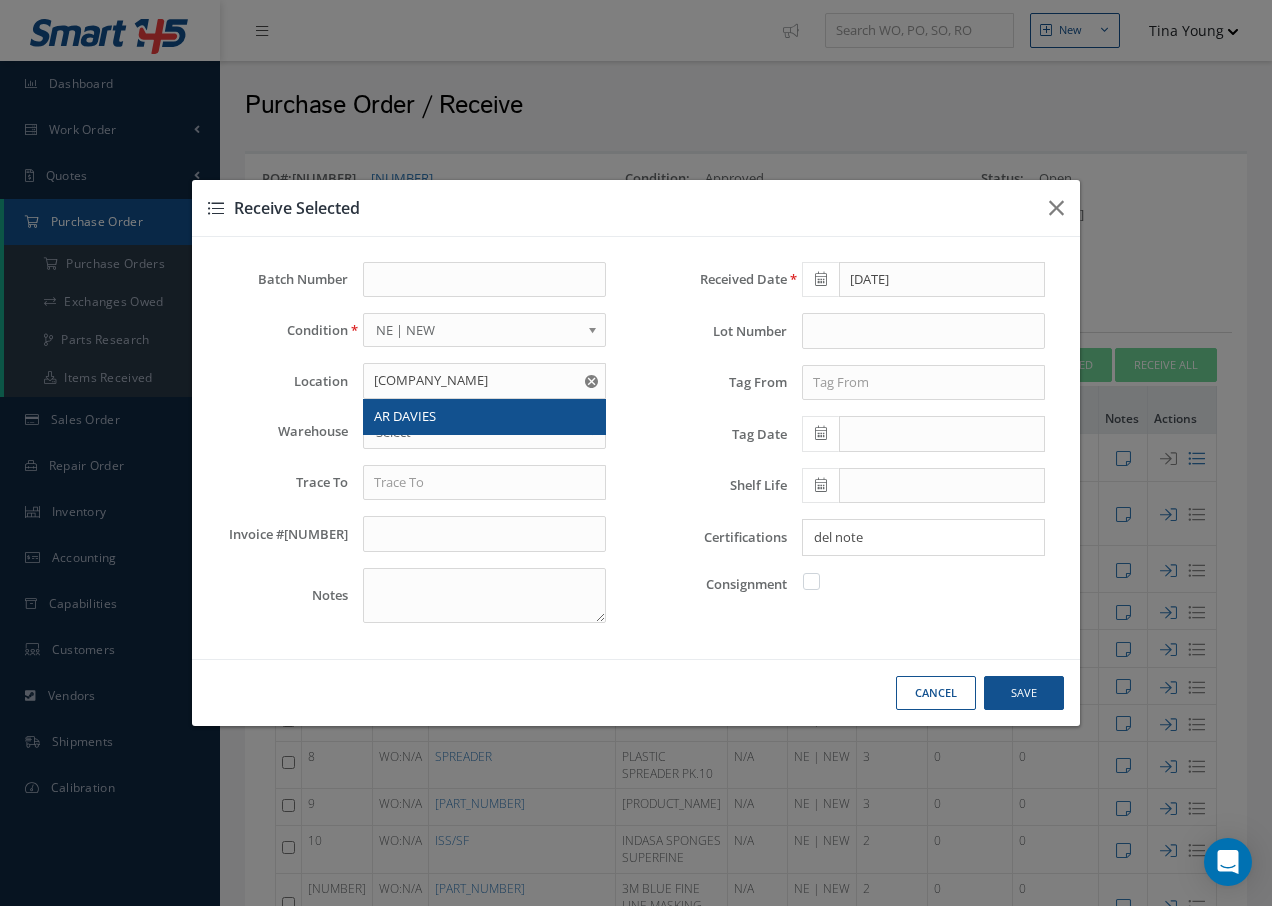 click on "AR DAVIES" at bounding box center (405, 416) 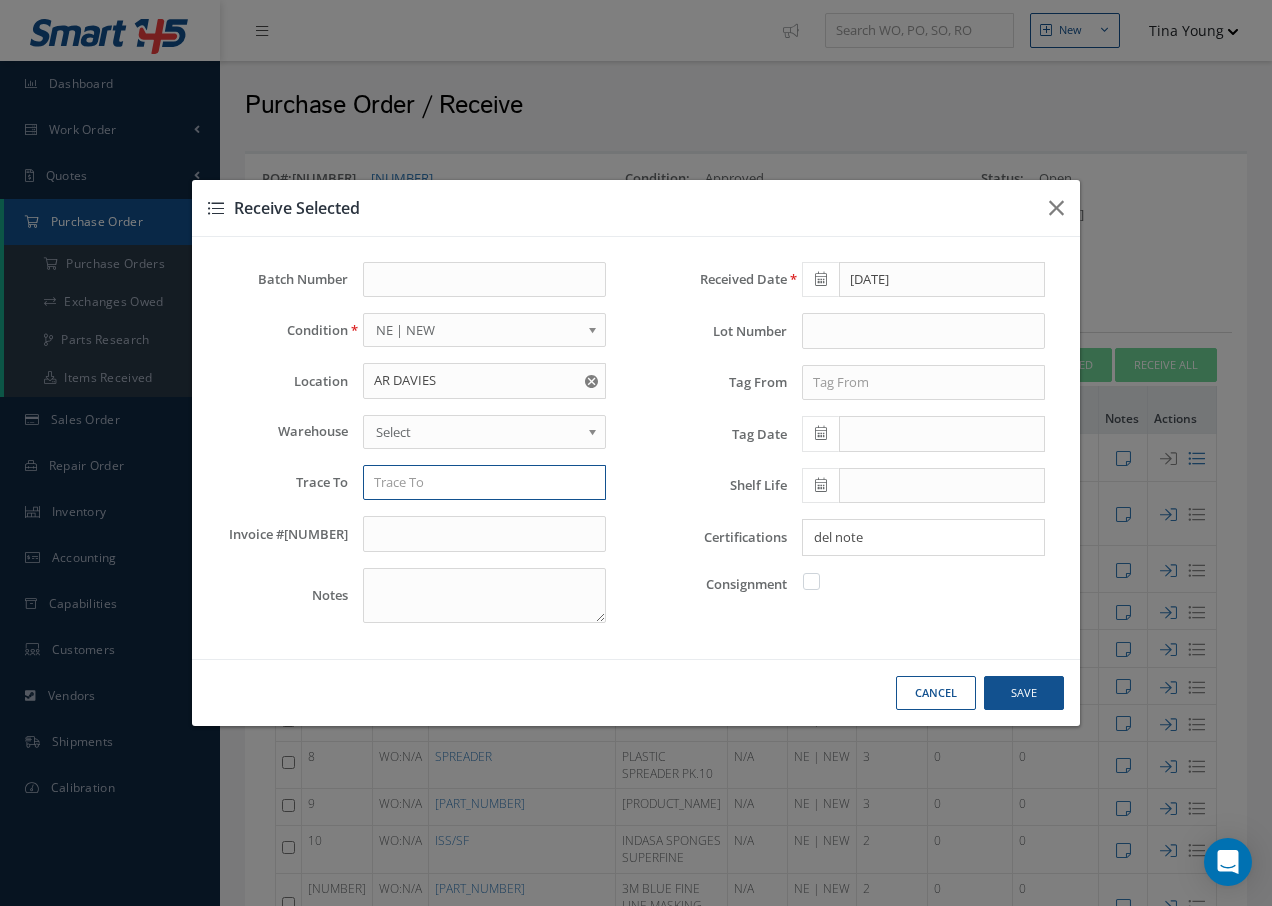 click at bounding box center [484, 483] 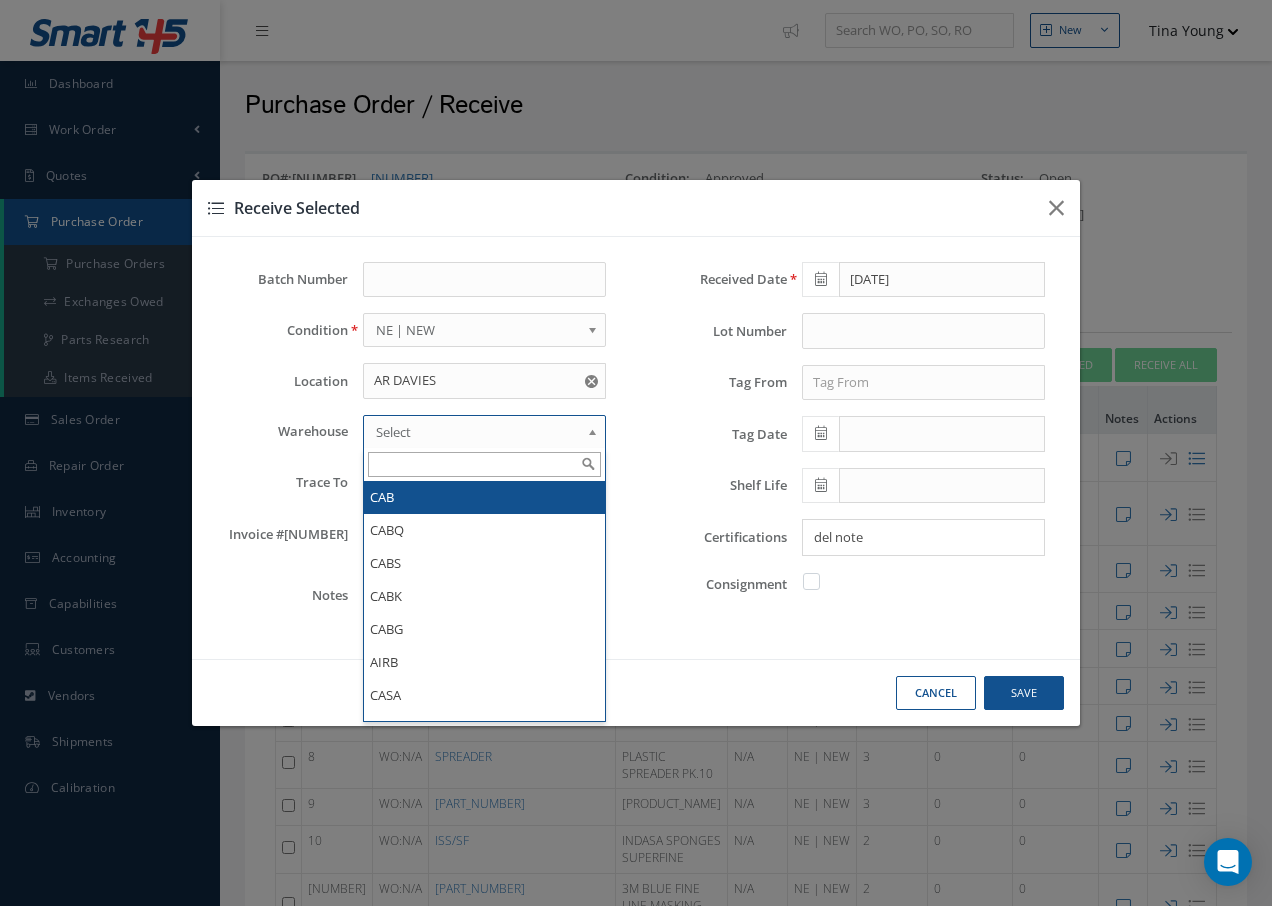 click on "Select" at bounding box center (478, 432) 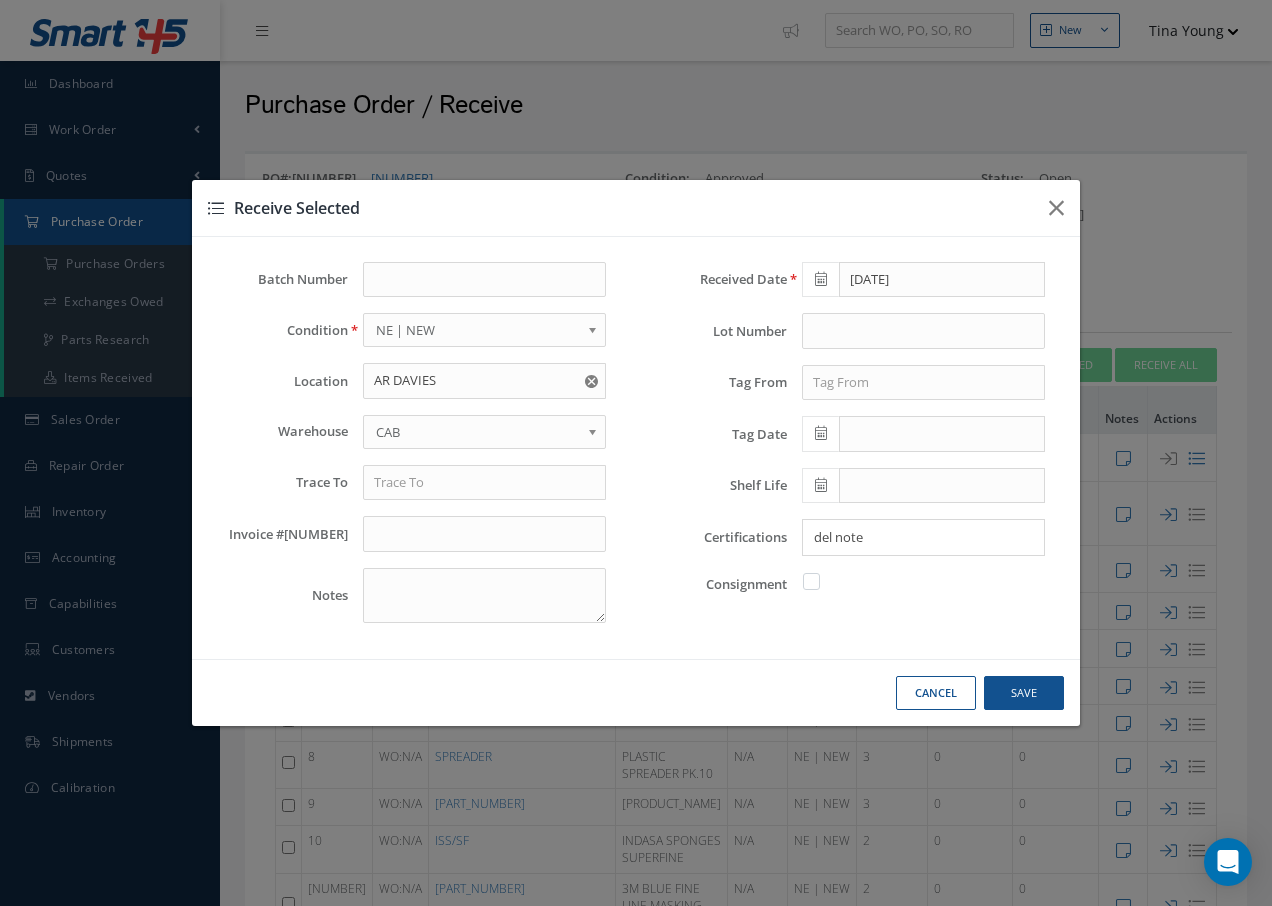 click at bounding box center [591, 381] 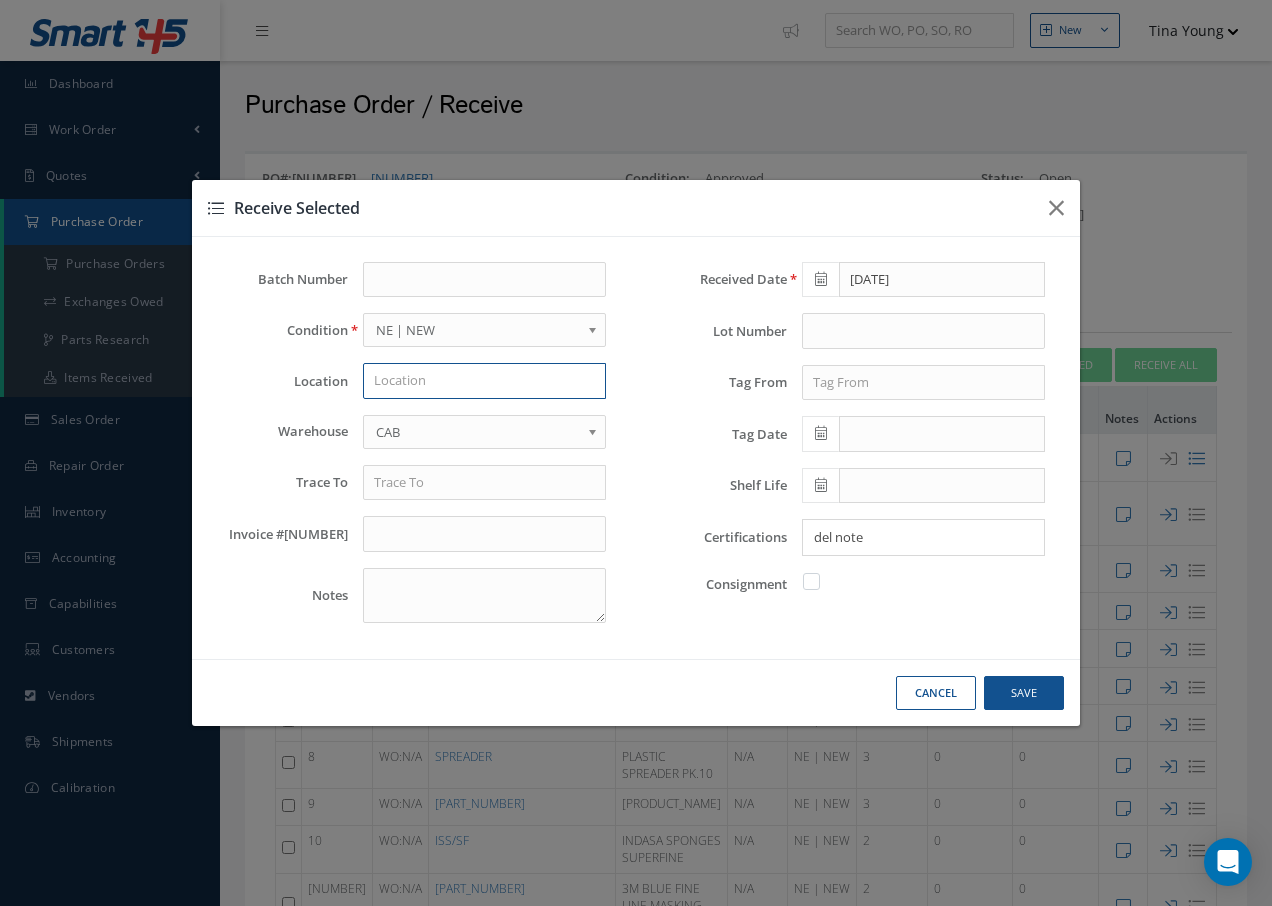 click at bounding box center (484, 381) 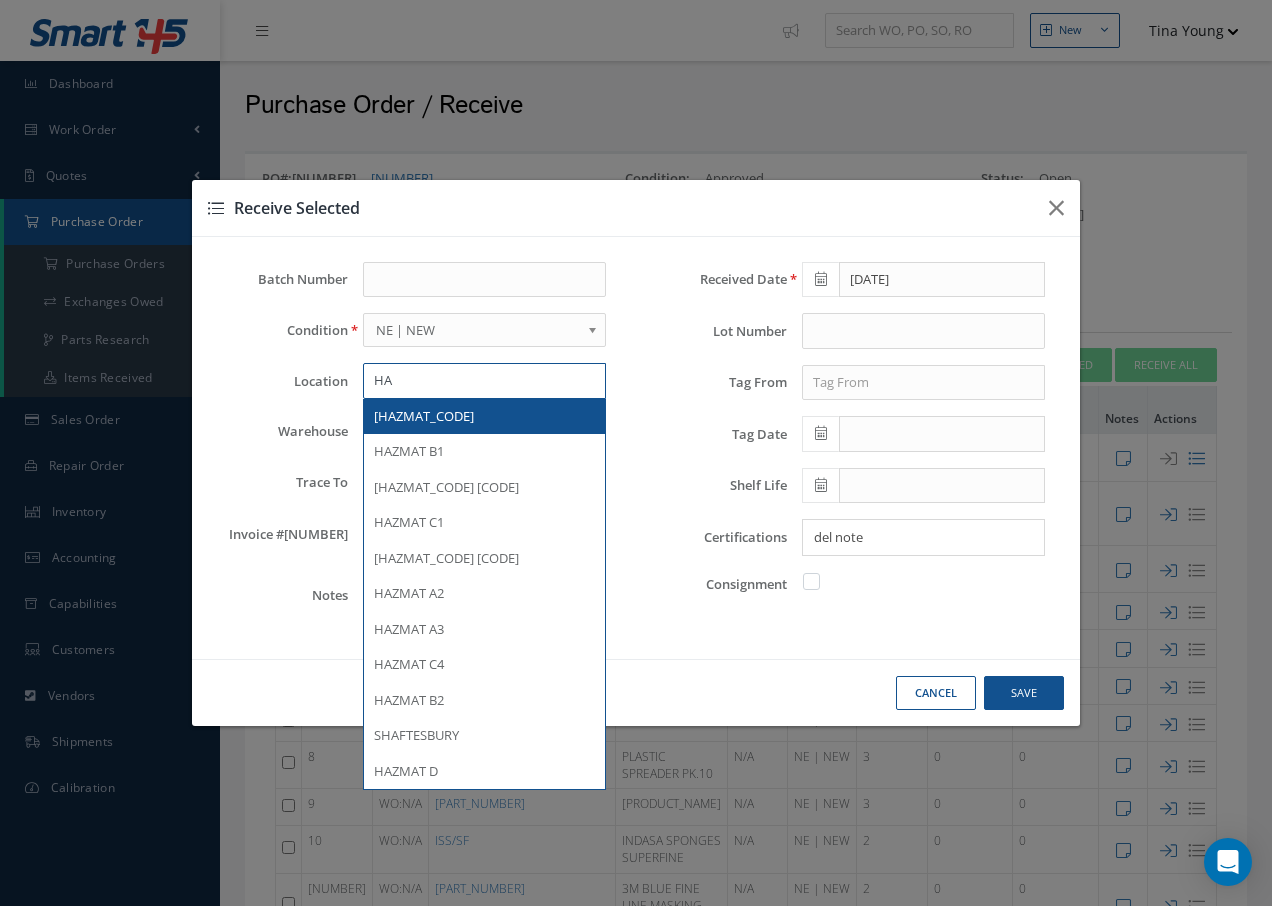 type on "HA" 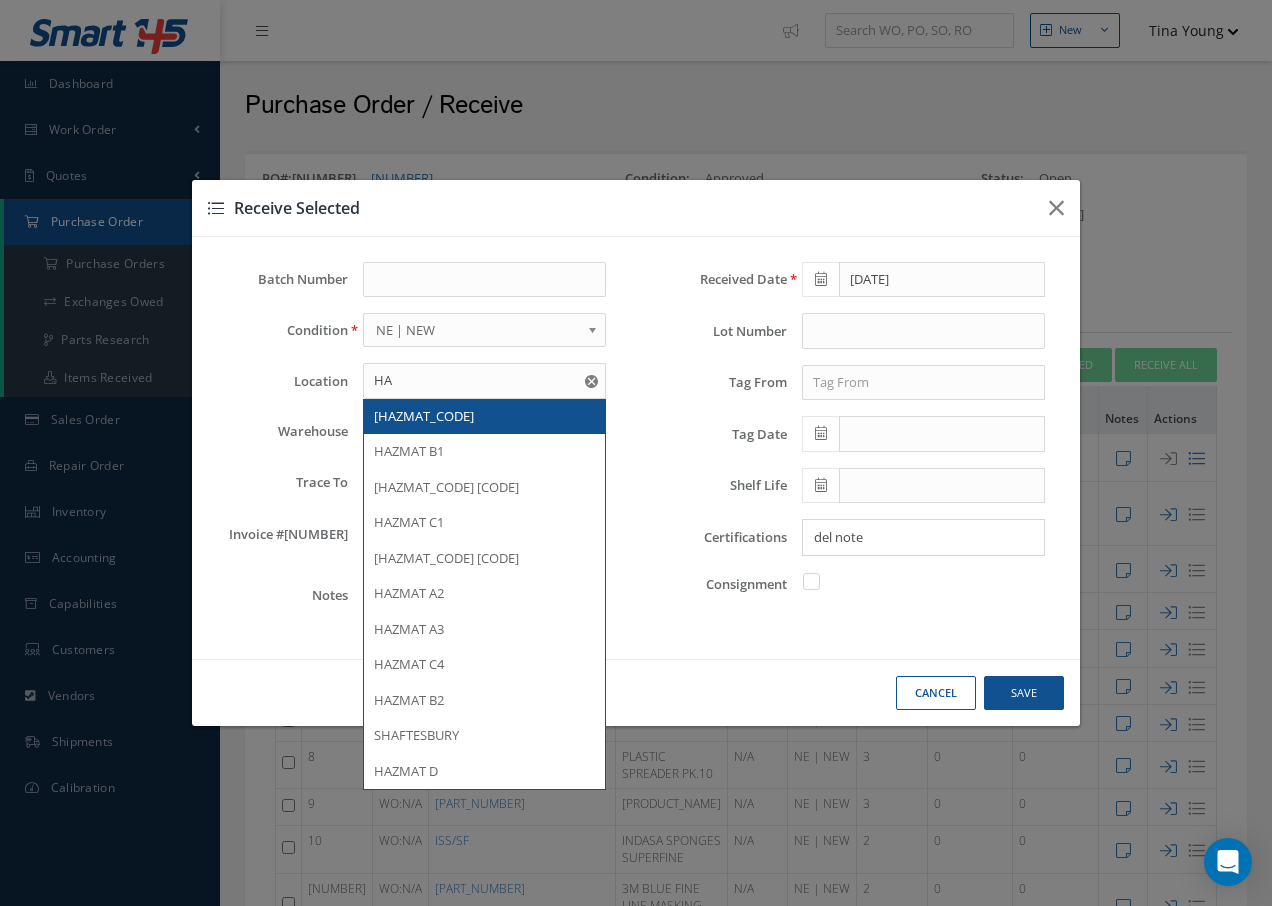click on "HAZMAT A1" at bounding box center [484, 417] 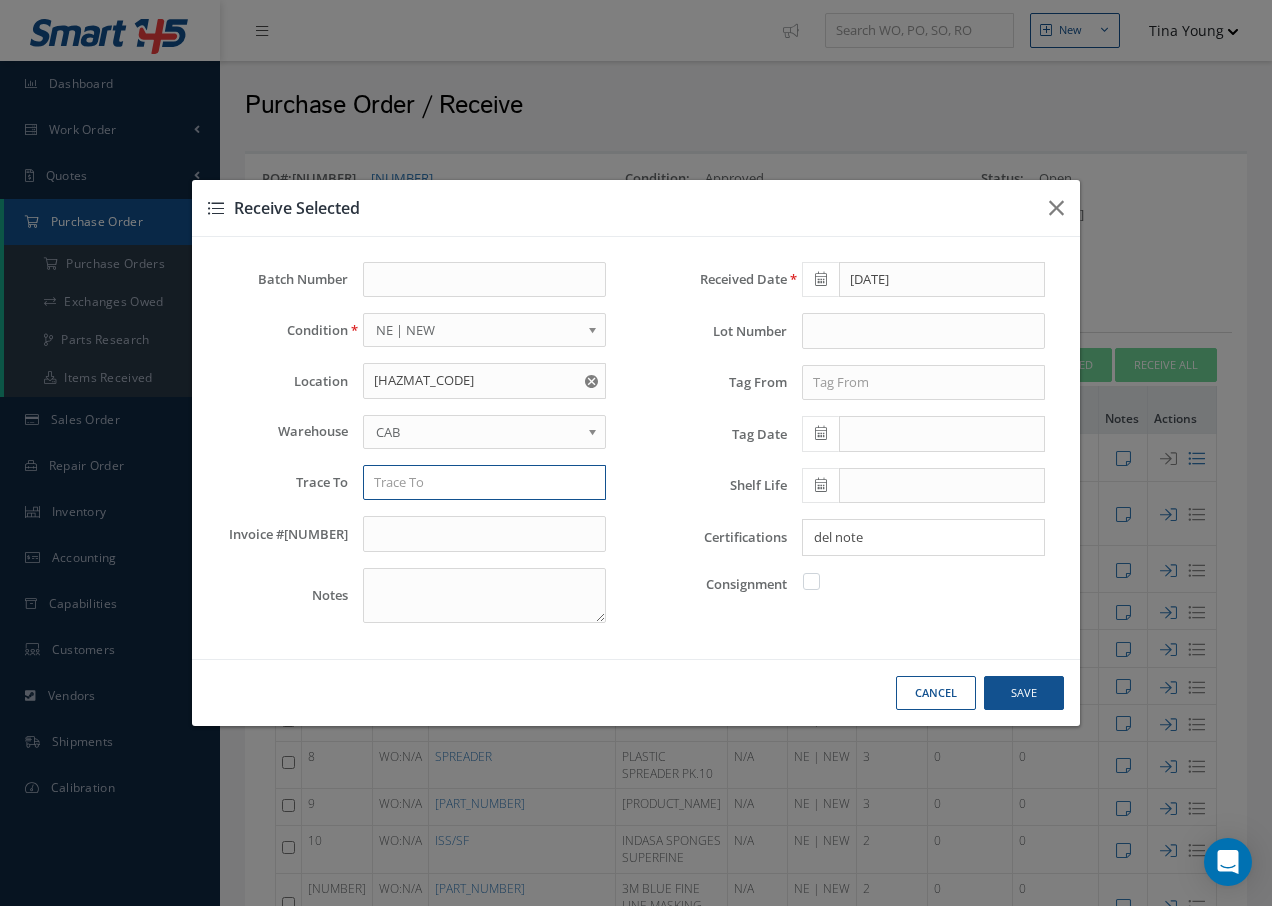 click at bounding box center [484, 483] 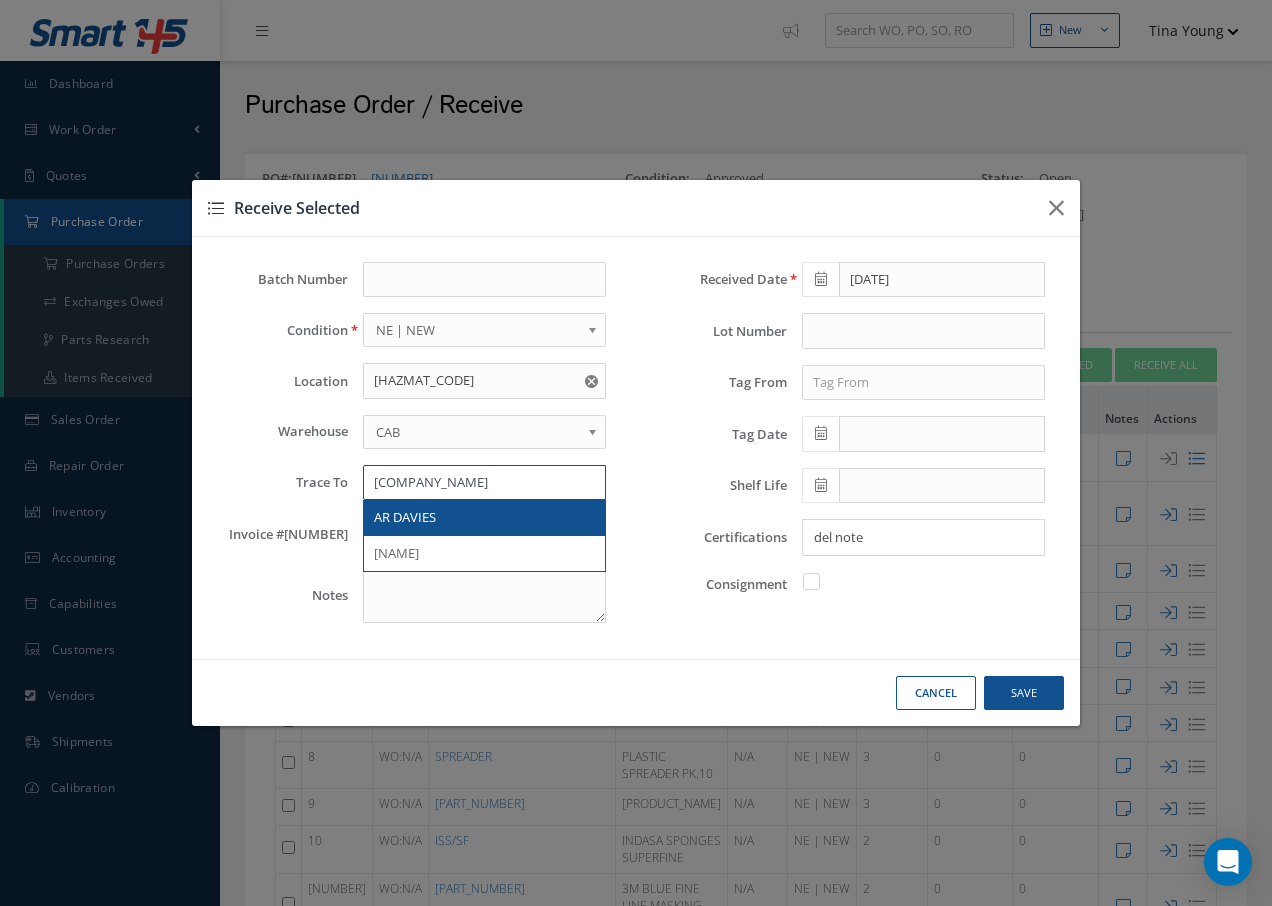 type on "AR D" 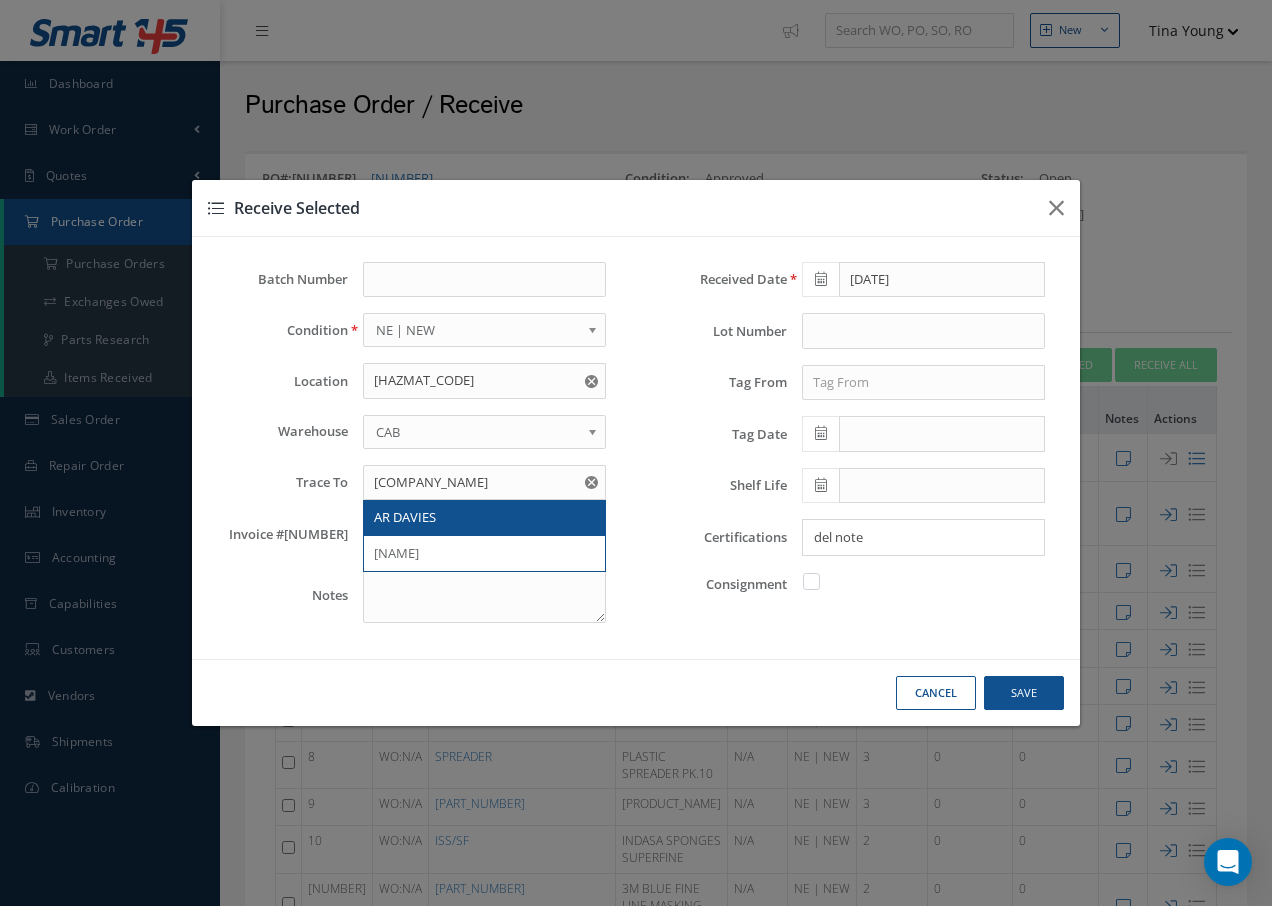 click on "AR DAVIES" at bounding box center (405, 517) 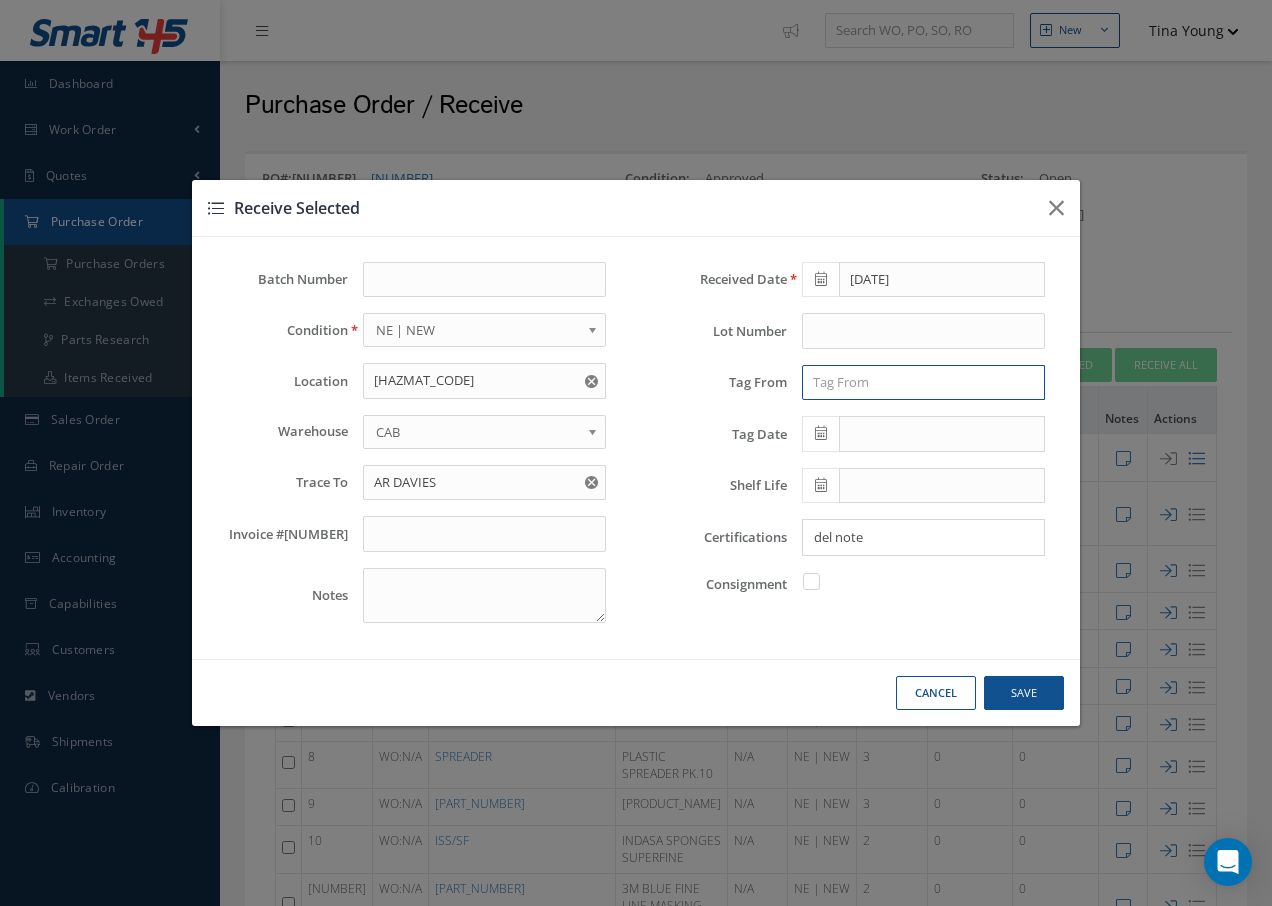 click at bounding box center (923, 383) 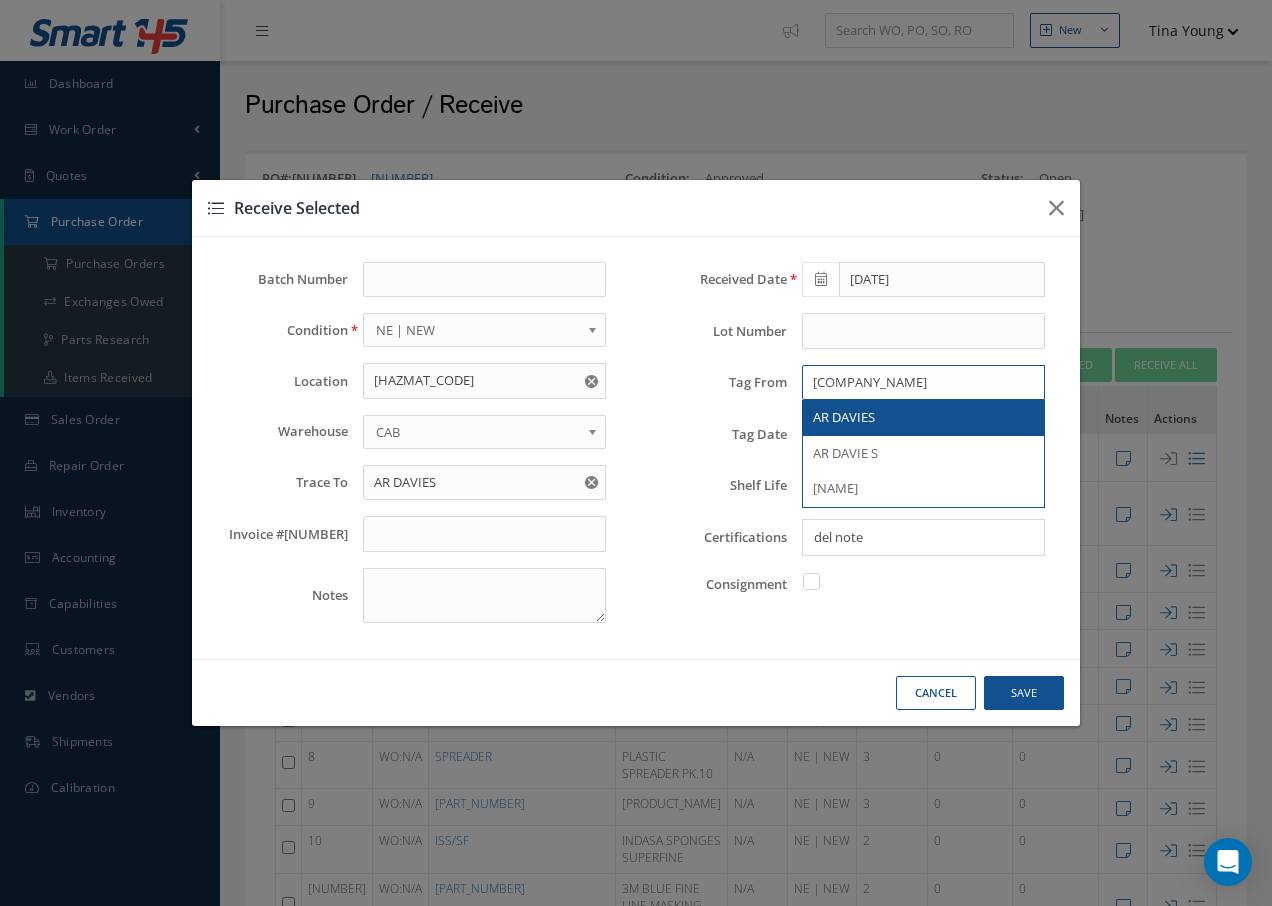 type on "AR D" 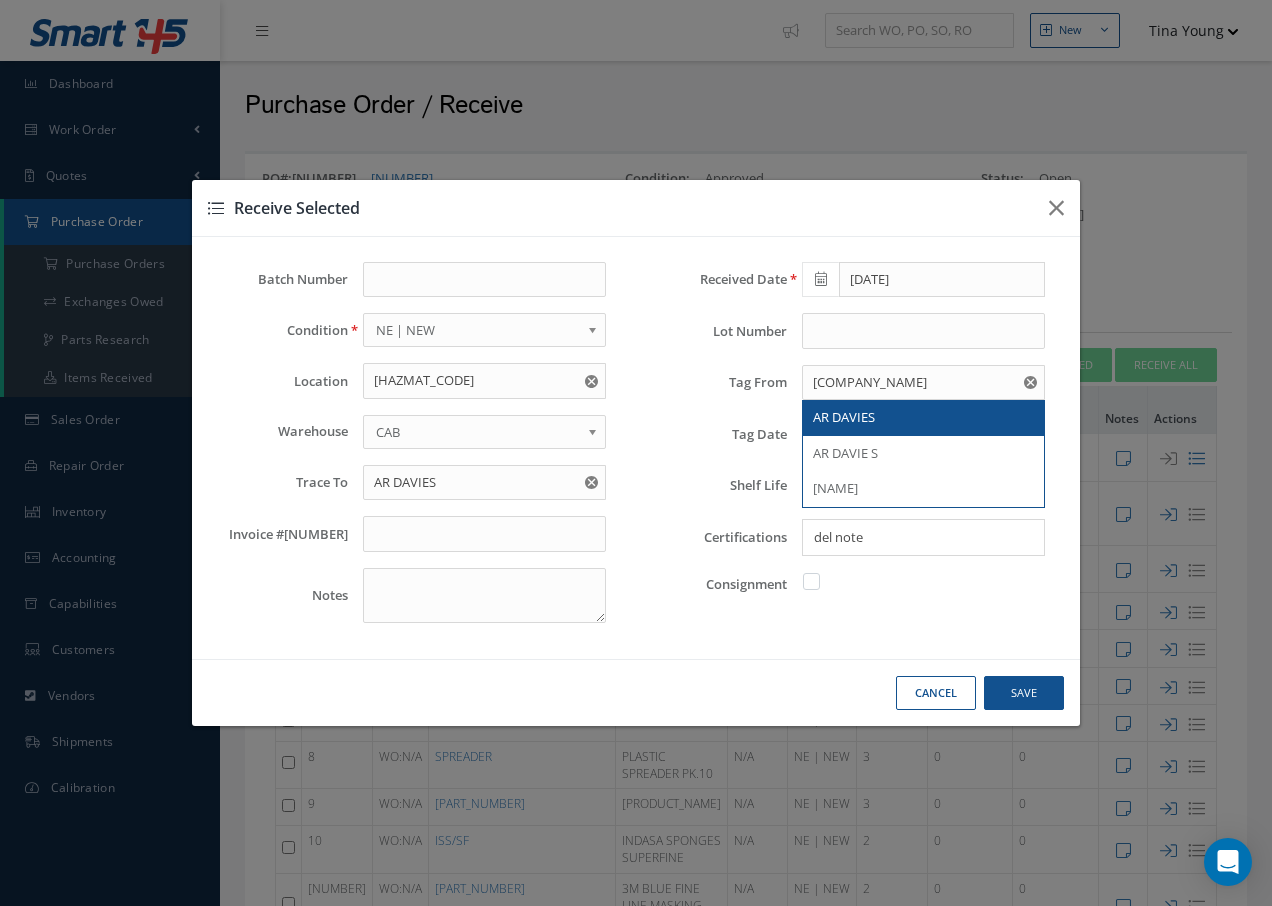click on "AR DAVIES" at bounding box center [844, 417] 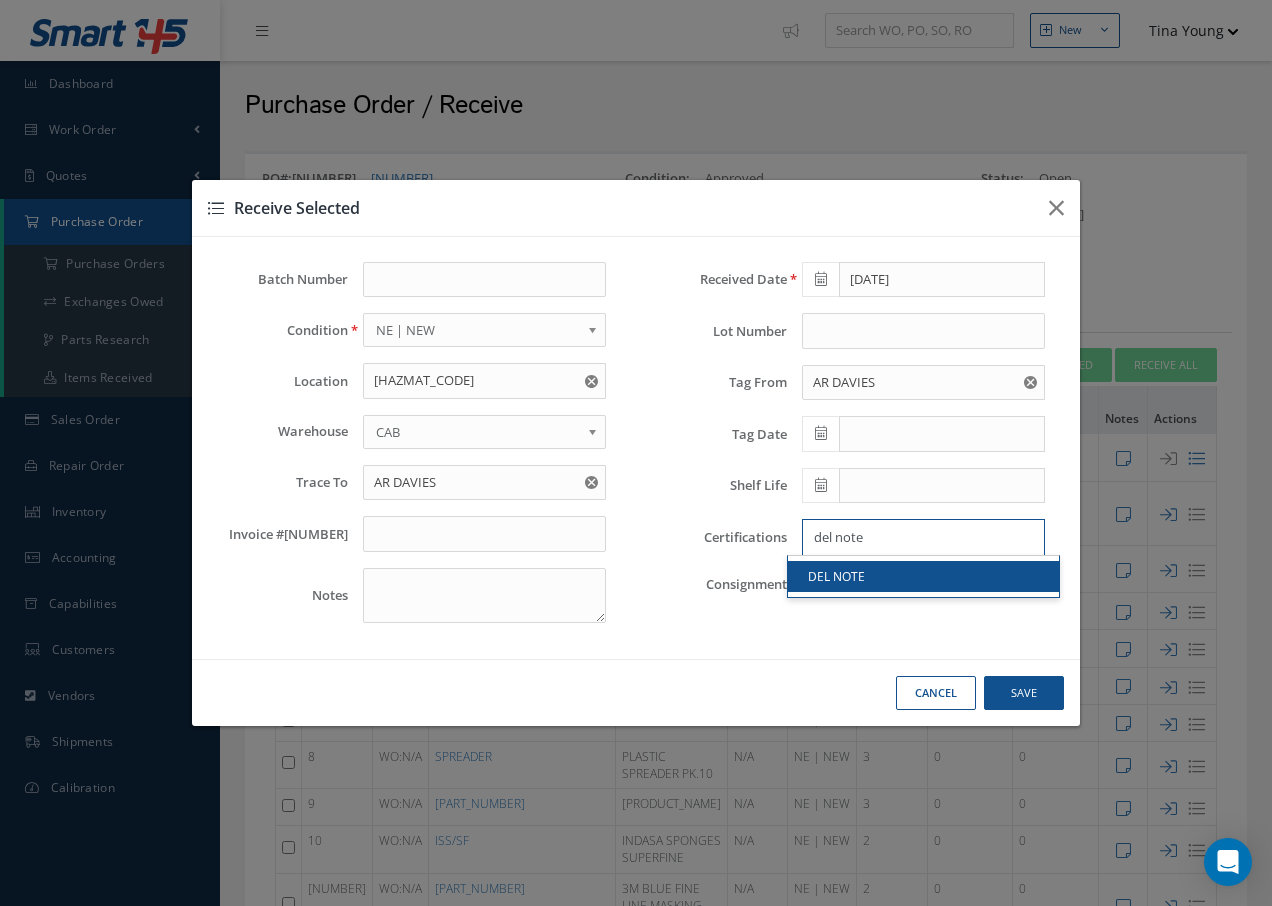 click on "del note" at bounding box center (919, 537) 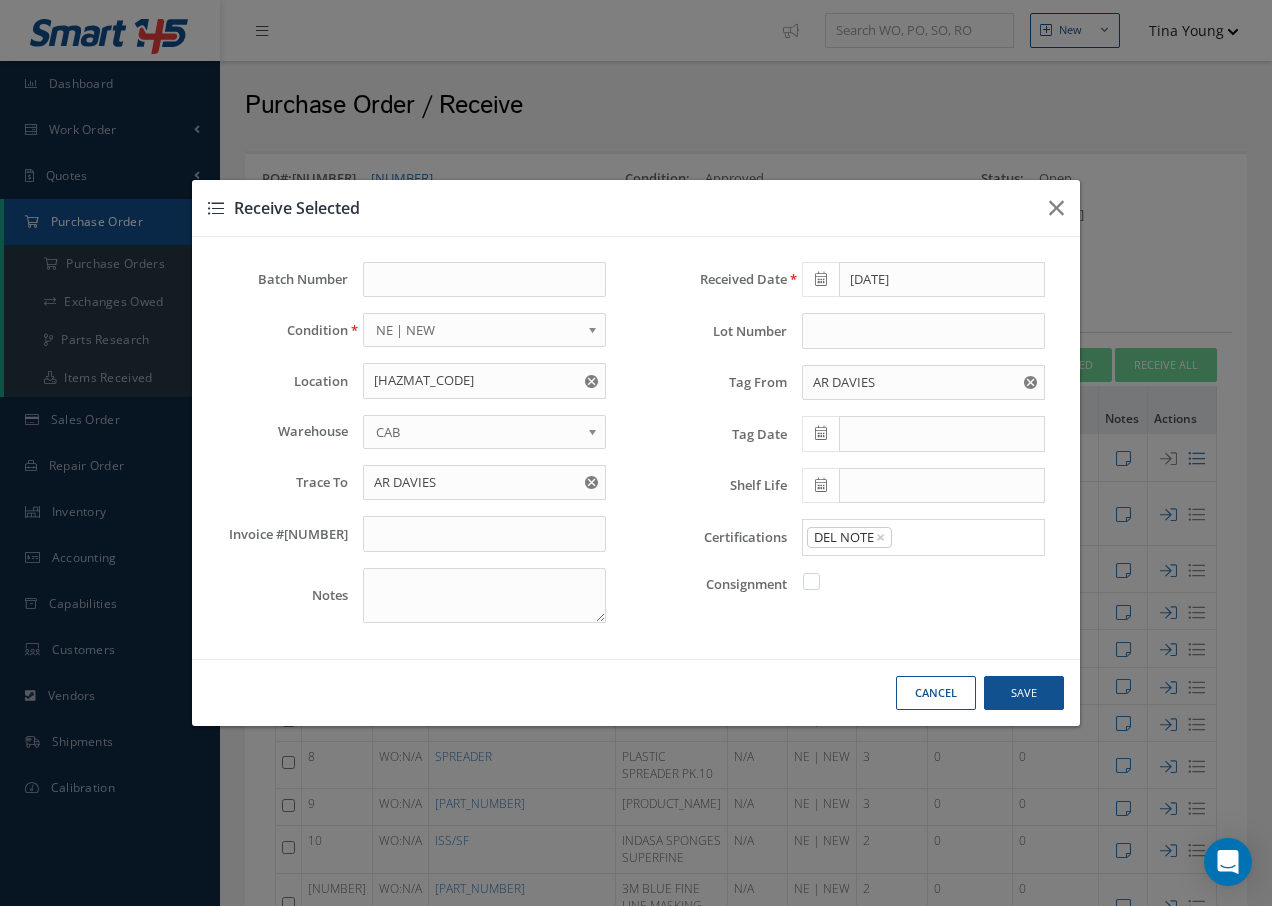 click on "DEL NOTE" at bounding box center (923, 576) 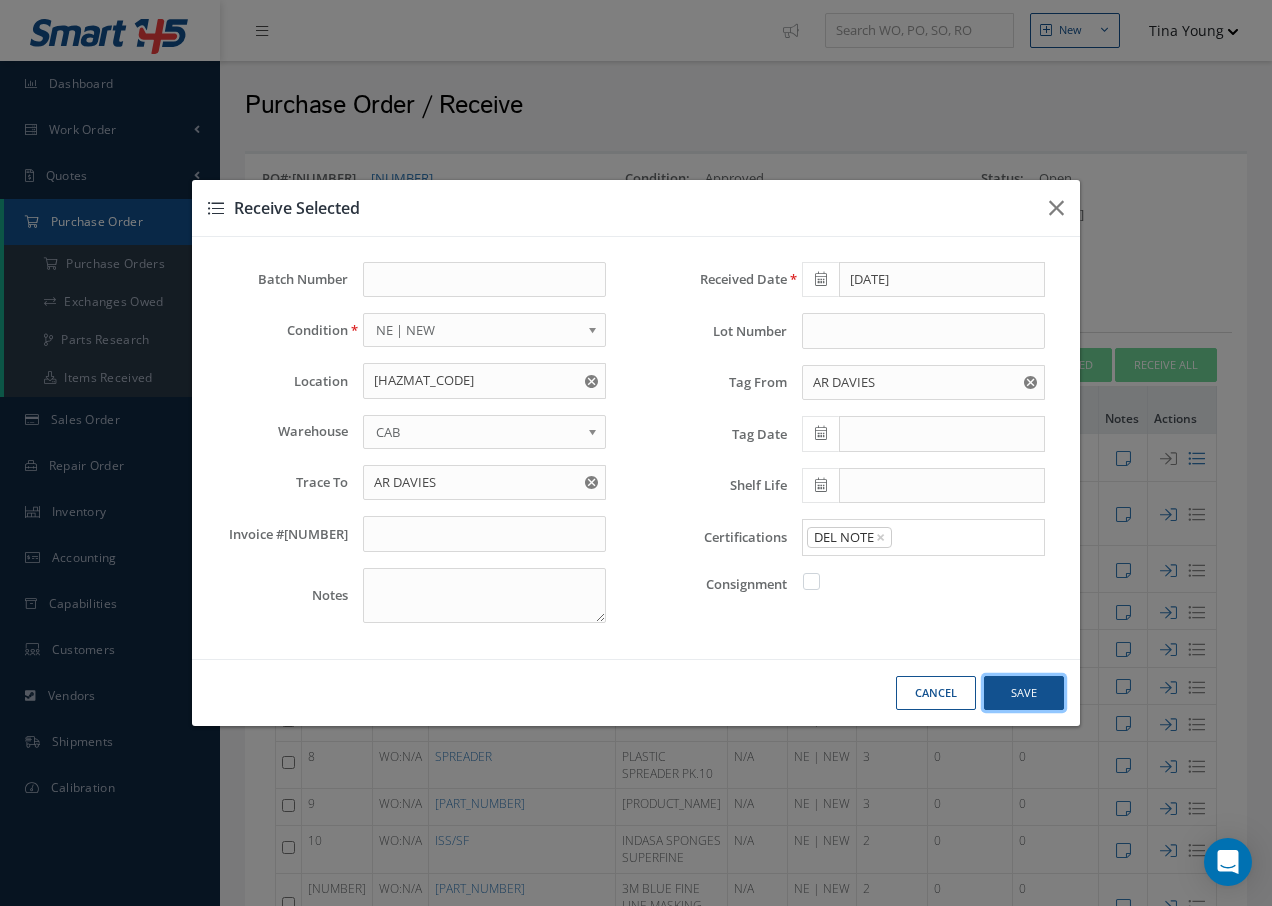 click on "Save" at bounding box center (0, 0) 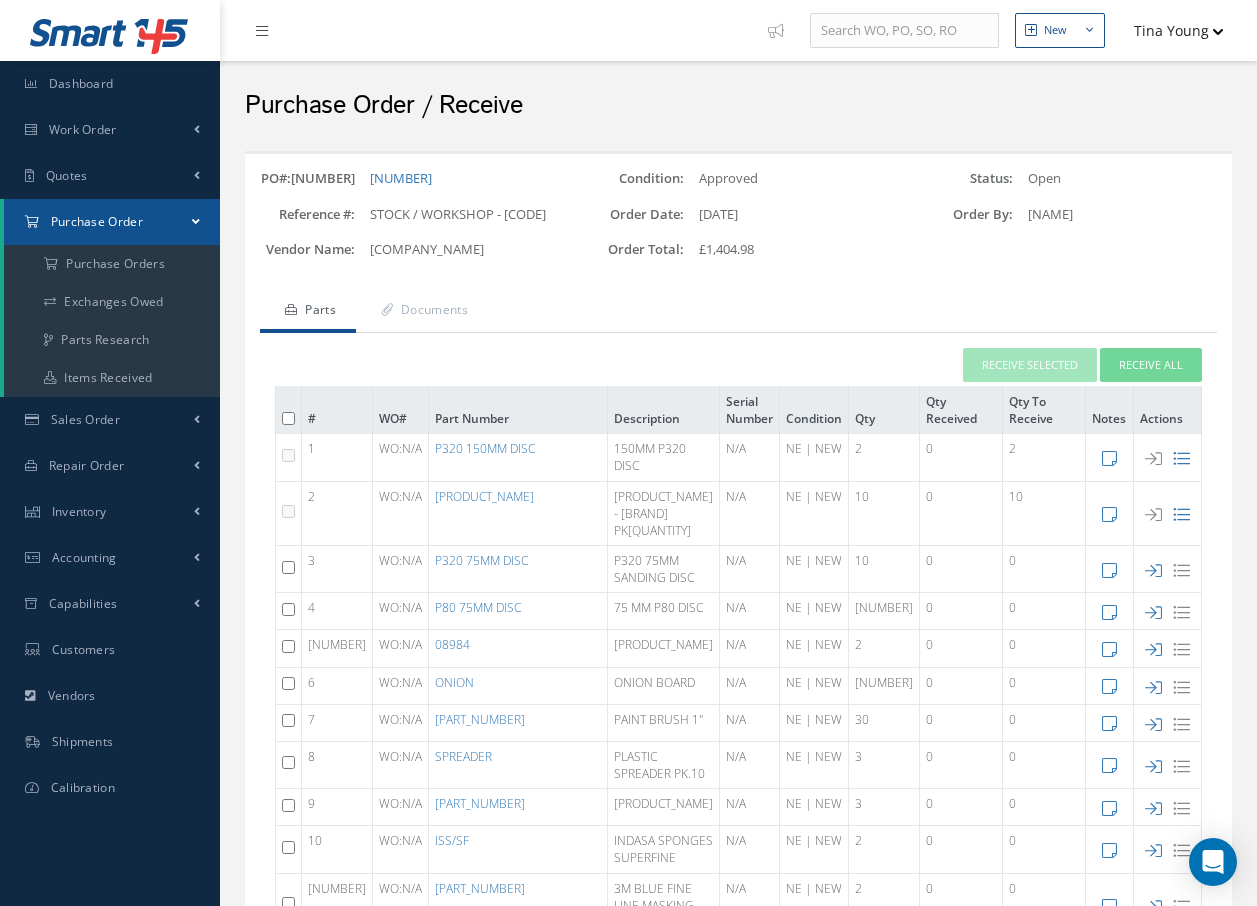 click at bounding box center (288, 455) 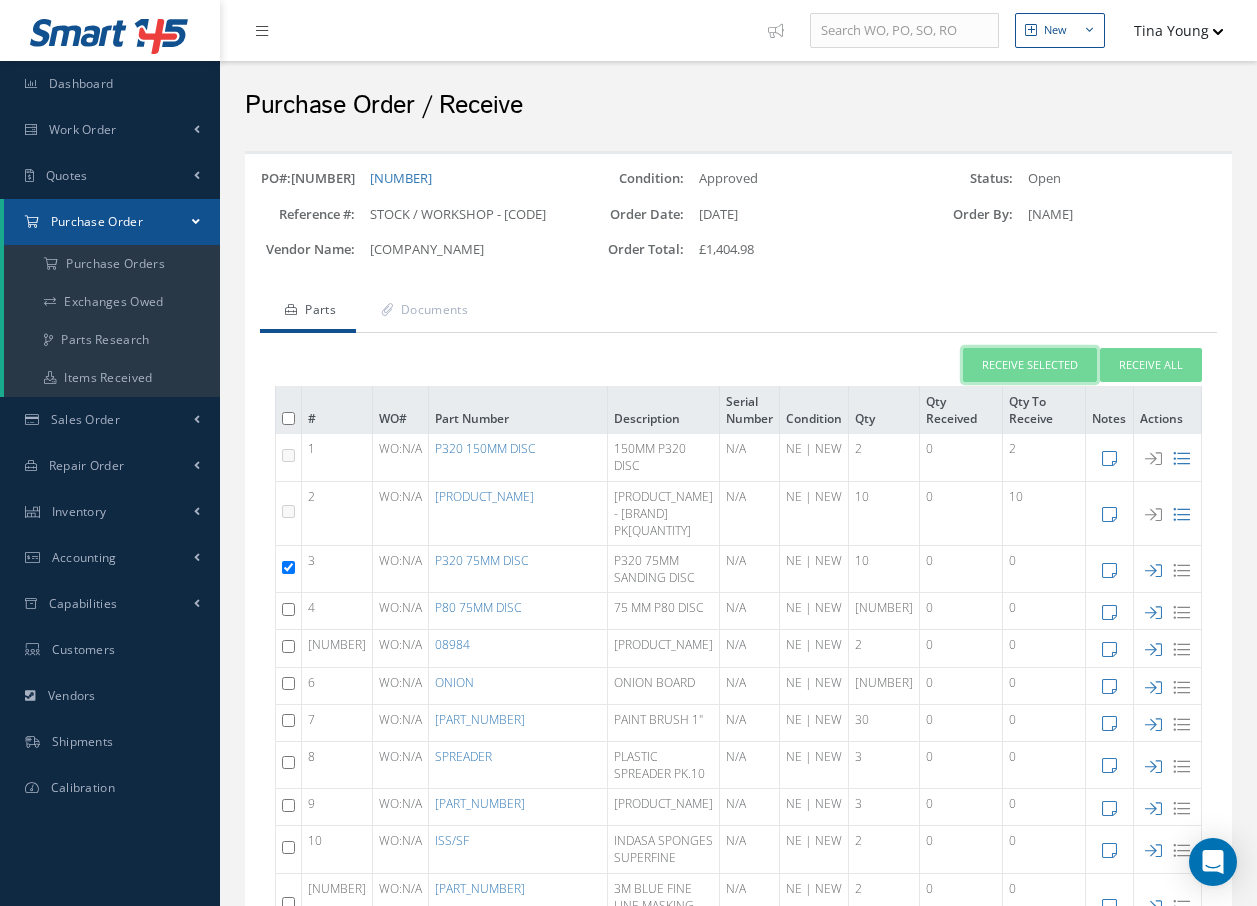 click on "Receive Selected" at bounding box center (1030, 365) 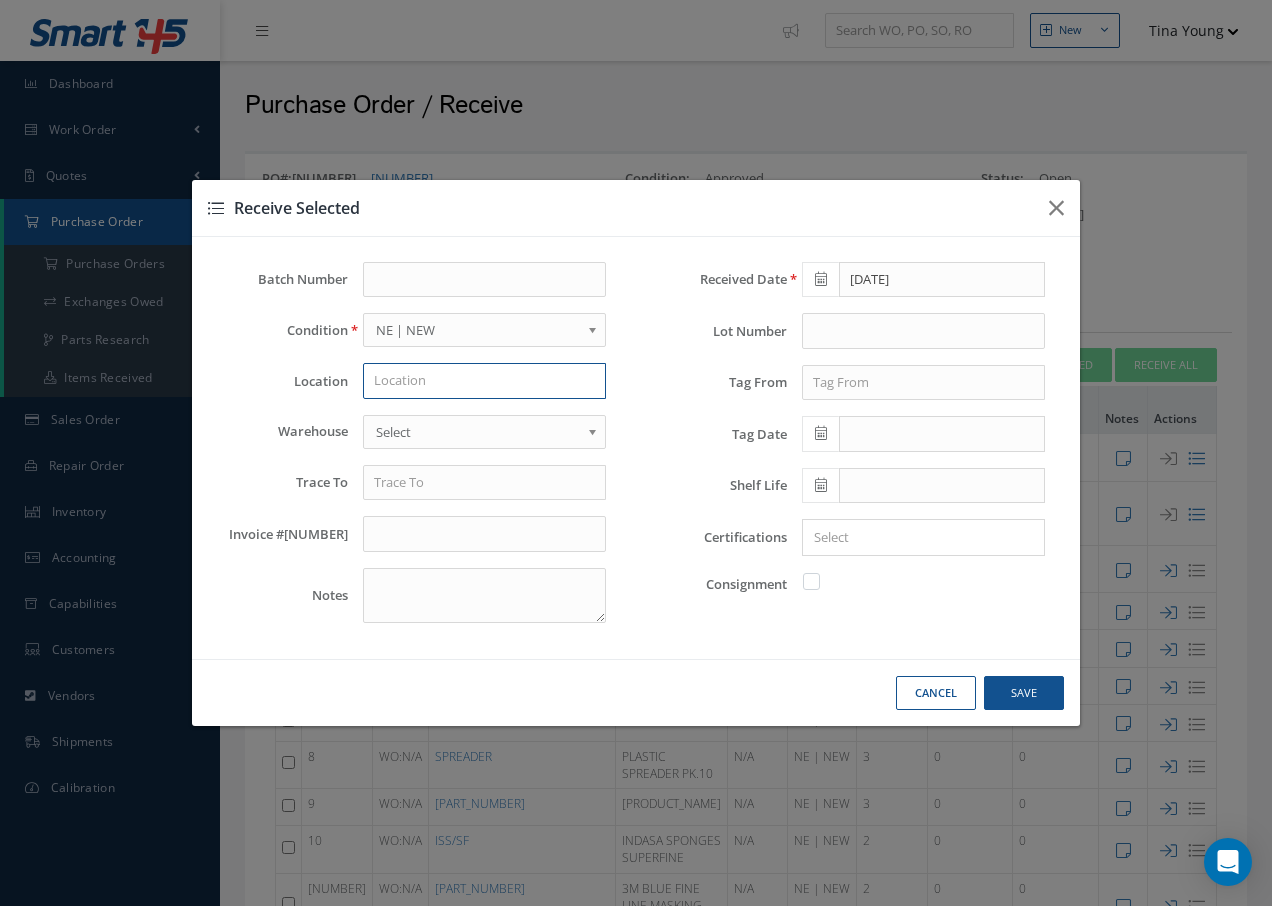 click at bounding box center (484, 381) 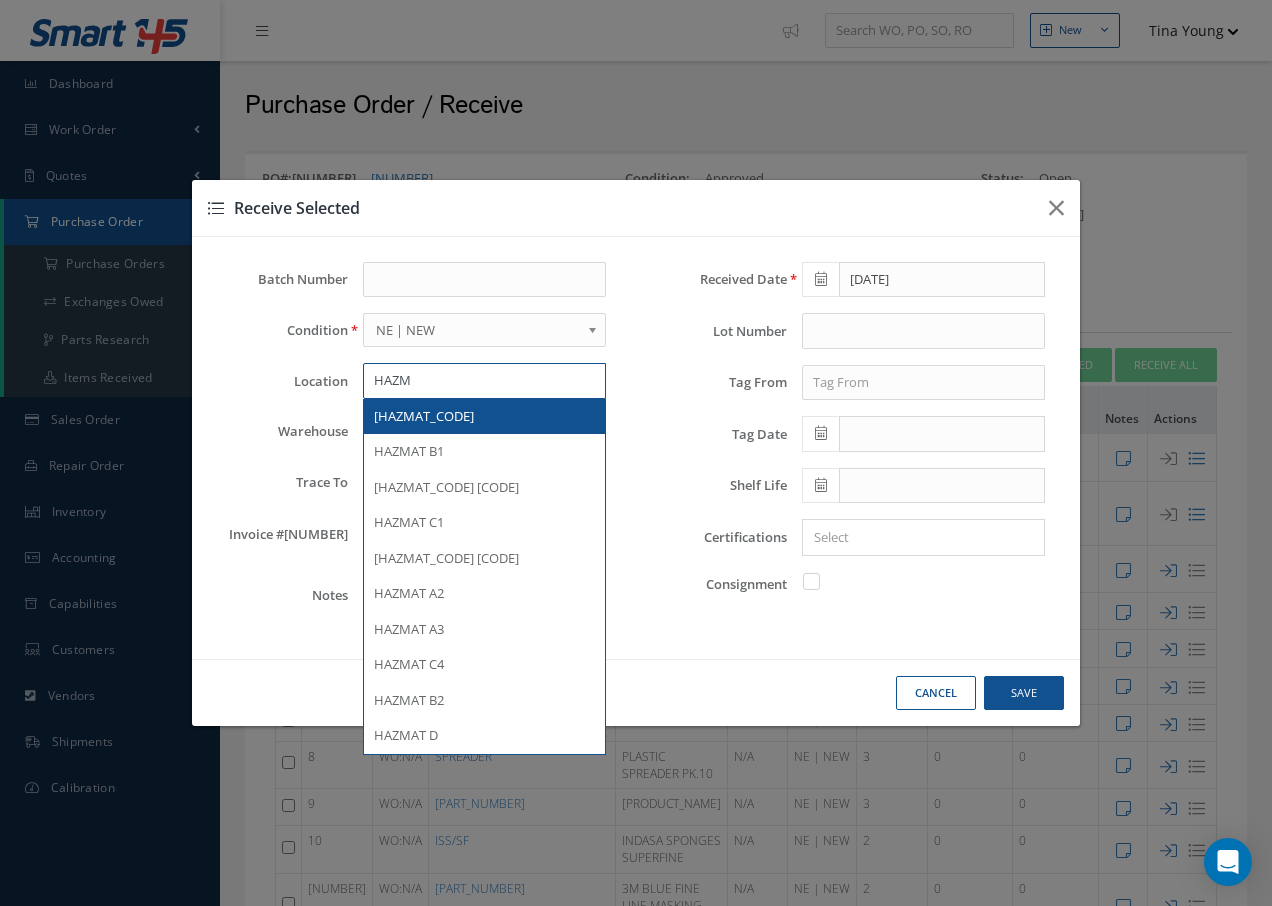 type on "HAZM" 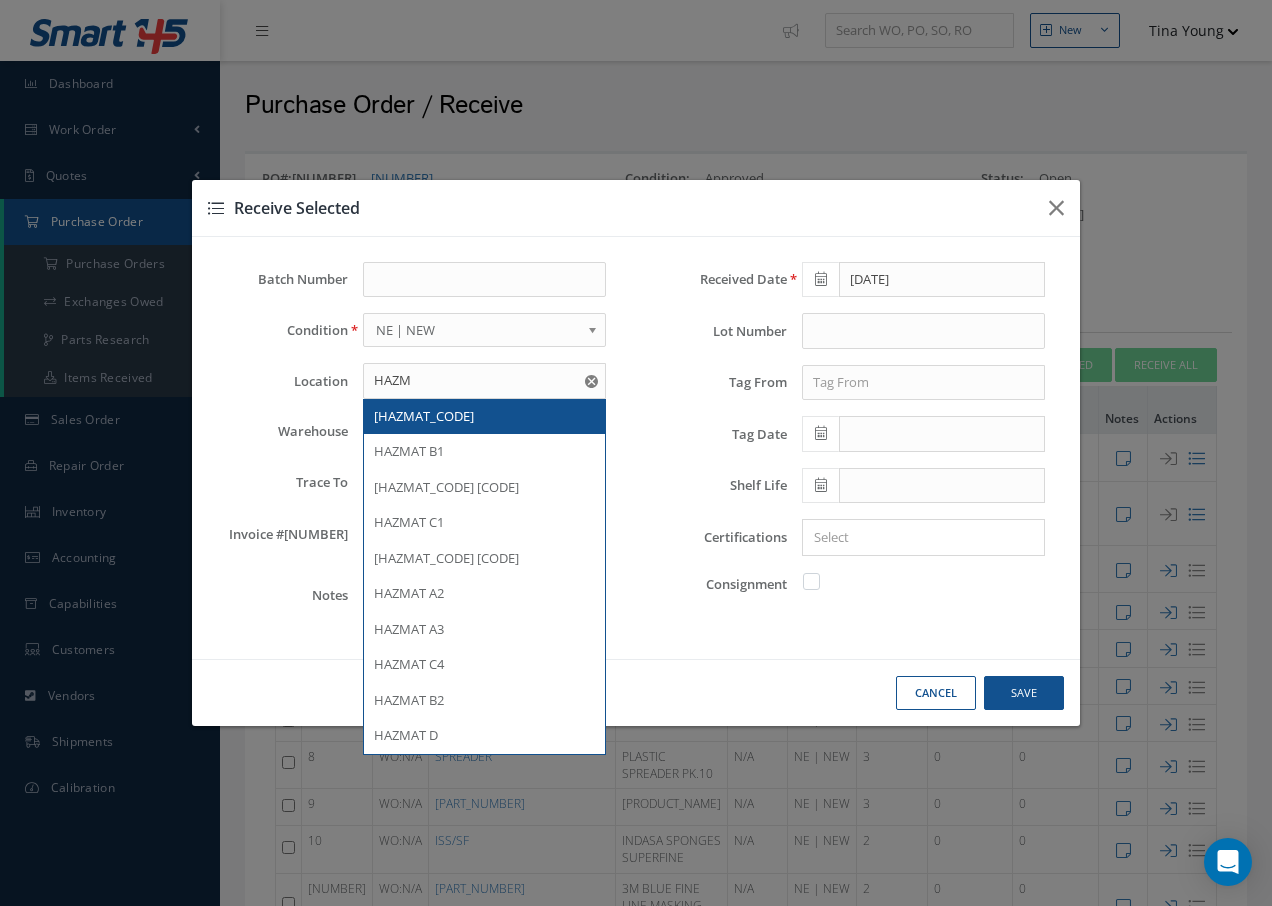 click on "HAZMAT A1" at bounding box center (424, 416) 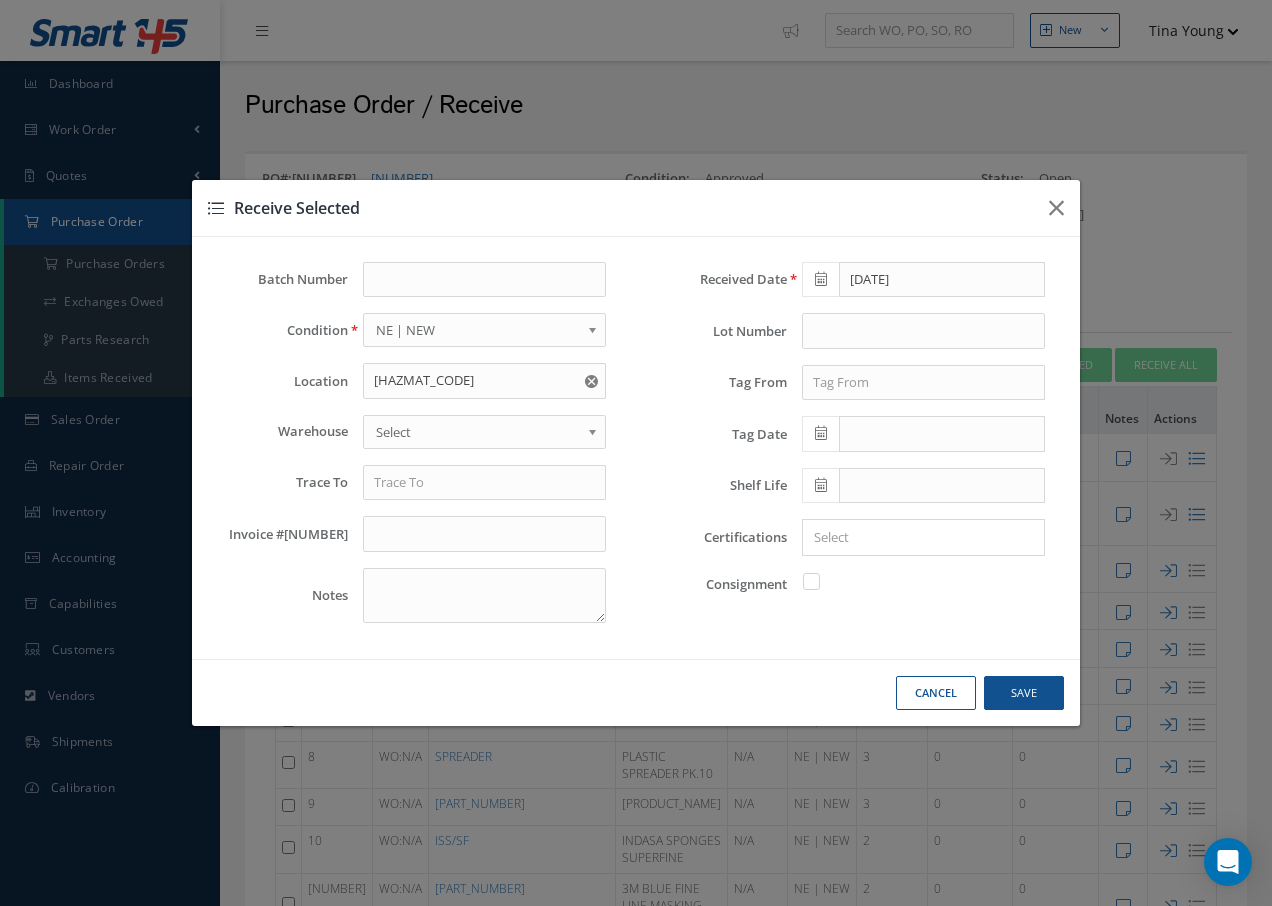 click on "Select" at bounding box center [478, 432] 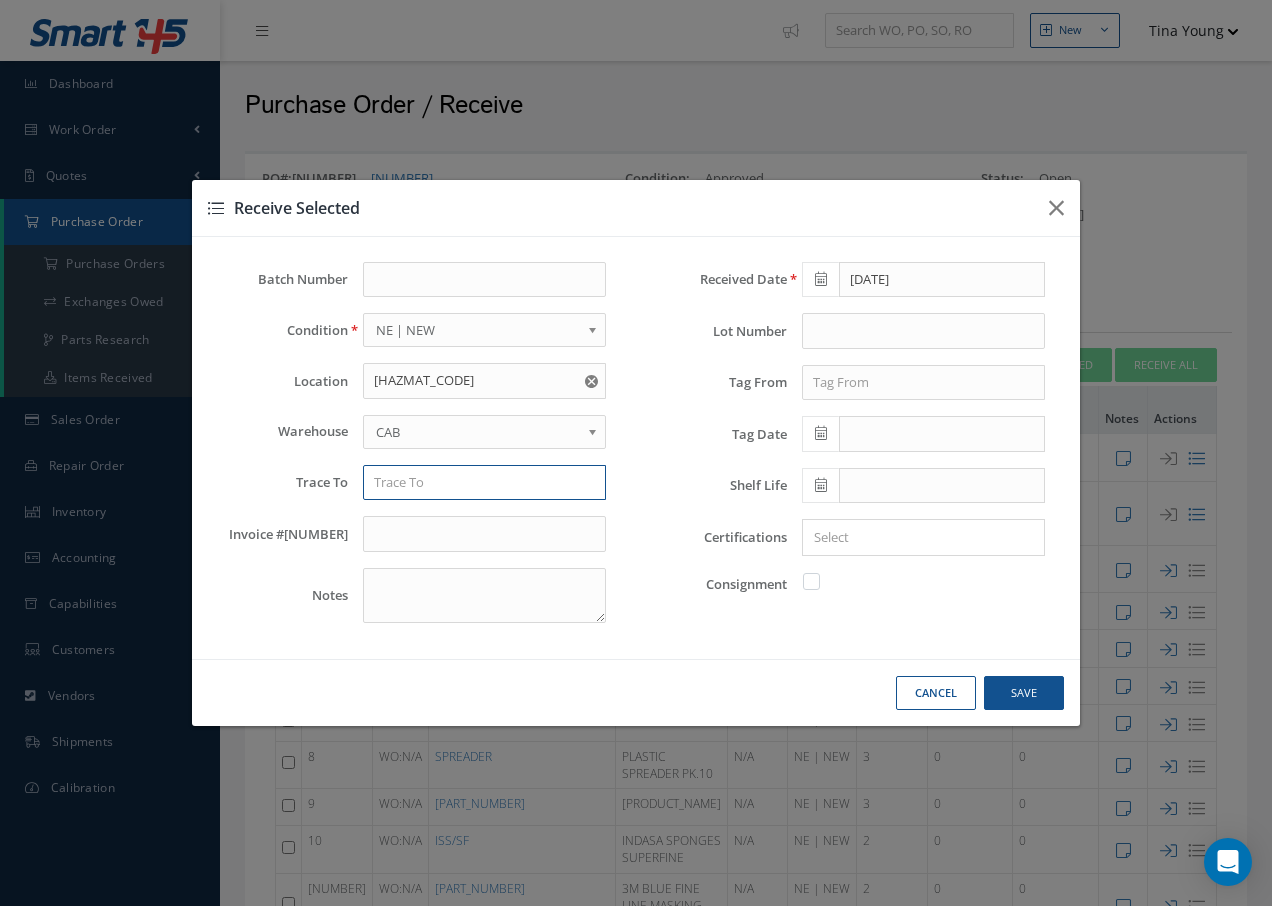 click at bounding box center [484, 483] 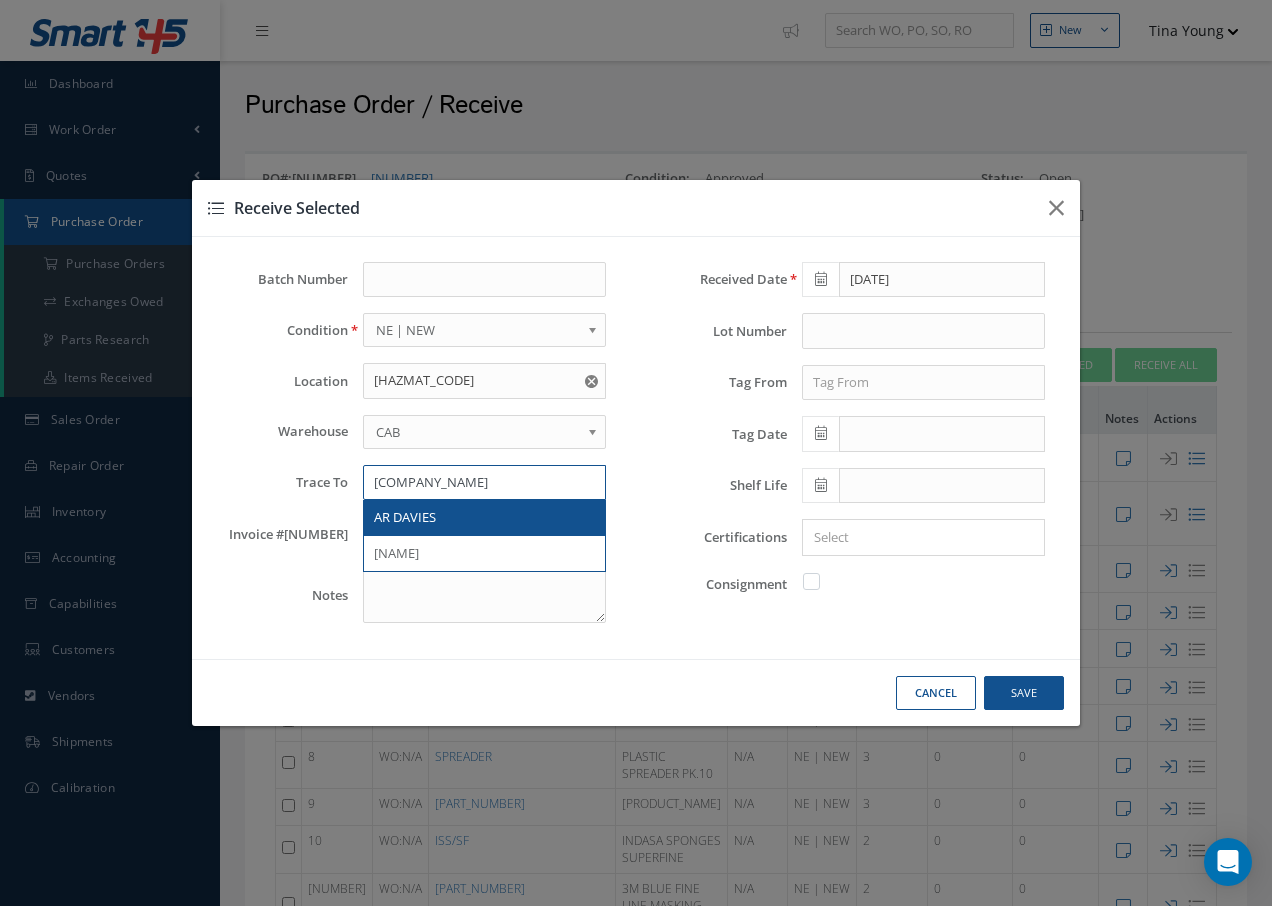 type on "AR D" 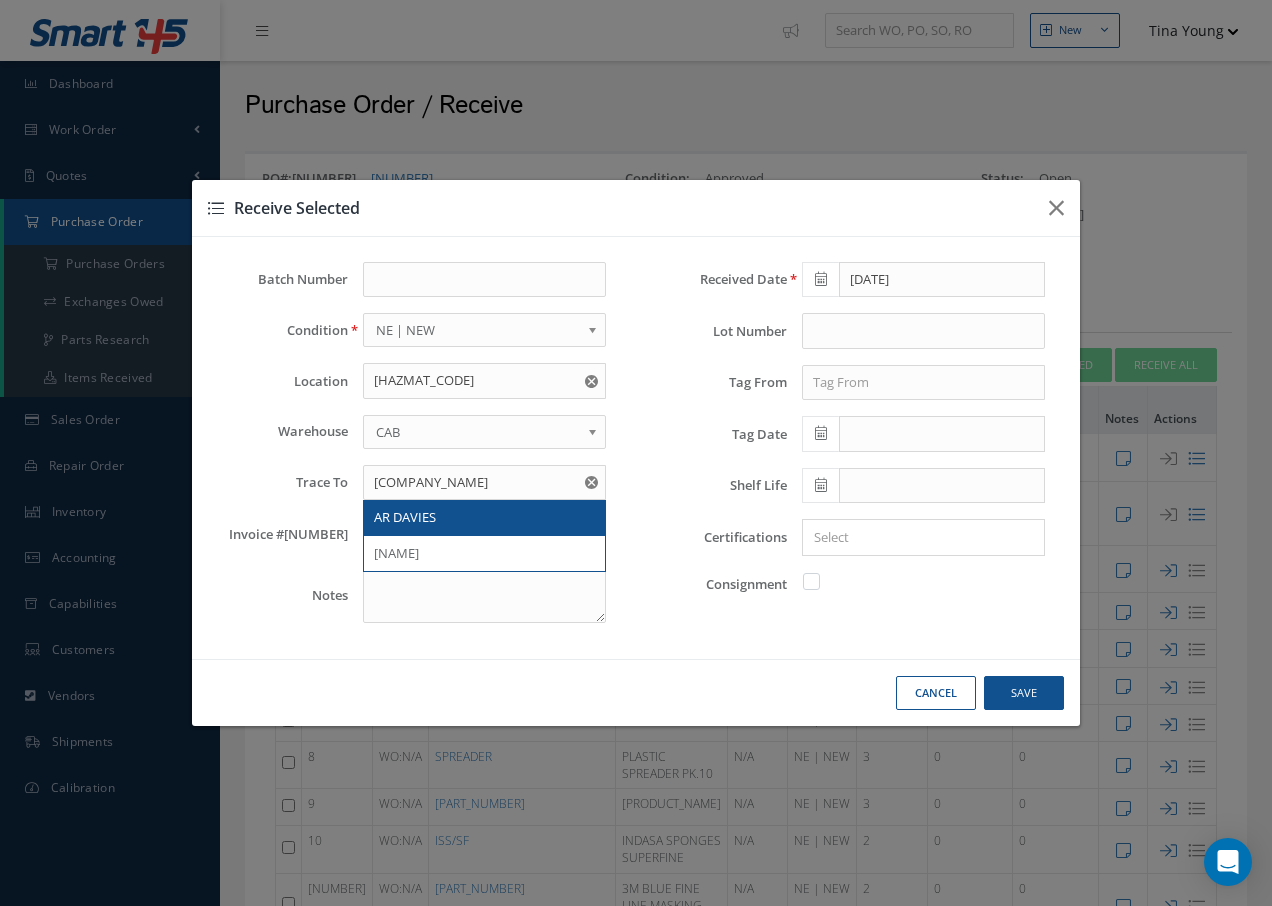 click on "AR DAVIES" at bounding box center (405, 517) 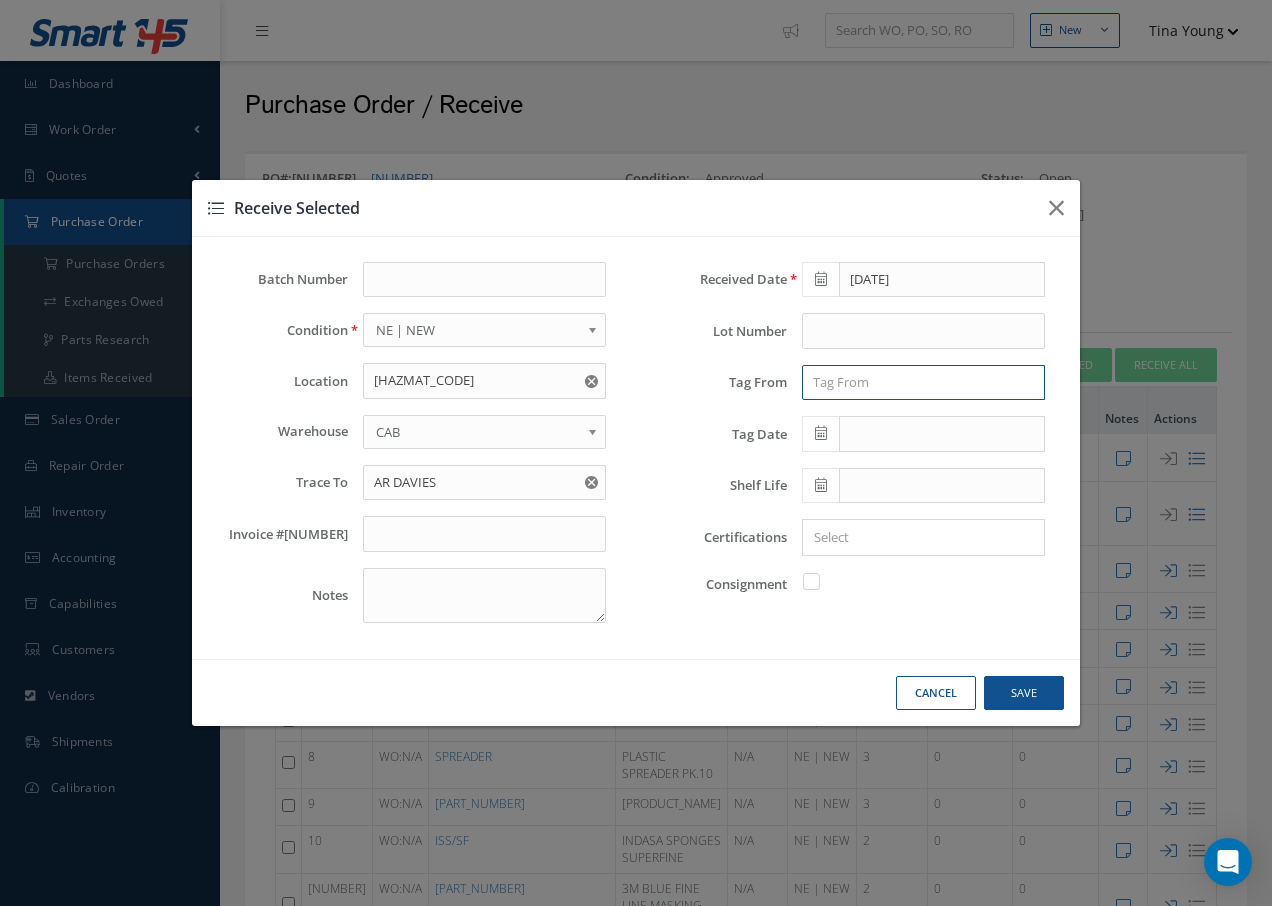 drag, startPoint x: 845, startPoint y: 383, endPoint x: 851, endPoint y: 374, distance: 10.816654 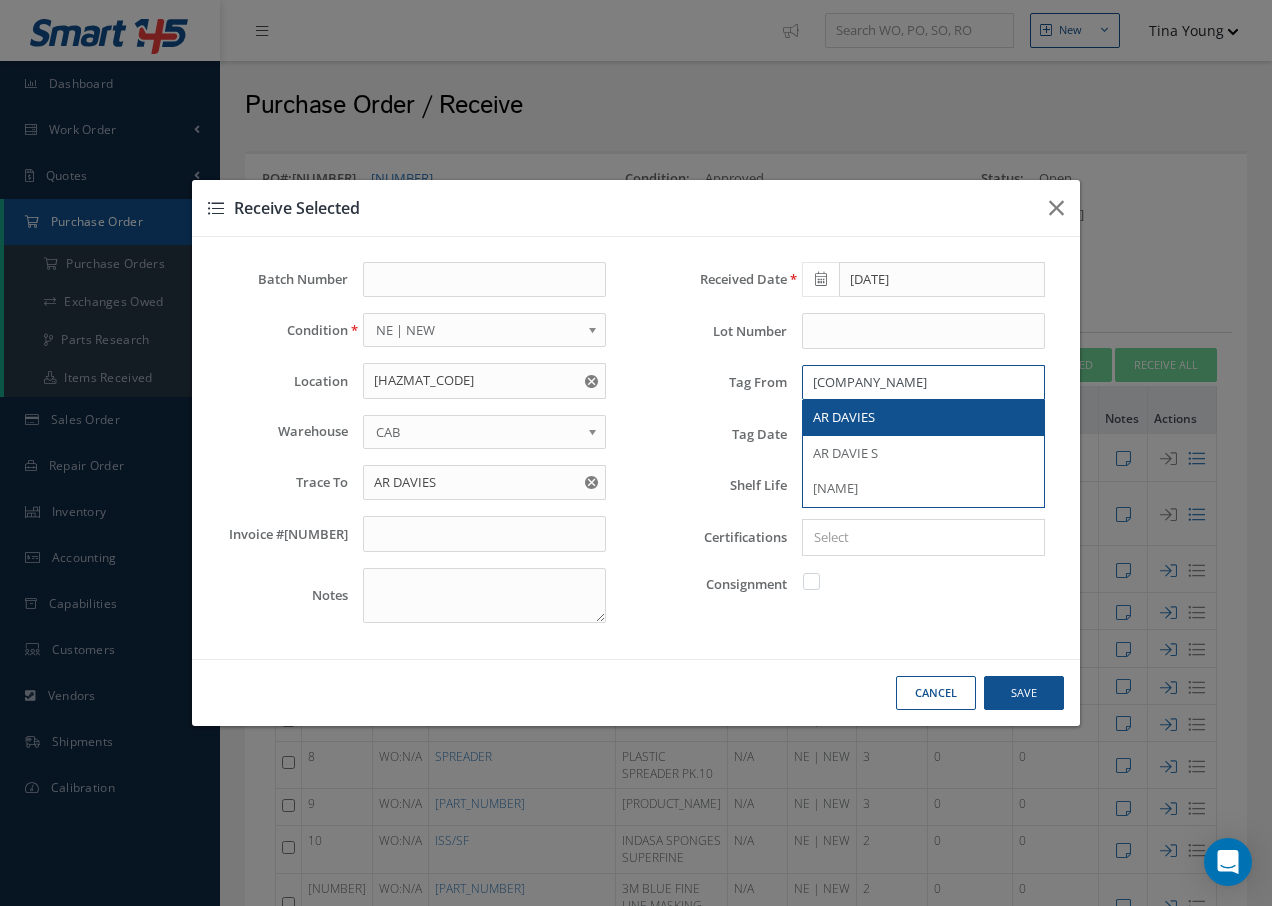 type on "AR D" 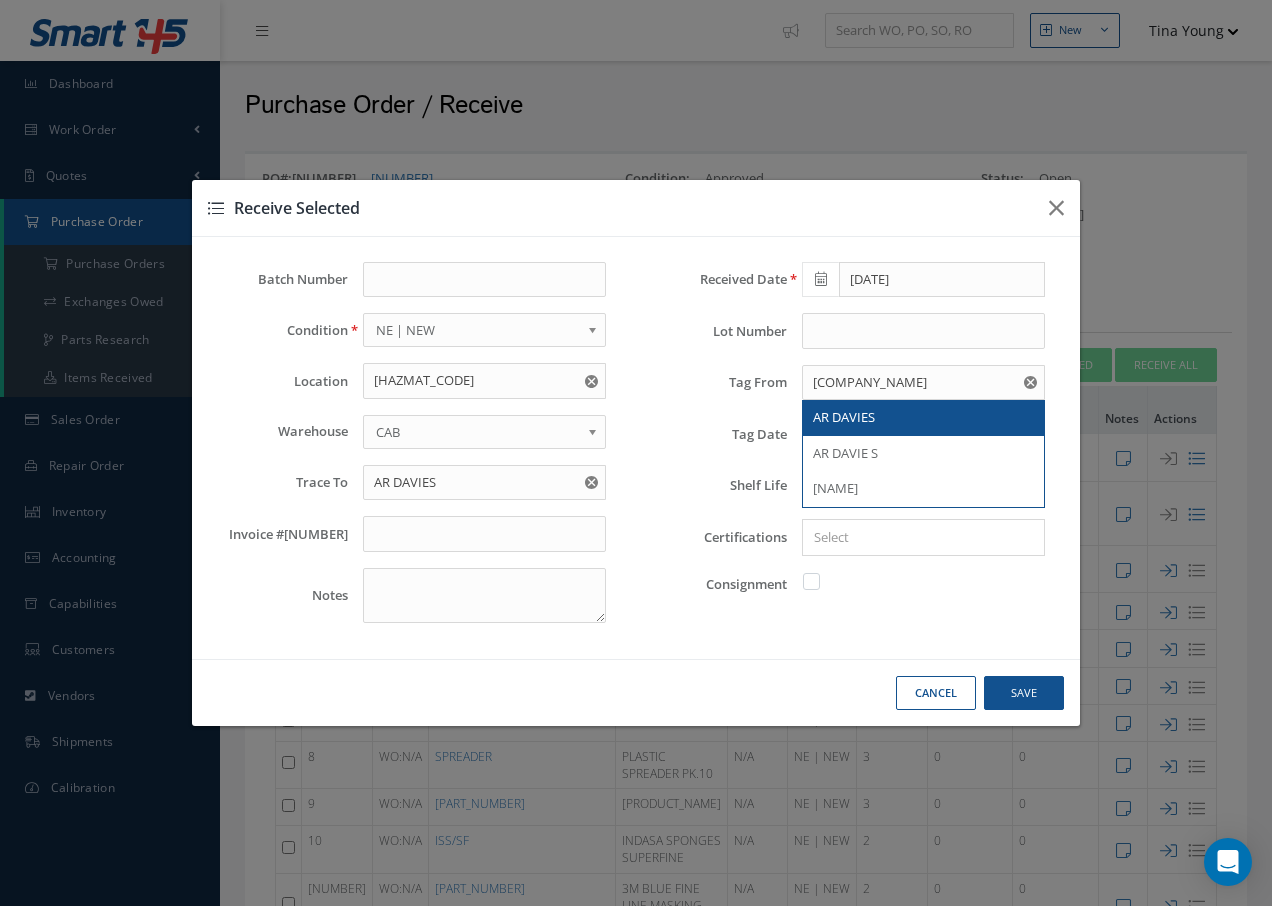 click on "AR DAVIES" at bounding box center [844, 417] 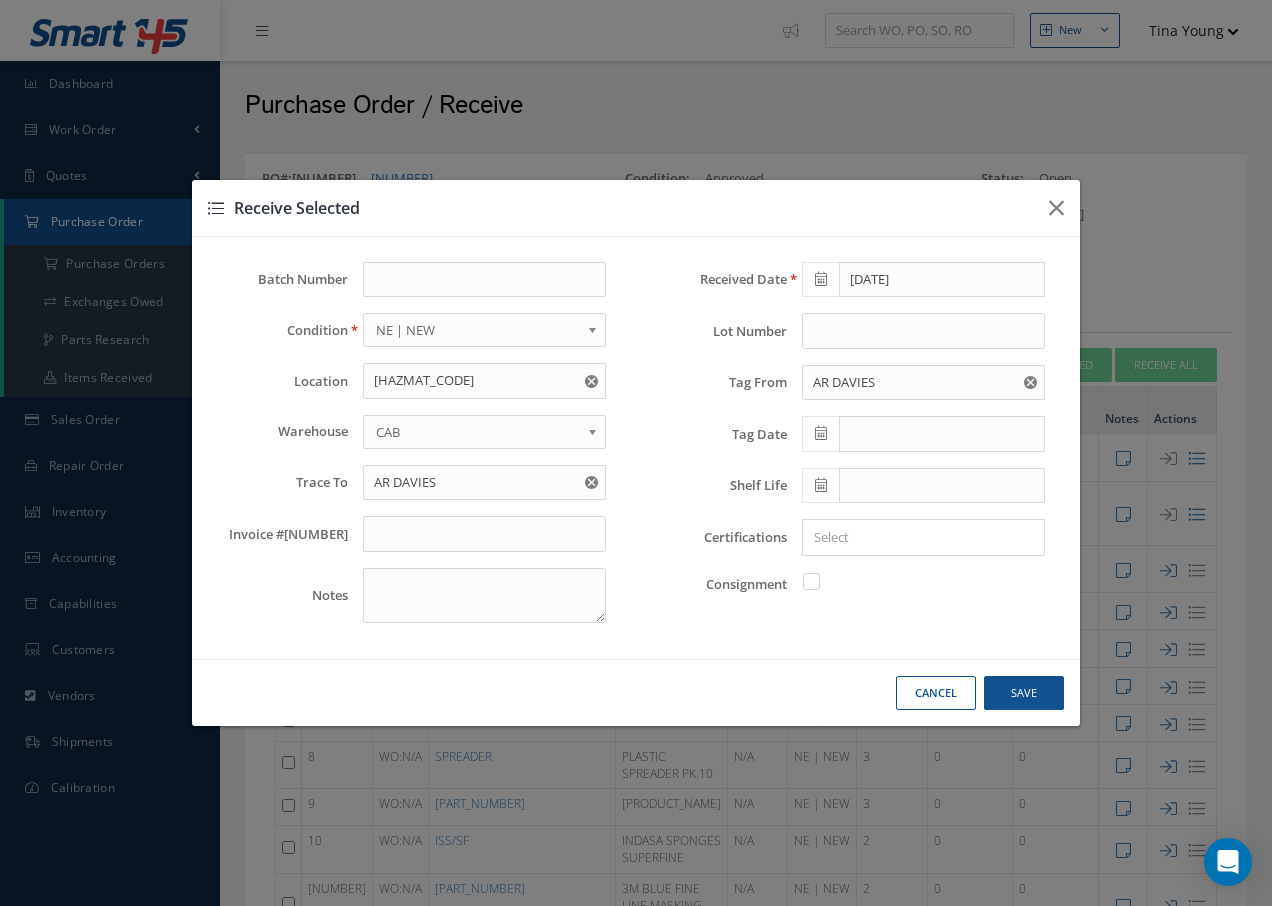 click at bounding box center (919, 537) 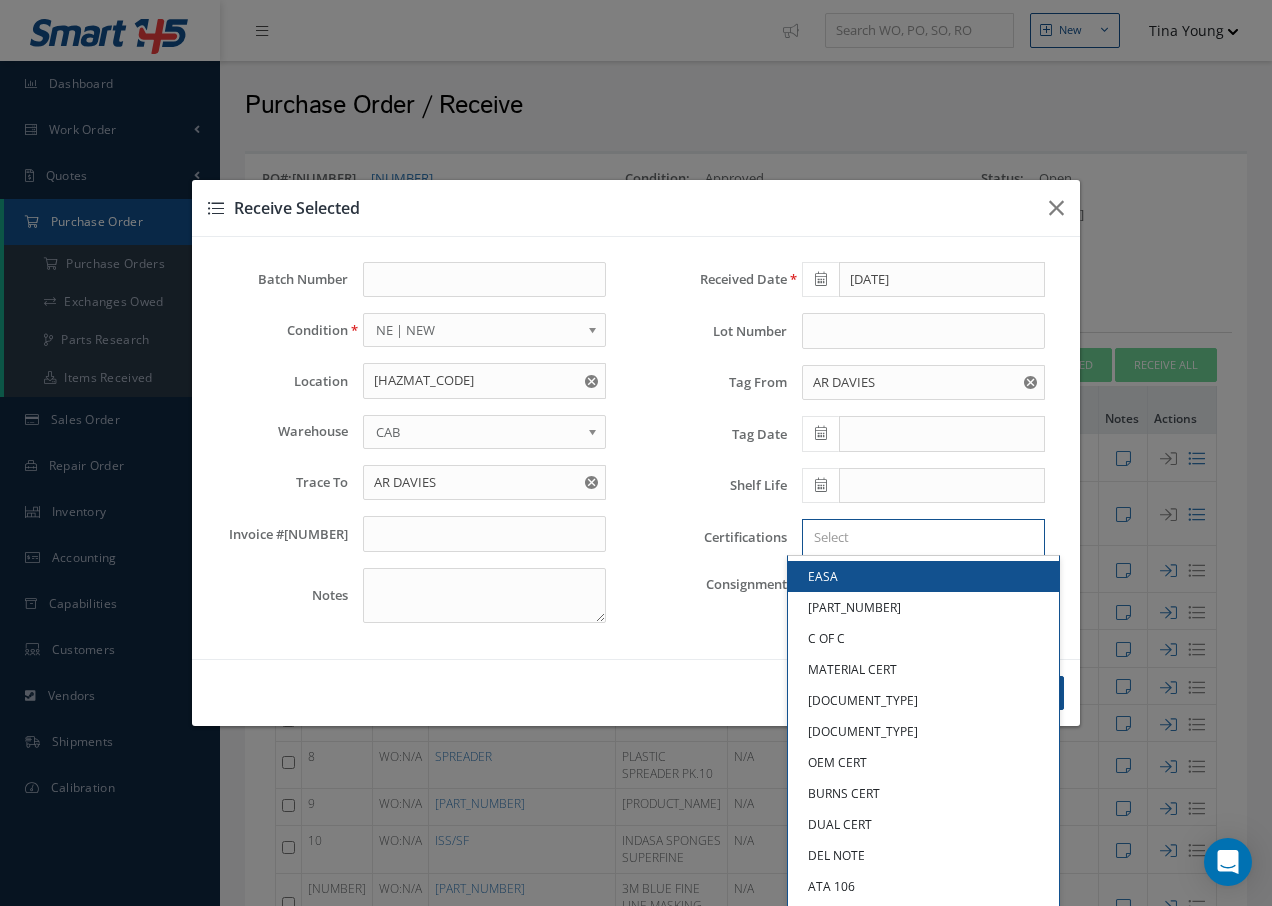 click at bounding box center [919, 537] 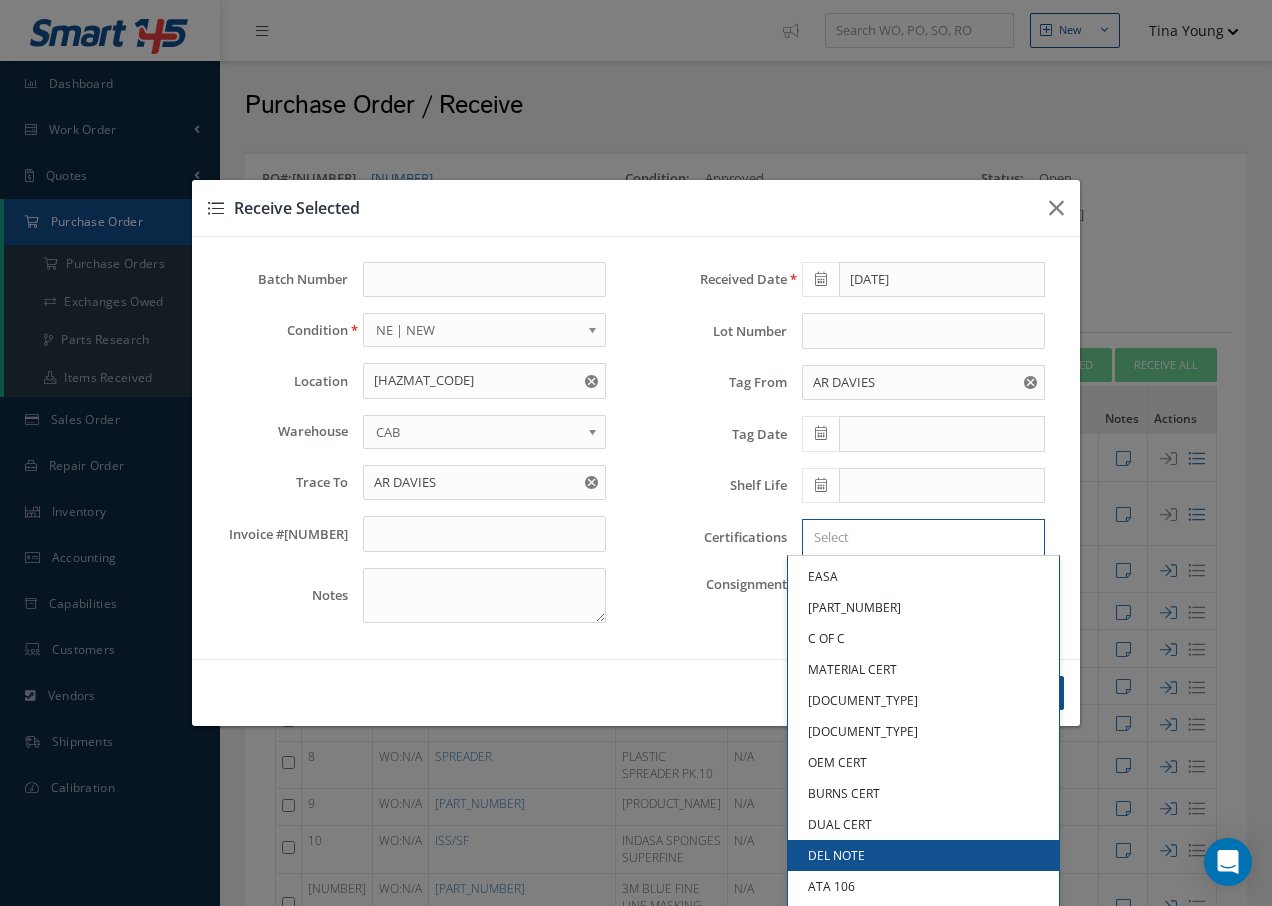 click on "DEL NOTE" at bounding box center [923, 855] 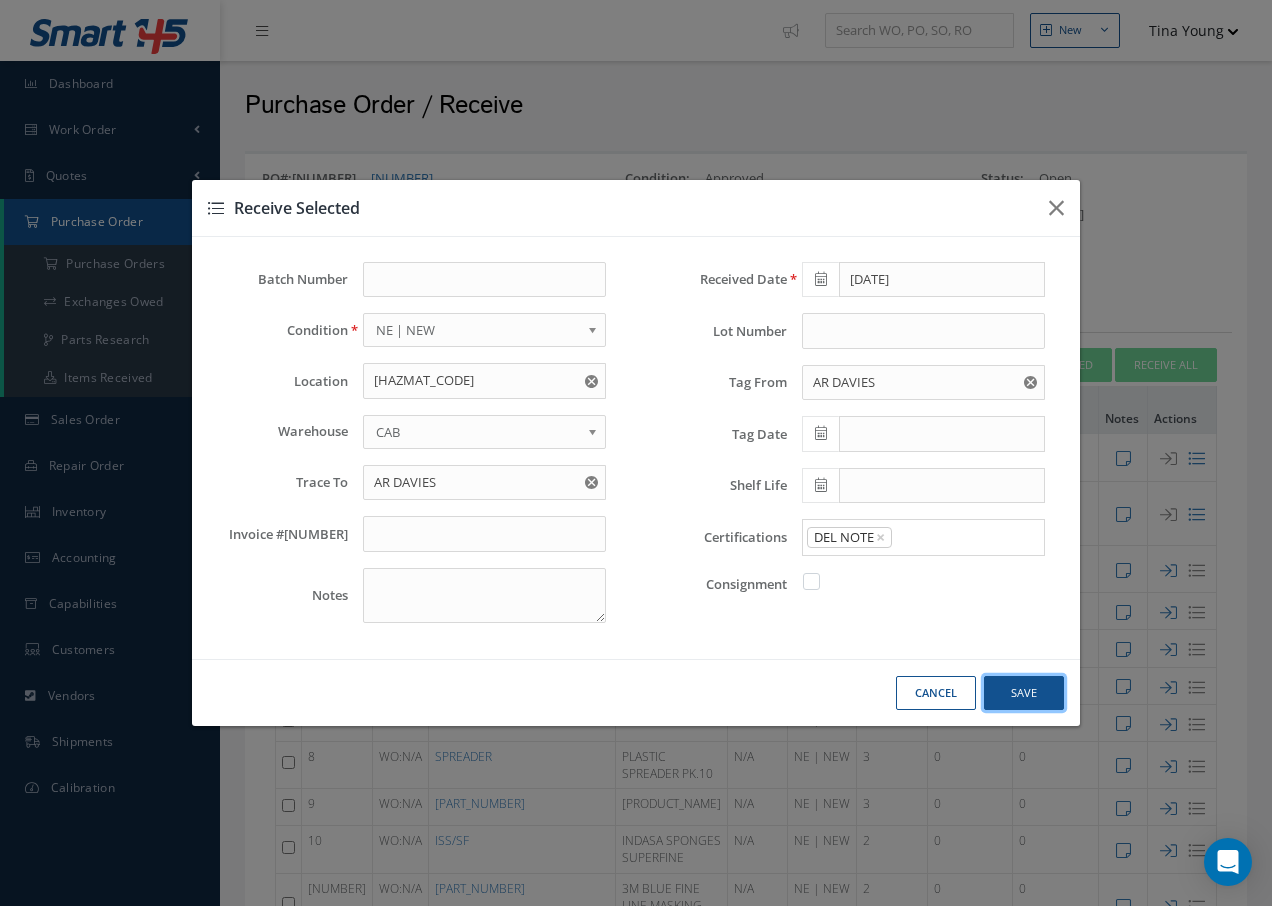 click on "Save" at bounding box center [0, 0] 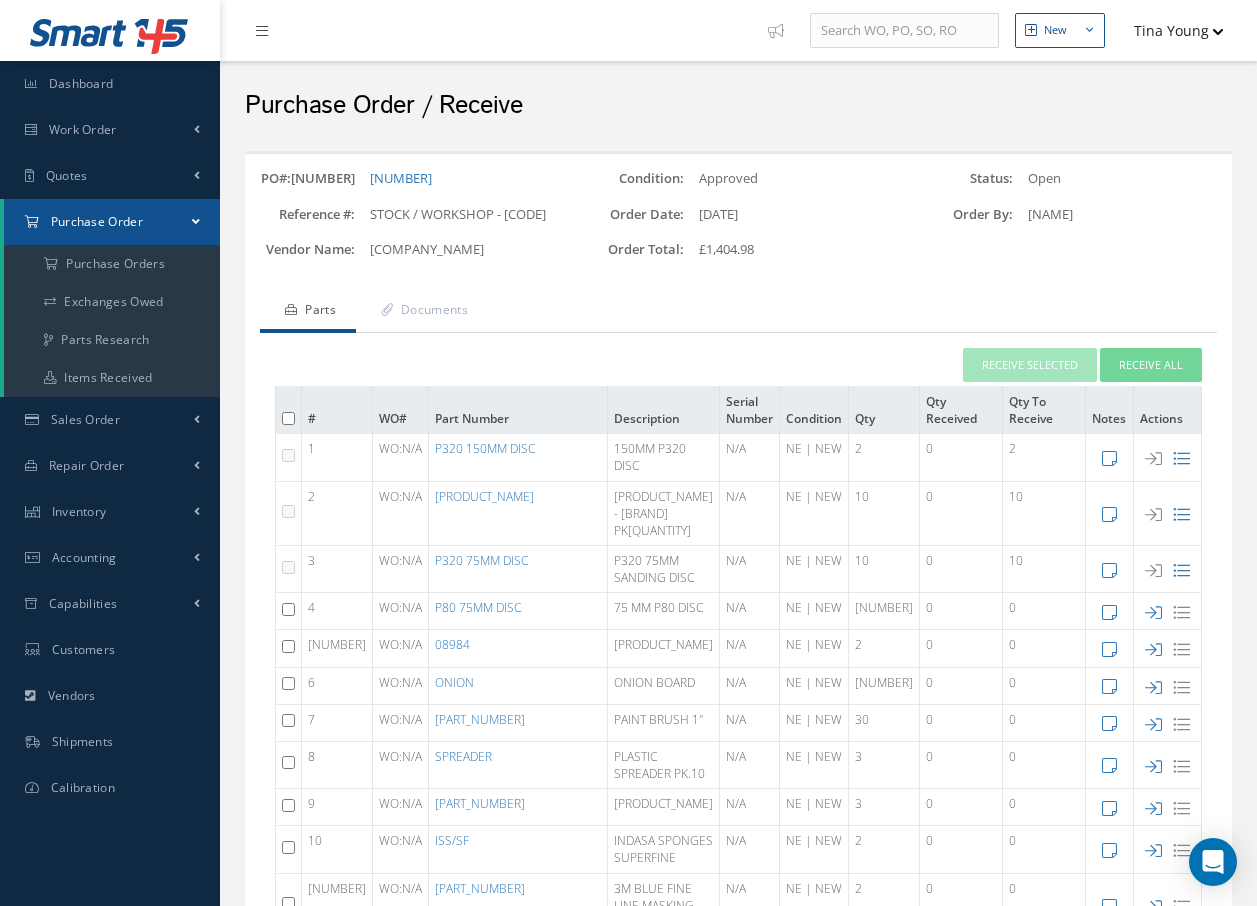 click at bounding box center [288, 455] 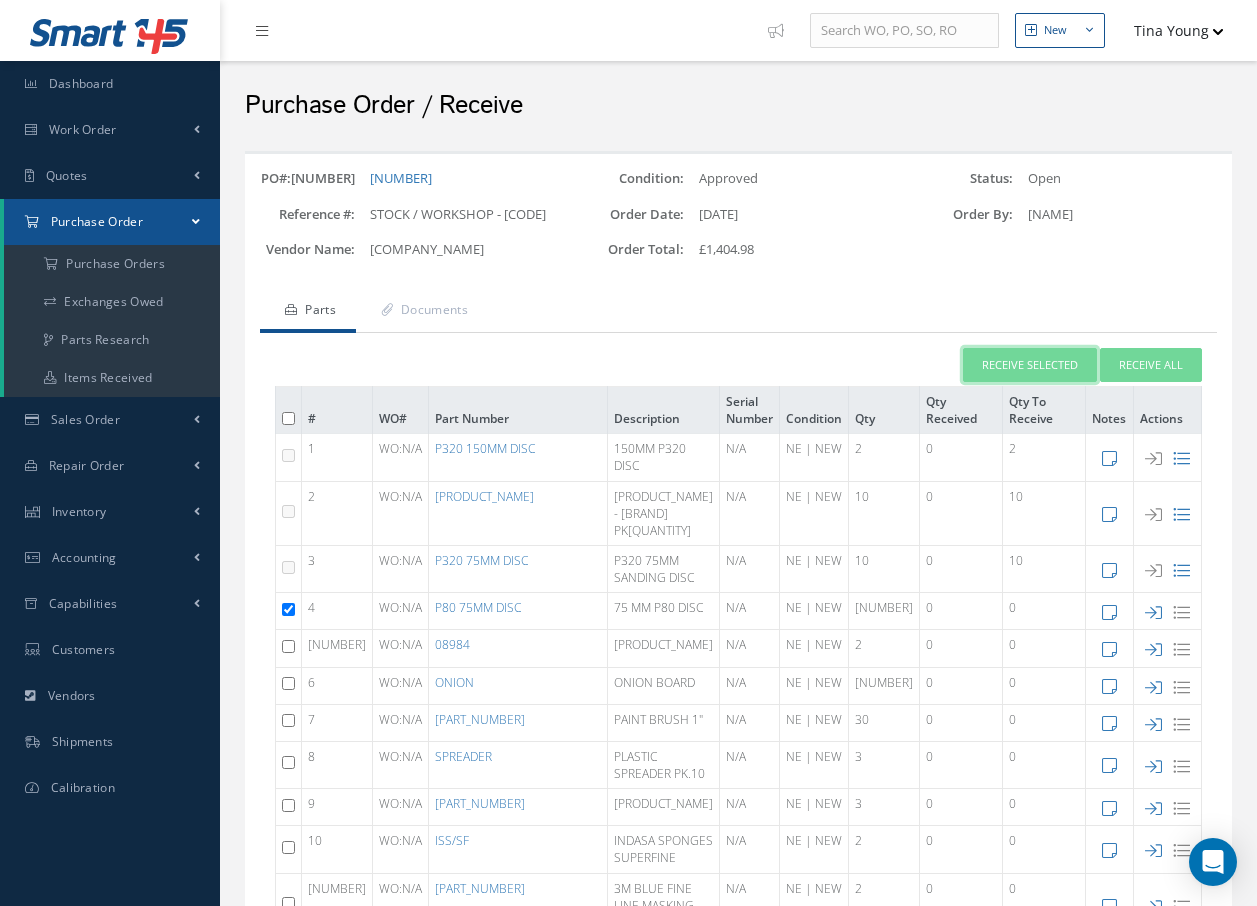 click on "Receive Selected" at bounding box center (1030, 365) 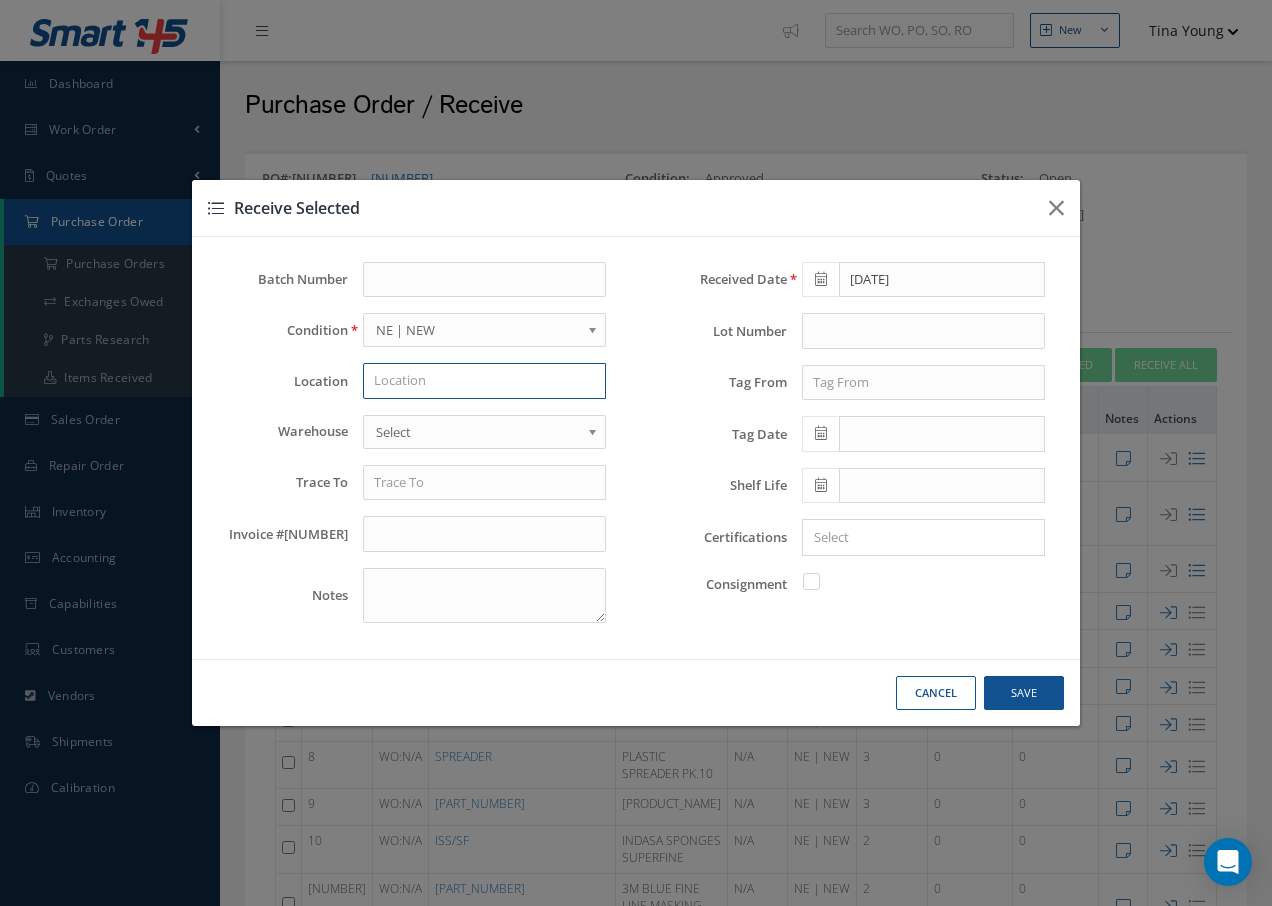 click at bounding box center (484, 381) 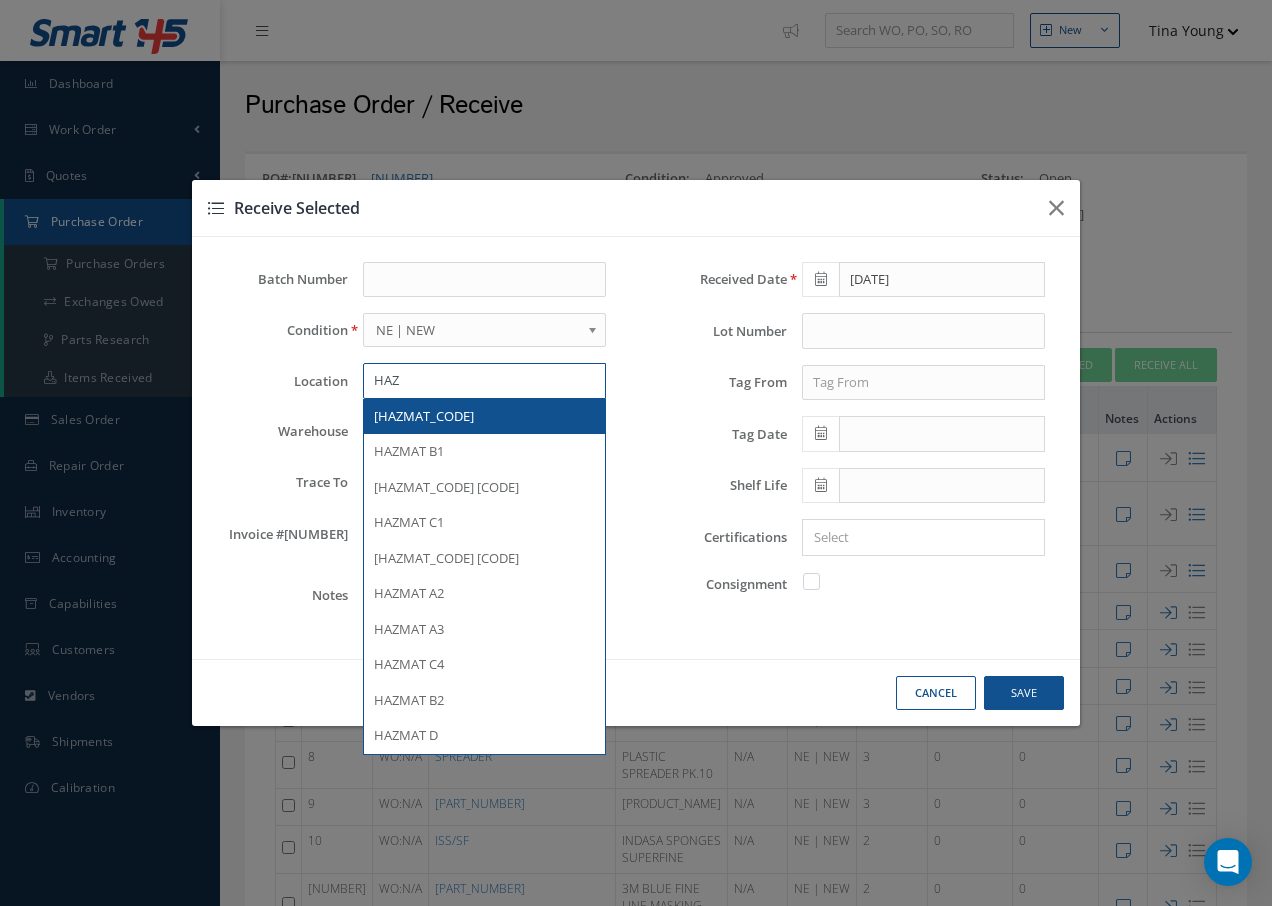type on "HAZ" 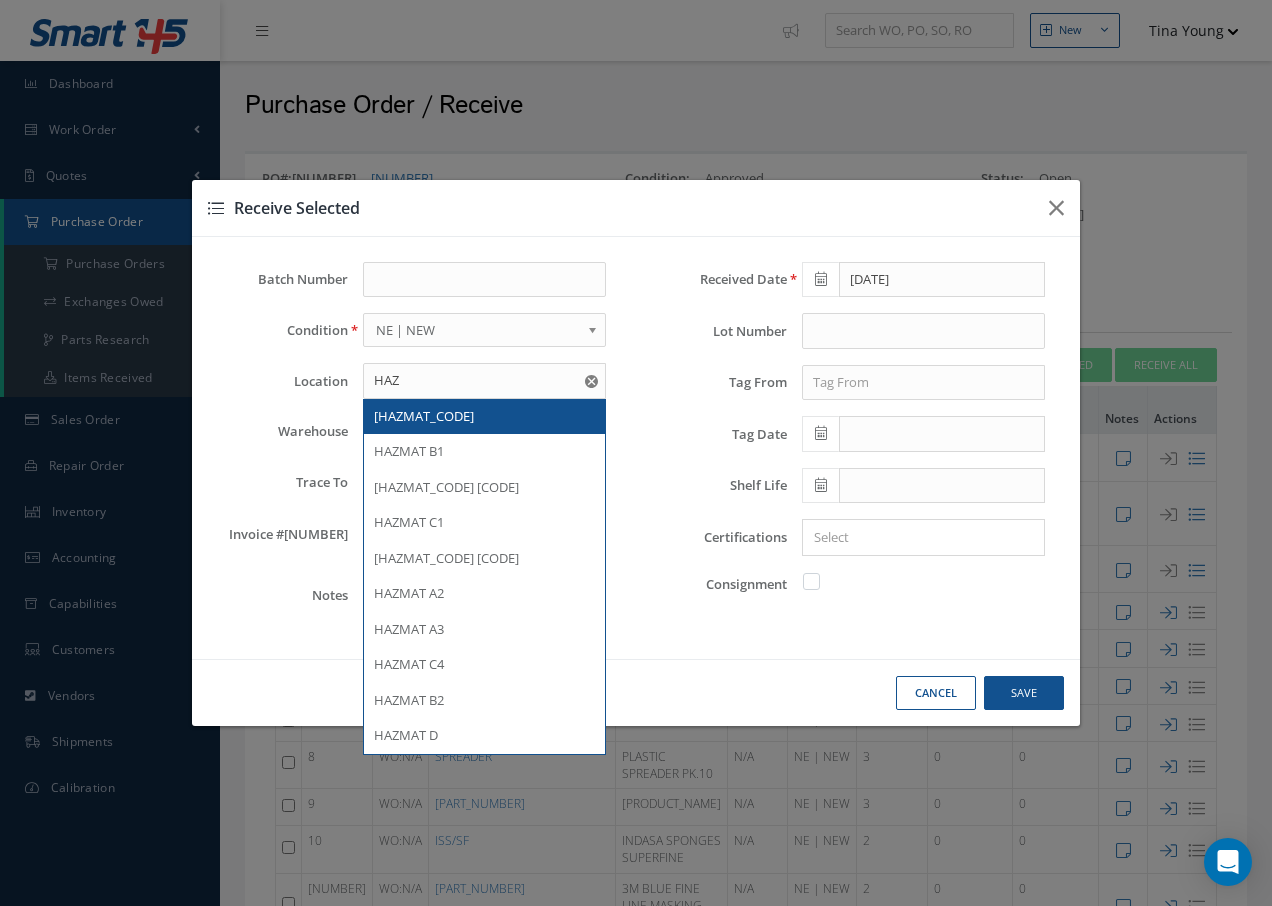 click on "HAZMAT A1" at bounding box center (484, 417) 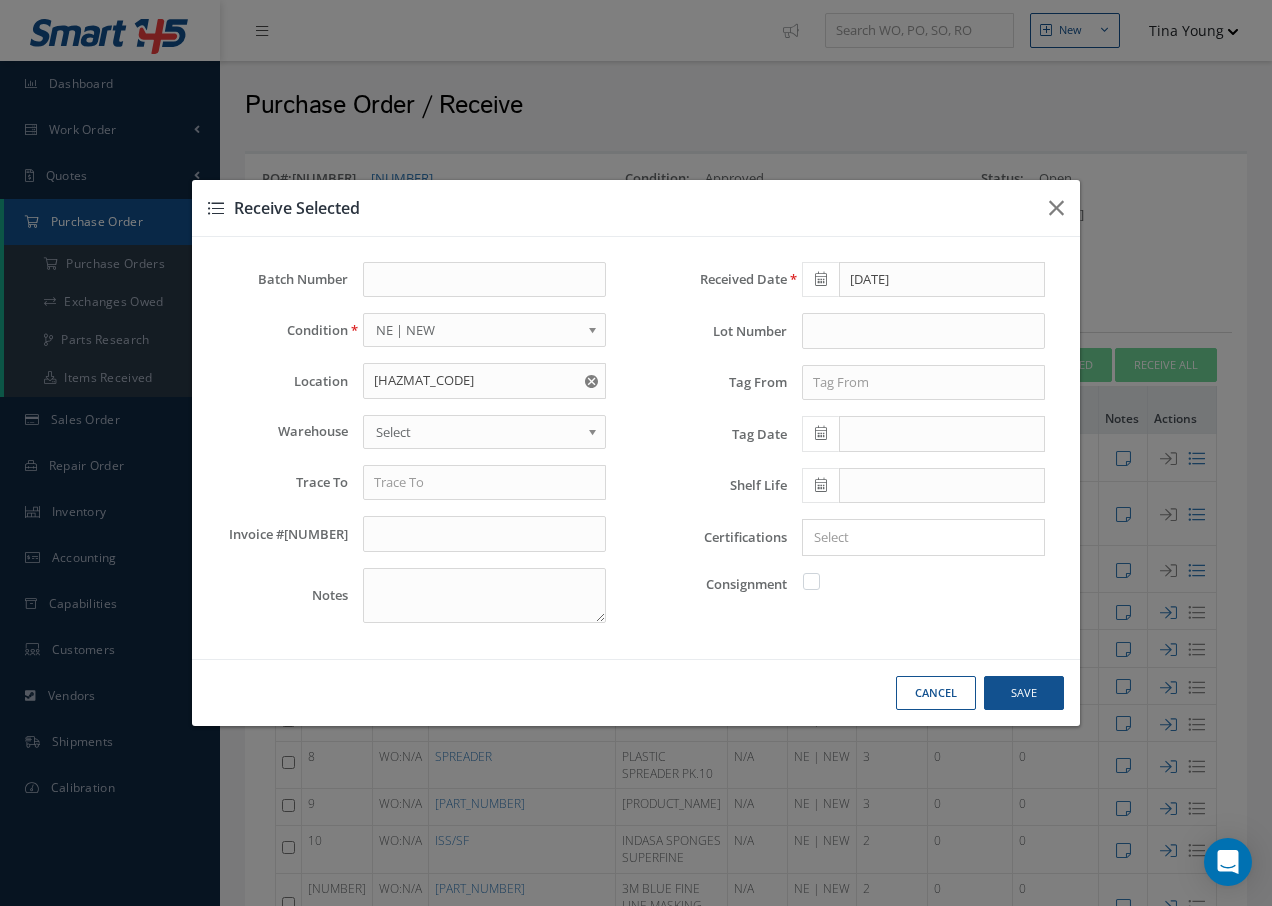 click on "Select" at bounding box center (484, 432) 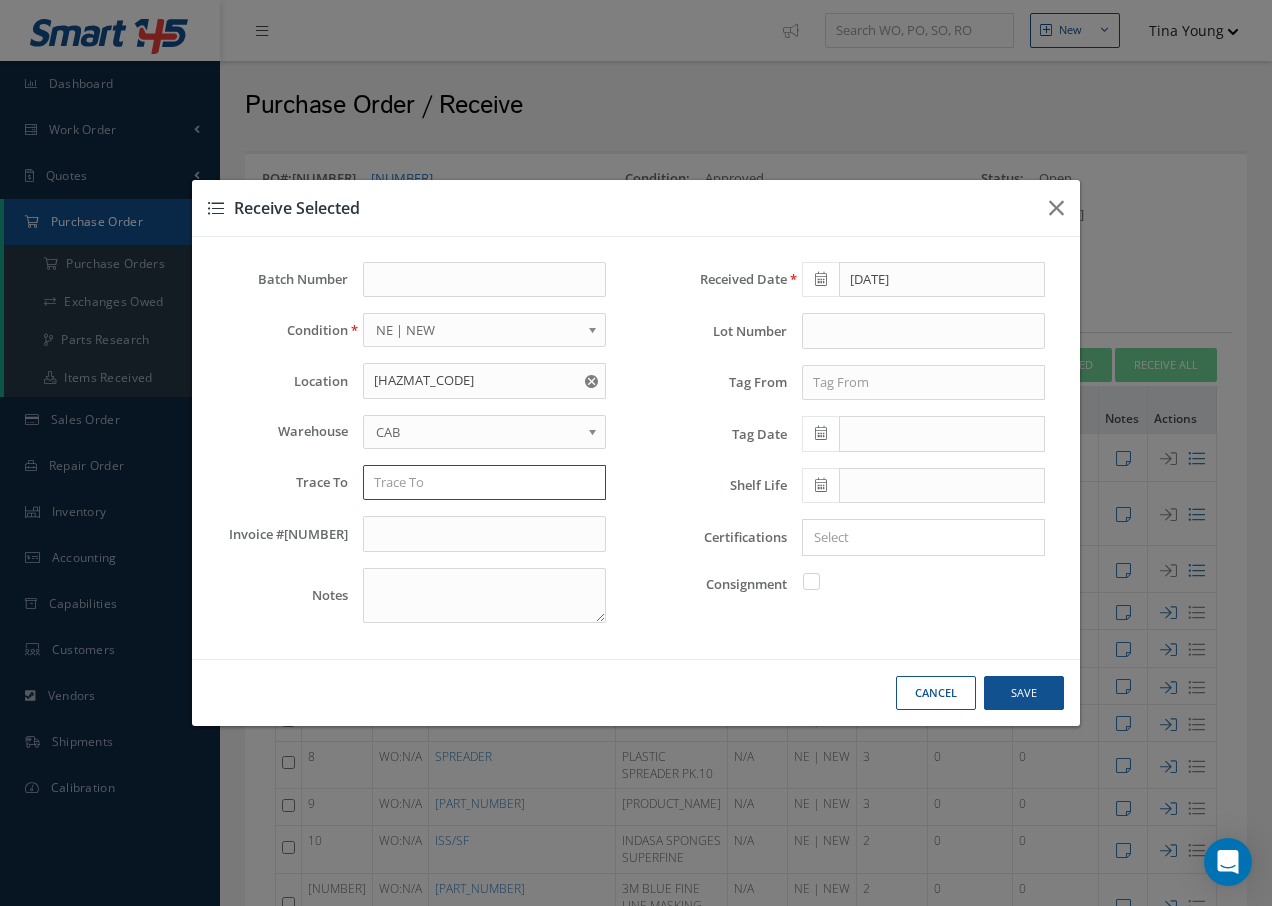 click at bounding box center [484, 483] 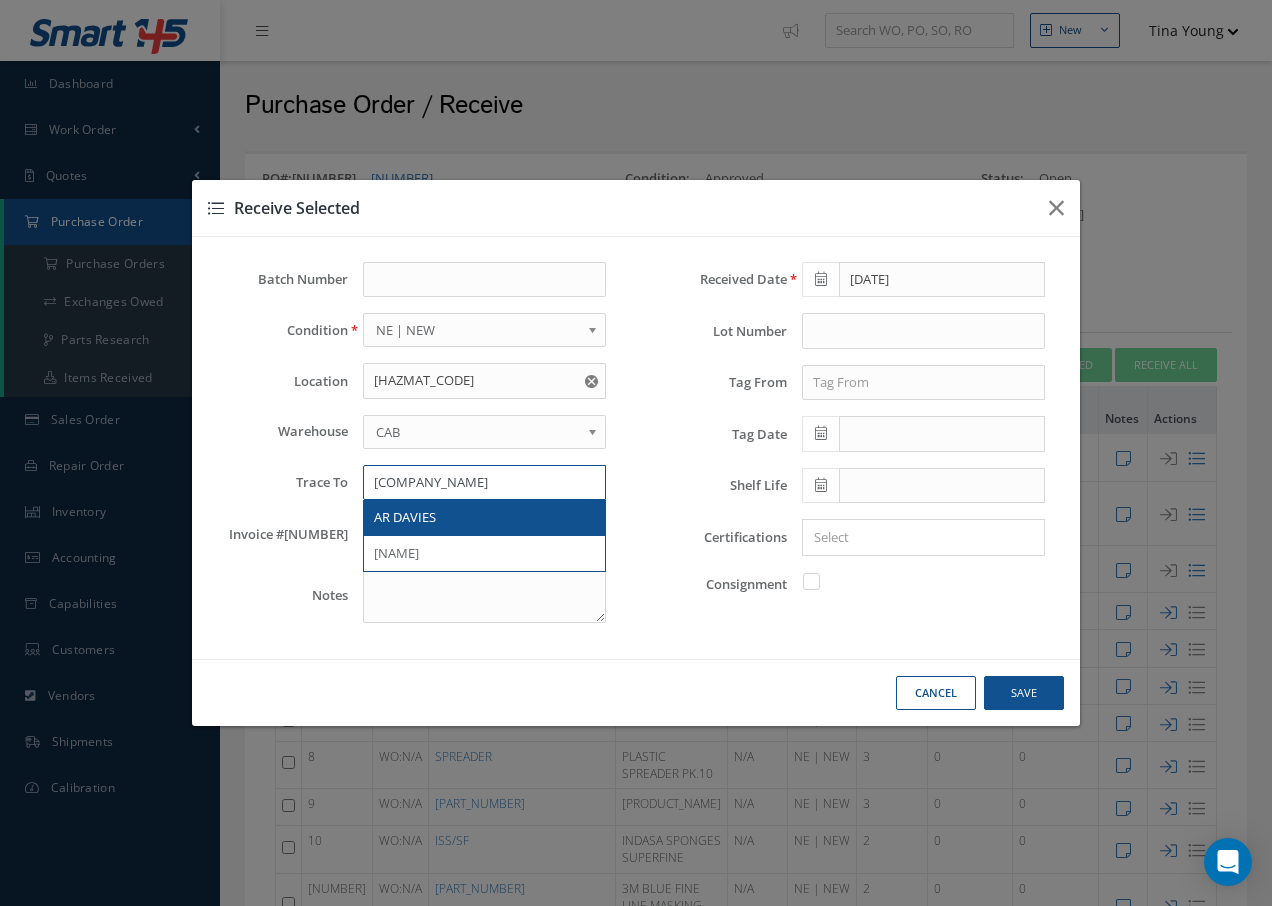 type on "AR D" 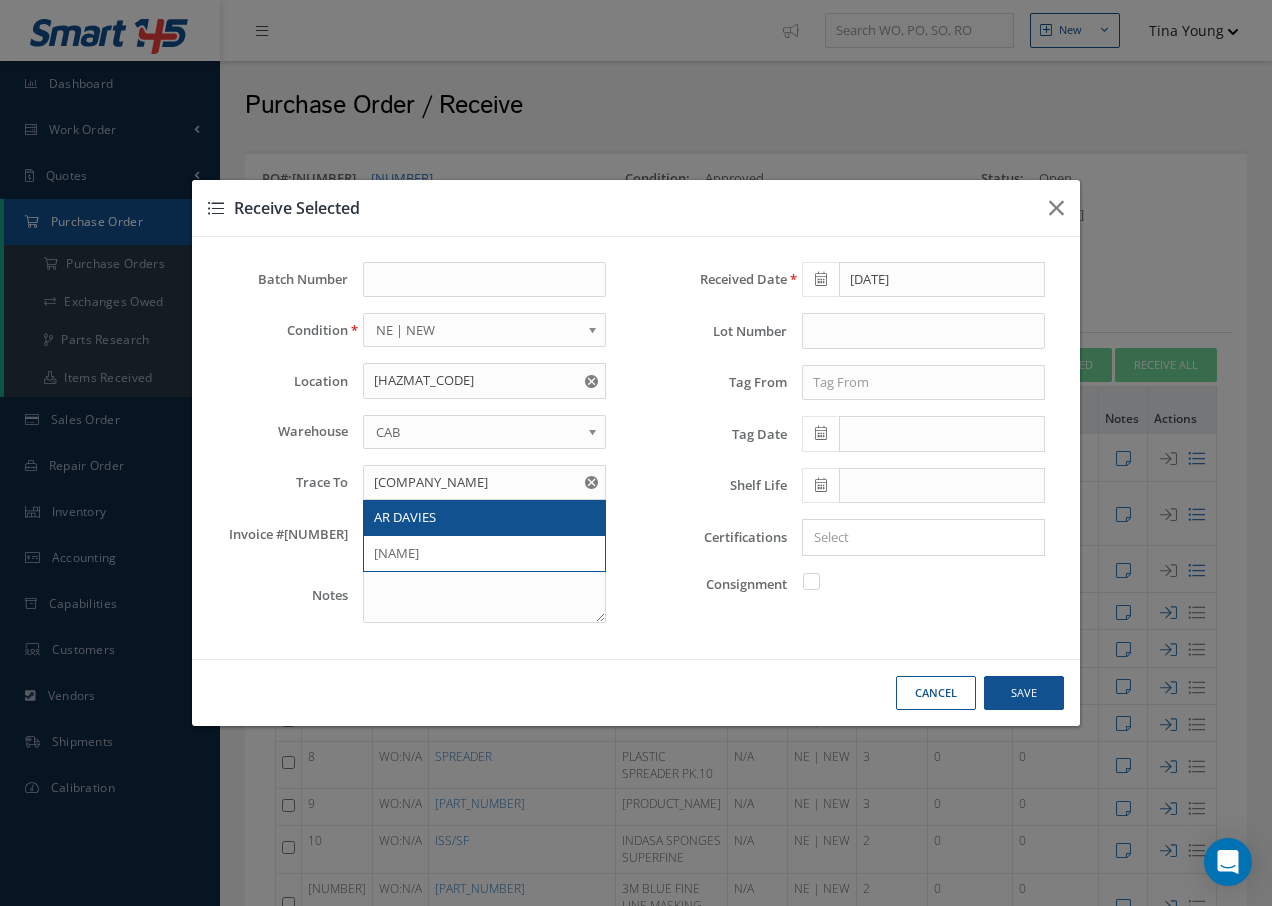 click on "AR DAVIES" at bounding box center [405, 517] 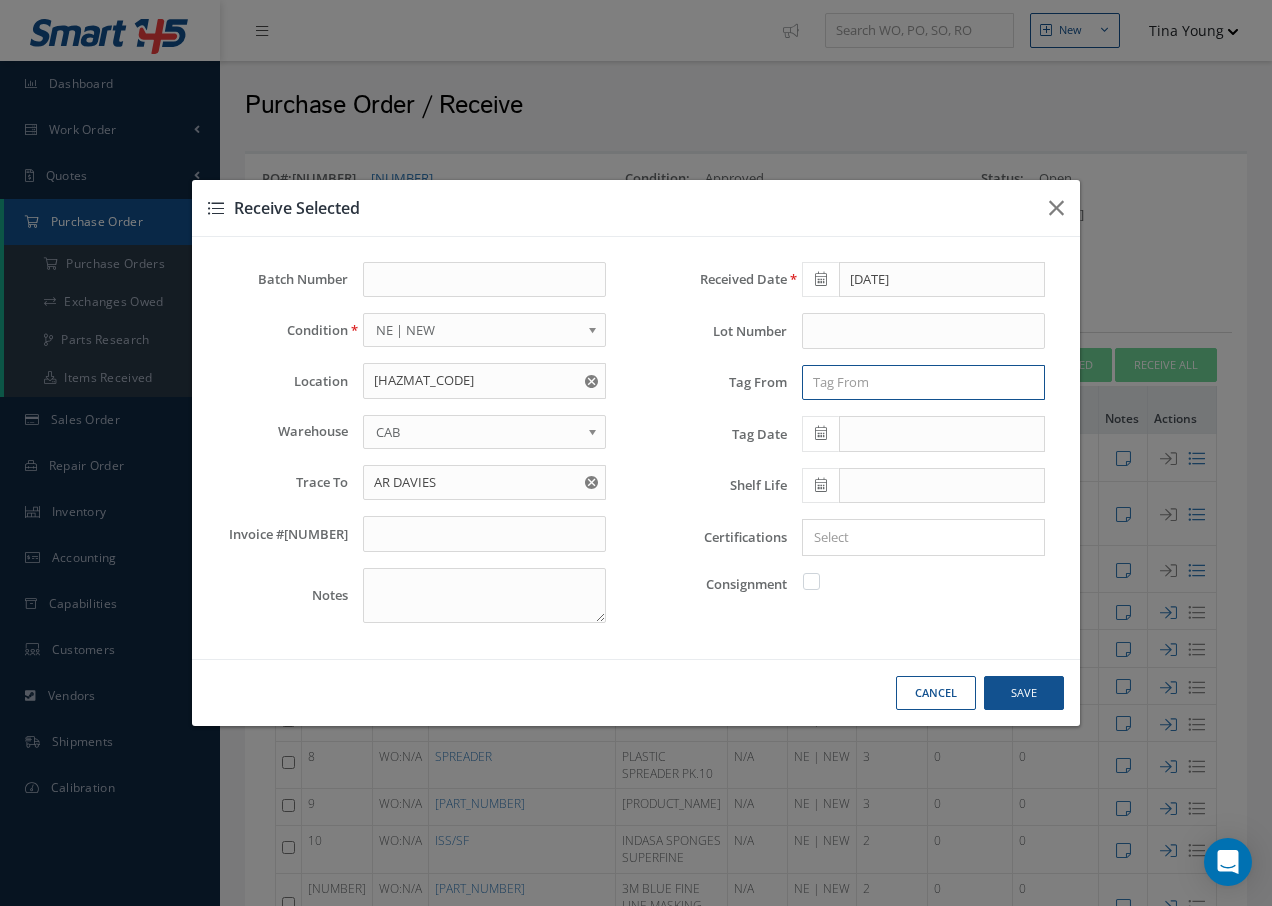 click at bounding box center [923, 383] 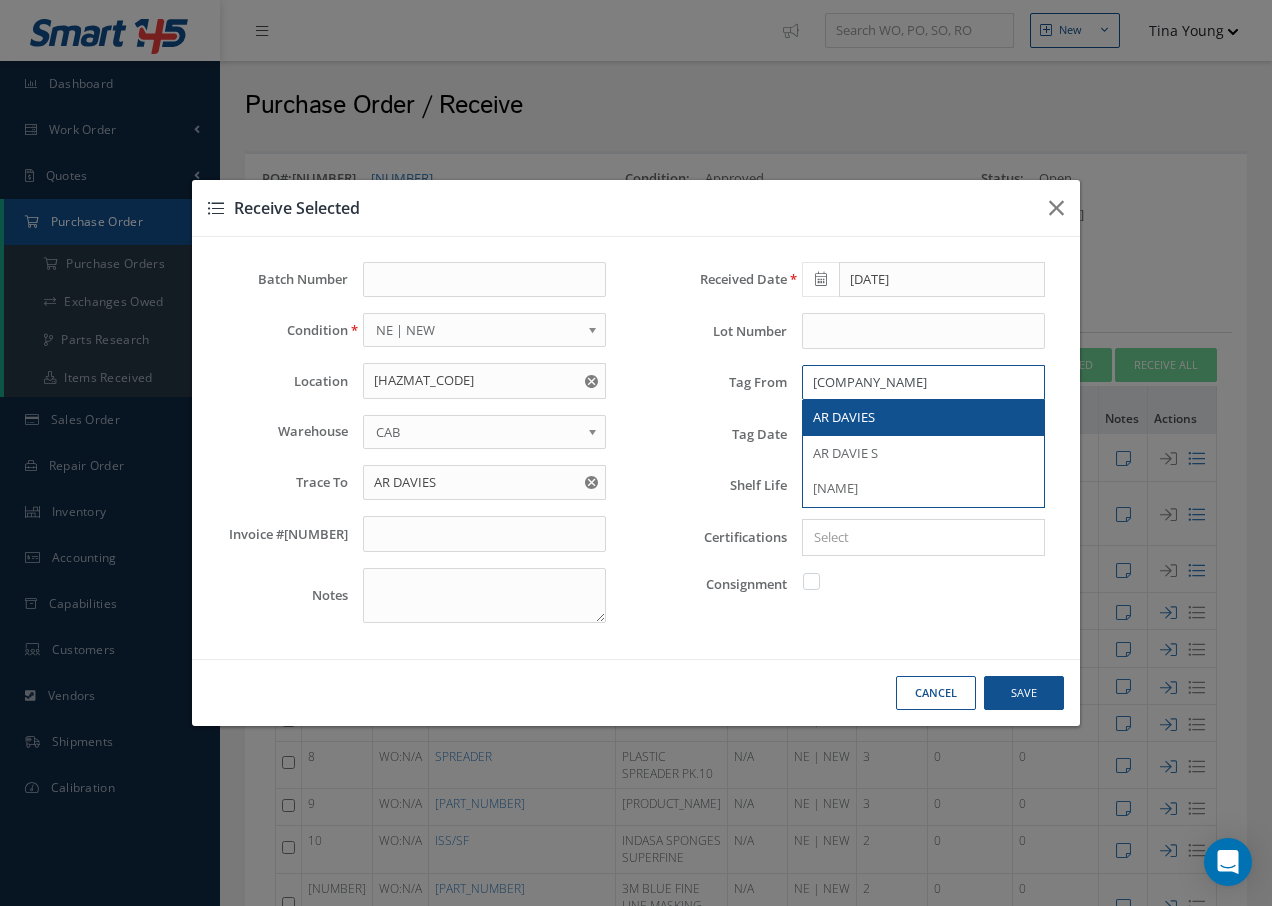 type on "AR D" 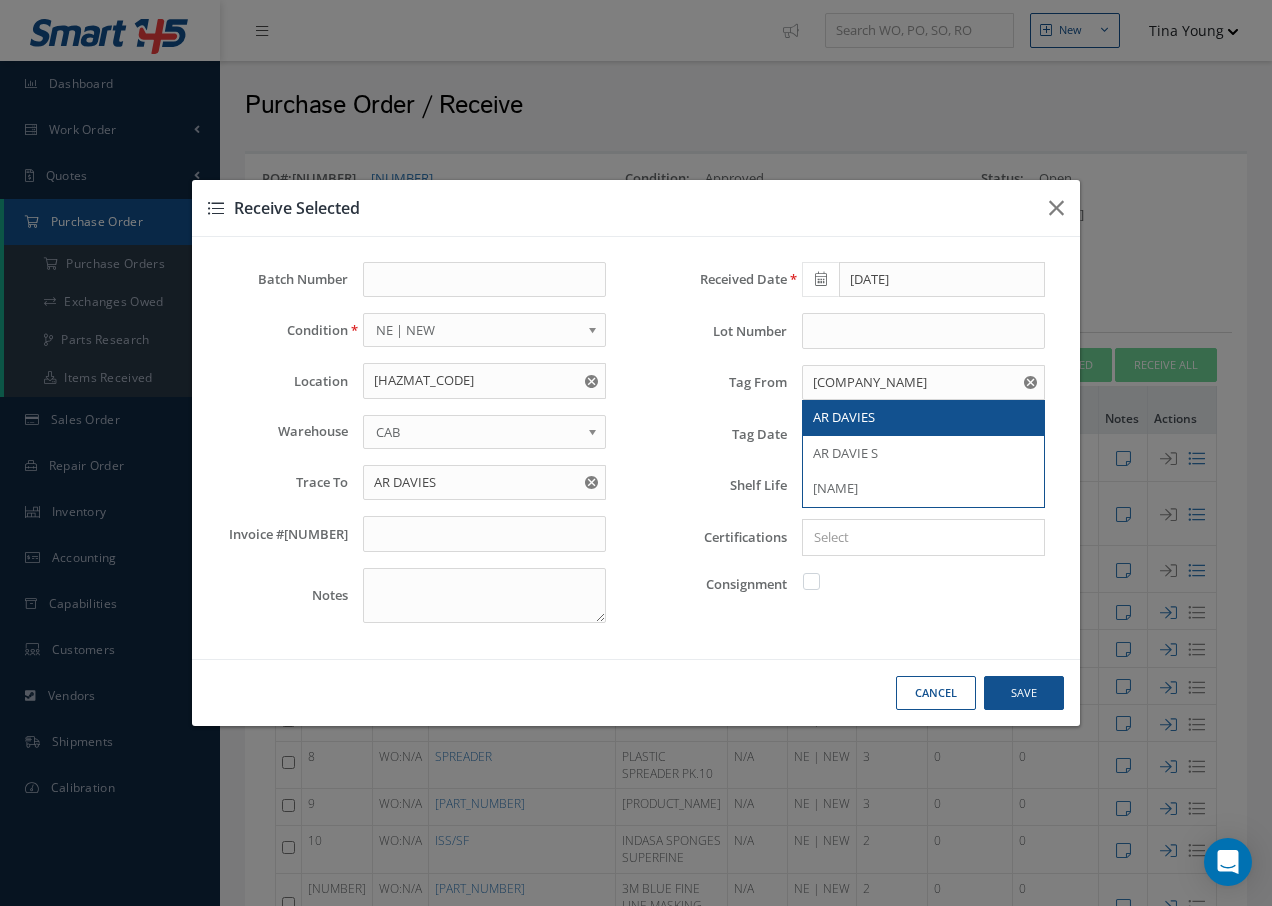 click on "AR DAVIES" at bounding box center [923, 418] 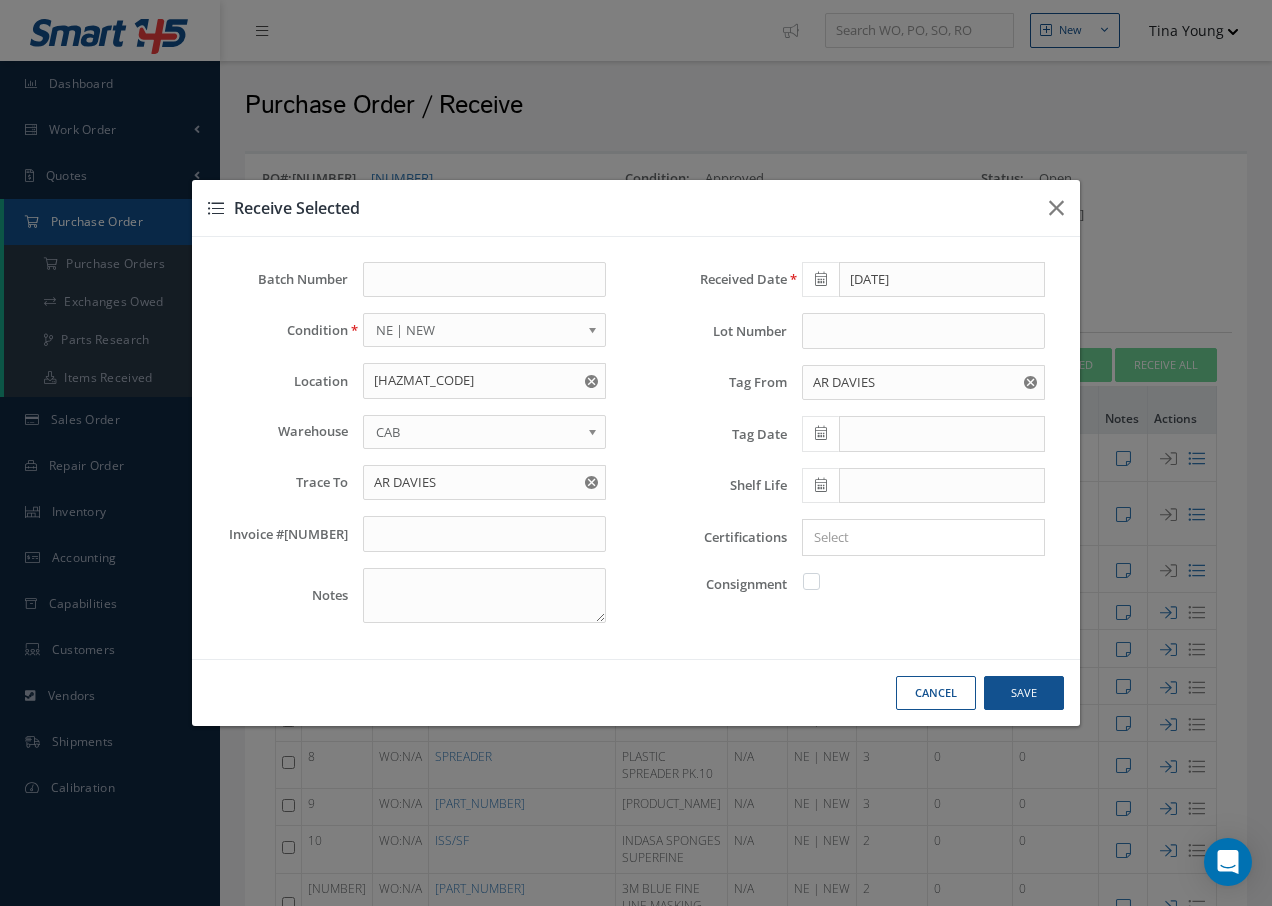 click at bounding box center (919, 537) 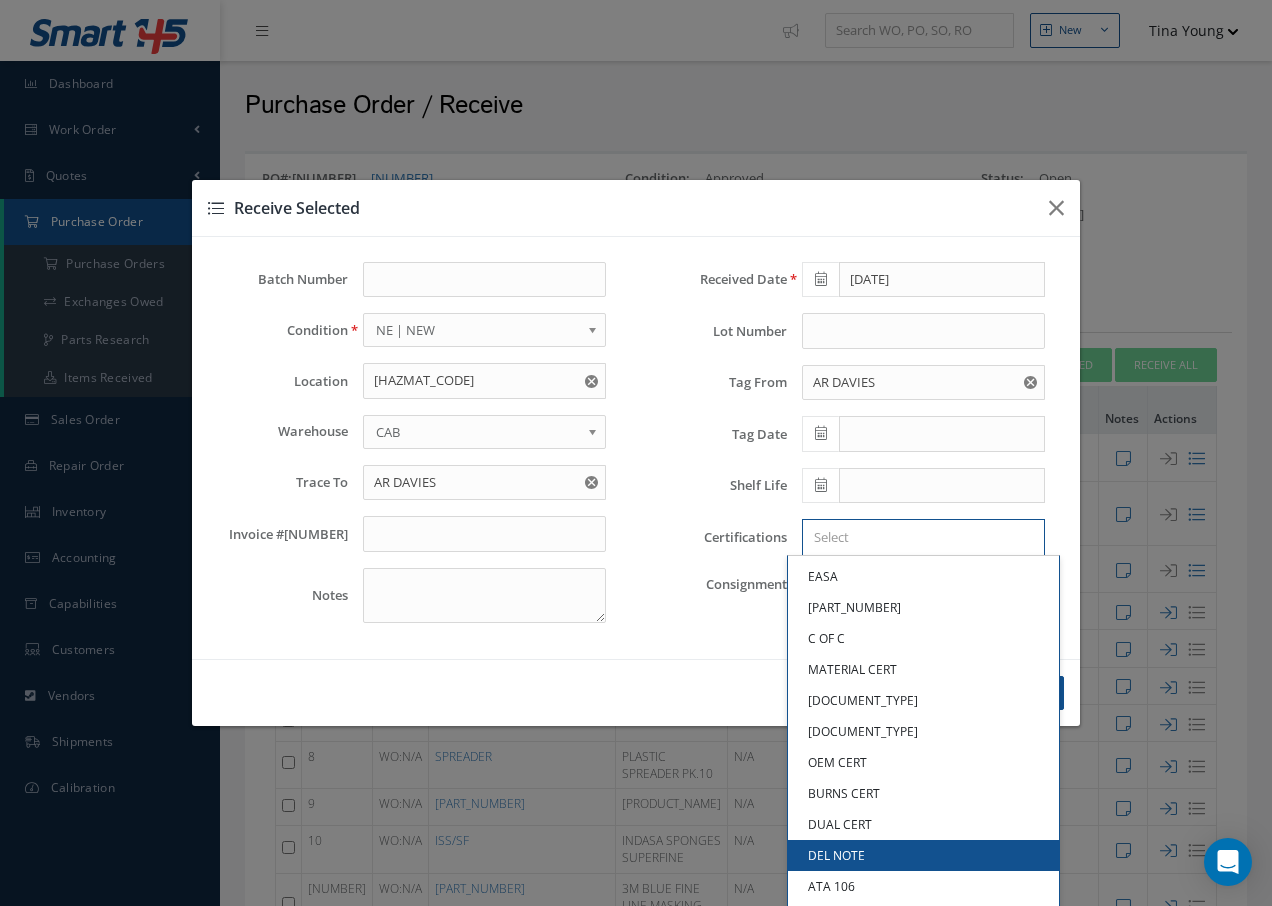click on "DEL NOTE" at bounding box center [923, 855] 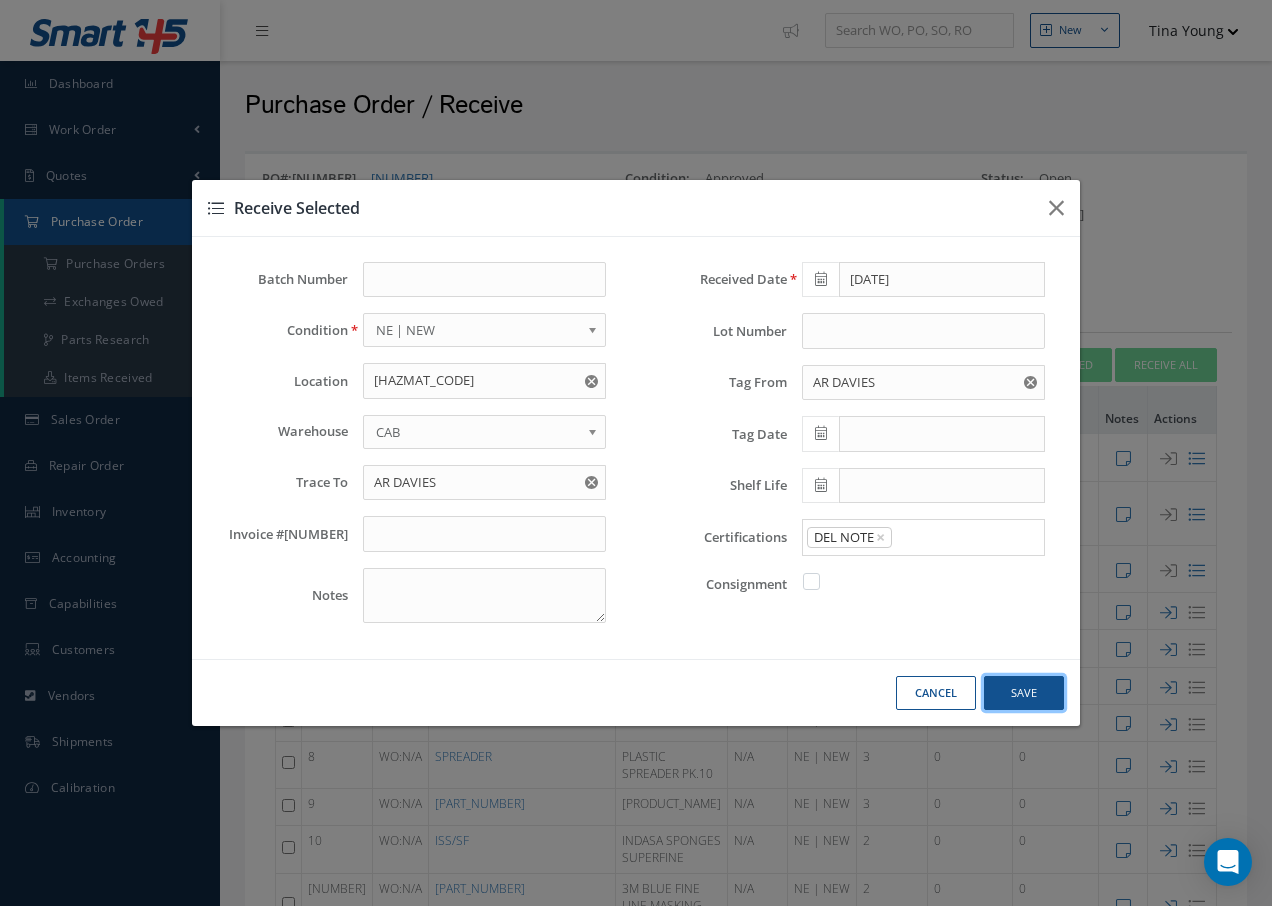 click on "Save" at bounding box center [0, 0] 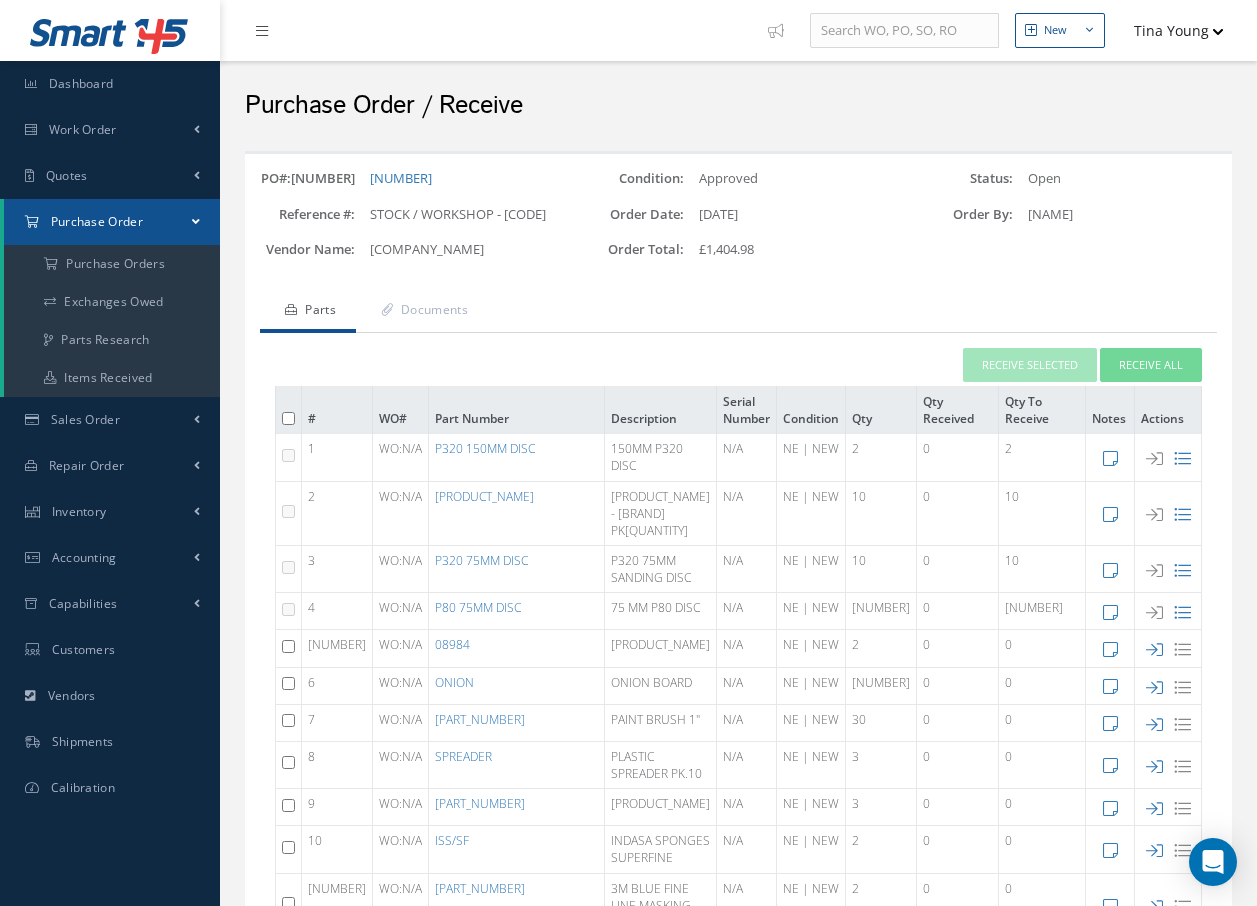 click at bounding box center [288, 455] 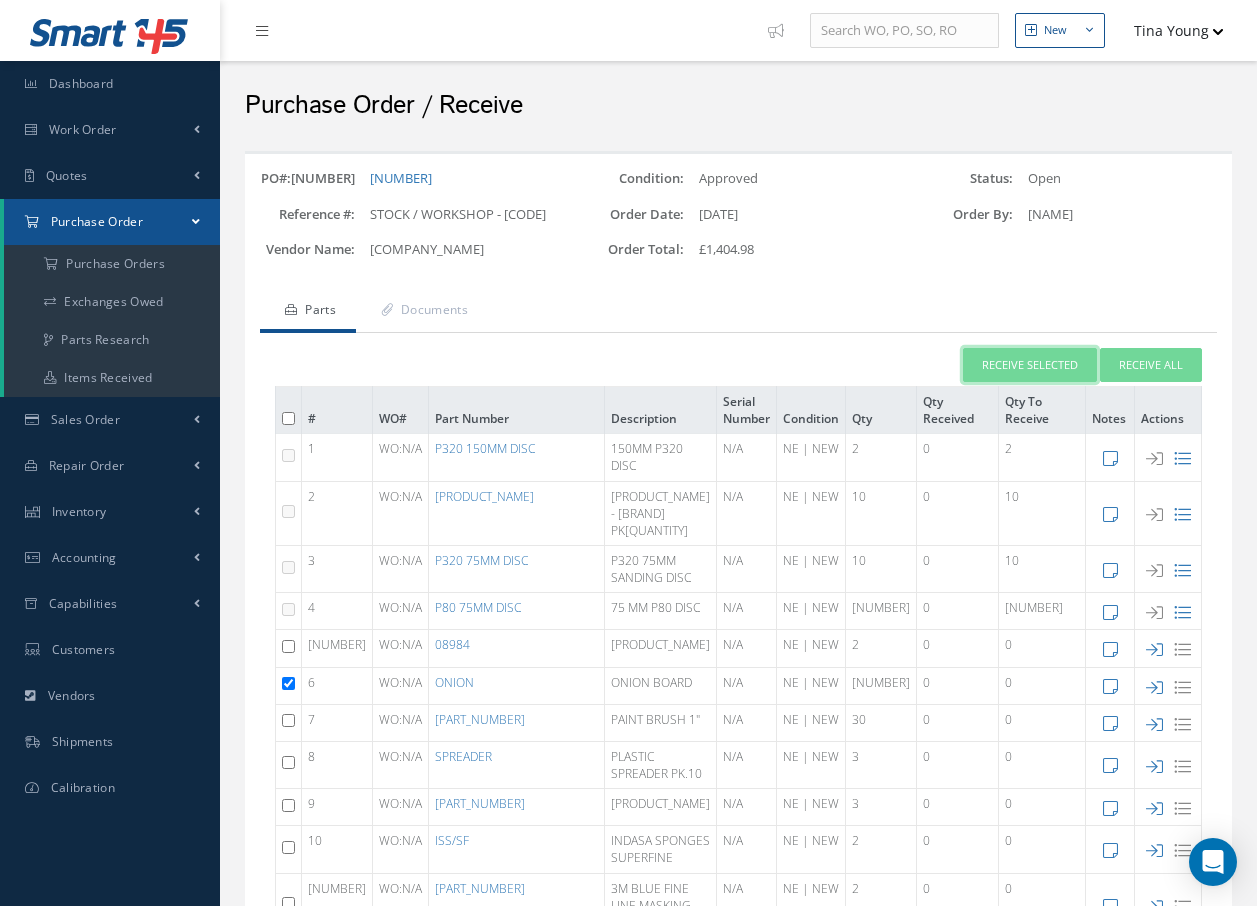click on "Receive Selected" at bounding box center (1030, 365) 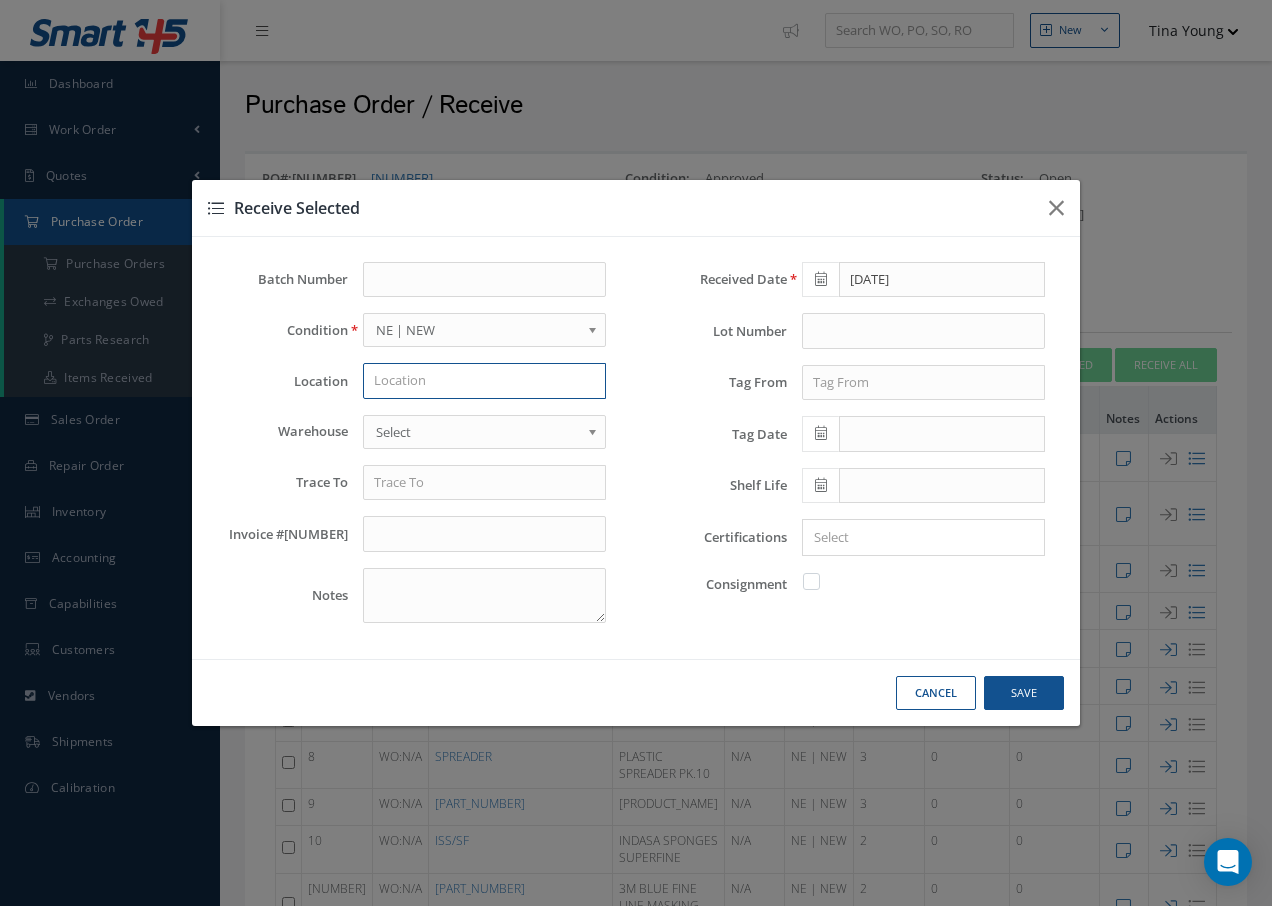 click at bounding box center (484, 381) 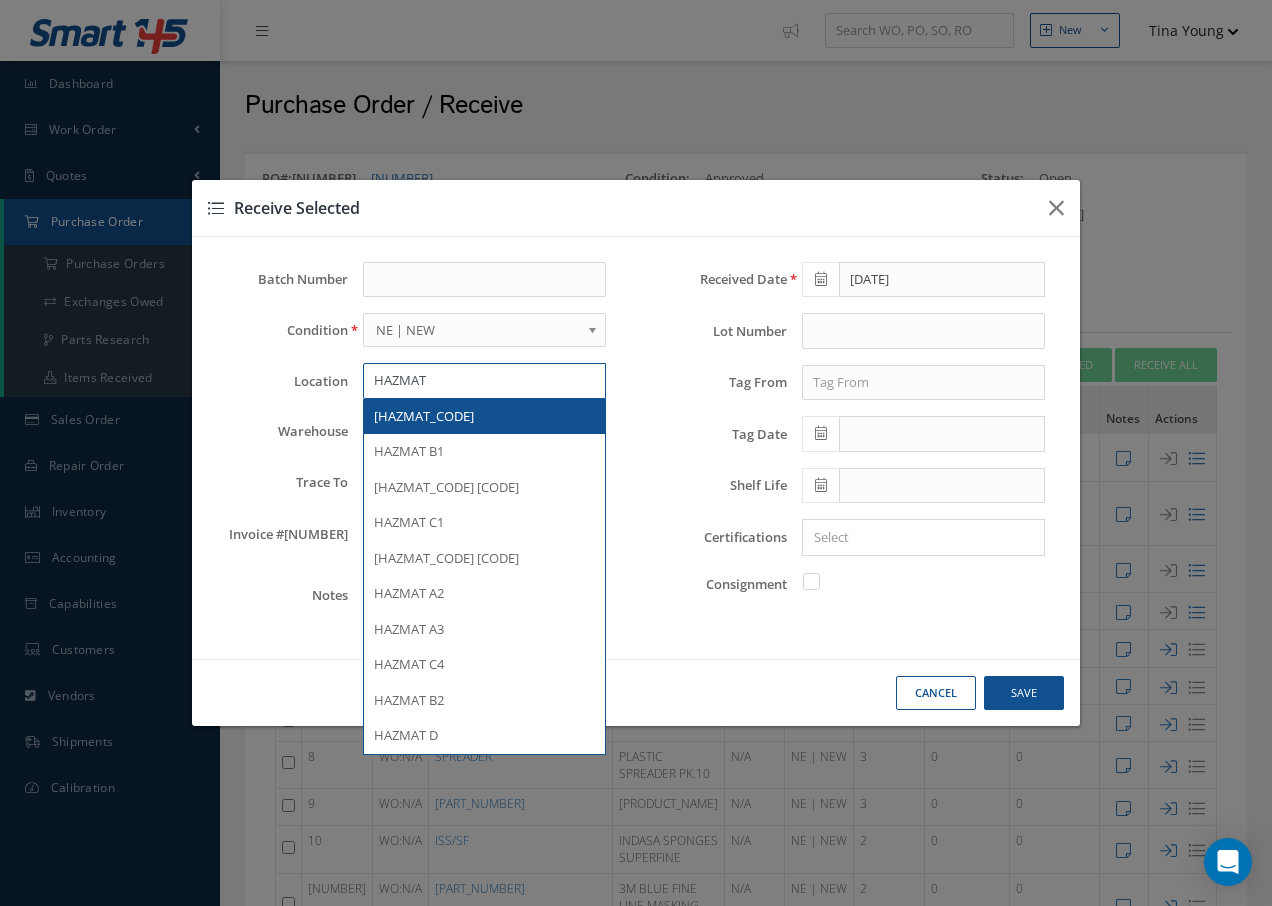 type on "HAZMAT" 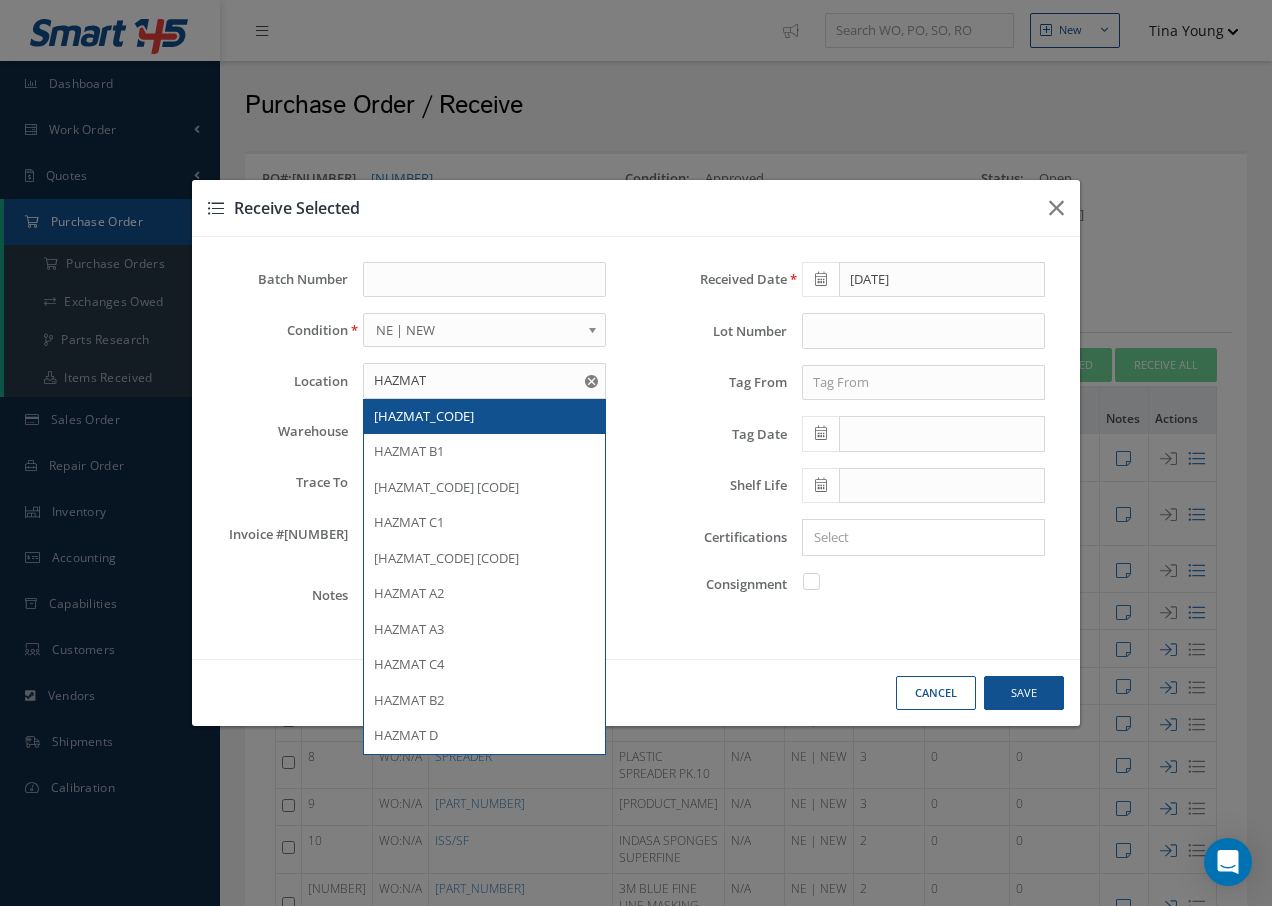 click on "HAZMAT A1" at bounding box center [424, 416] 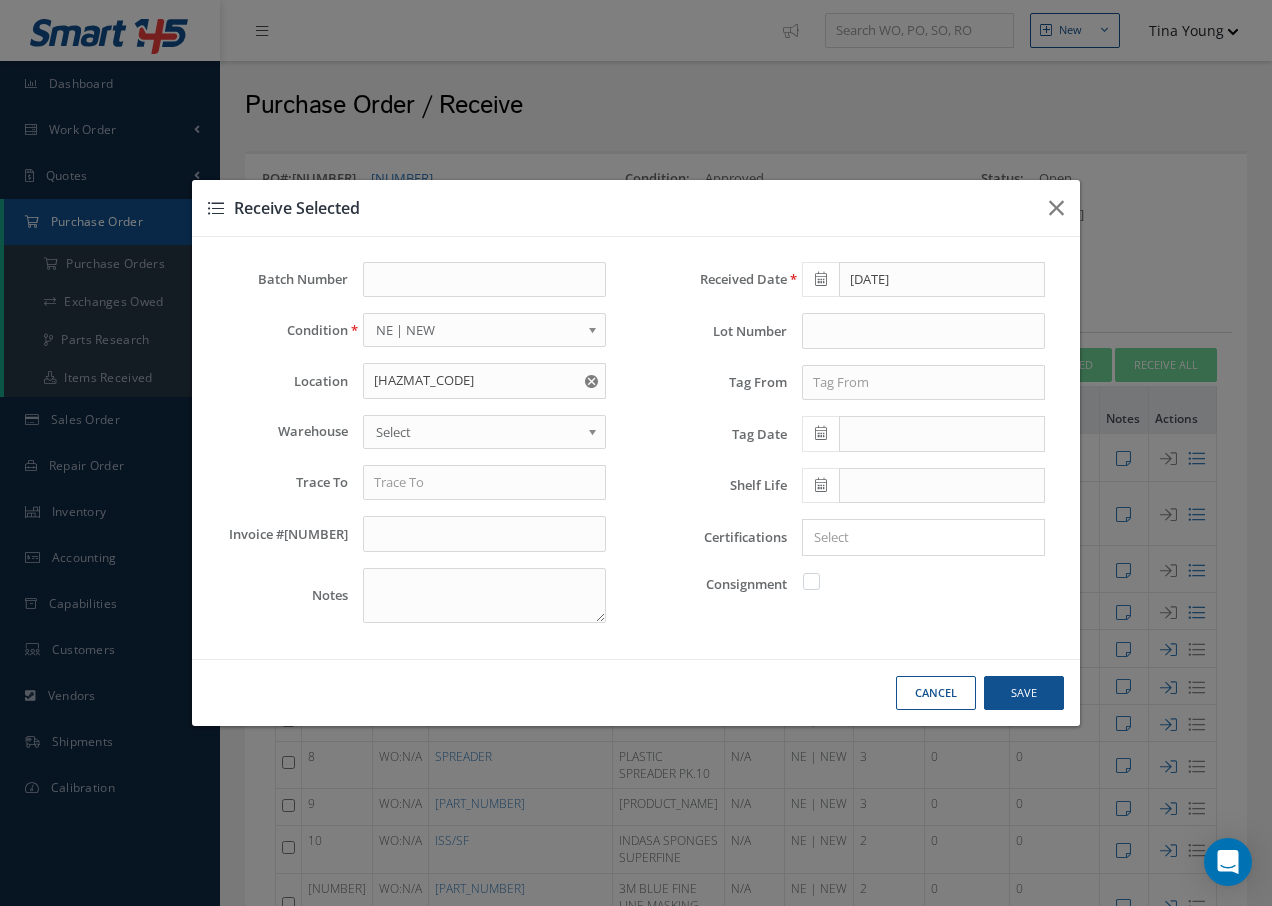 click on "Select" at bounding box center (478, 432) 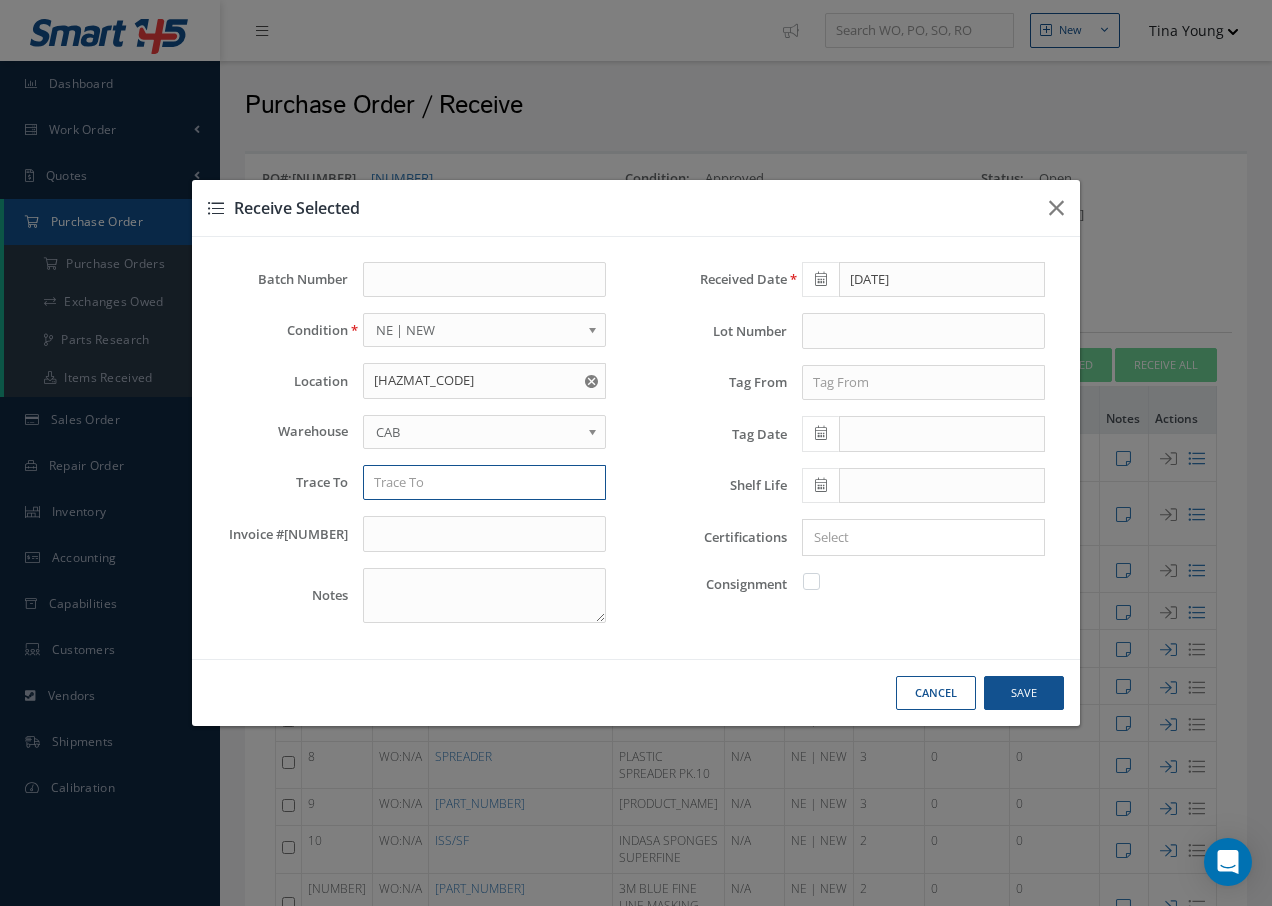 click at bounding box center [484, 483] 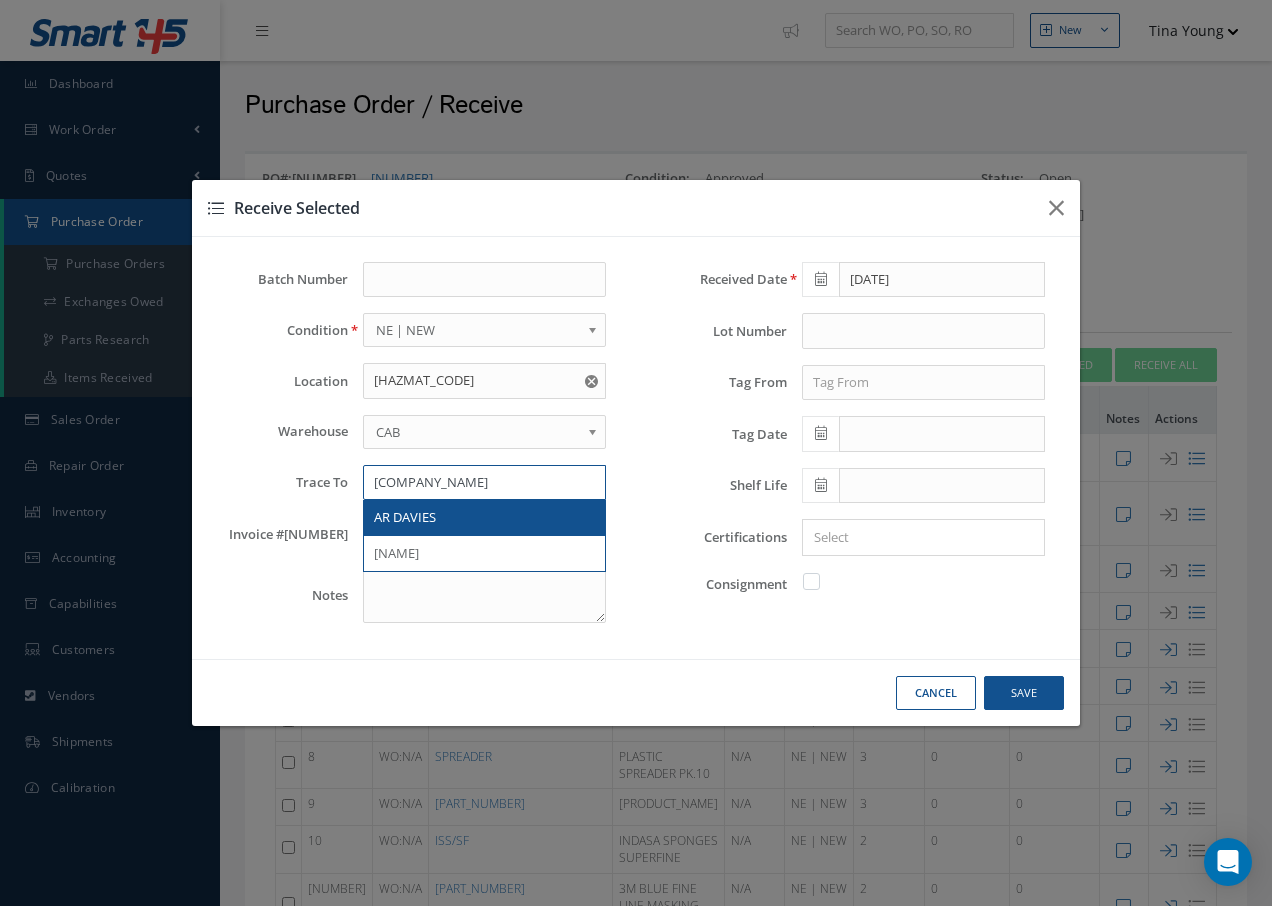 type on "AR D" 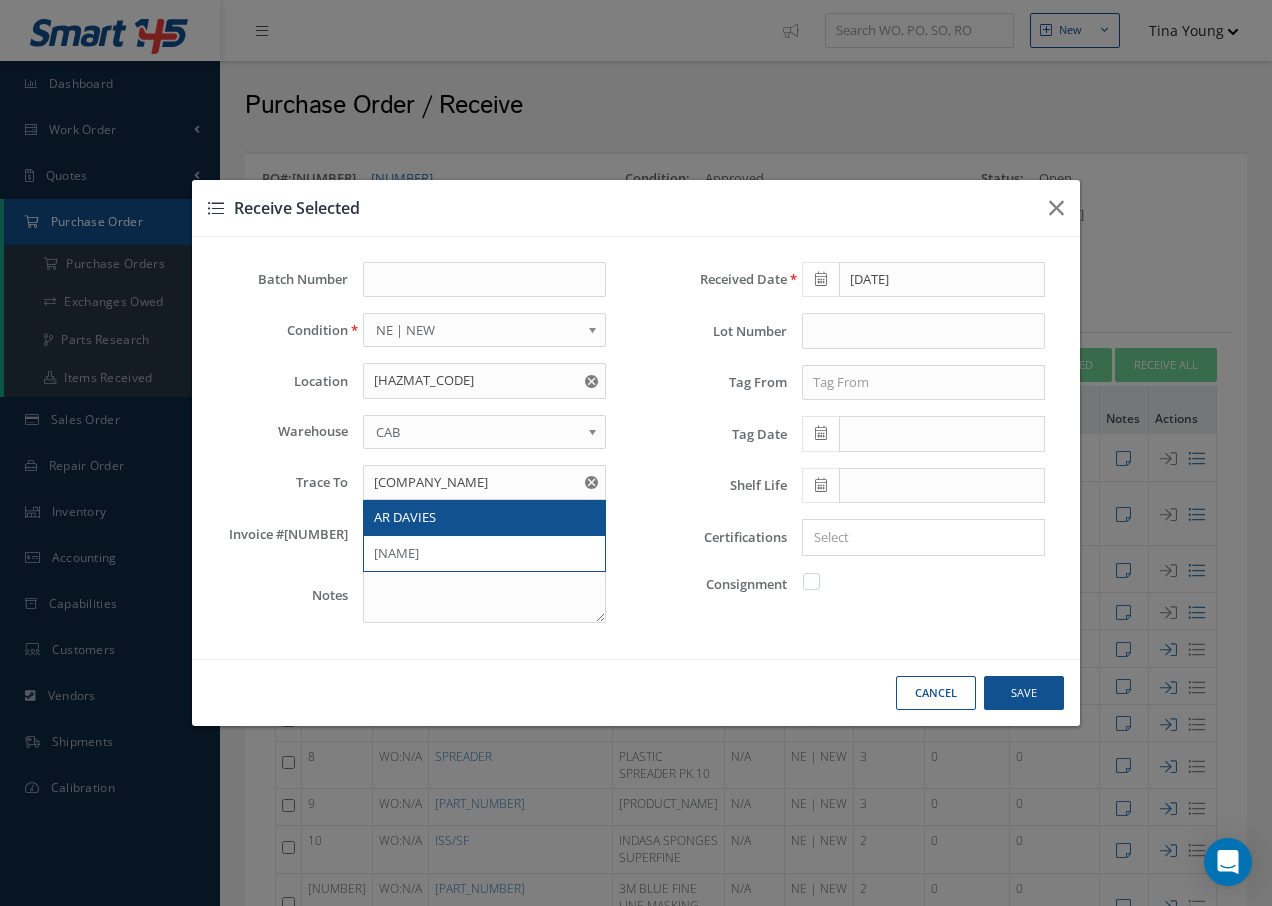 click on "AR DAVIES" at bounding box center (405, 517) 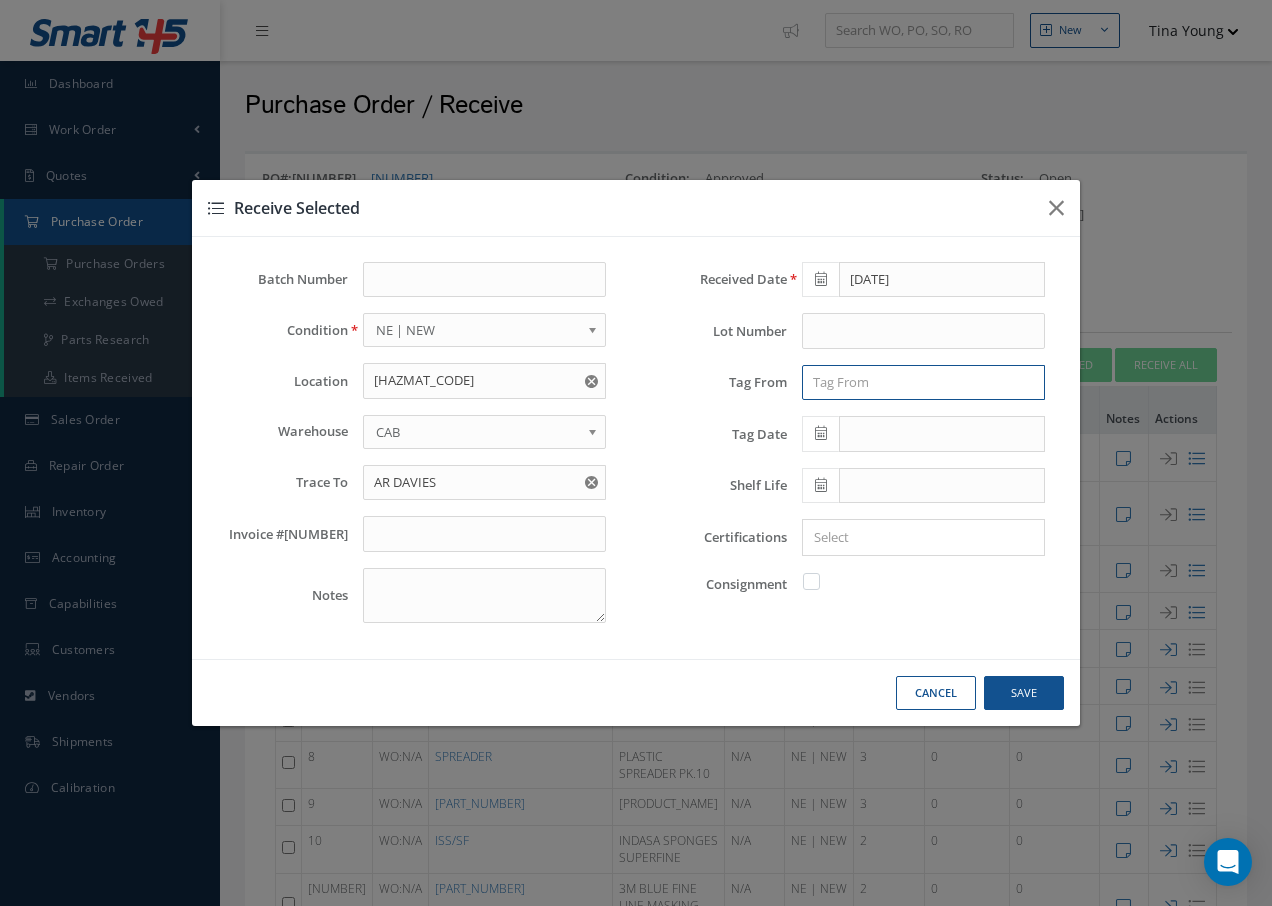click at bounding box center (923, 383) 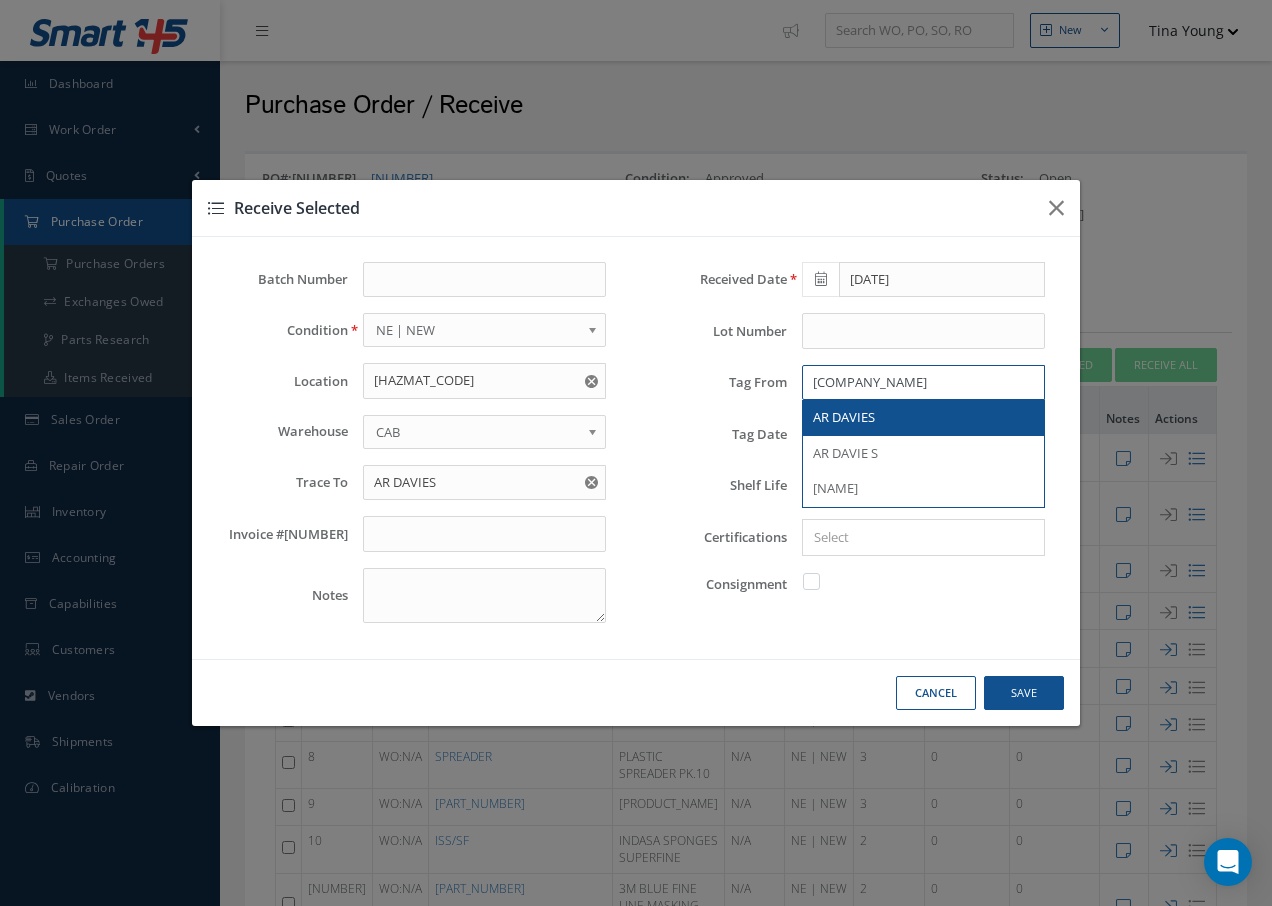 type on "AR D" 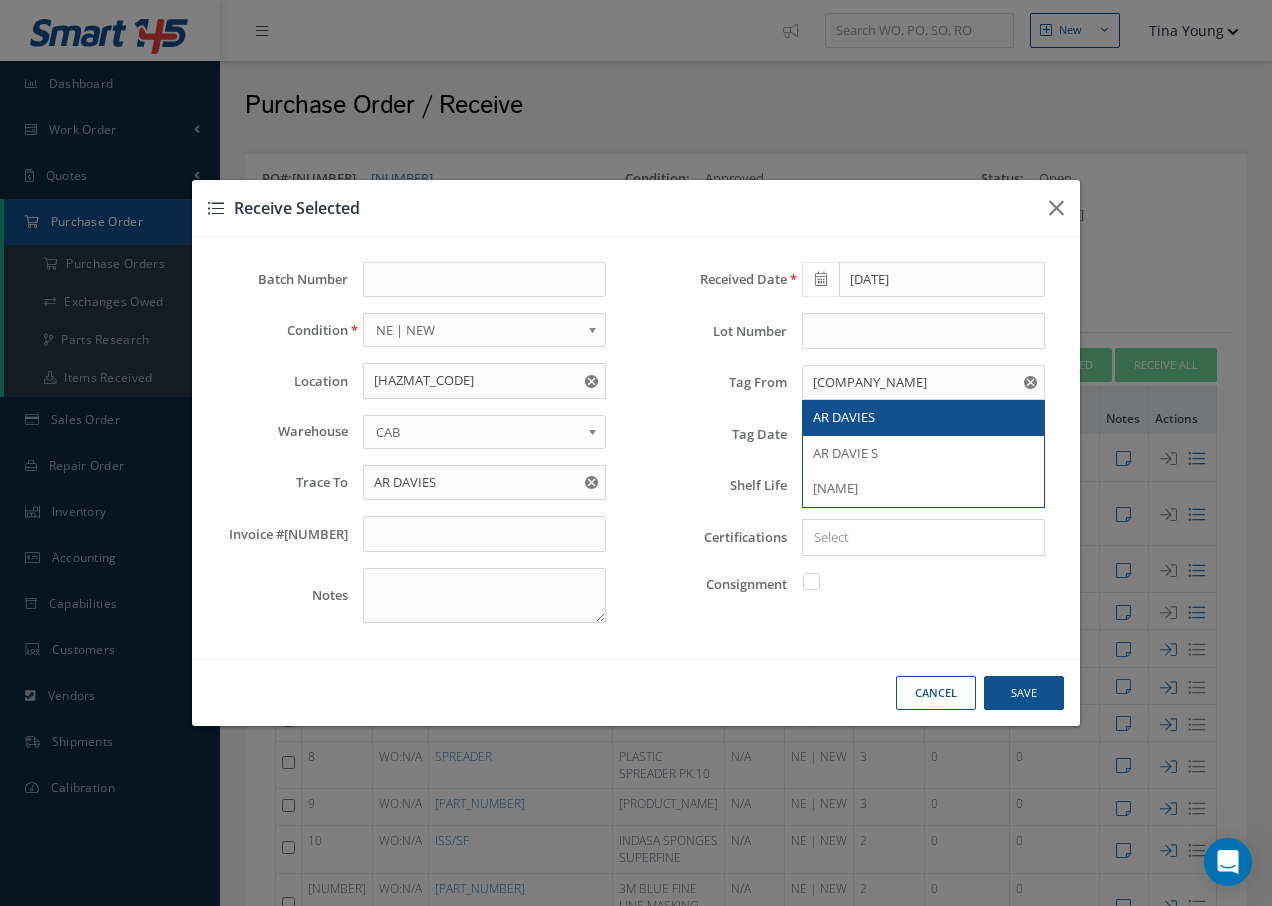 click on "AR DAVIES" at bounding box center (844, 417) 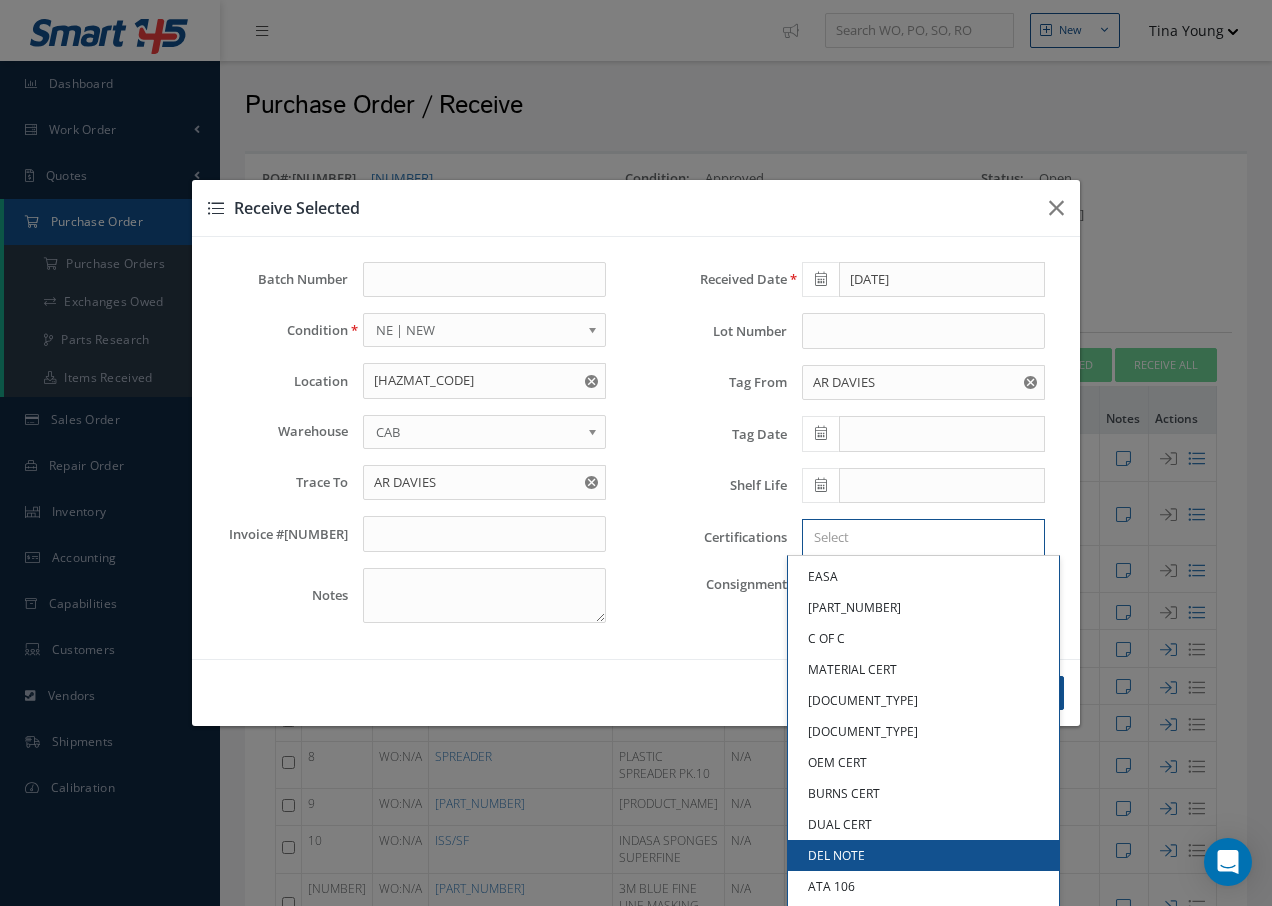 click at bounding box center (919, 537) 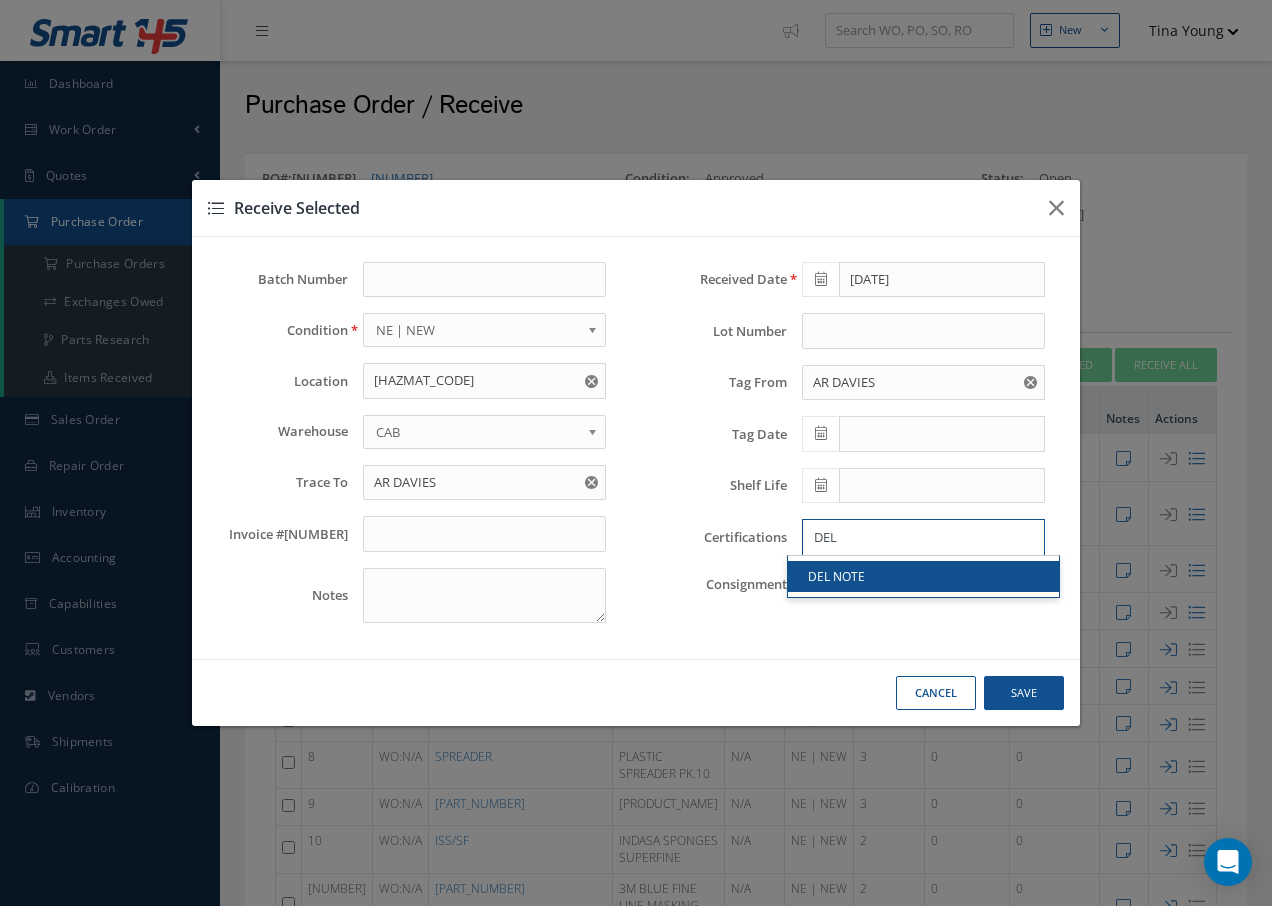 type on "DEL" 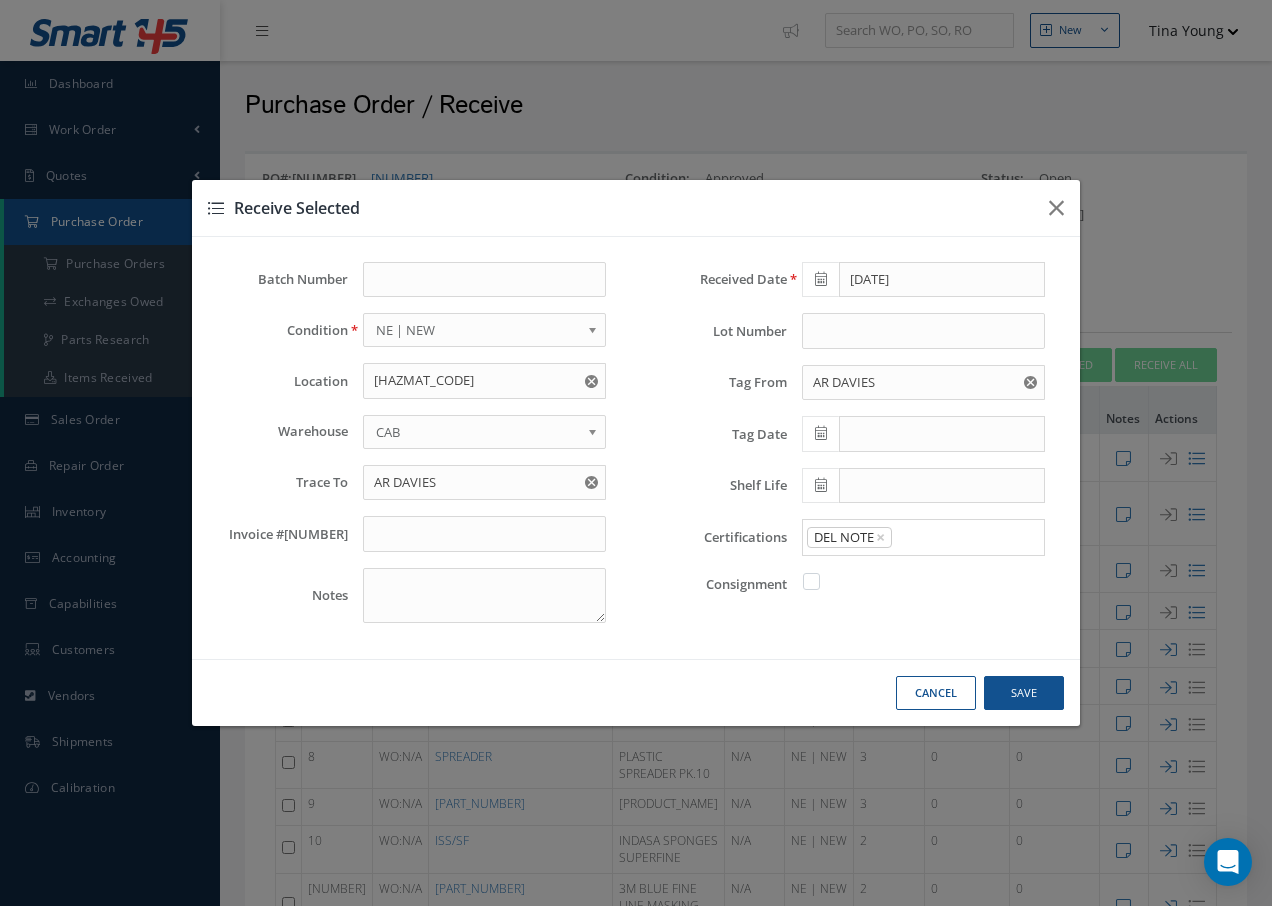 click on "DEL NOTE" at bounding box center (923, 576) 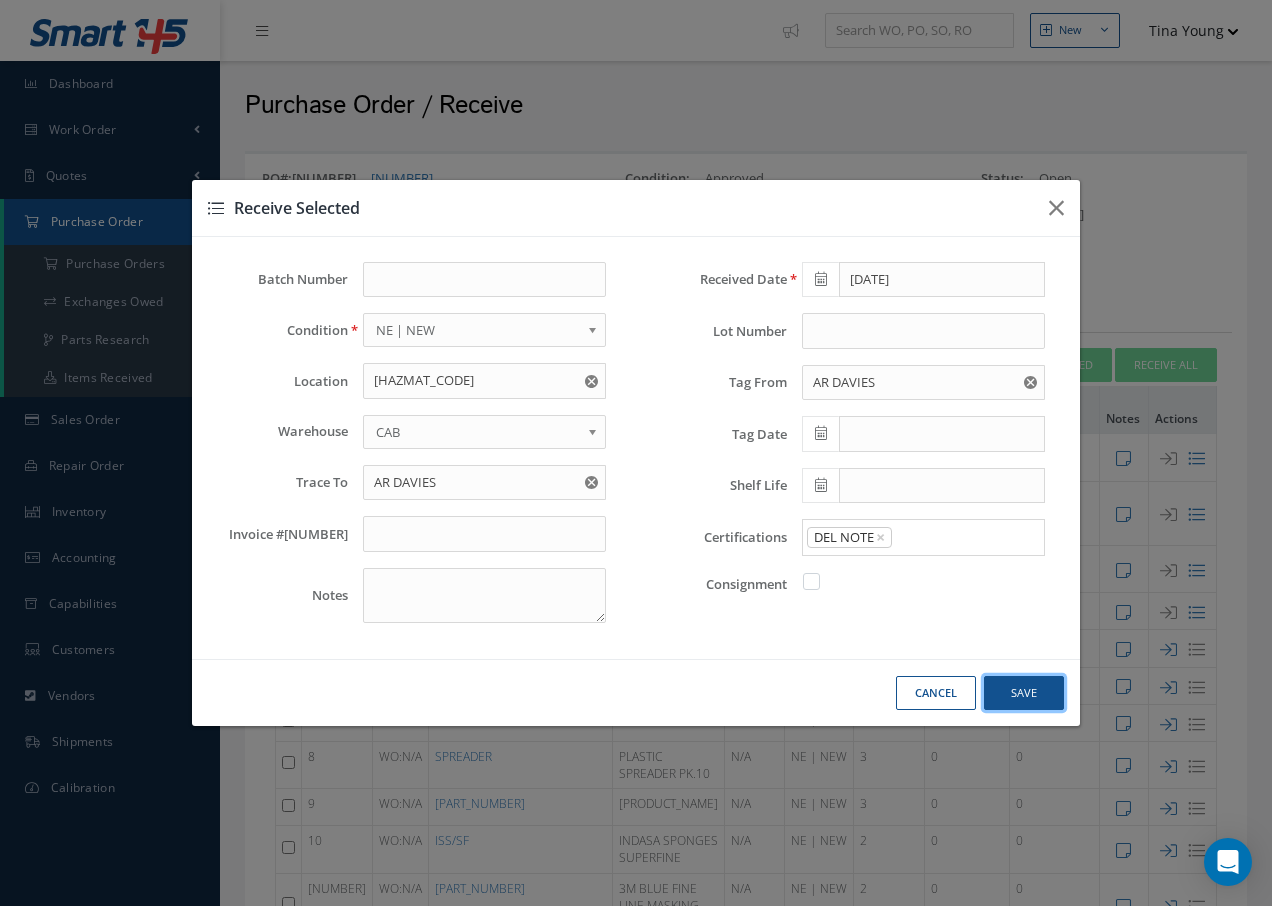 click on "Save" at bounding box center (0, 0) 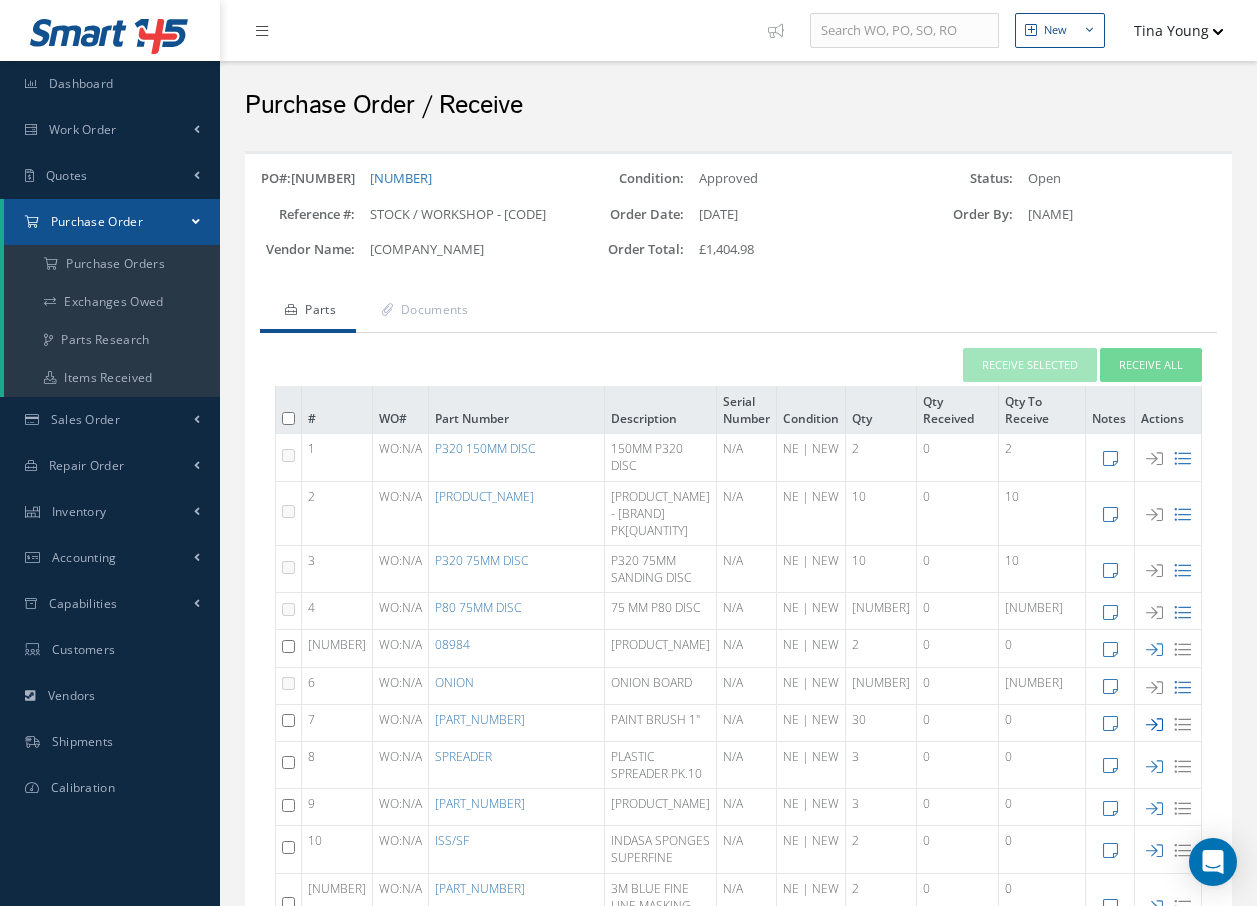 click at bounding box center (1154, 458) 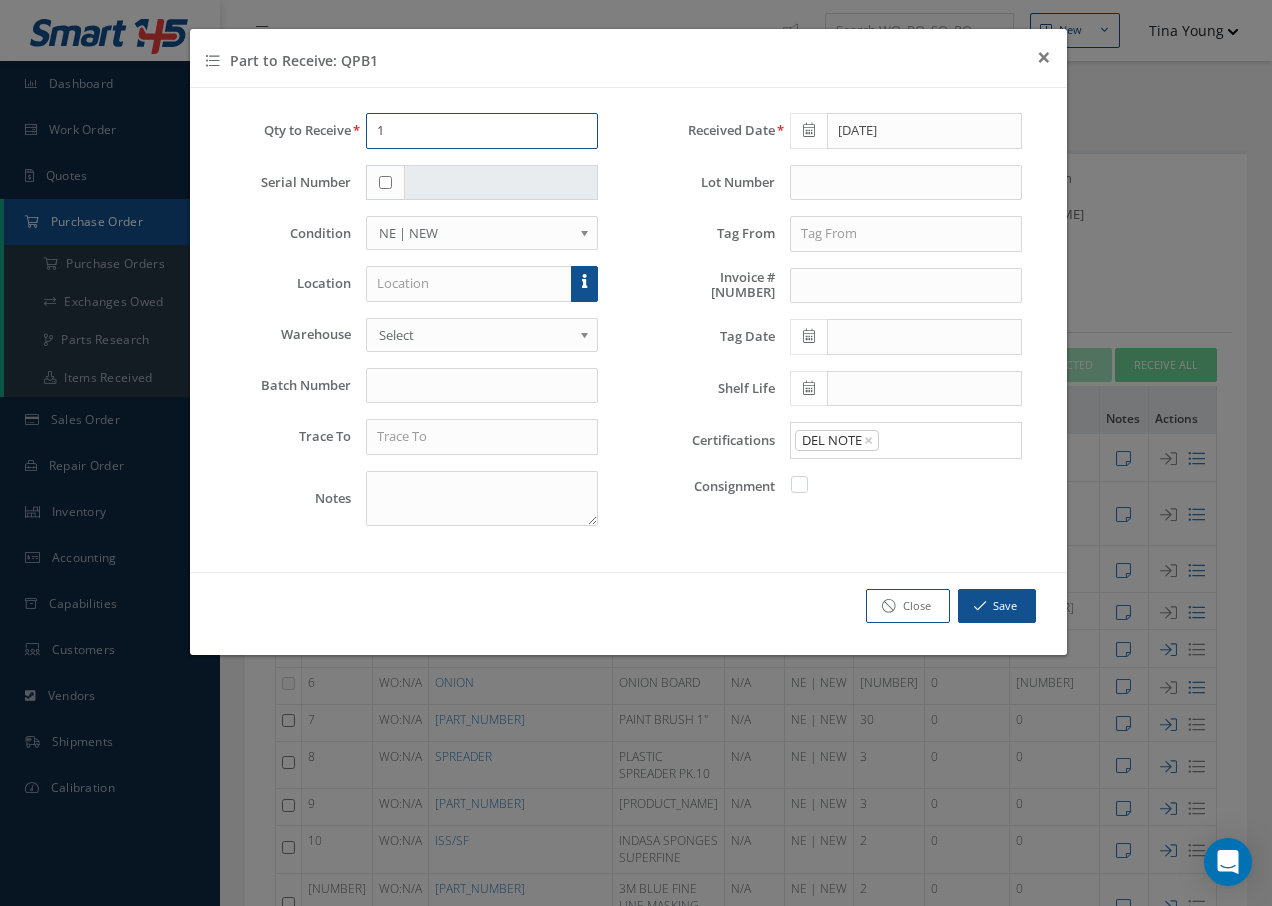 click on "1" at bounding box center (482, 131) 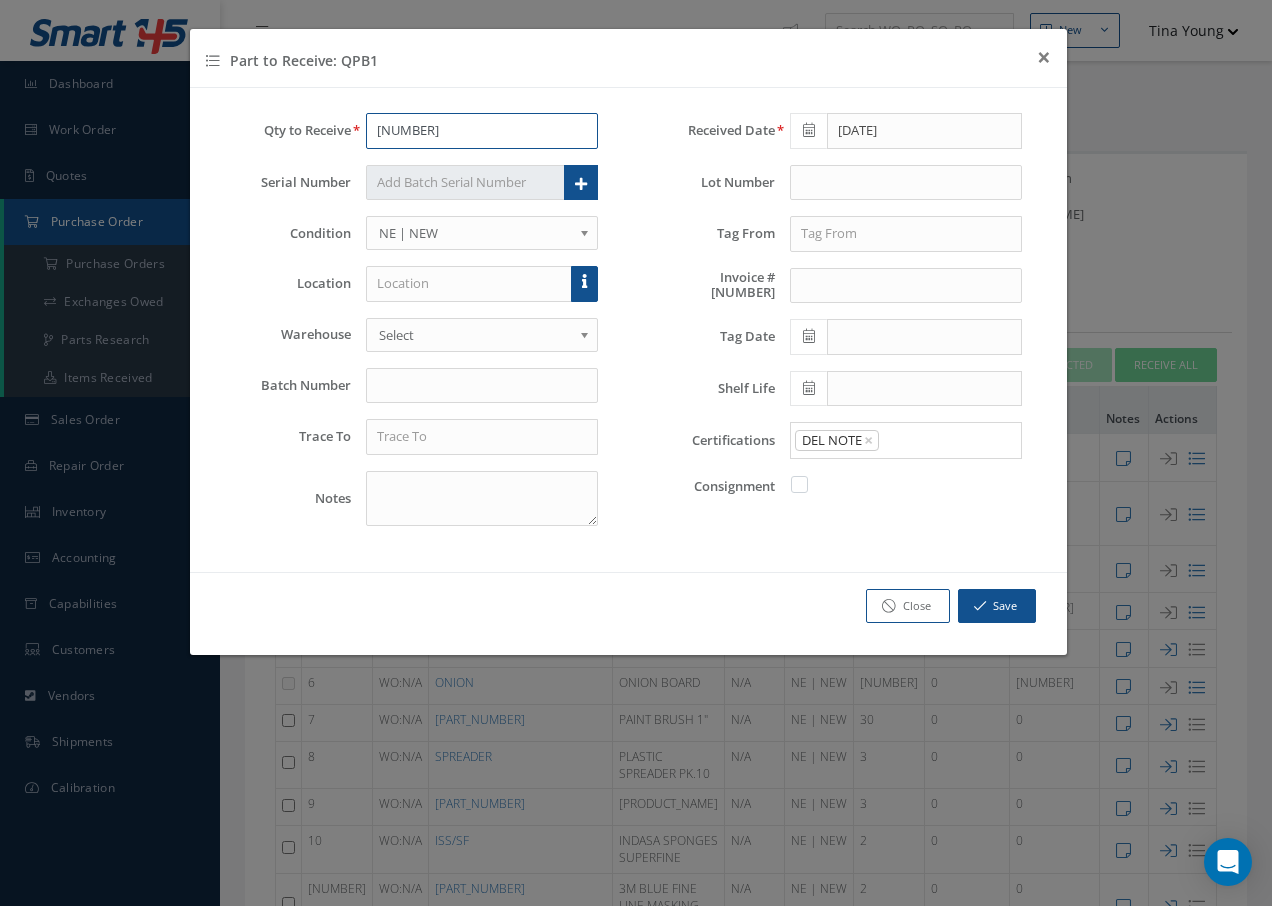 type on "29" 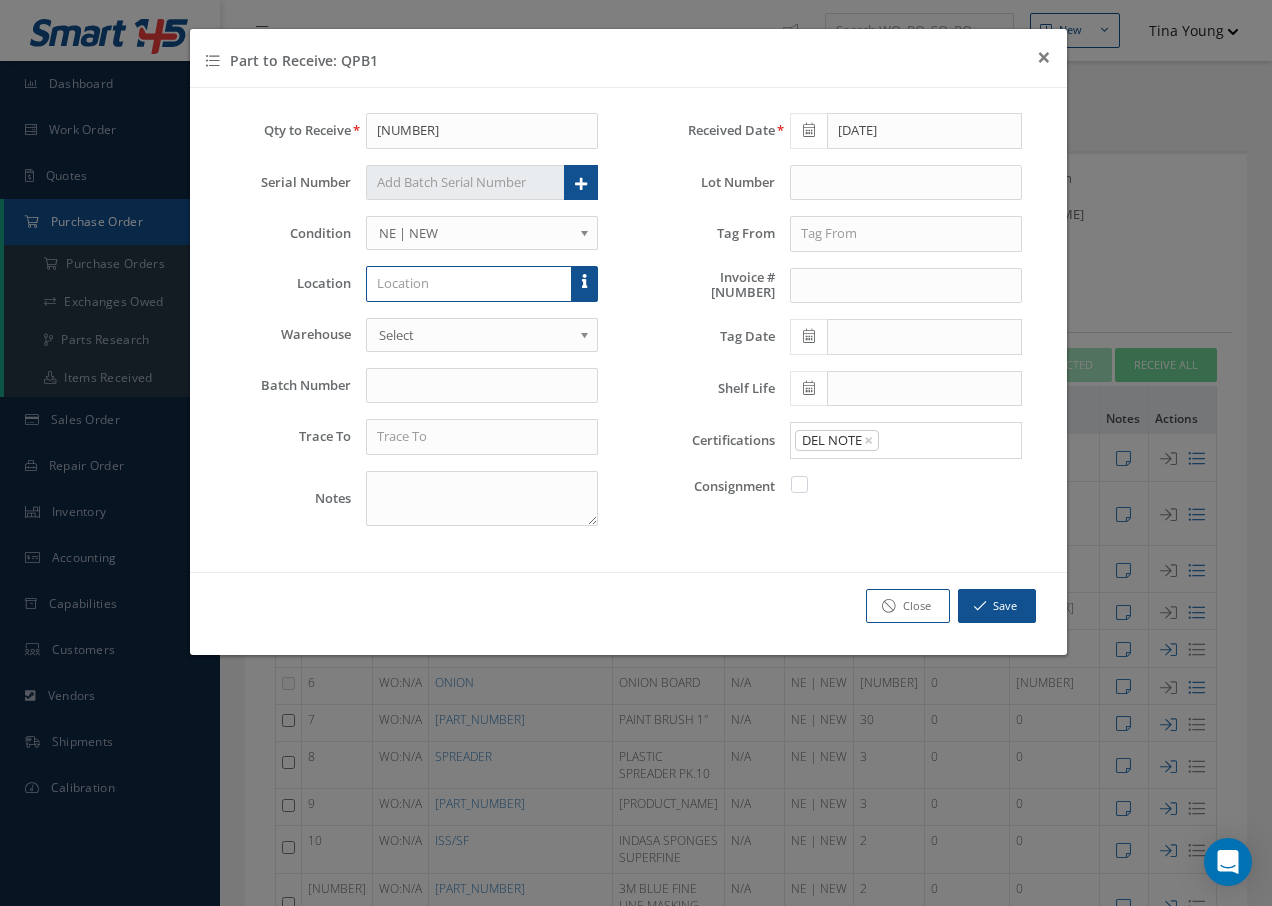 click at bounding box center (469, 284) 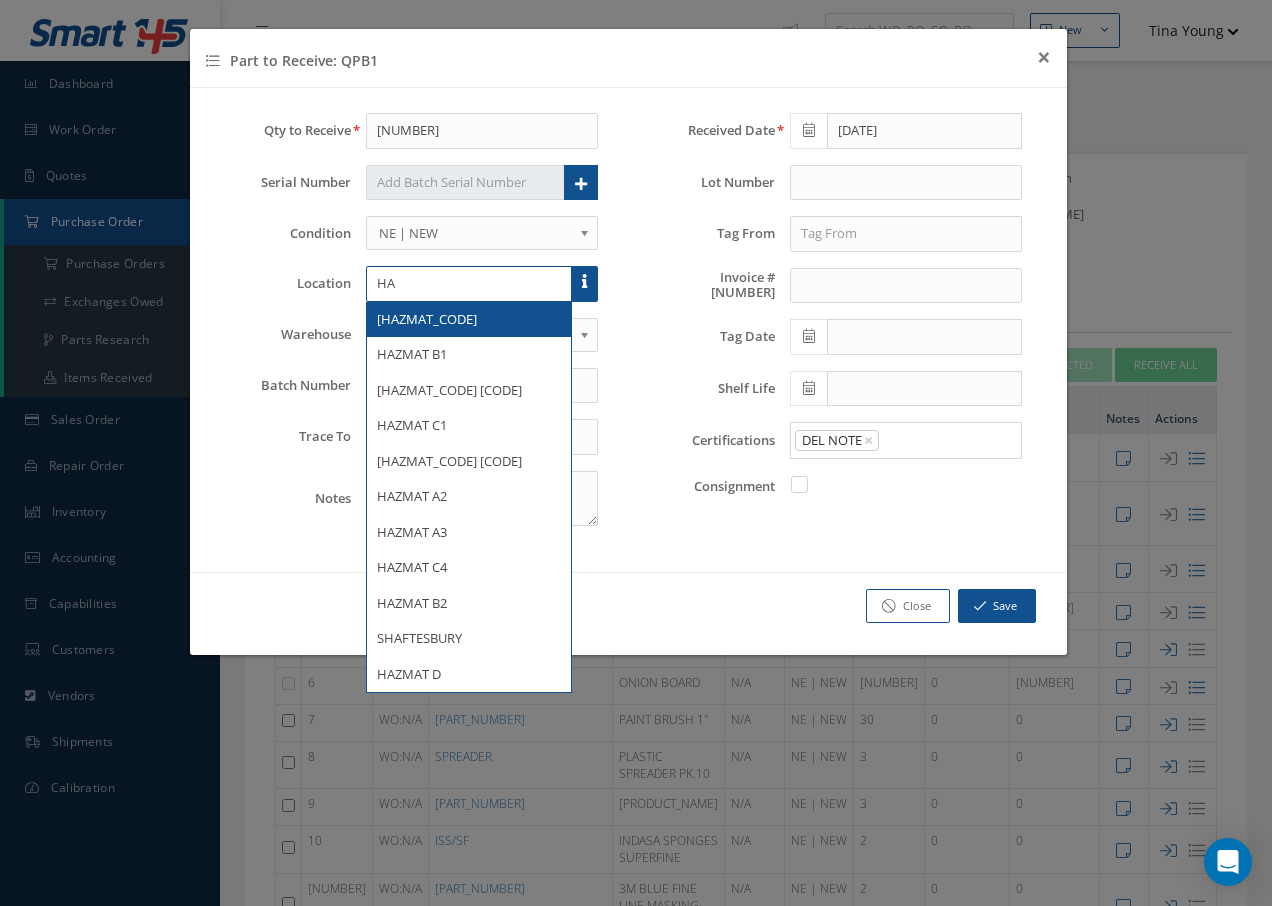 type on "HA" 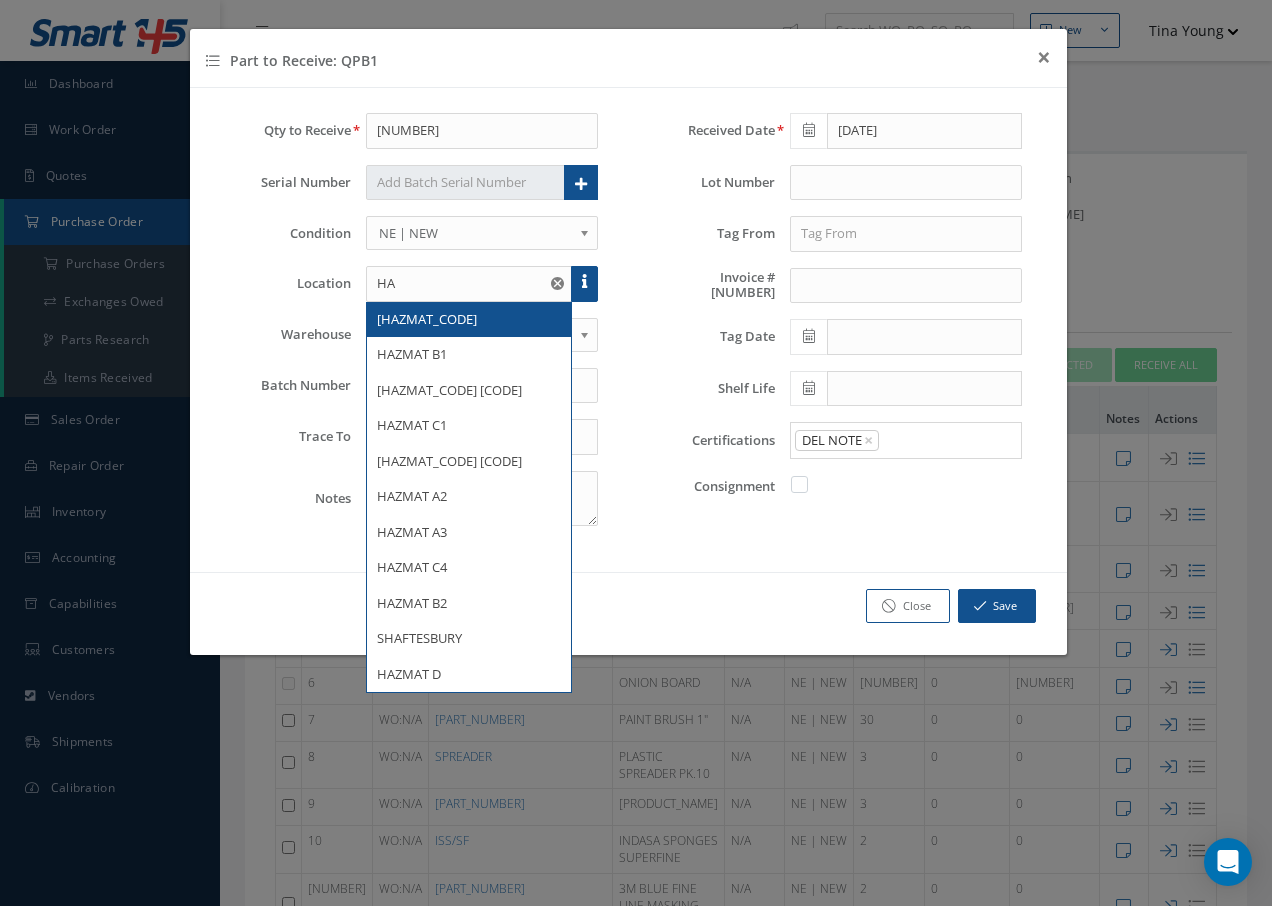 click on "HAZMAT A1" at bounding box center (427, 319) 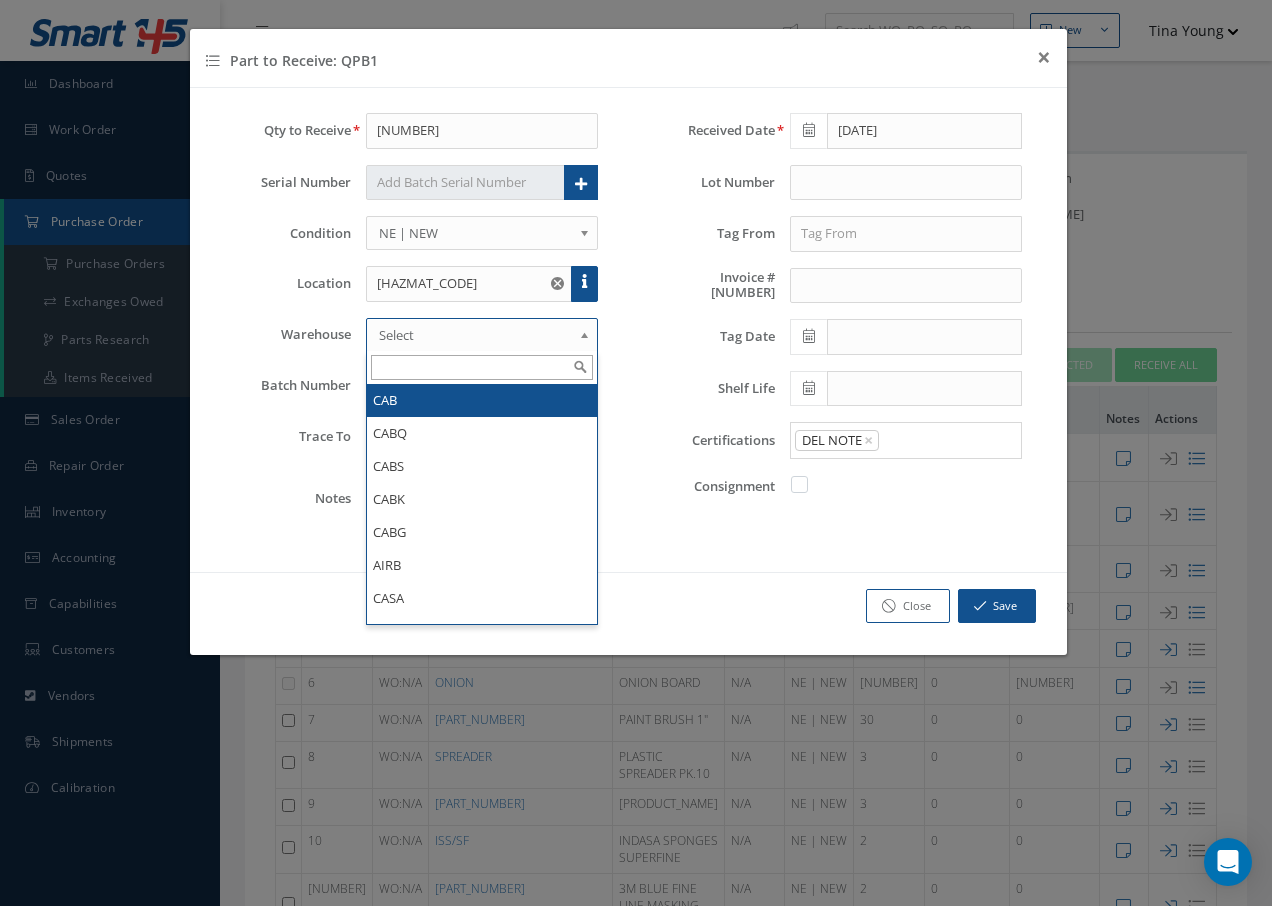 click on "Select" at bounding box center (476, 335) 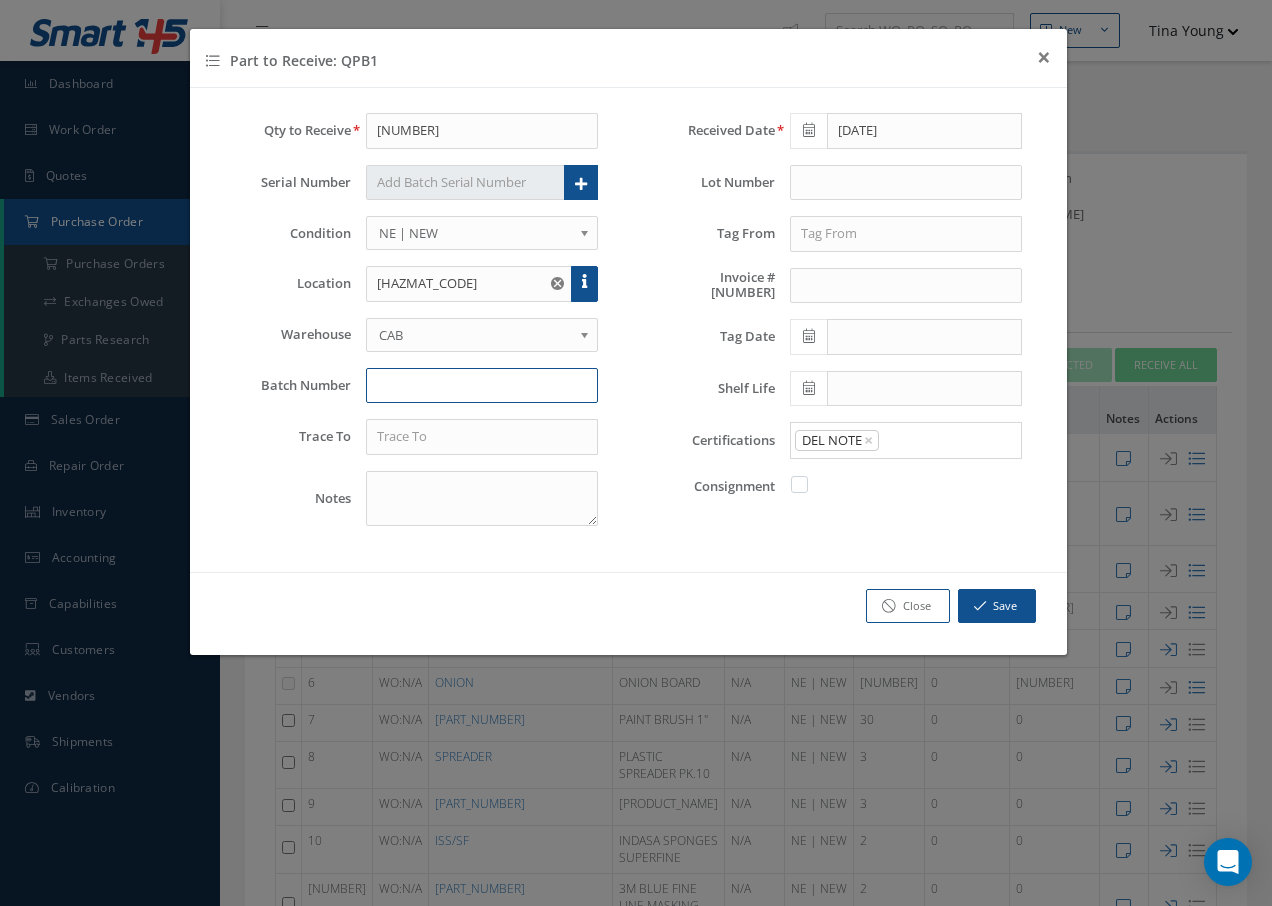 click at bounding box center (482, 386) 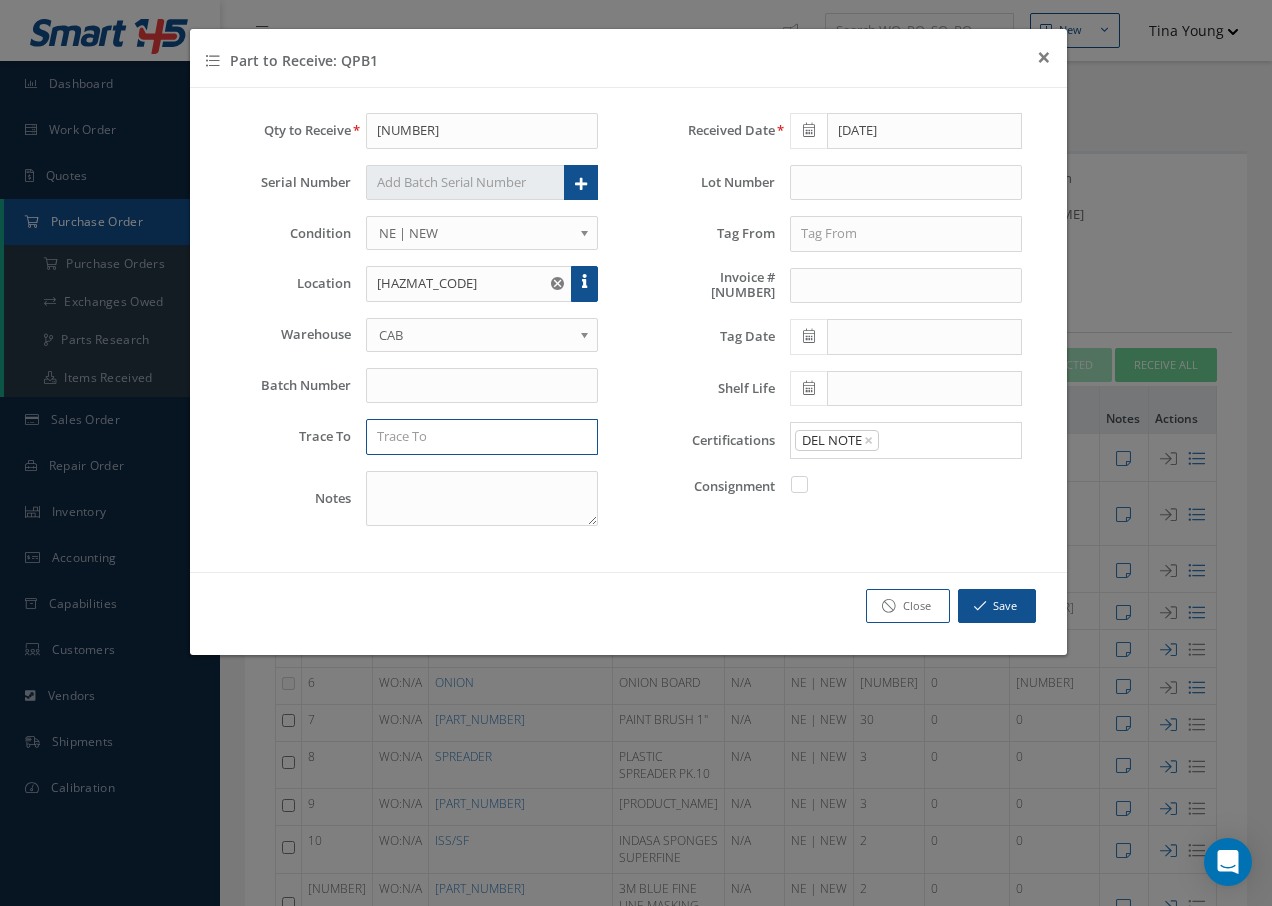 click at bounding box center (482, 437) 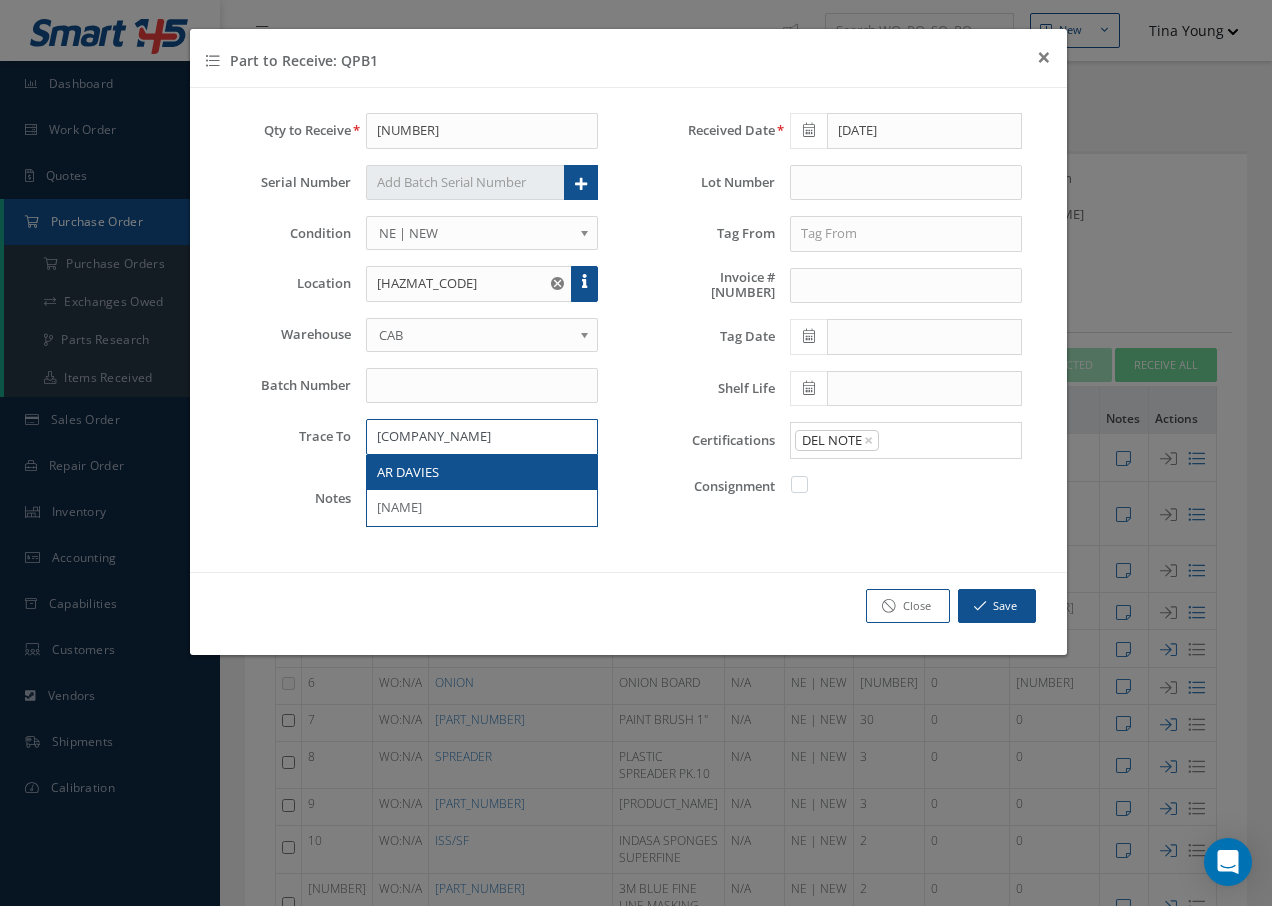 type on "AR D" 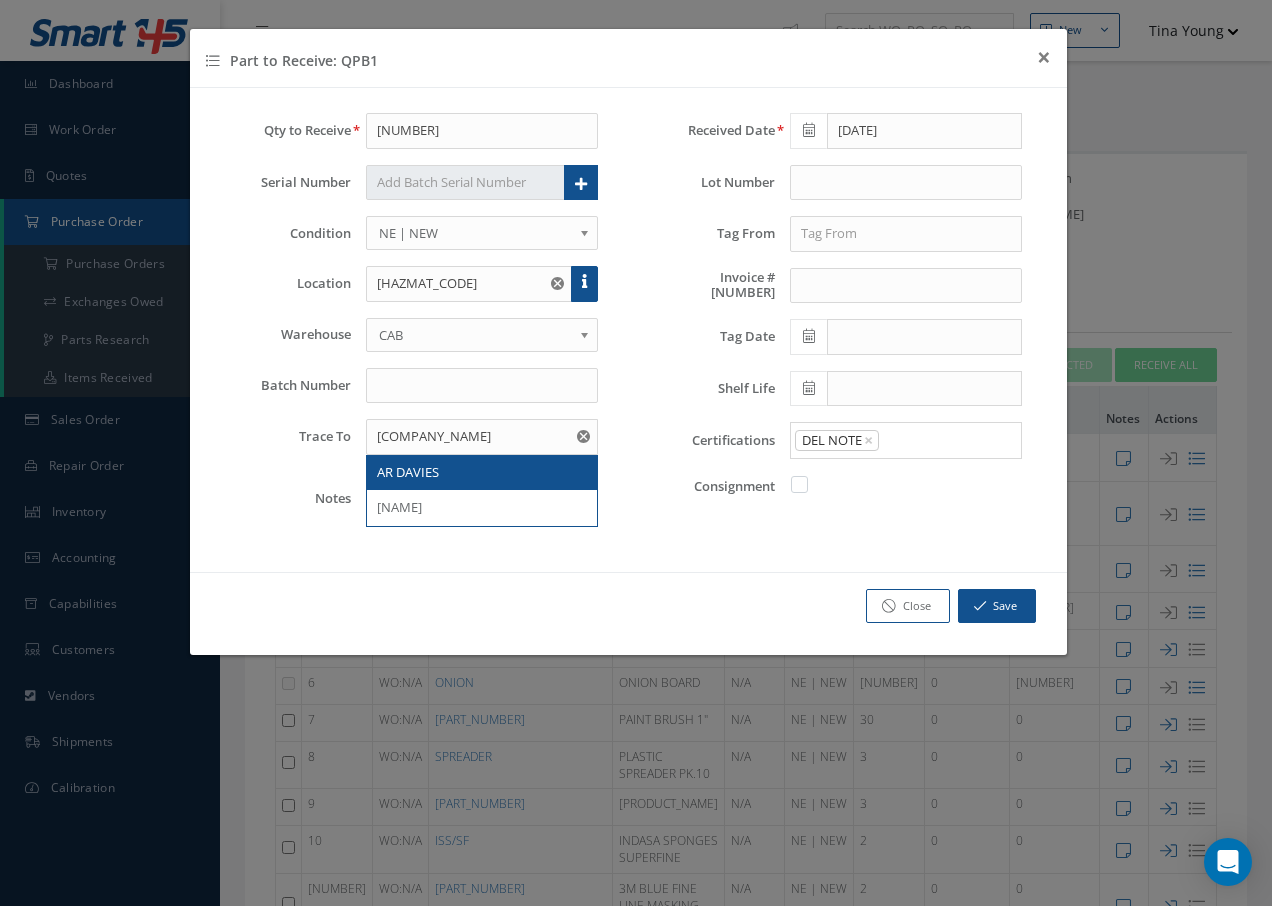click on "AR DAVIES" at bounding box center (408, 472) 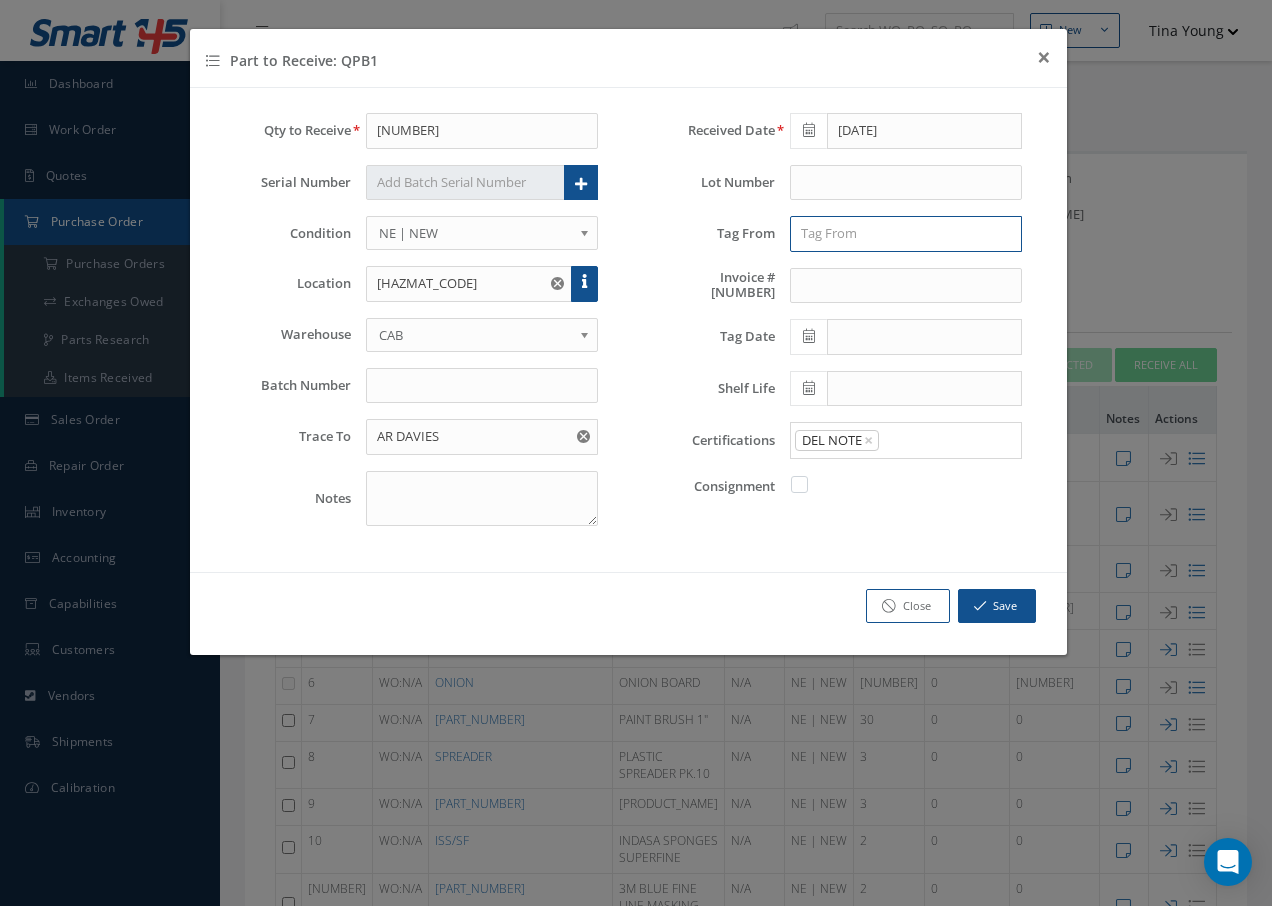 click at bounding box center [906, 234] 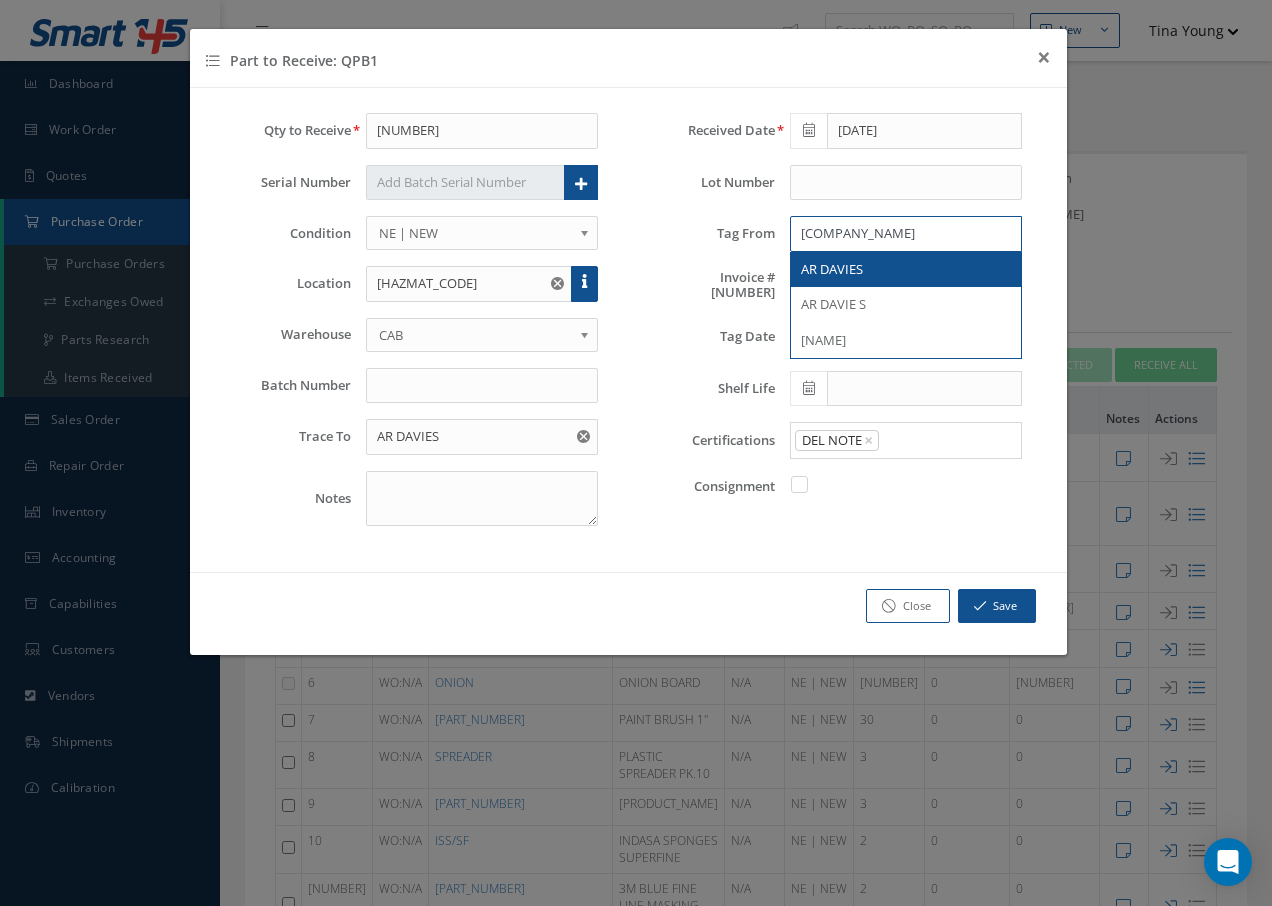 type on "AR D" 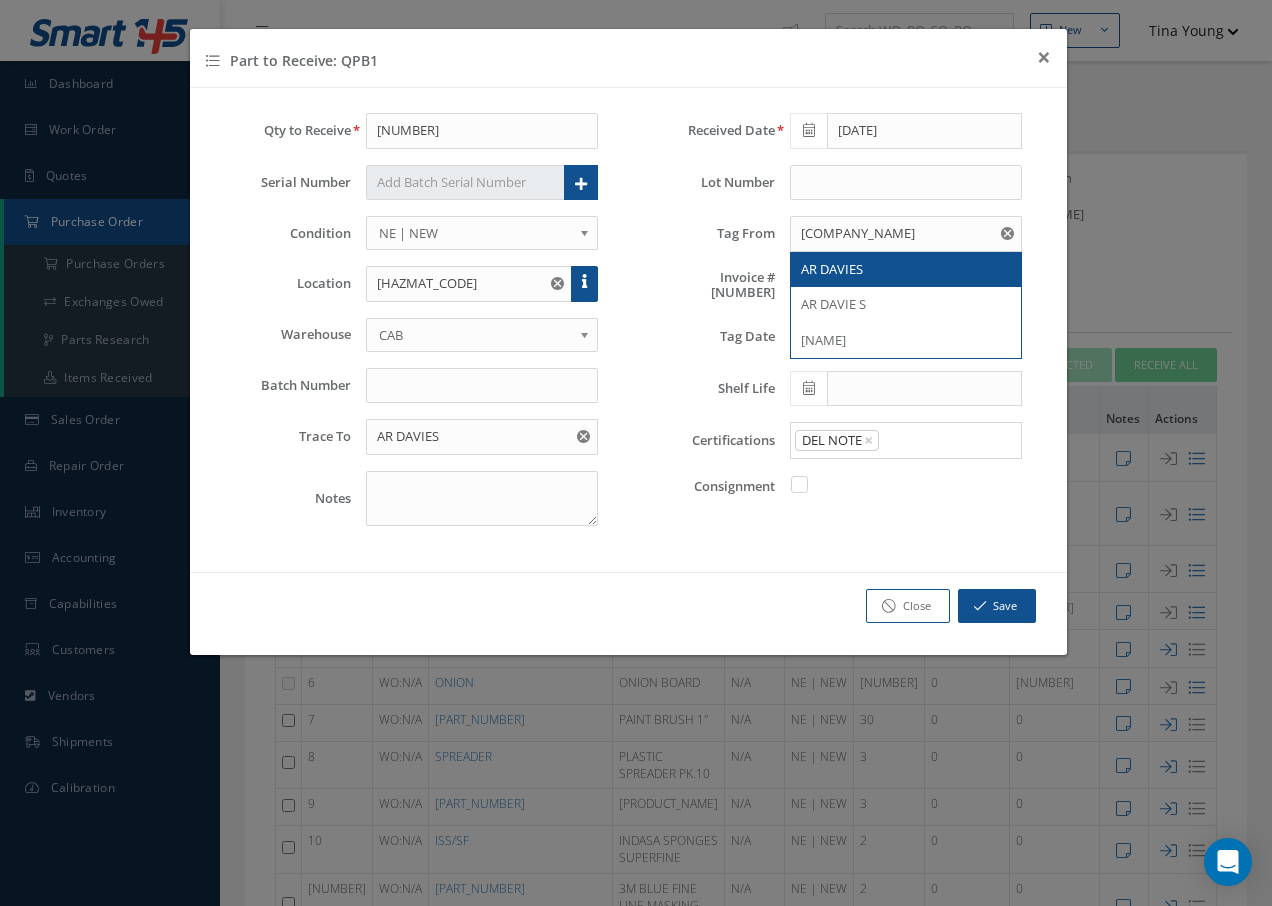 click on "AR DAVIES" at bounding box center [832, 269] 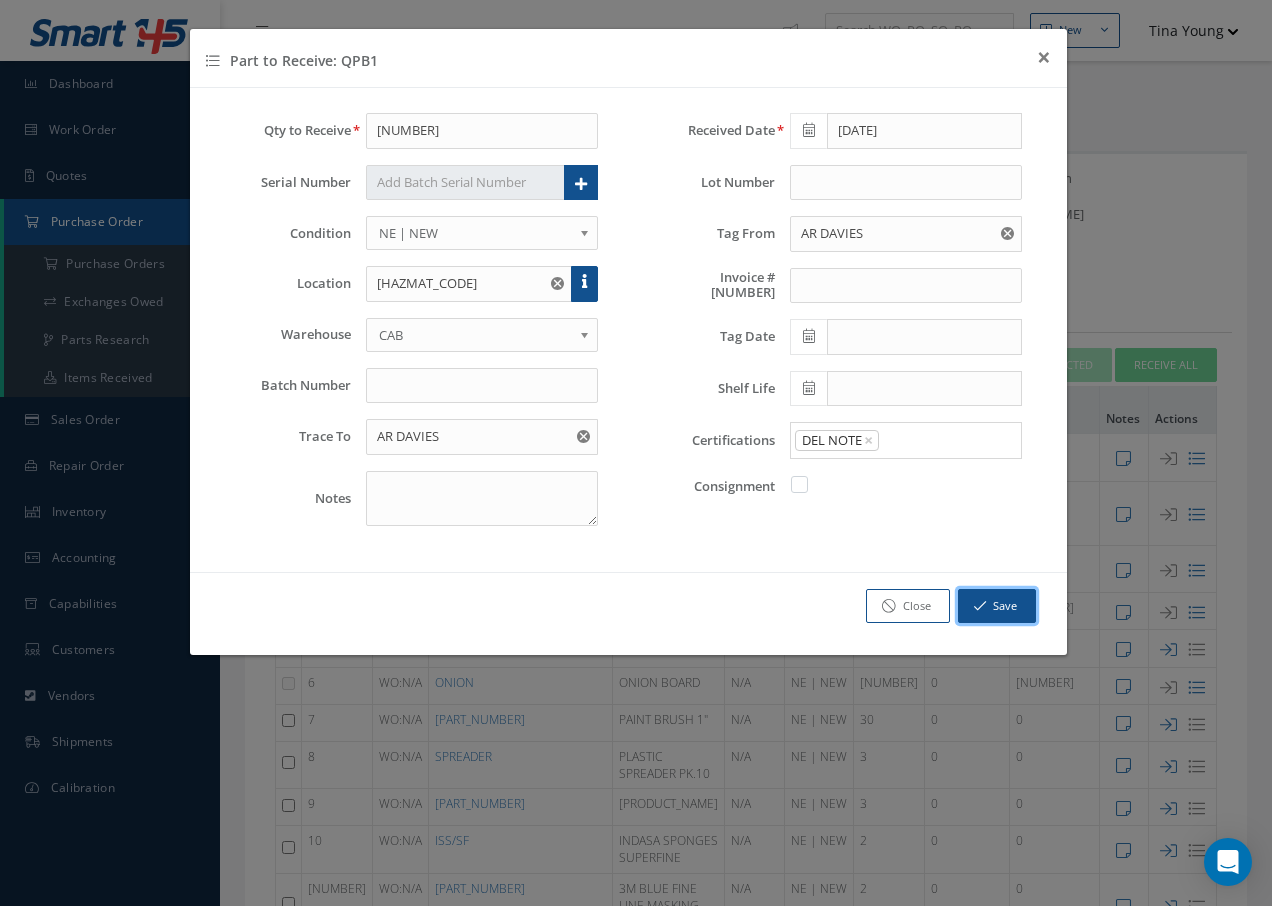 click at bounding box center (980, 606) 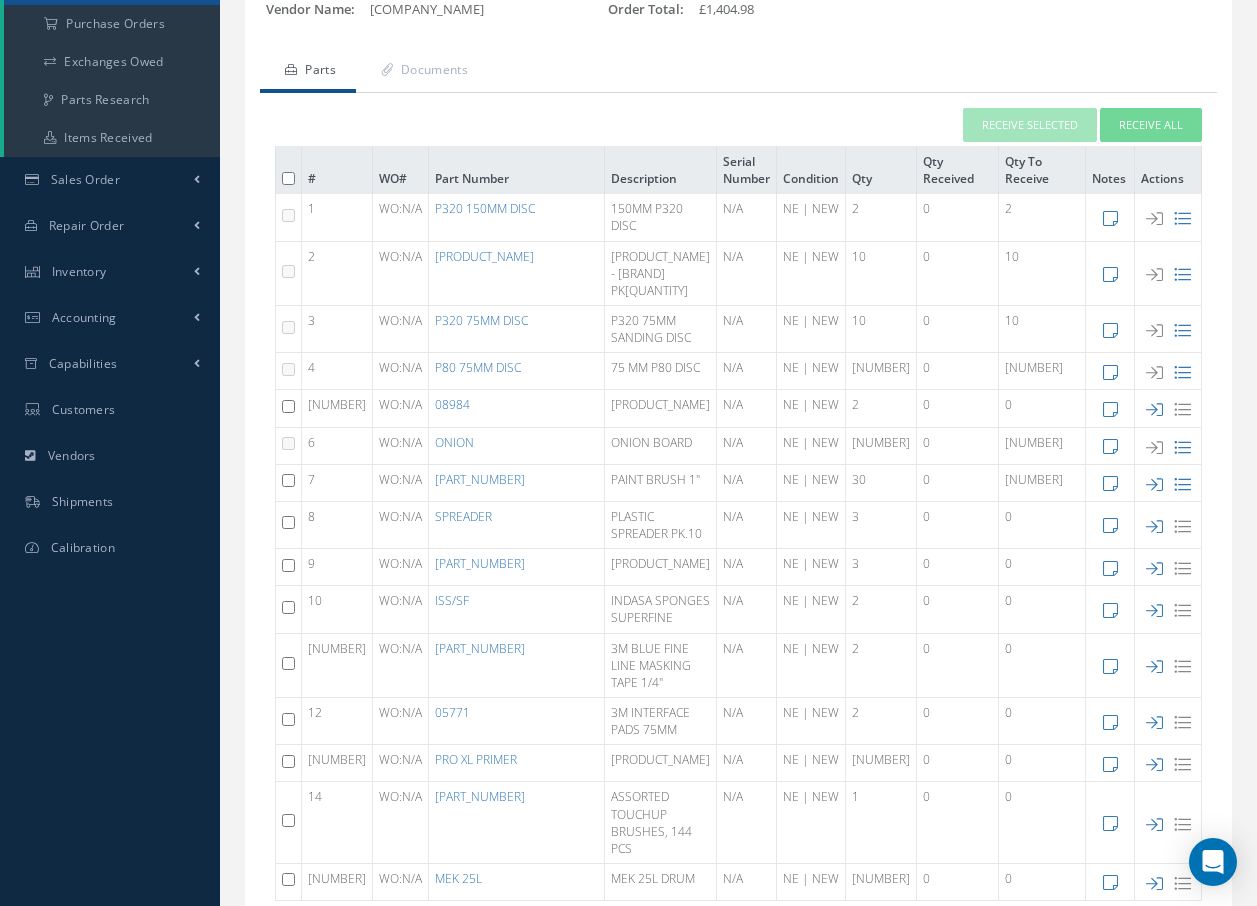 scroll, scrollTop: 300, scrollLeft: 0, axis: vertical 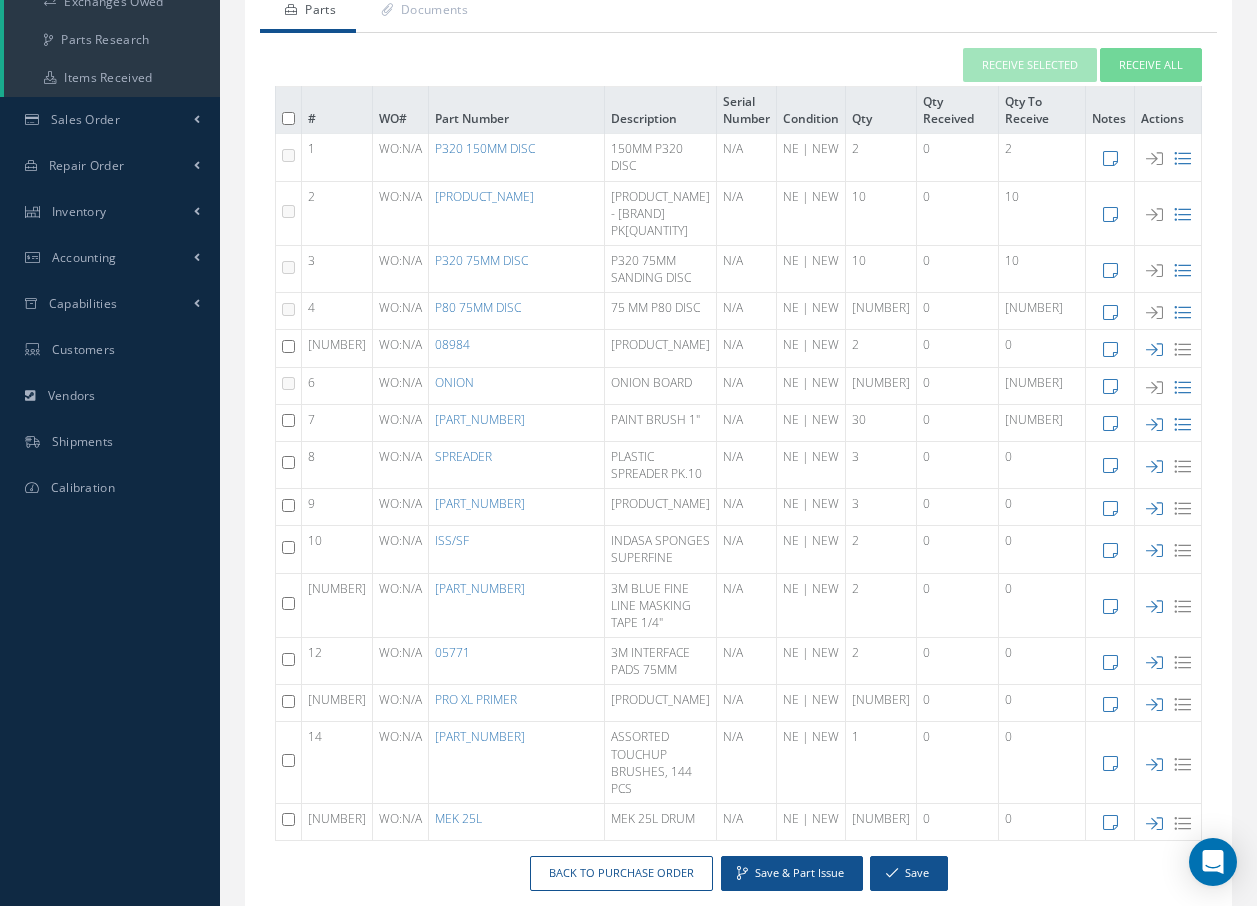 click at bounding box center (288, 155) 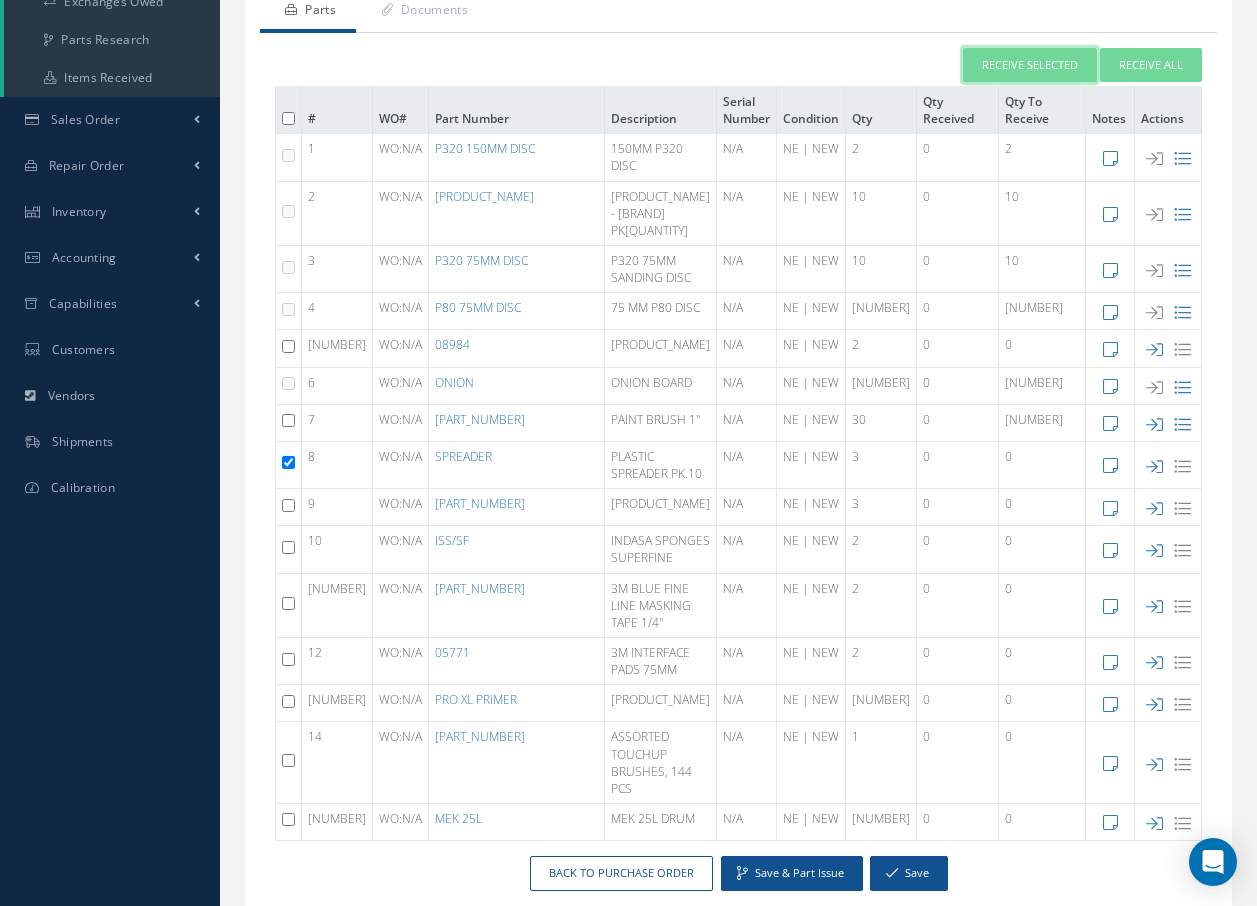 click on "Receive Selected" at bounding box center [1030, 65] 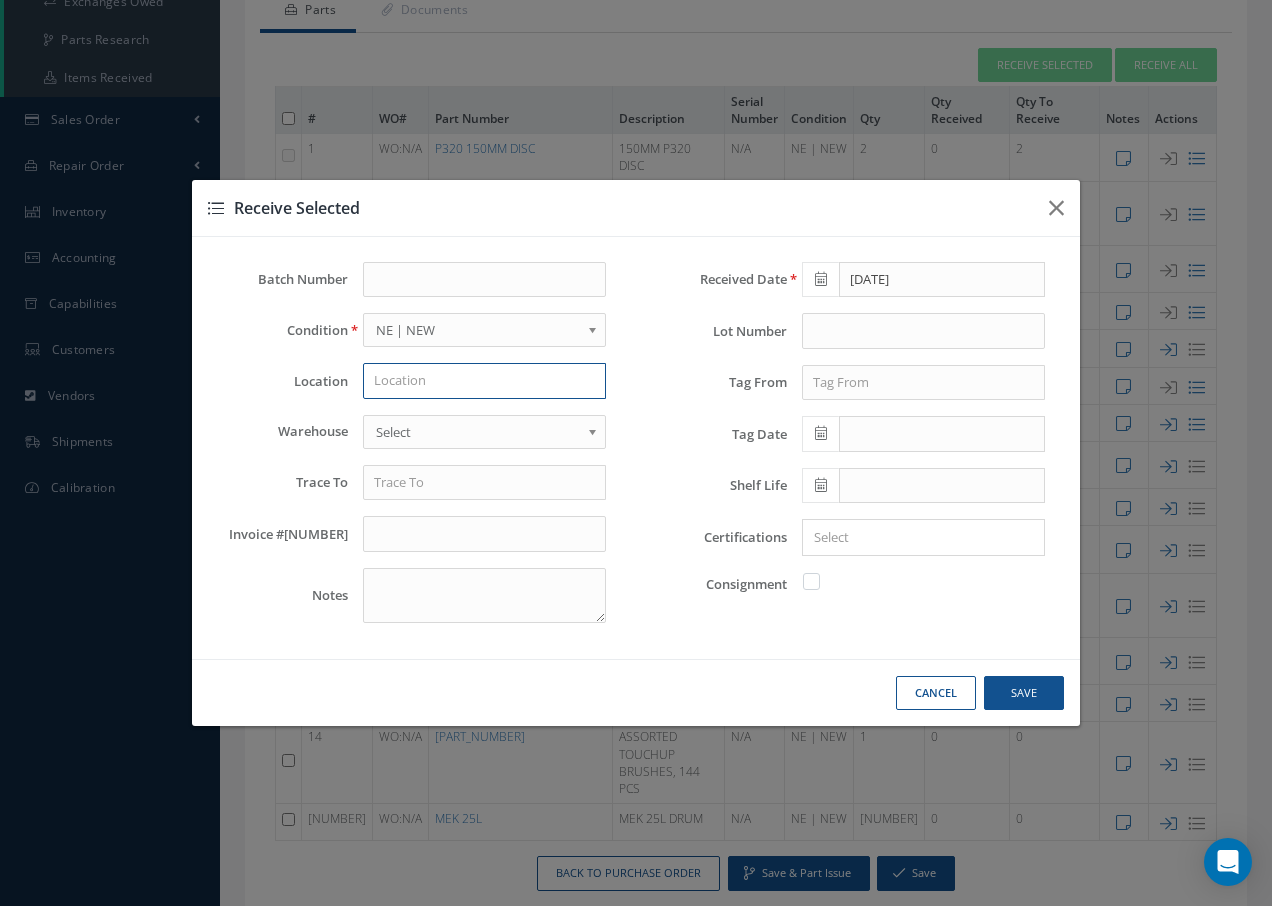 click at bounding box center (484, 381) 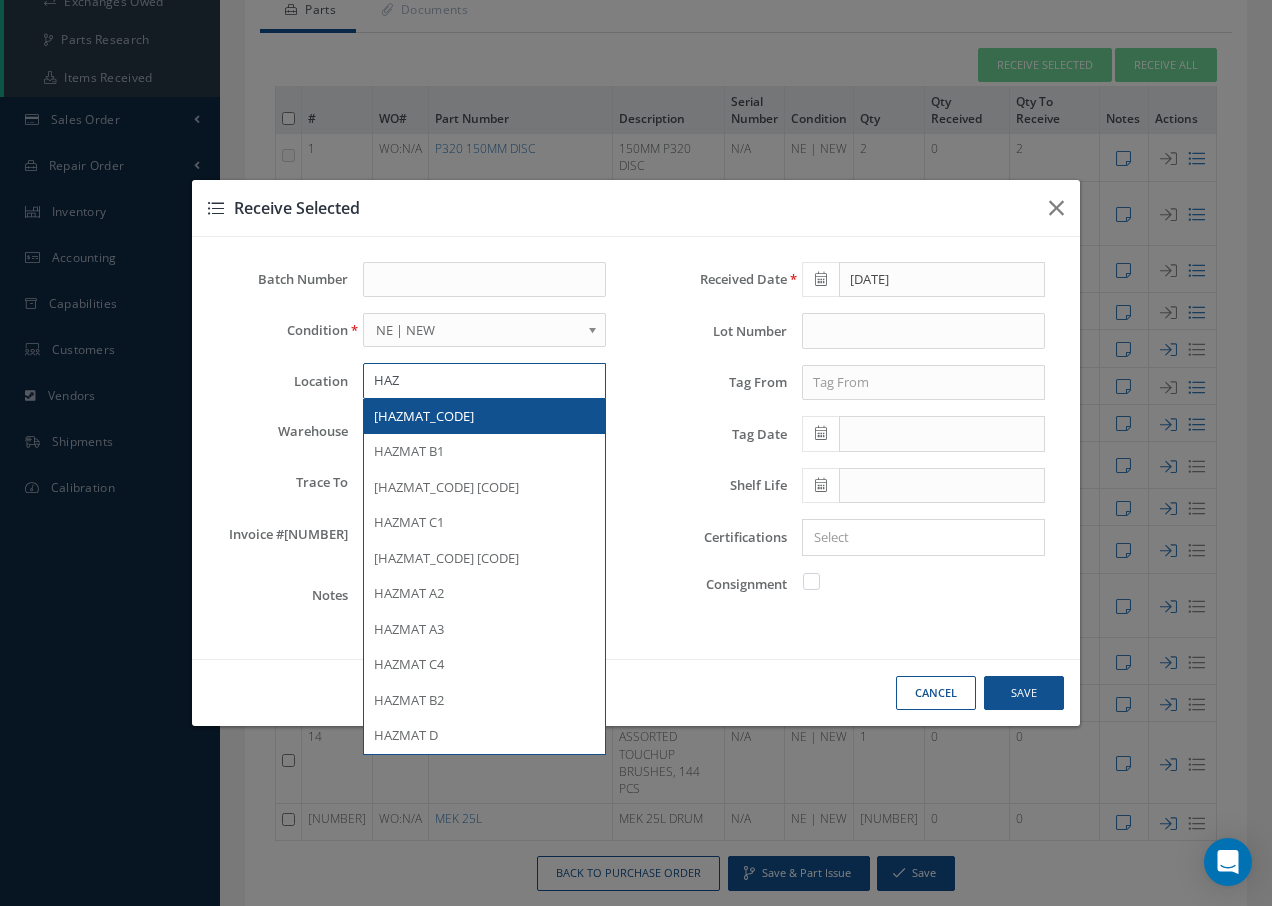 type on "HAZ" 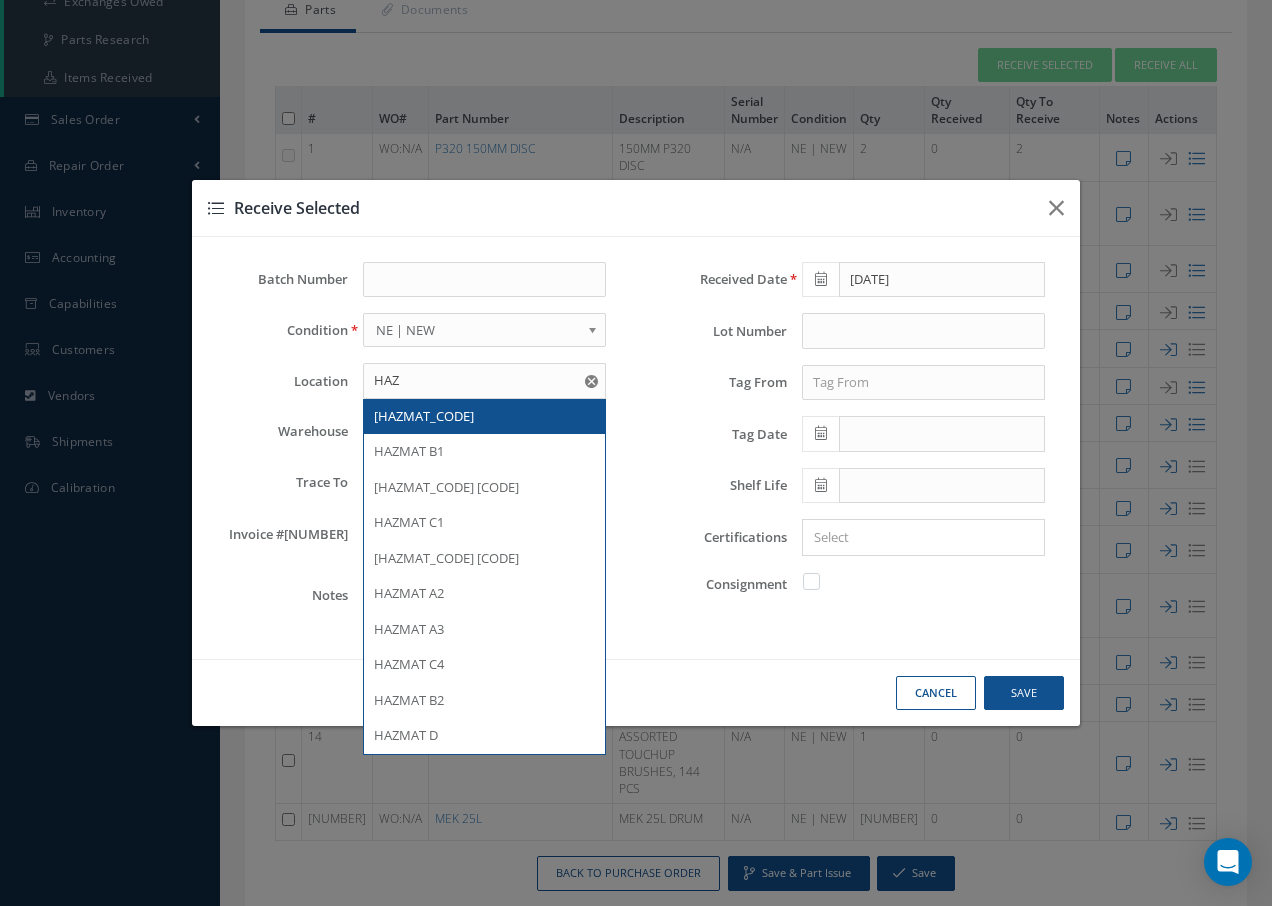 click on "HAZMAT A1" at bounding box center [484, 417] 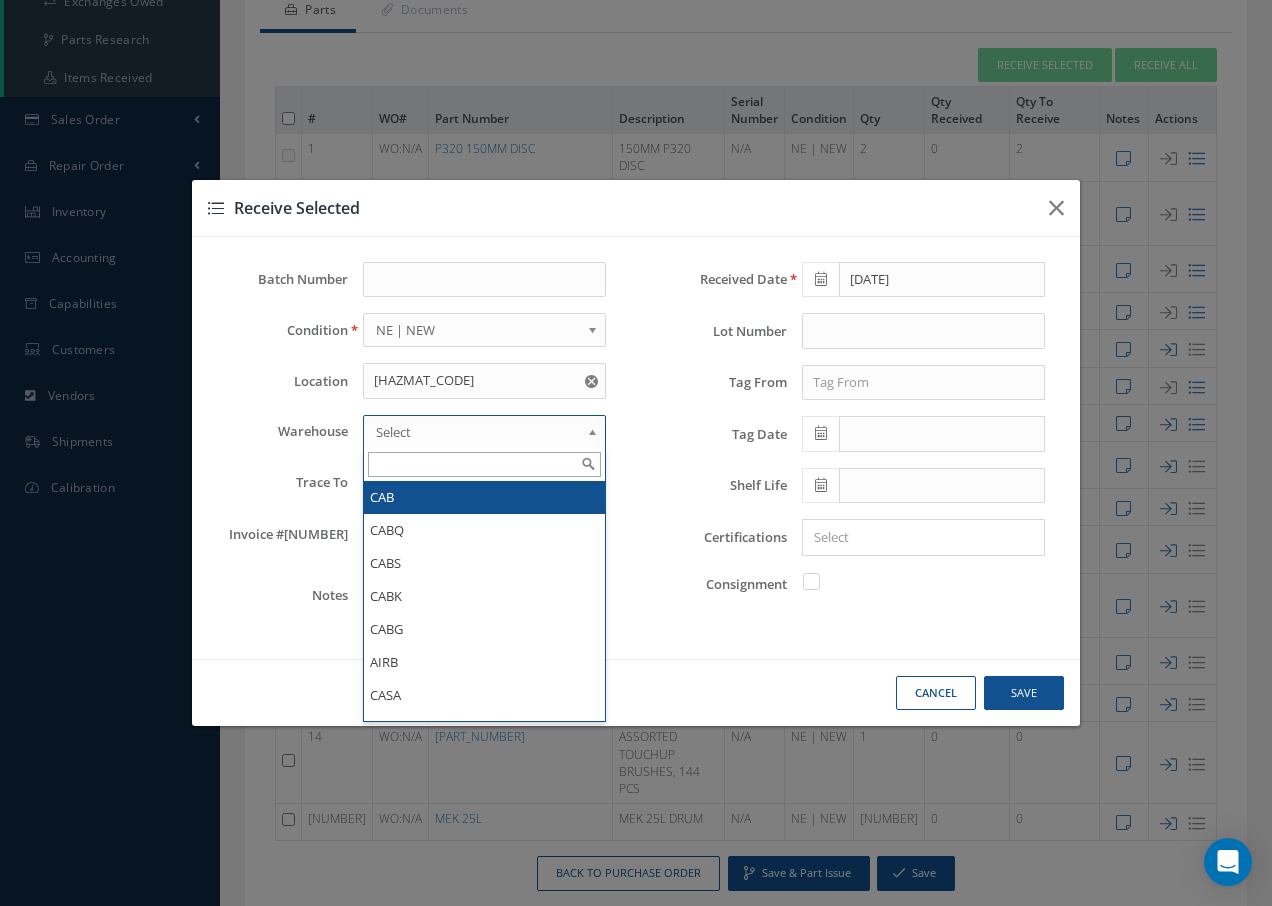 click on "Select" at bounding box center (478, 432) 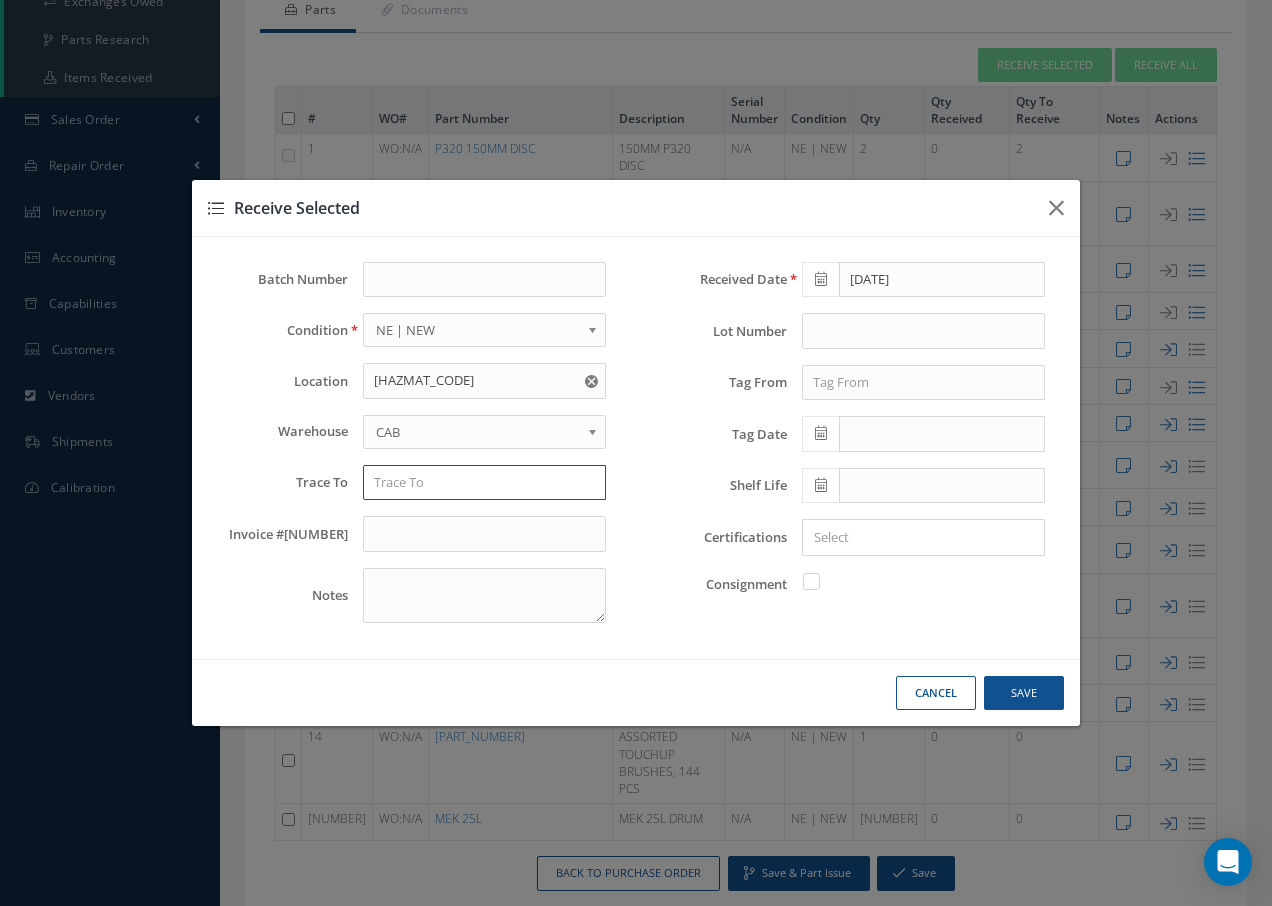 click at bounding box center [484, 483] 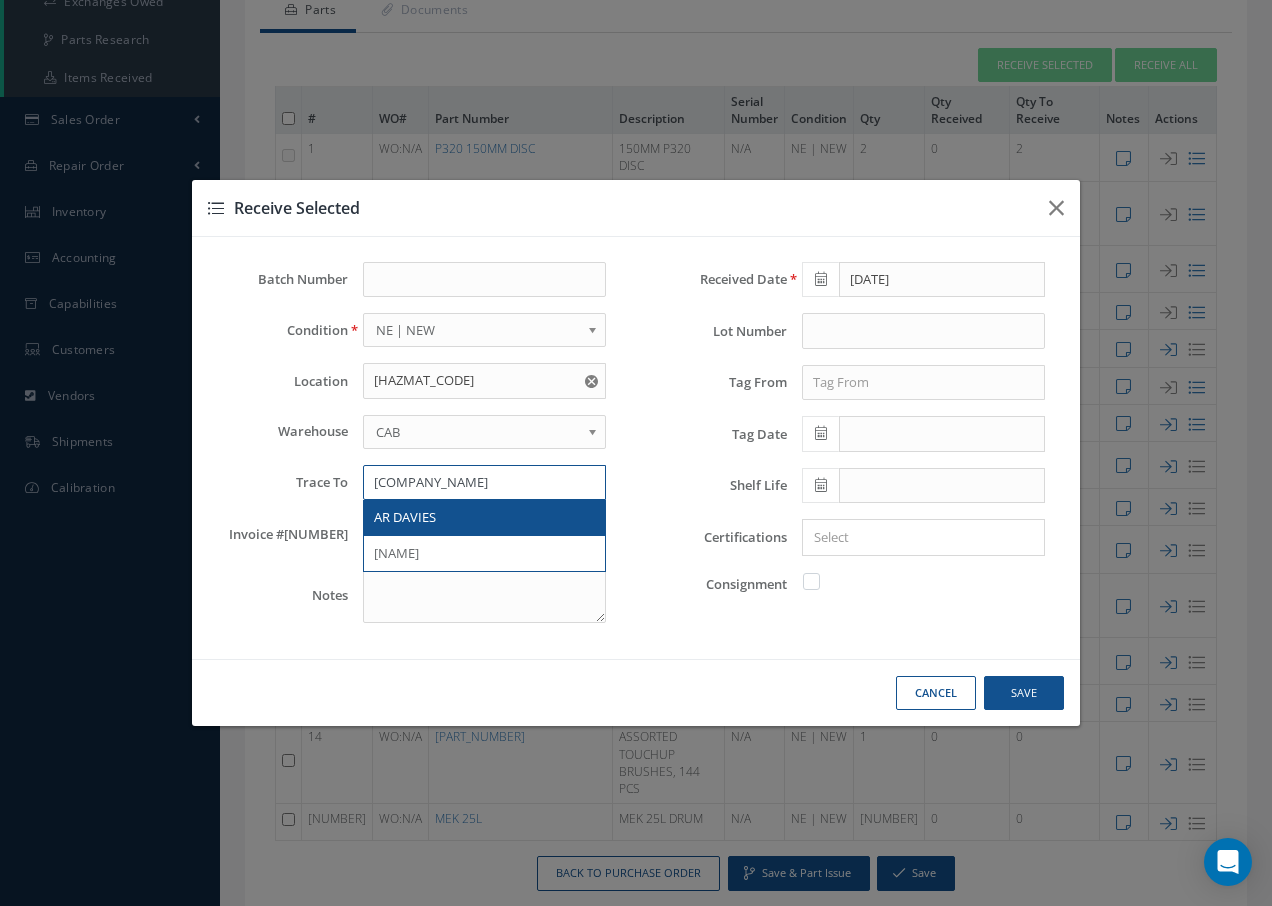 type on "AR D" 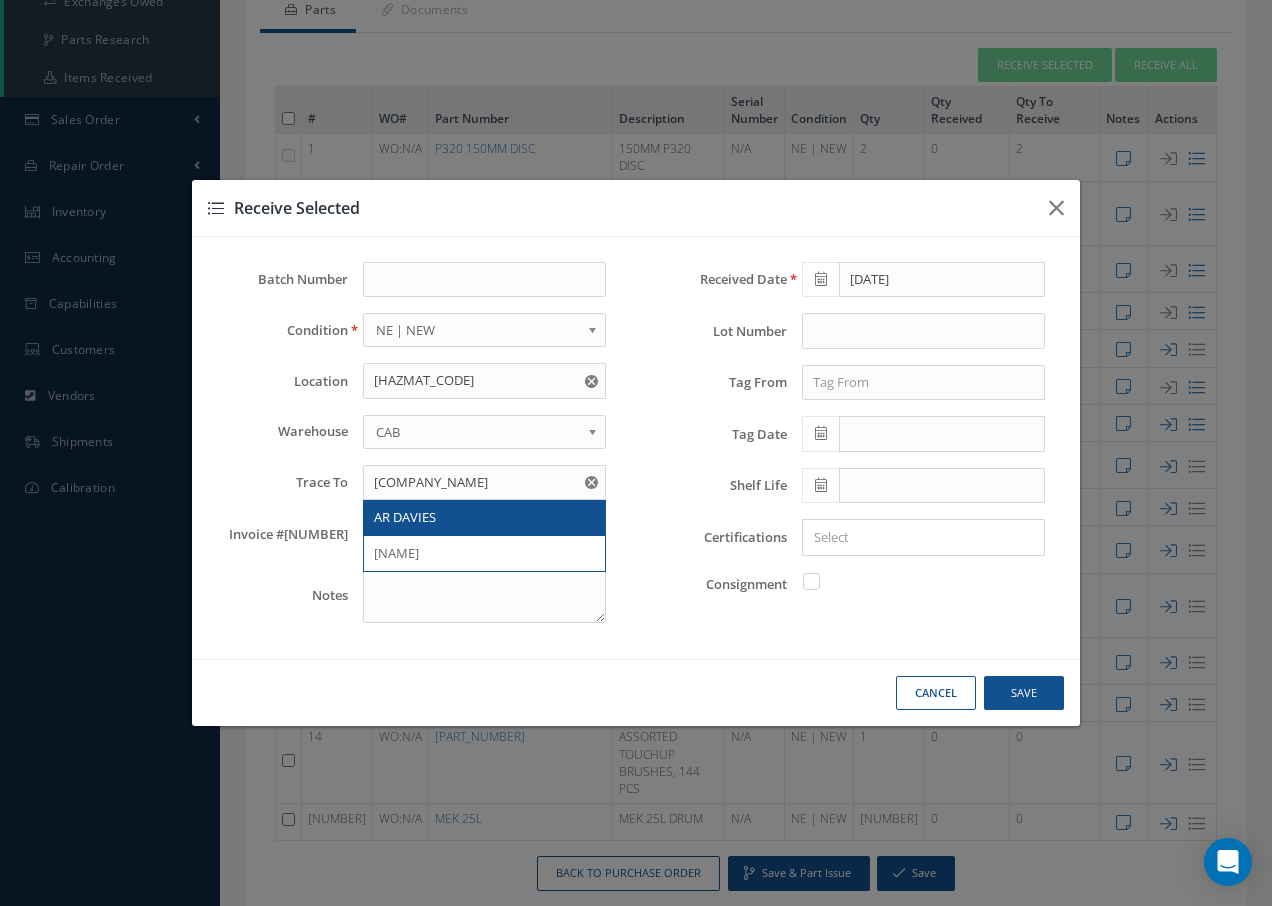 click on "AR DAVIES" at bounding box center [484, 518] 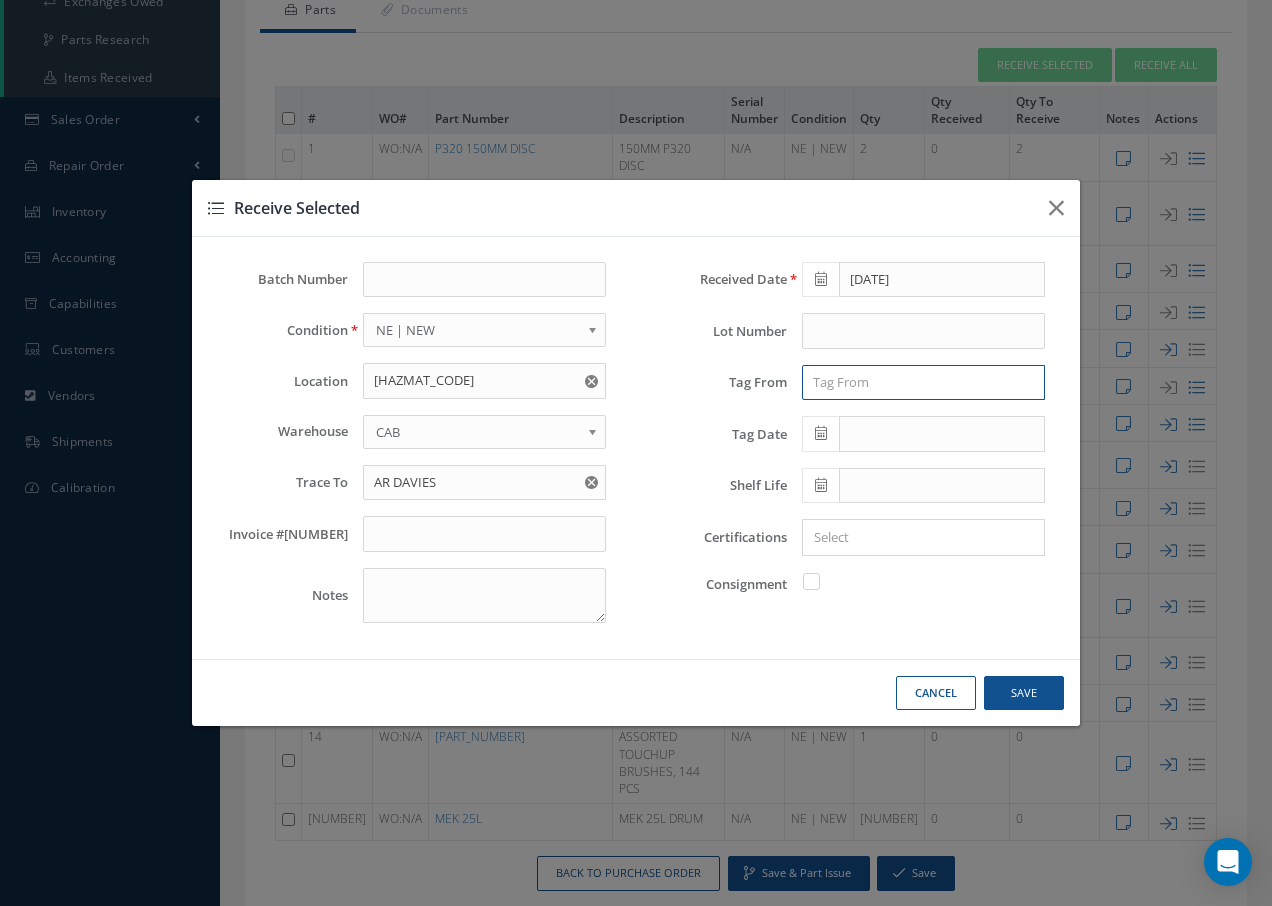 click at bounding box center (923, 383) 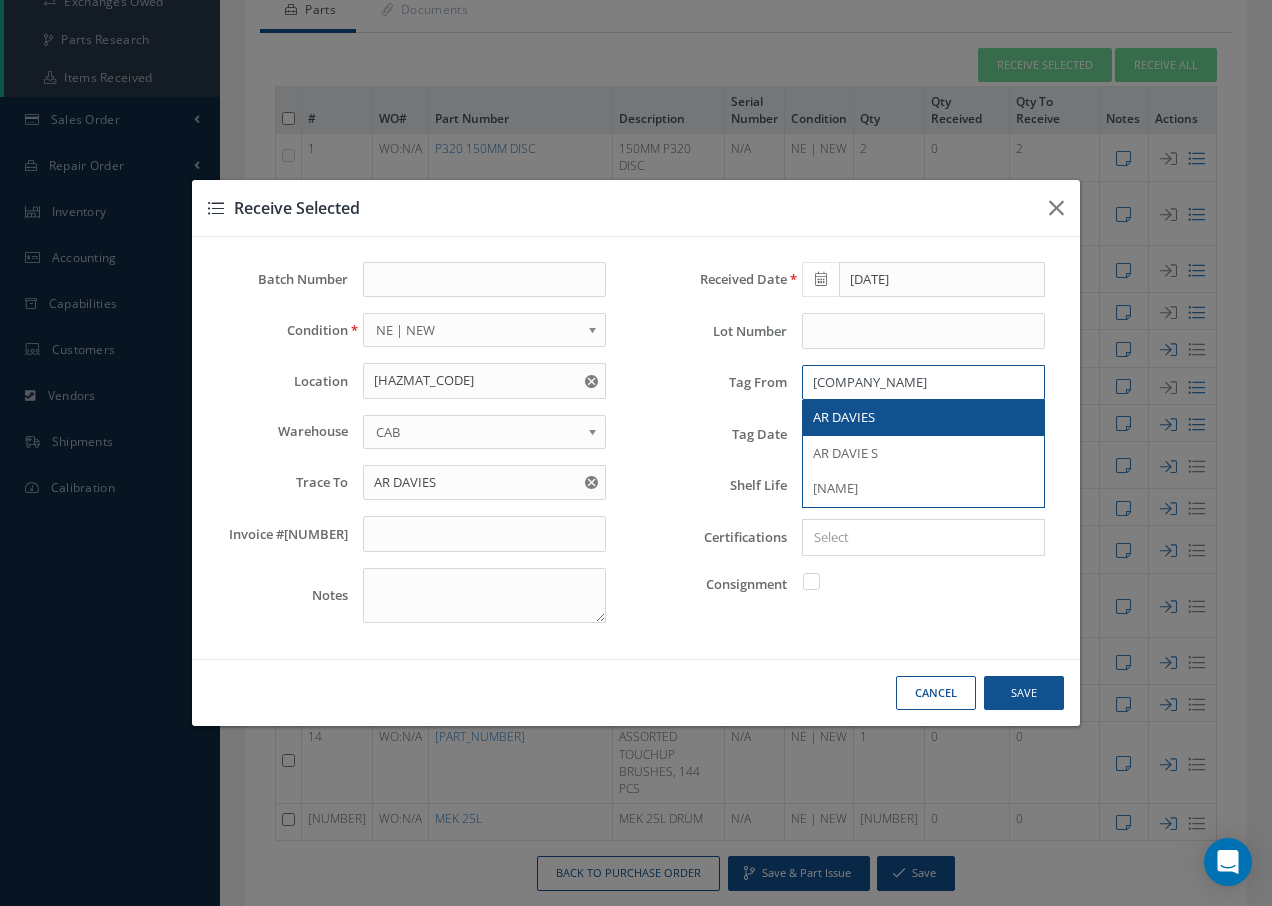 type on "AR D" 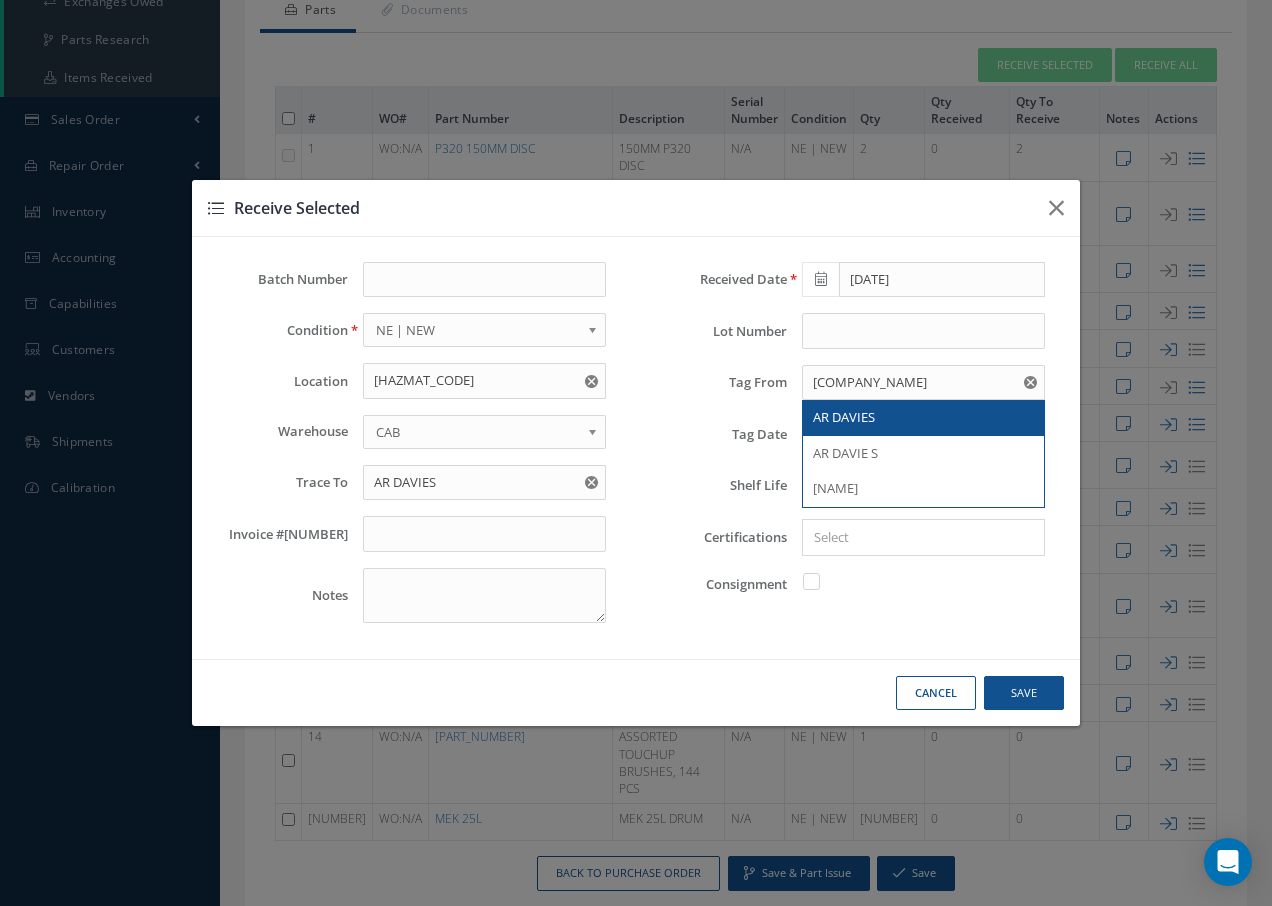 click on "AR DAVIES" at bounding box center (923, 418) 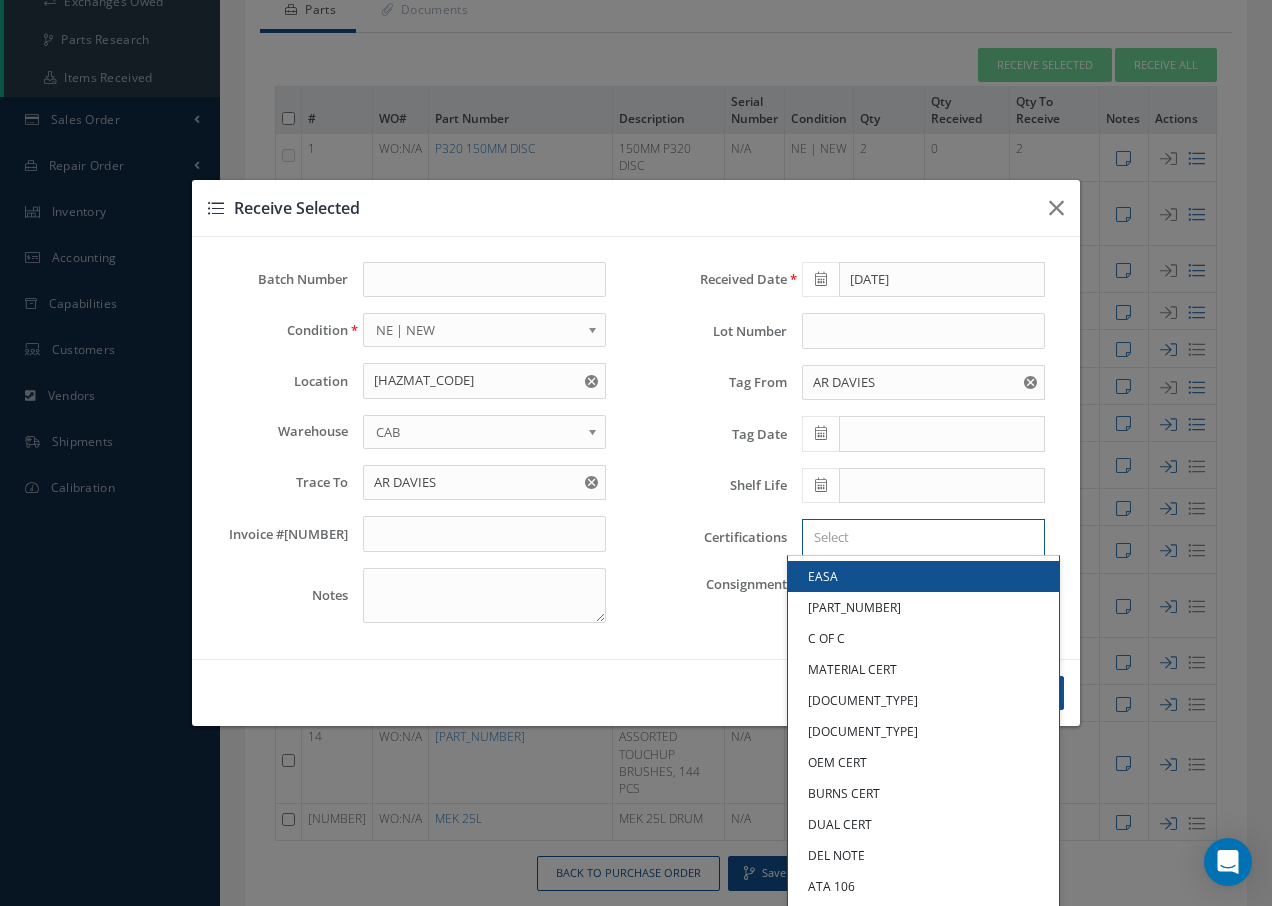 click at bounding box center (919, 537) 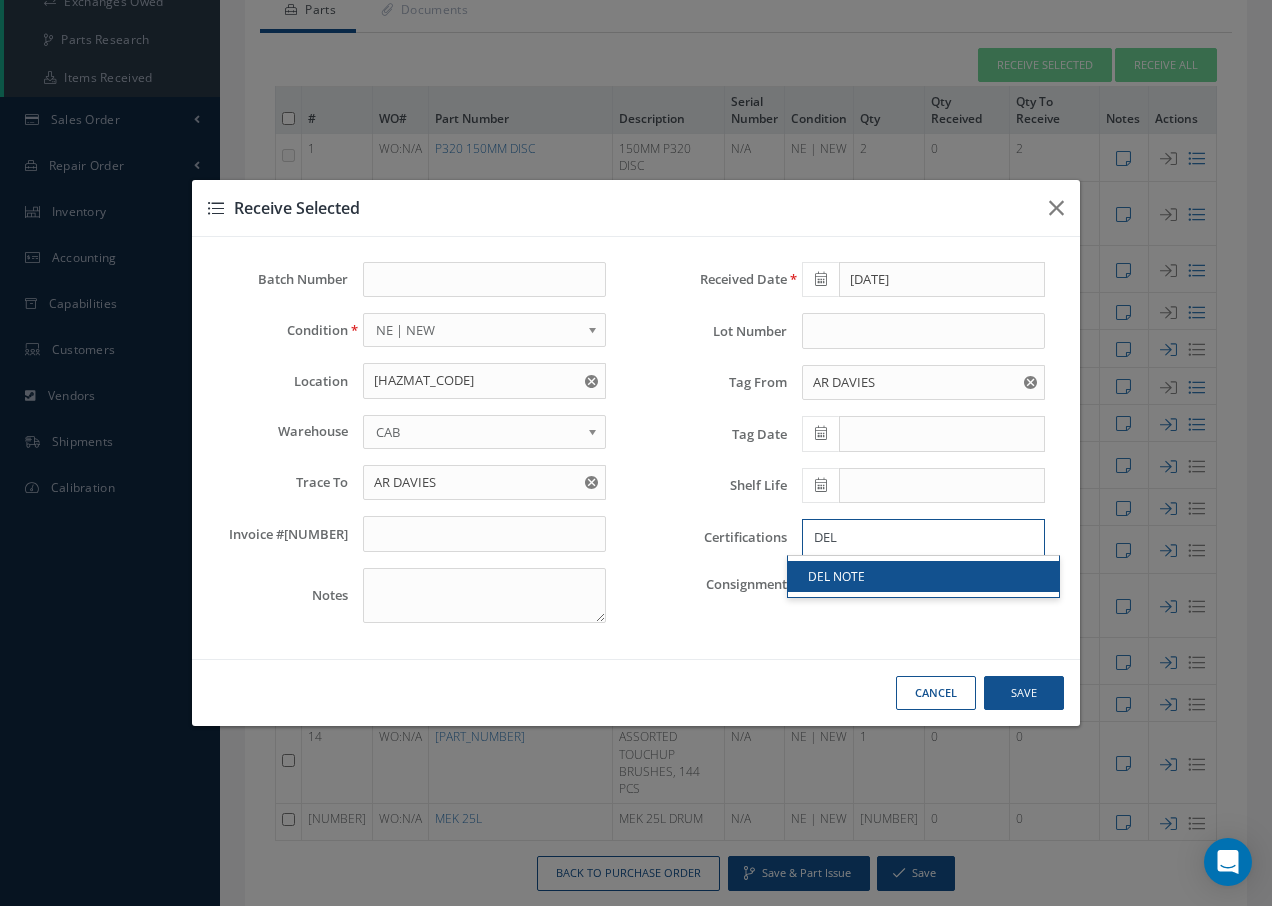 type on "DEL" 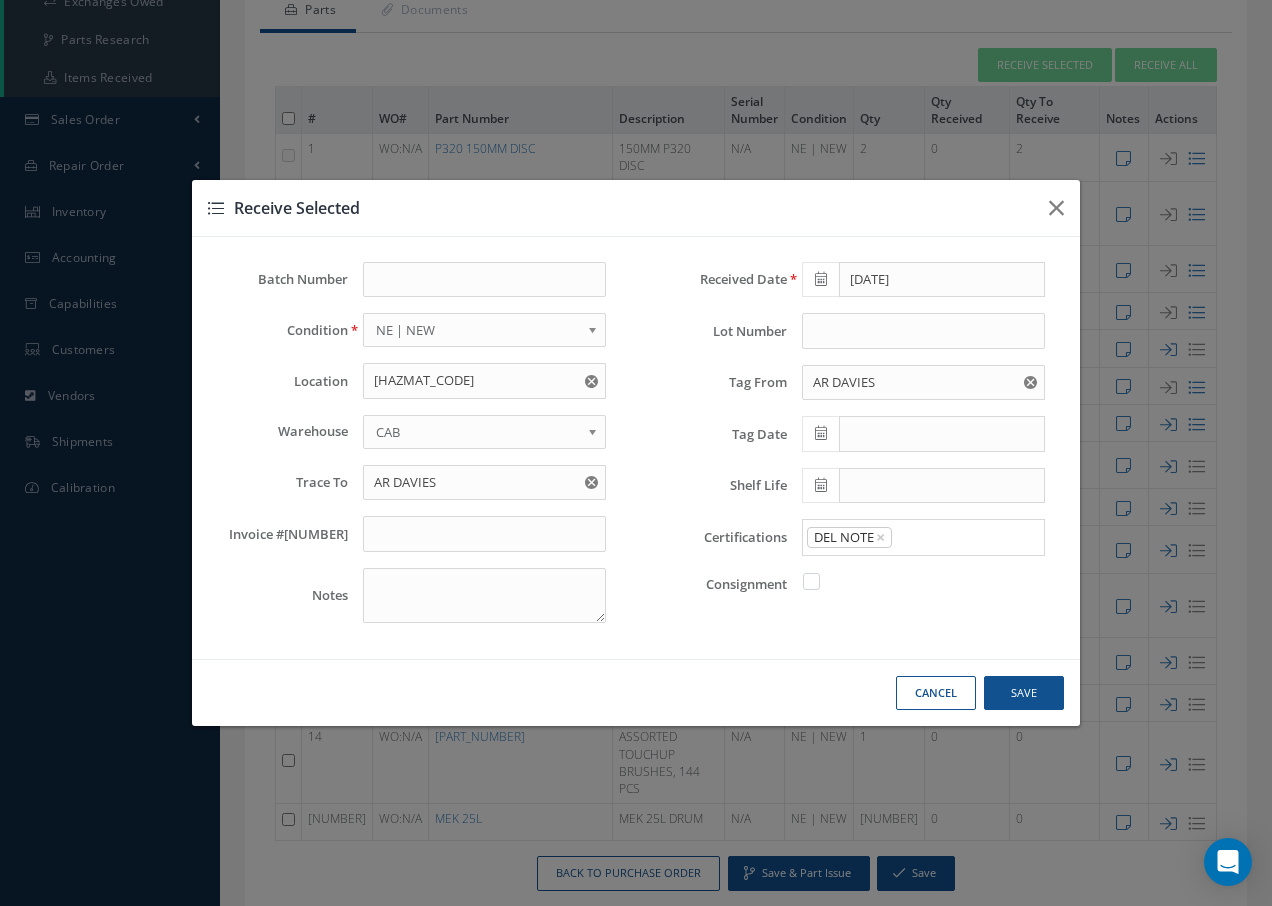 click on "DEL NOTE" at bounding box center (923, 576) 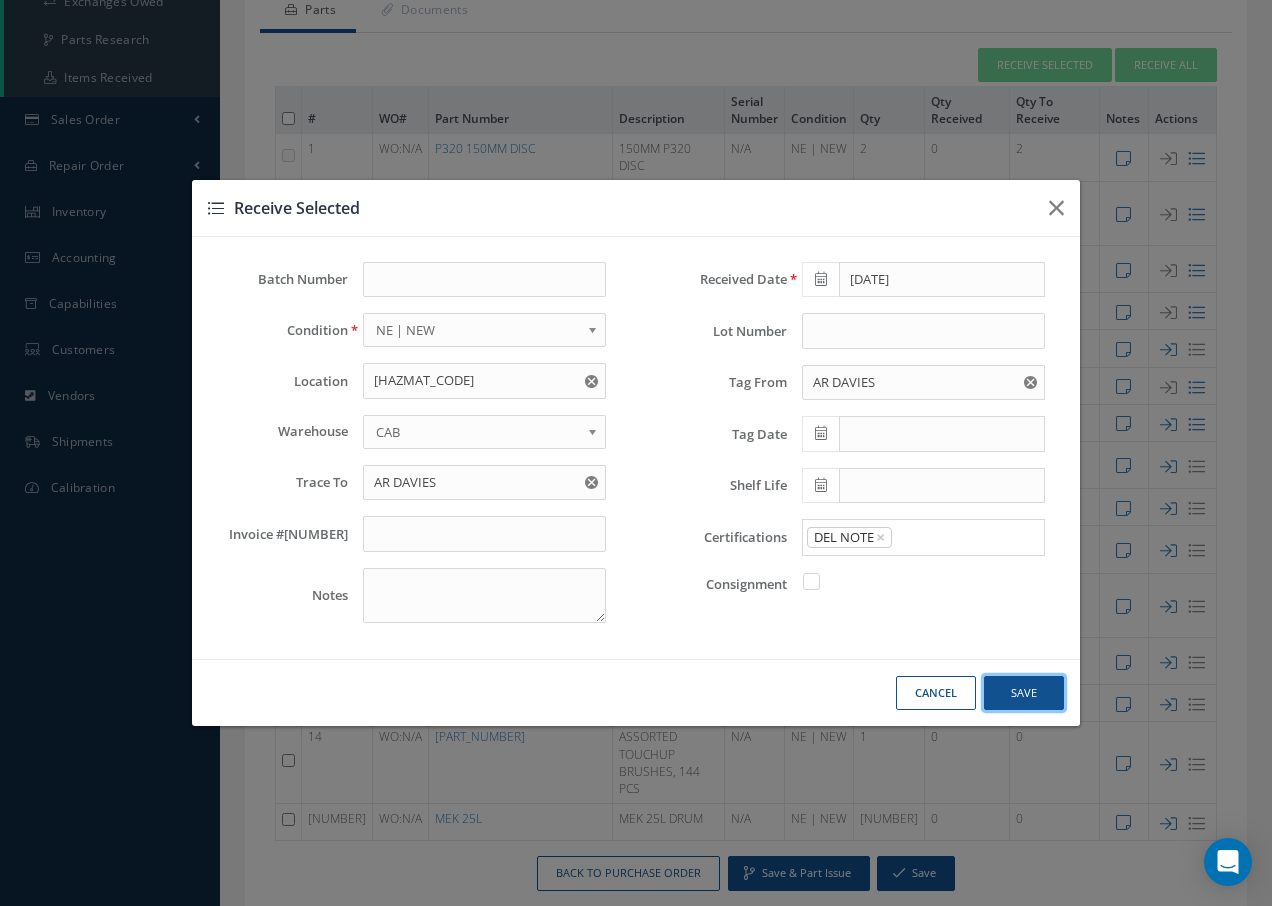 click on "Save" at bounding box center [0, 0] 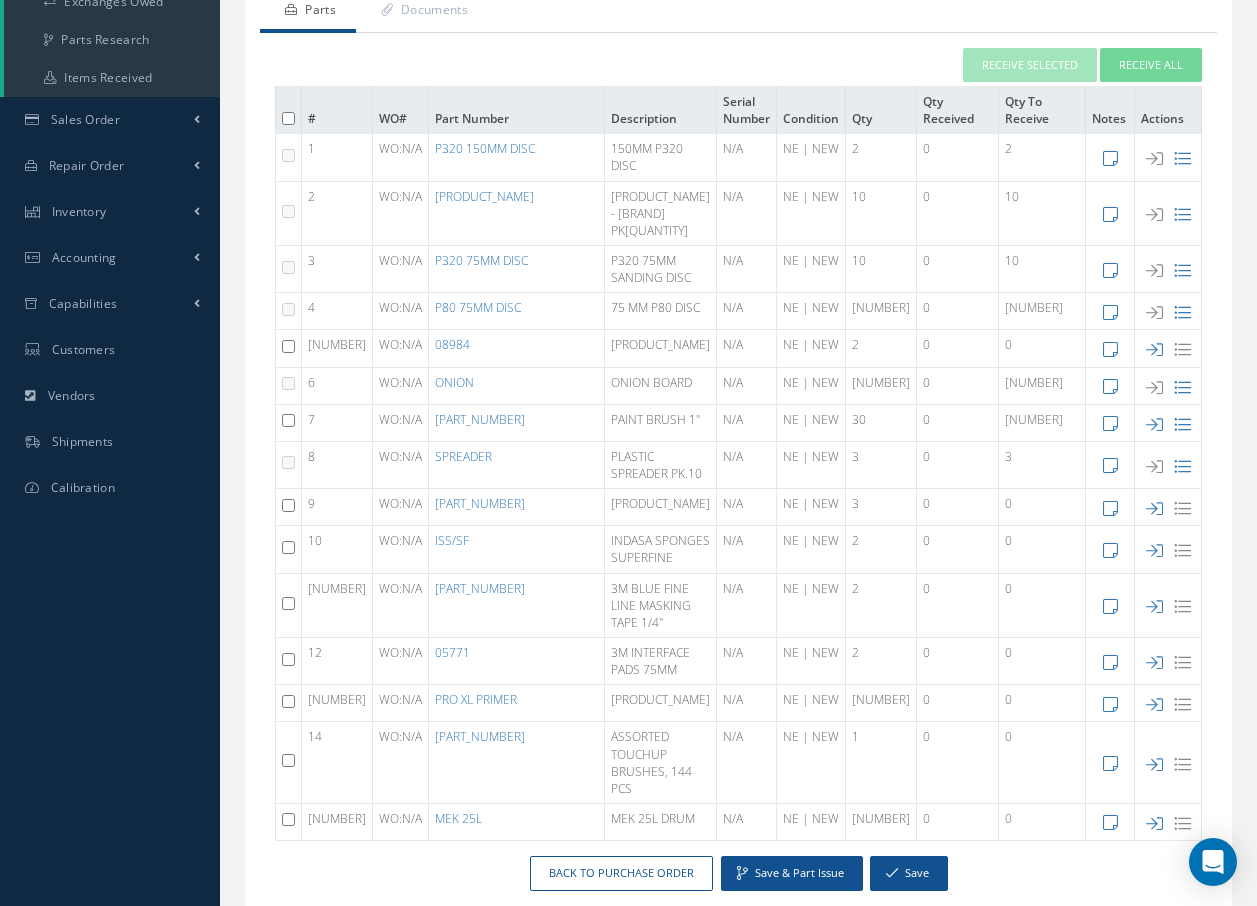 click at bounding box center [288, 155] 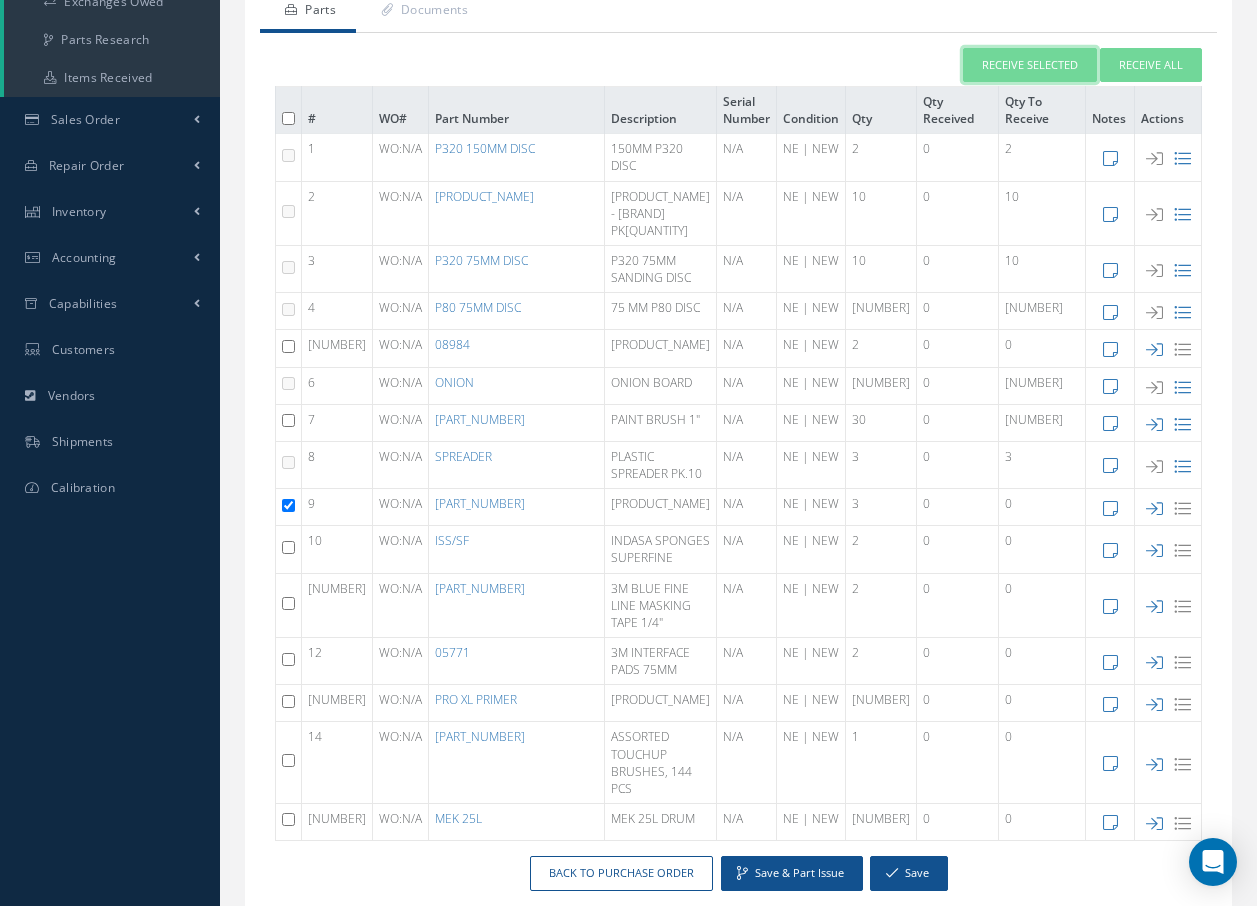 click on "Receive Selected" at bounding box center [1030, 65] 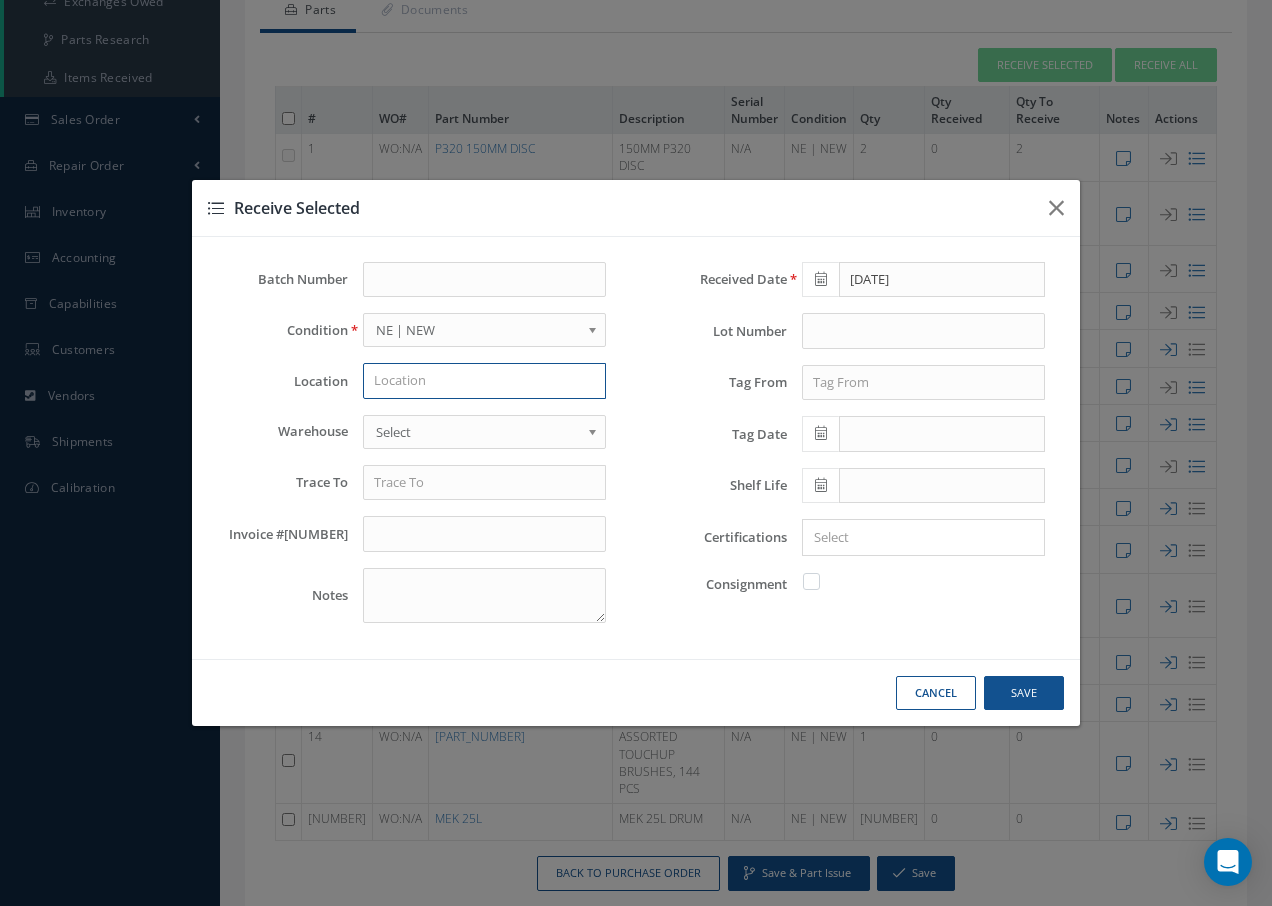 click at bounding box center (484, 381) 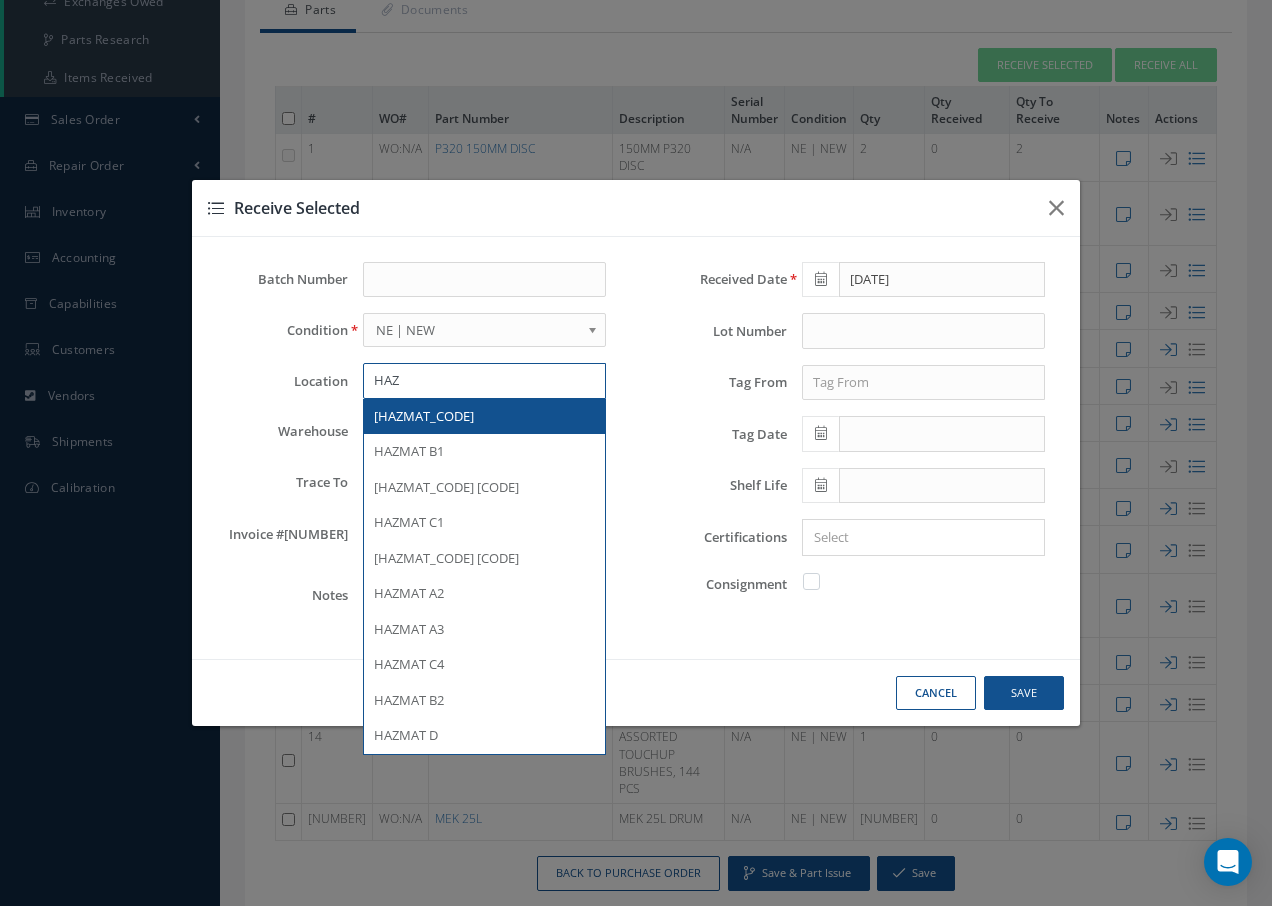 type on "HAZ" 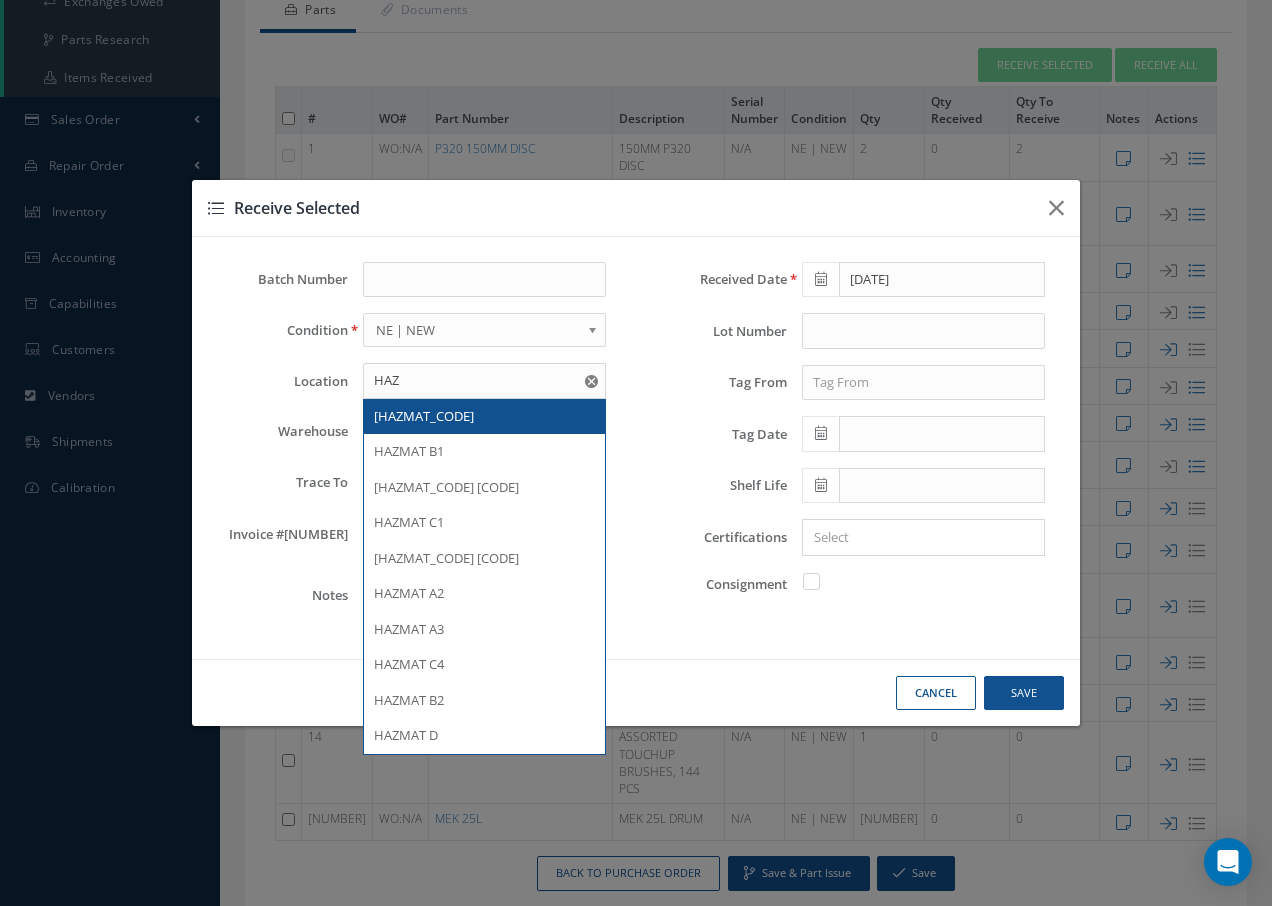 click on "HAZMAT A1" at bounding box center [424, 416] 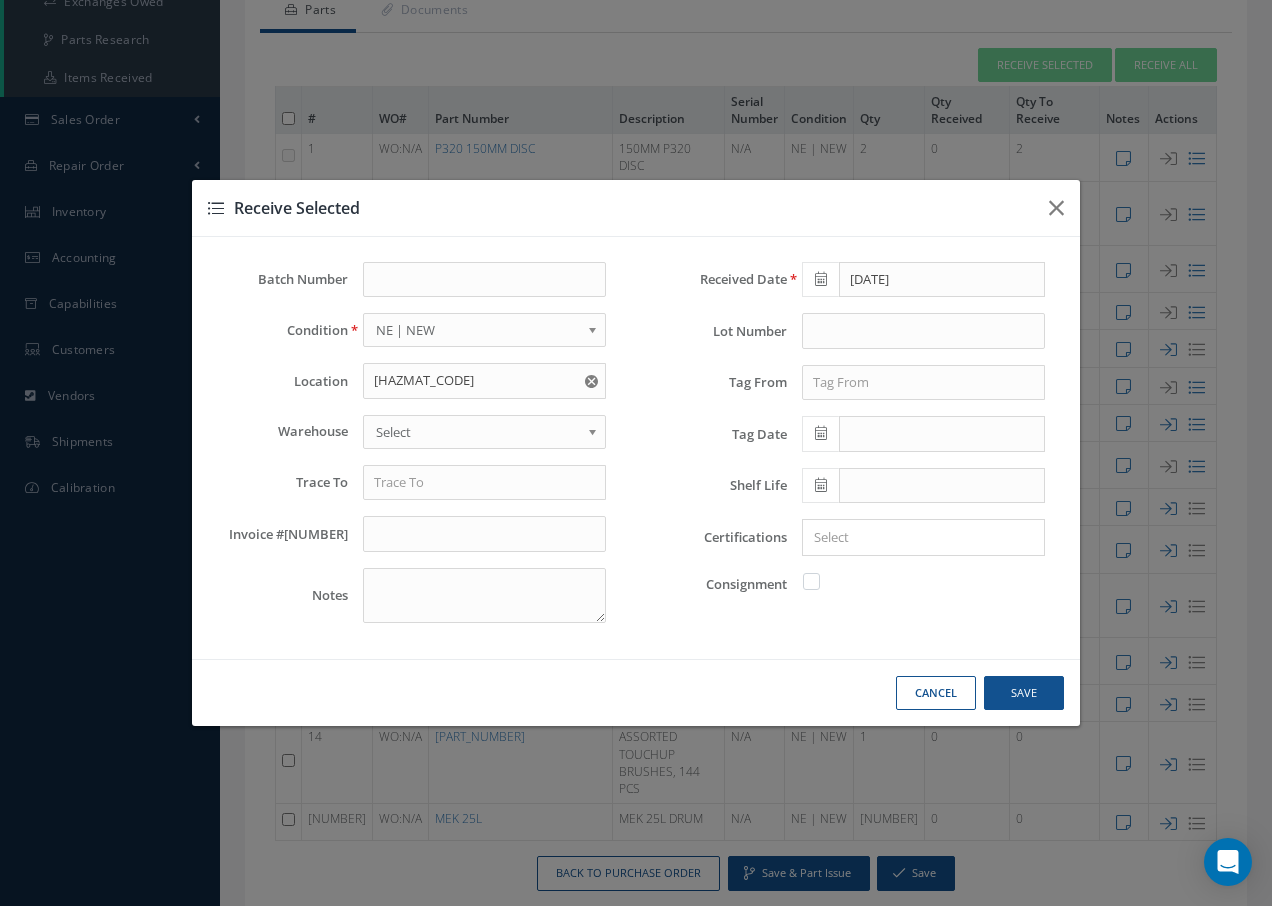 click on "Select" at bounding box center [478, 432] 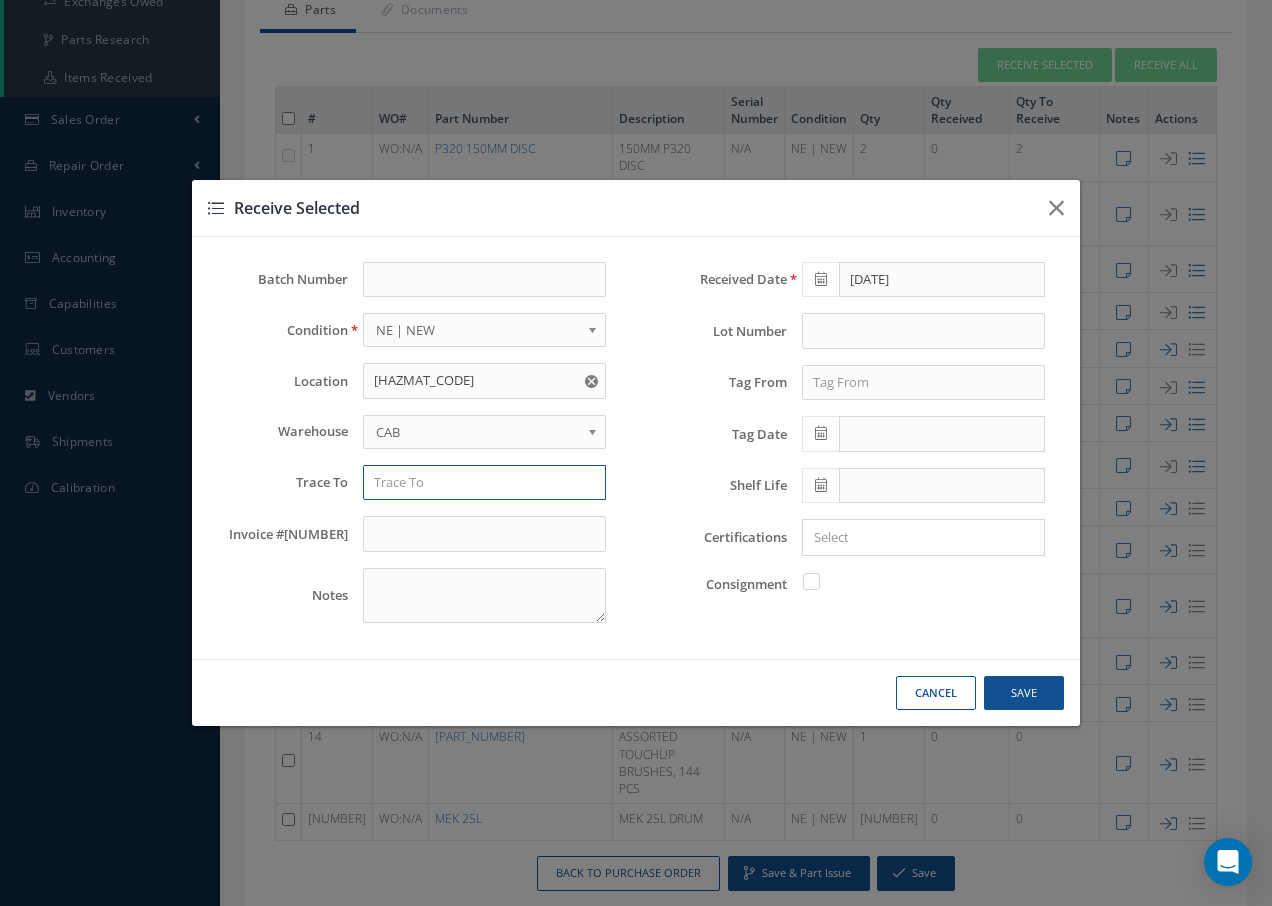 click at bounding box center [484, 483] 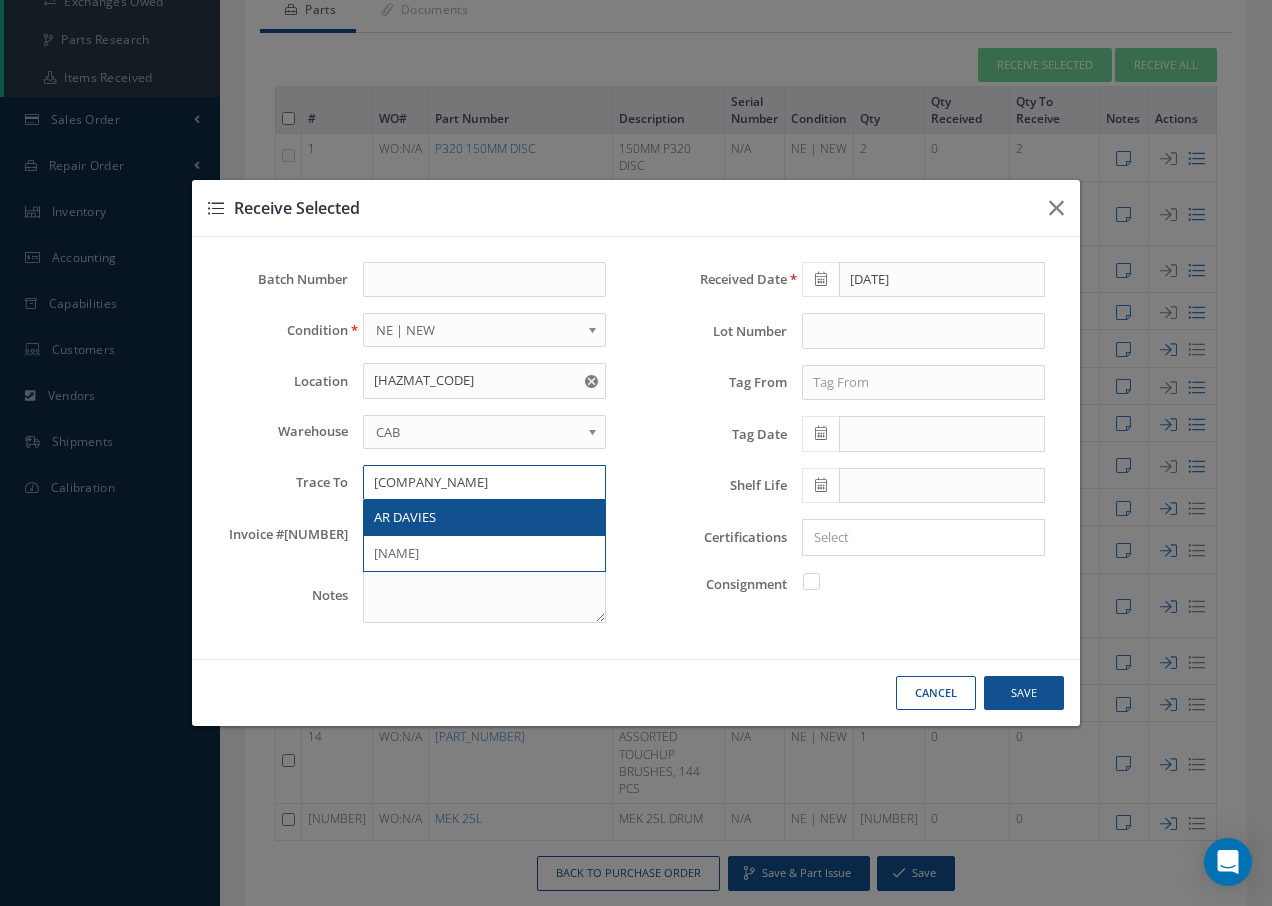 type on "AR D" 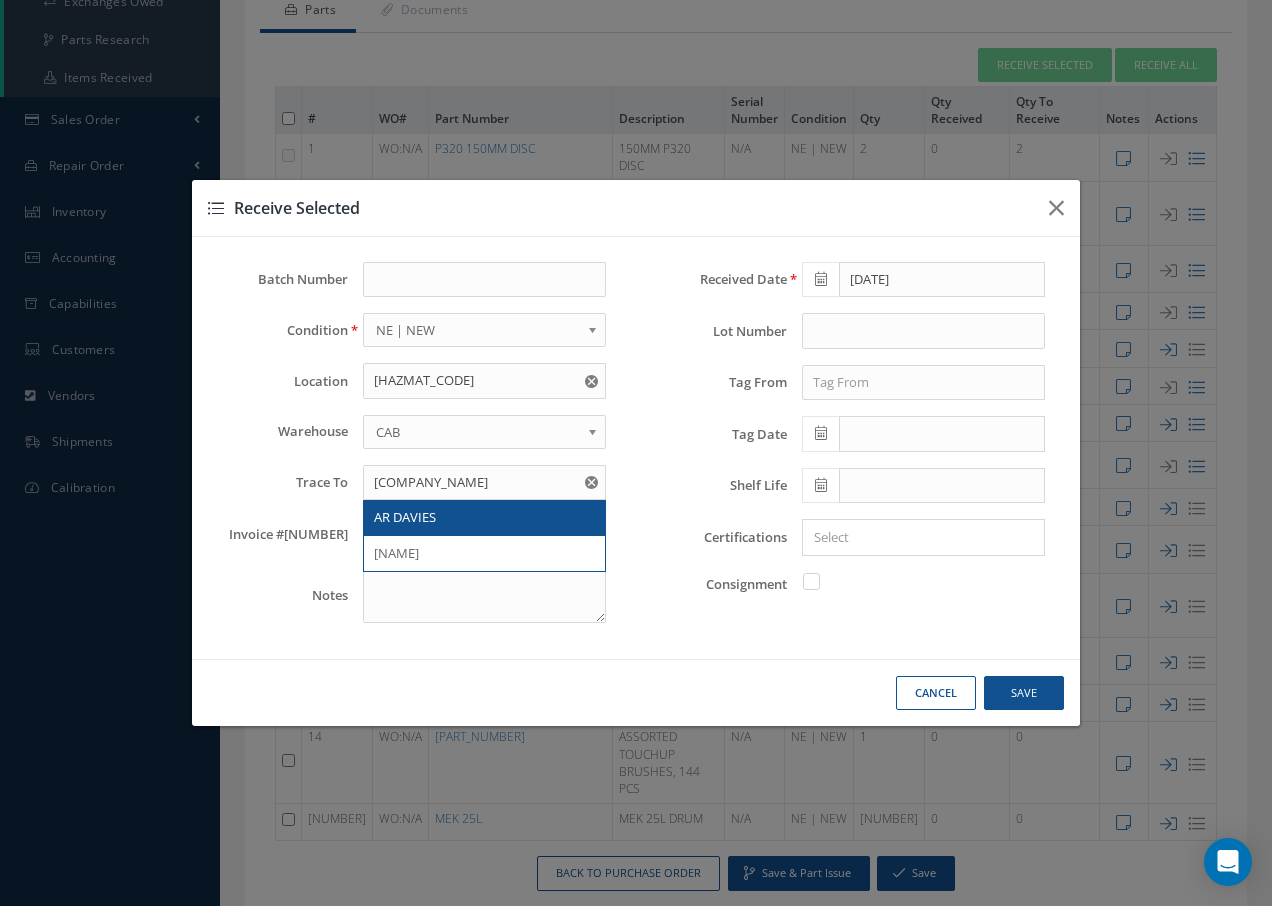 click on "AR DAVIES" at bounding box center [405, 517] 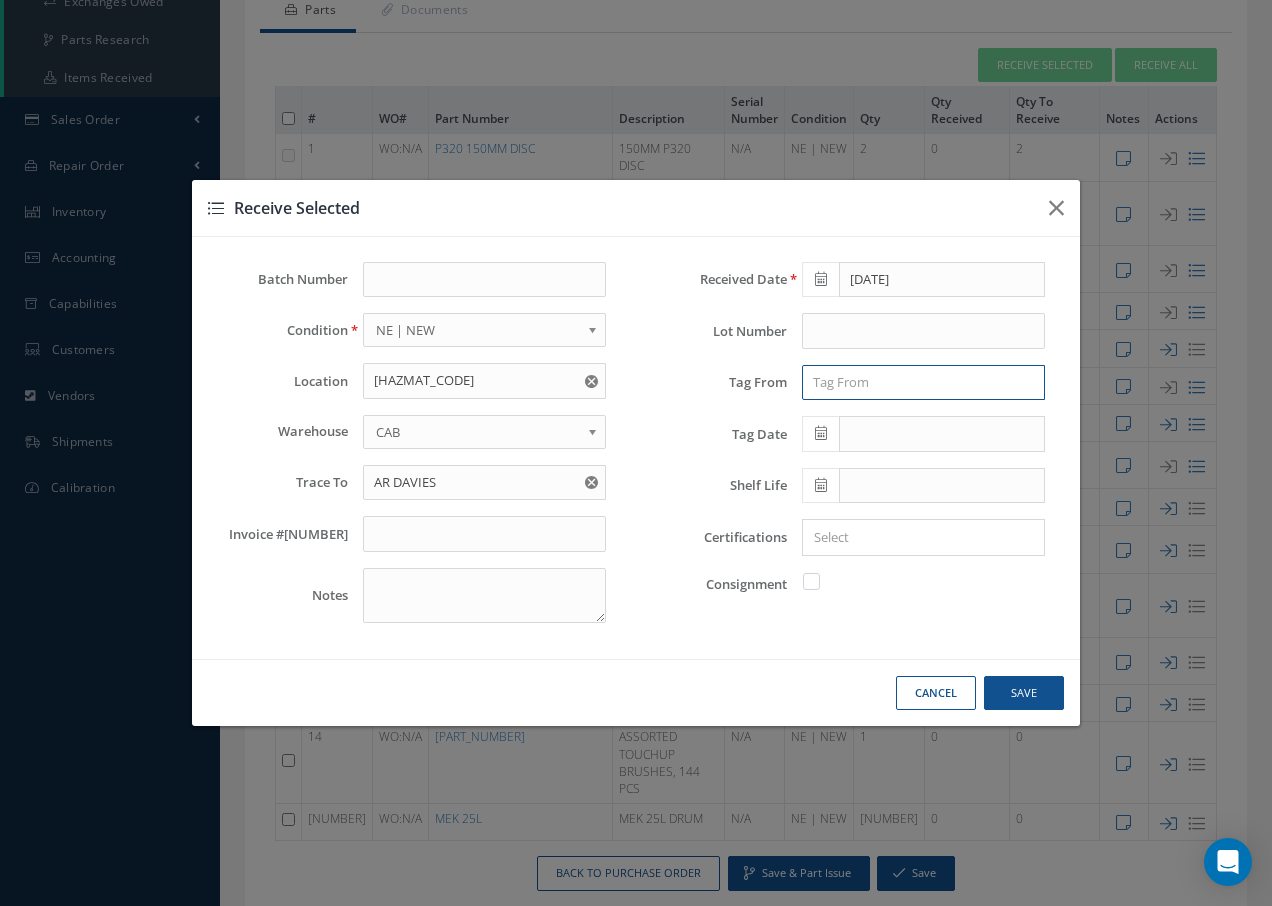 click at bounding box center [923, 383] 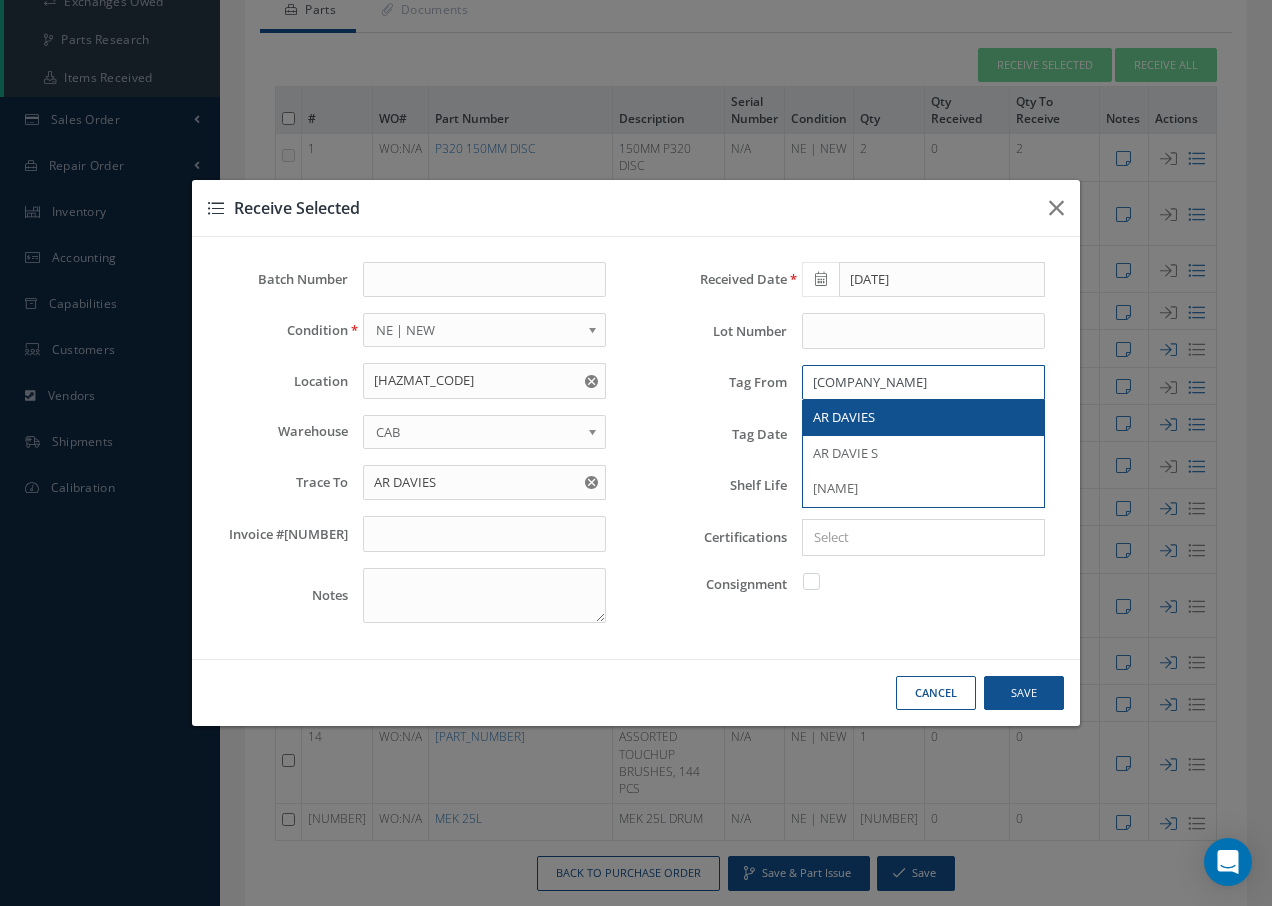 type on "AR D" 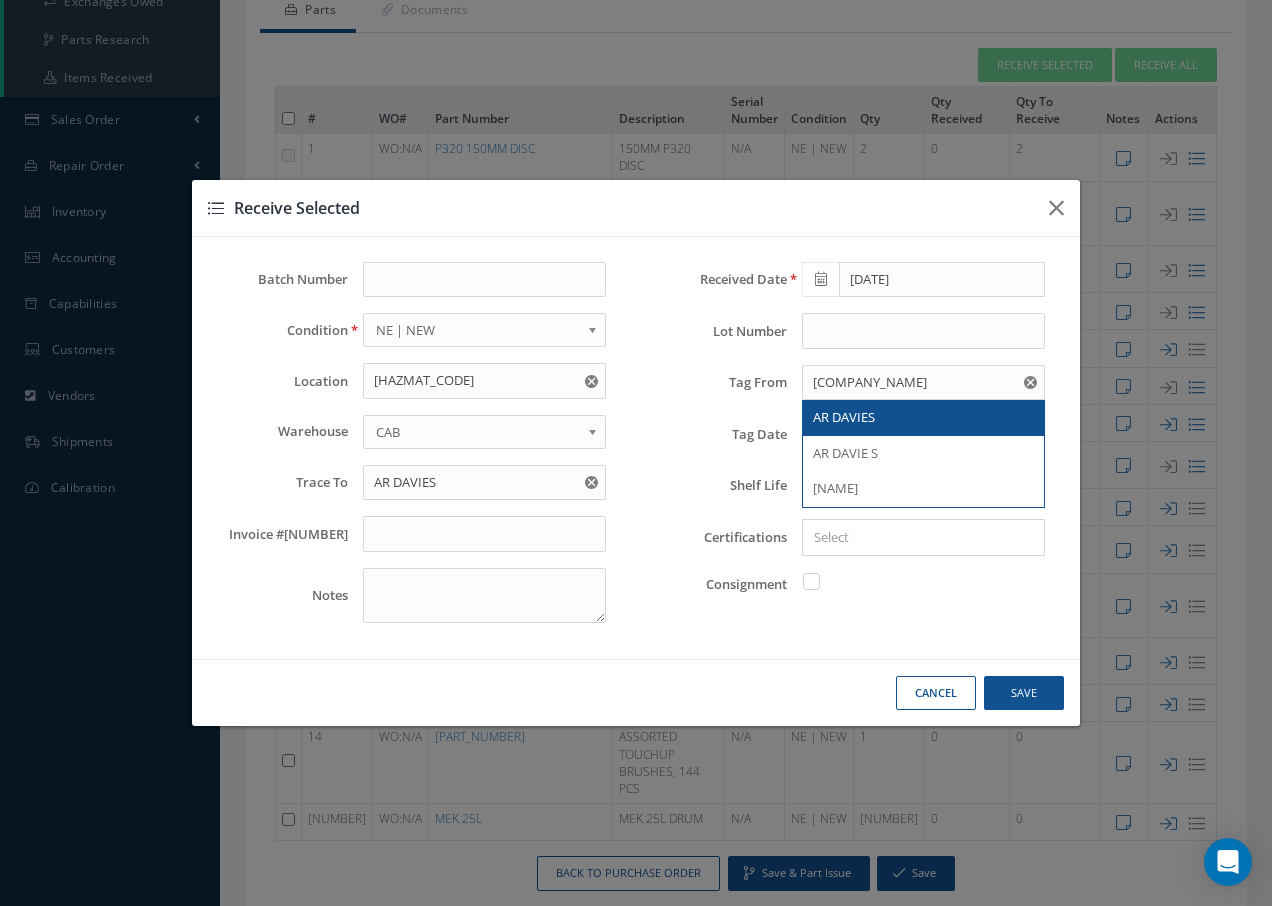 click on "AR DAVIES" at bounding box center [844, 417] 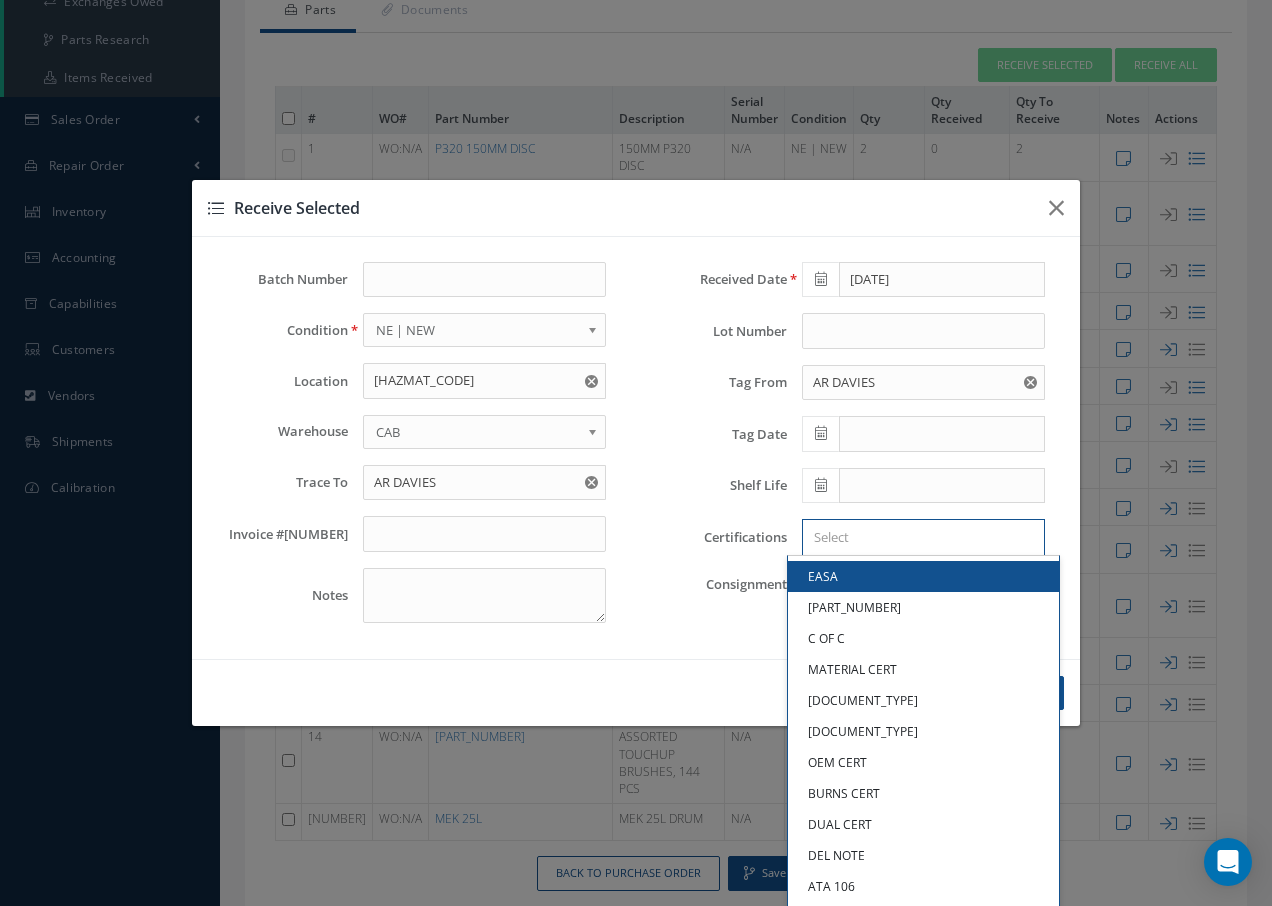 click at bounding box center [919, 537] 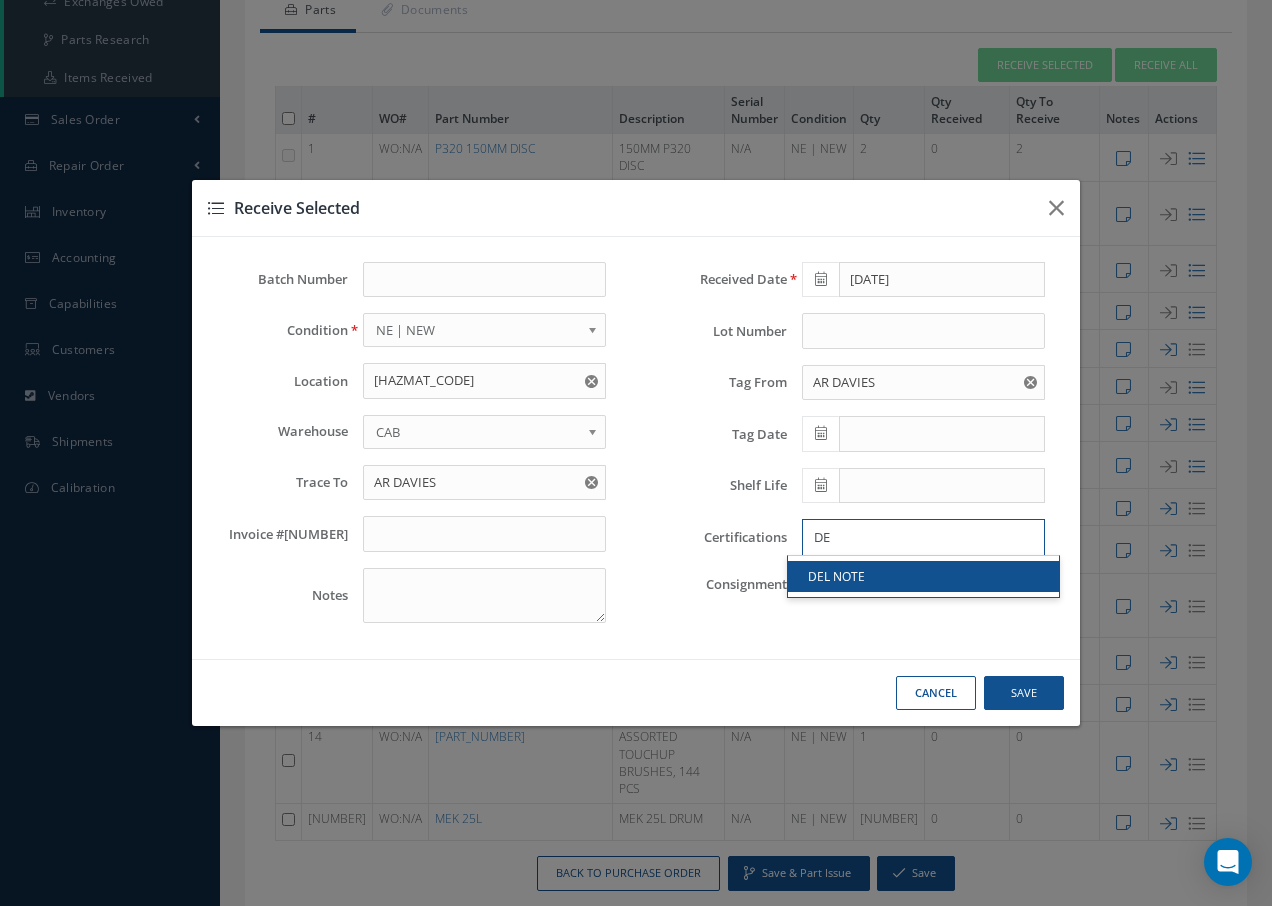 type on "DE" 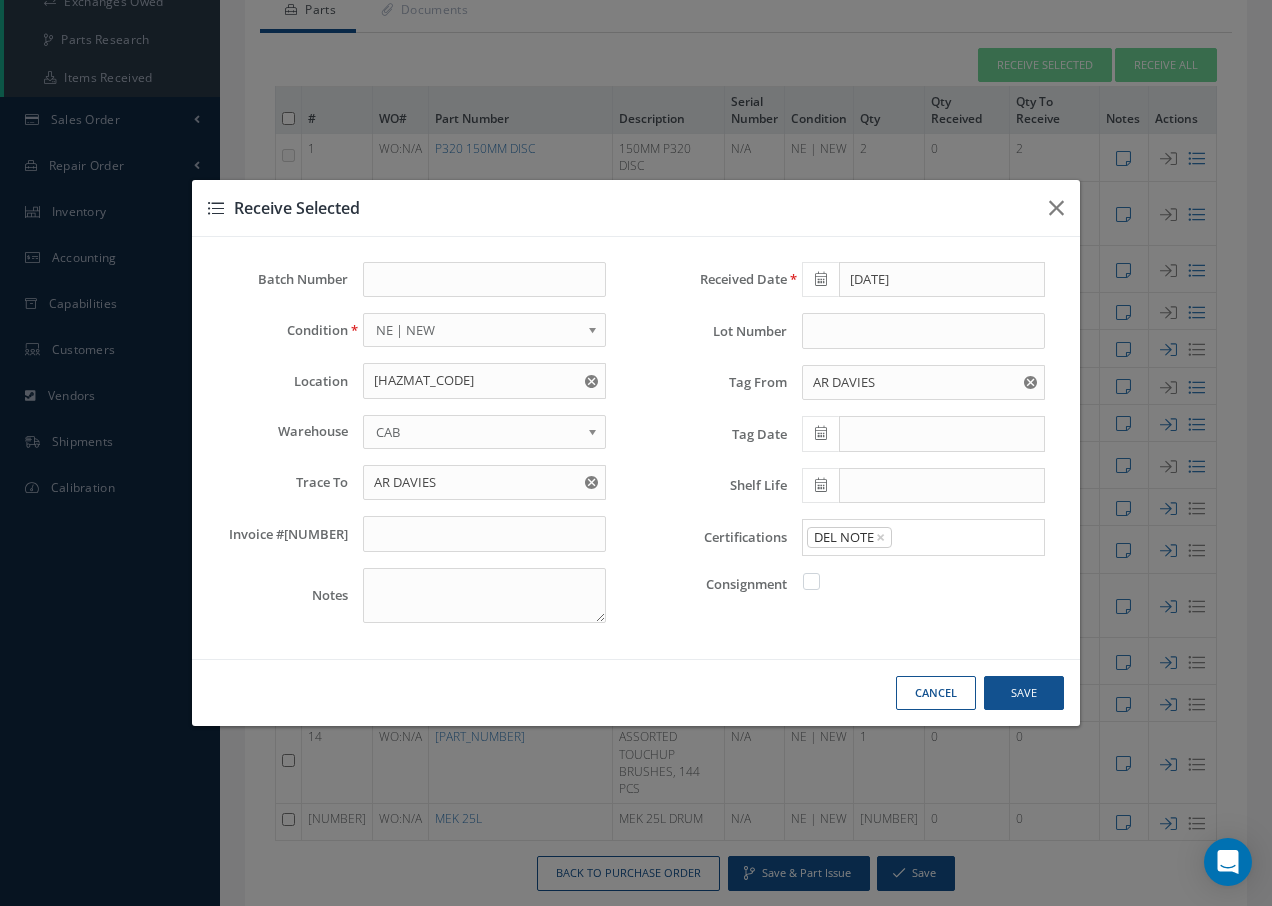 click on "DEL NOTE" at bounding box center (923, 576) 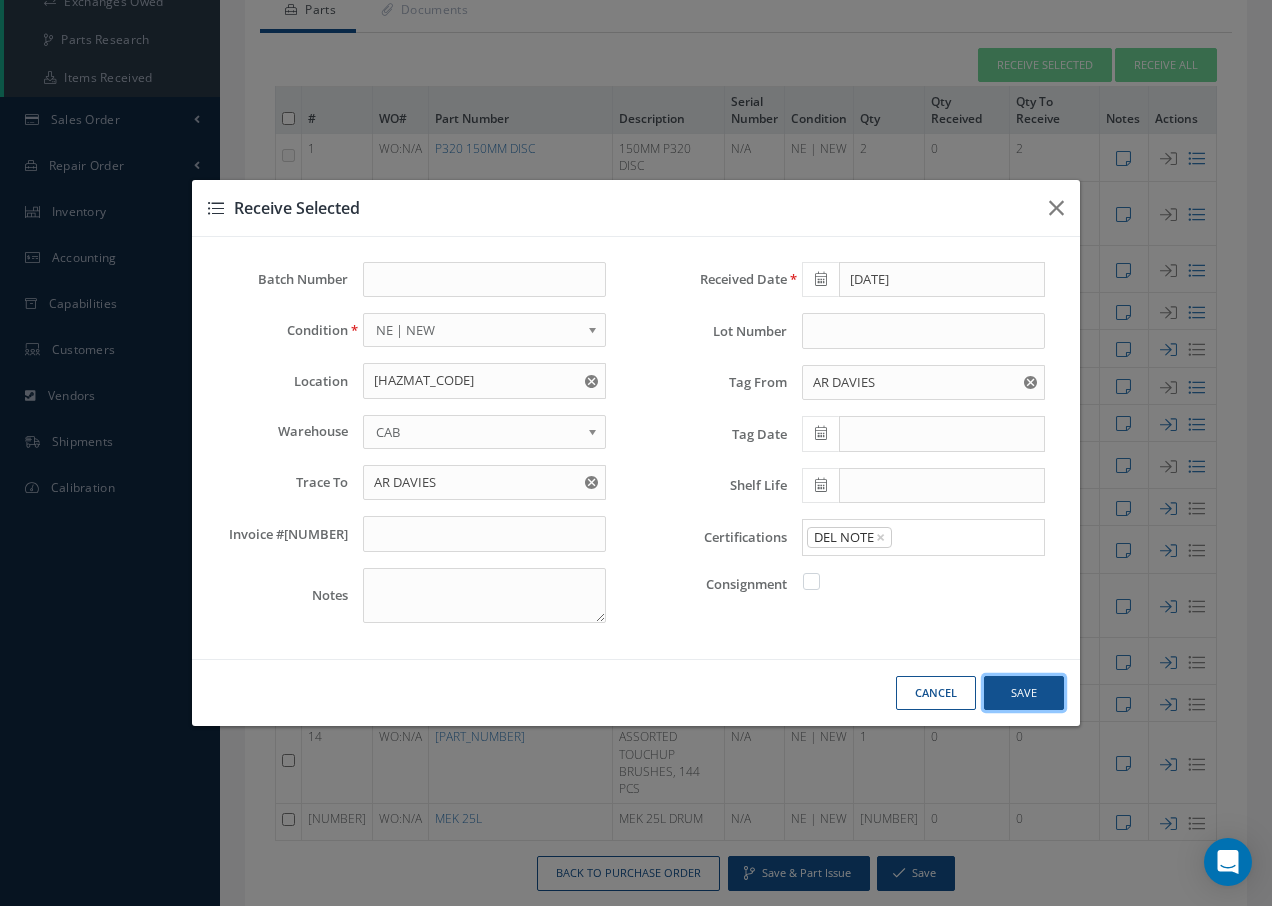 click on "Save" at bounding box center [0, 0] 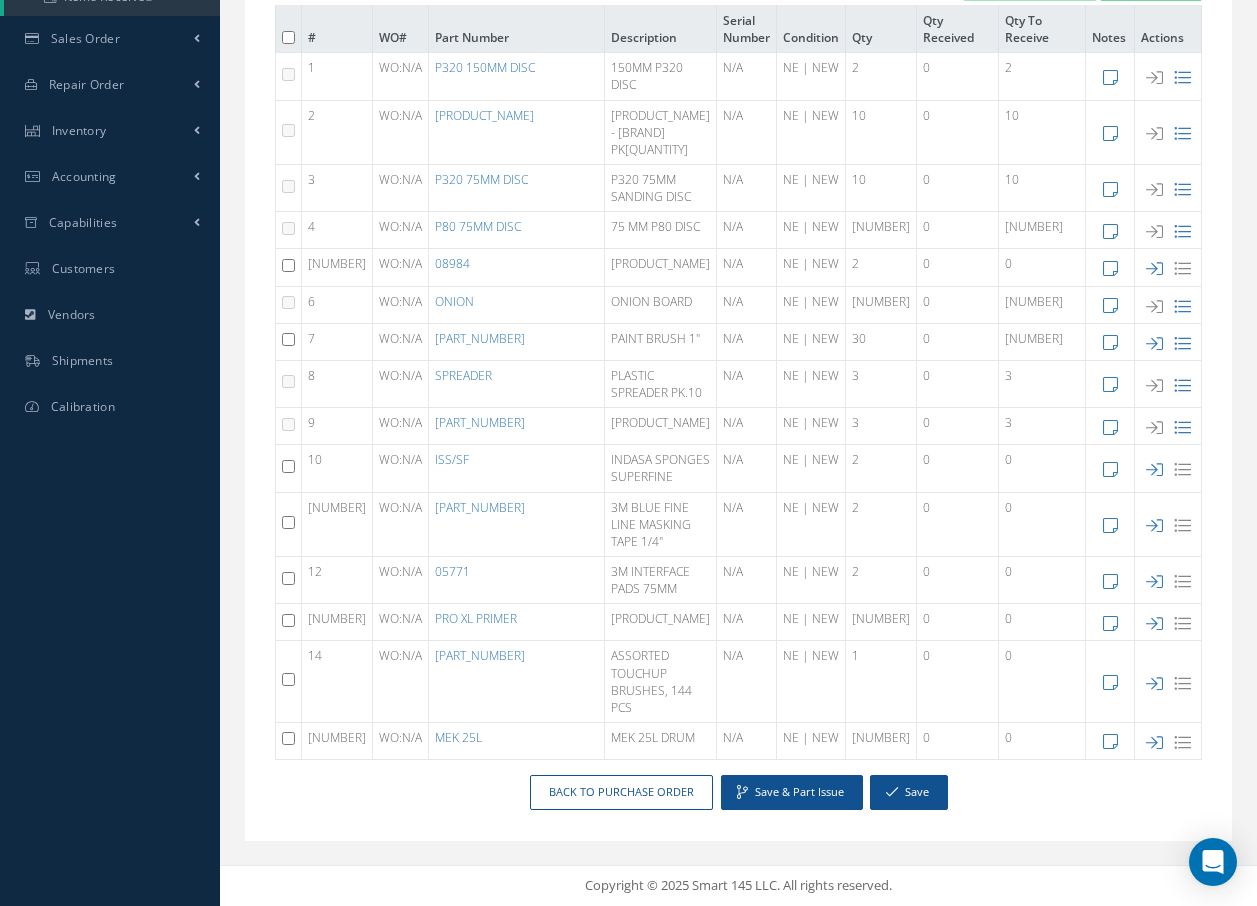 scroll, scrollTop: 505, scrollLeft: 0, axis: vertical 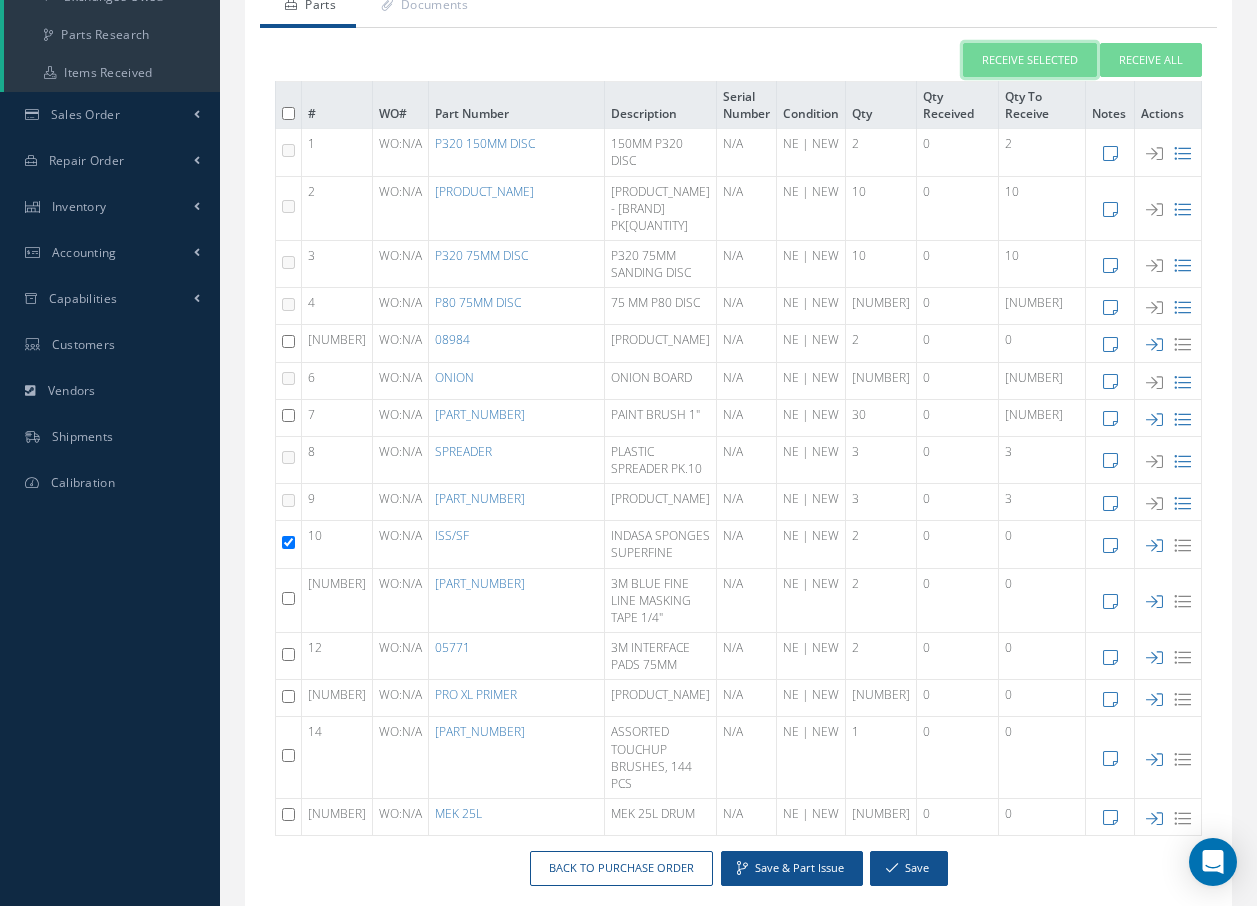 click on "Receive Selected" at bounding box center [1030, 60] 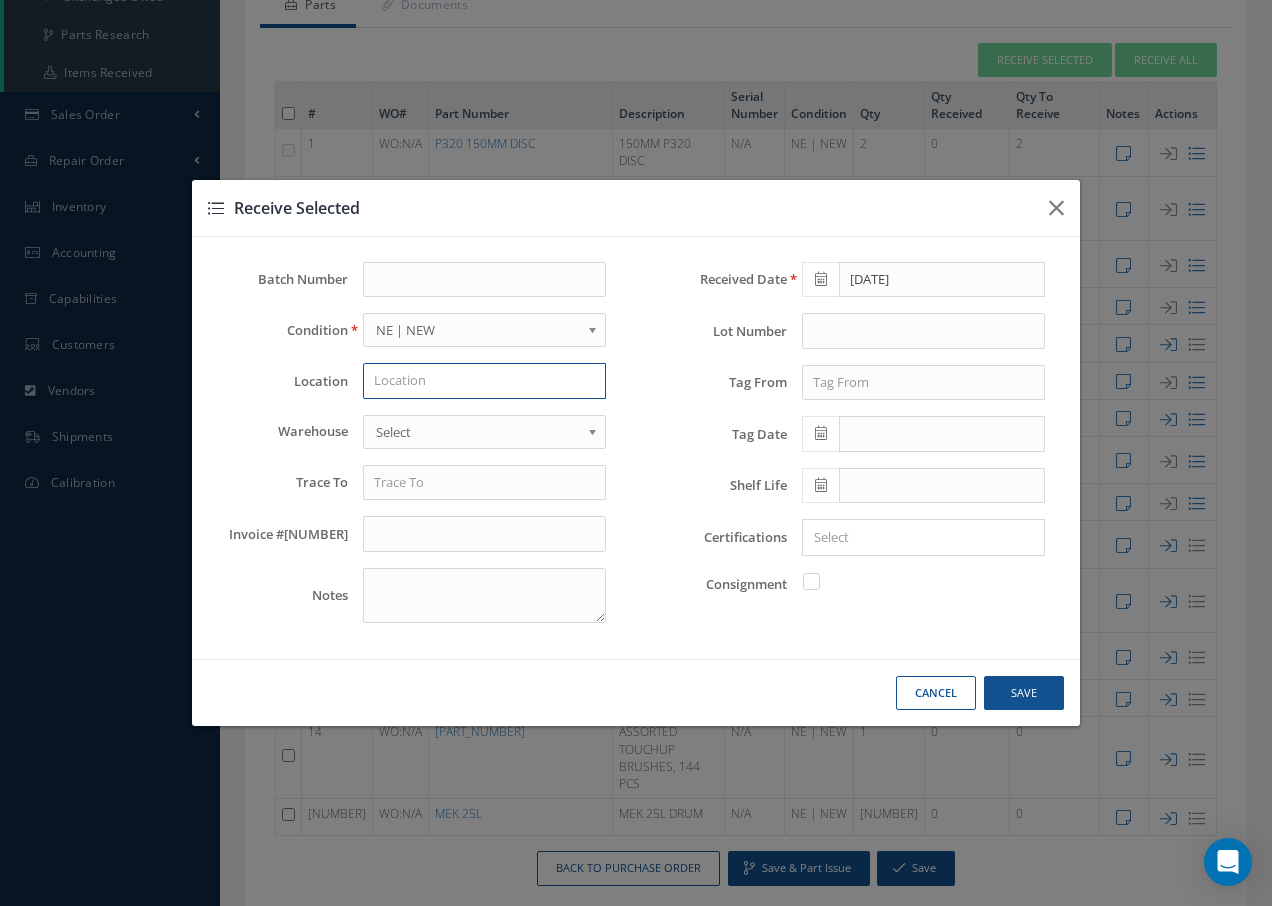 click at bounding box center (484, 381) 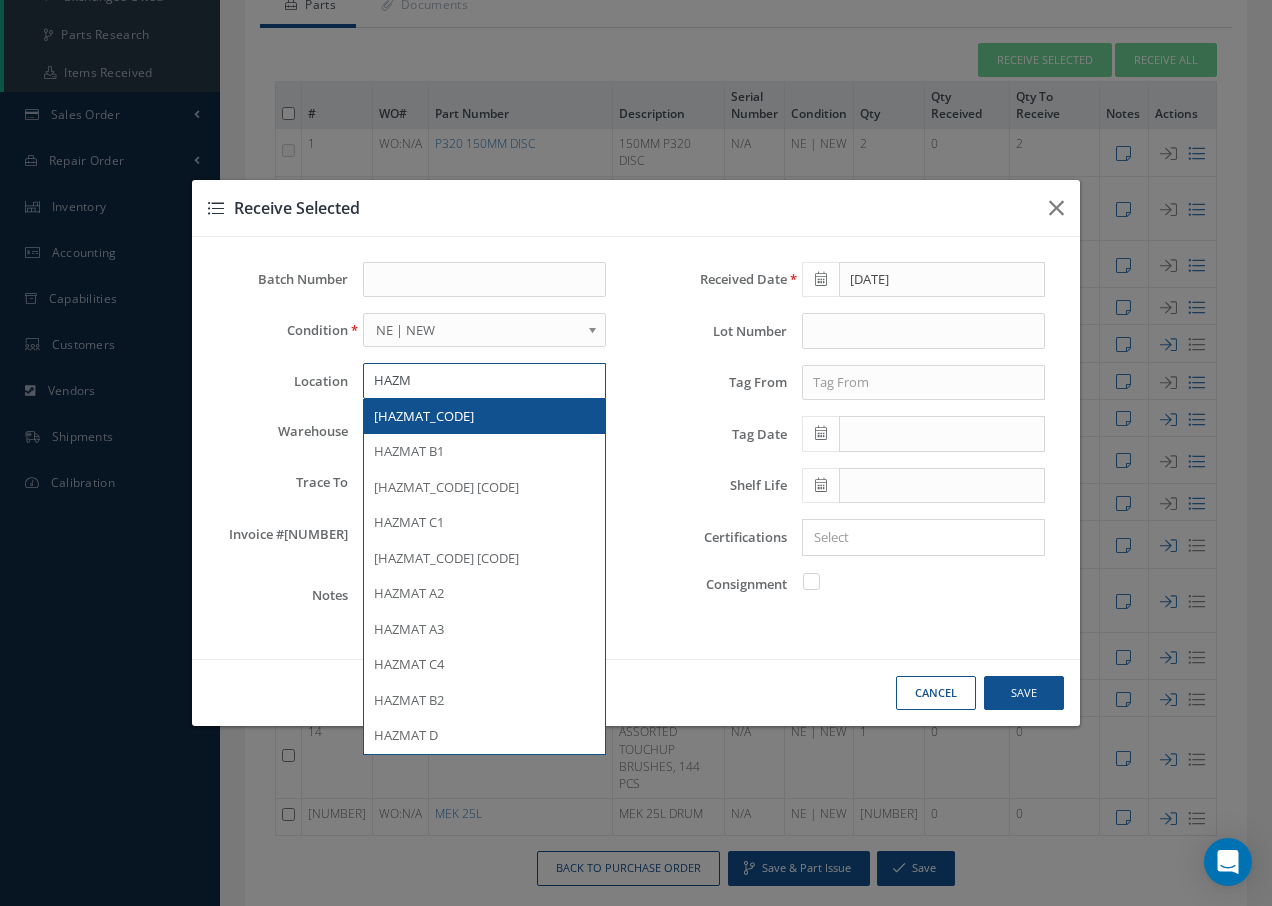 type on "HAZM" 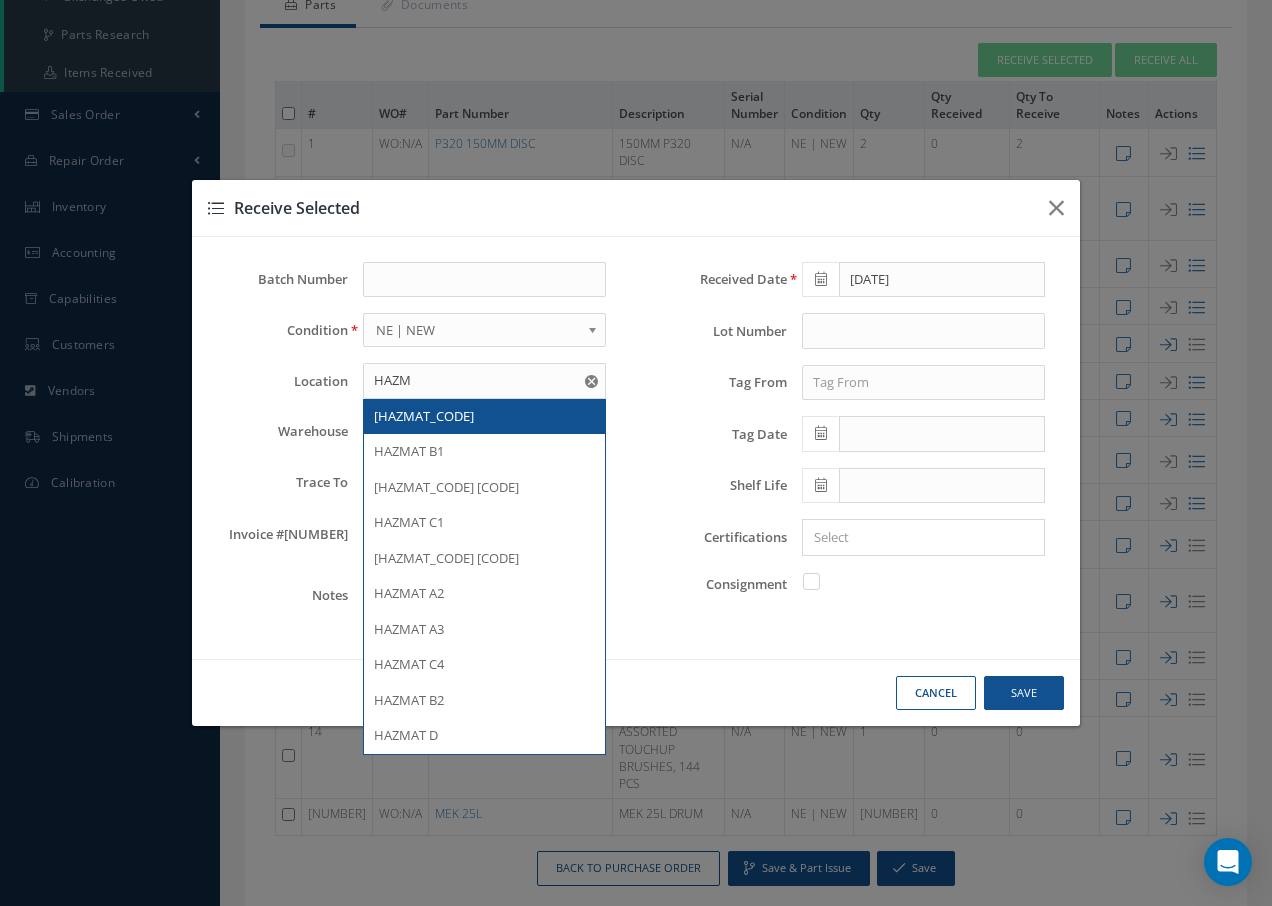 click on "HAZMAT A1" at bounding box center [424, 416] 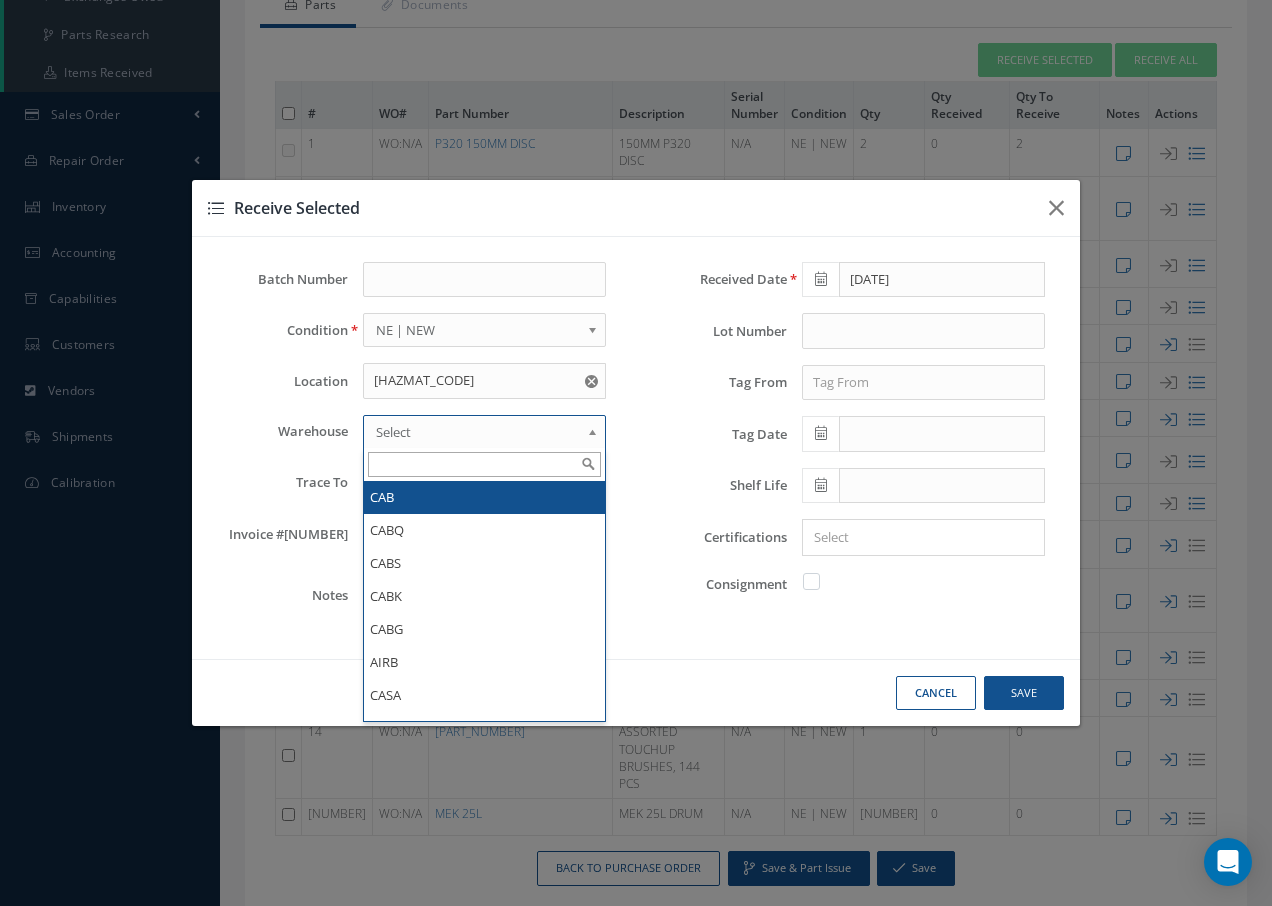 click on "Select" at bounding box center (478, 432) 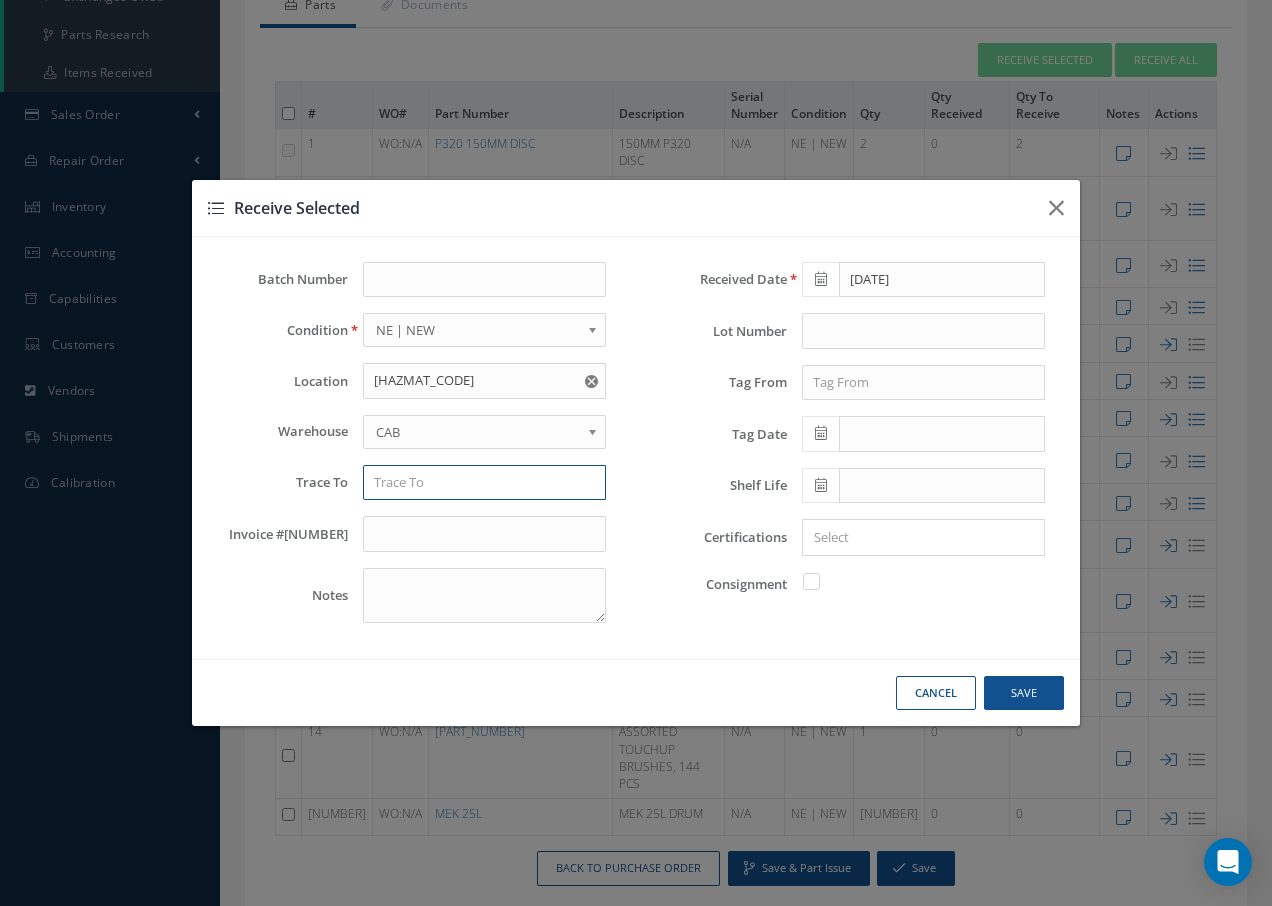 click at bounding box center (484, 483) 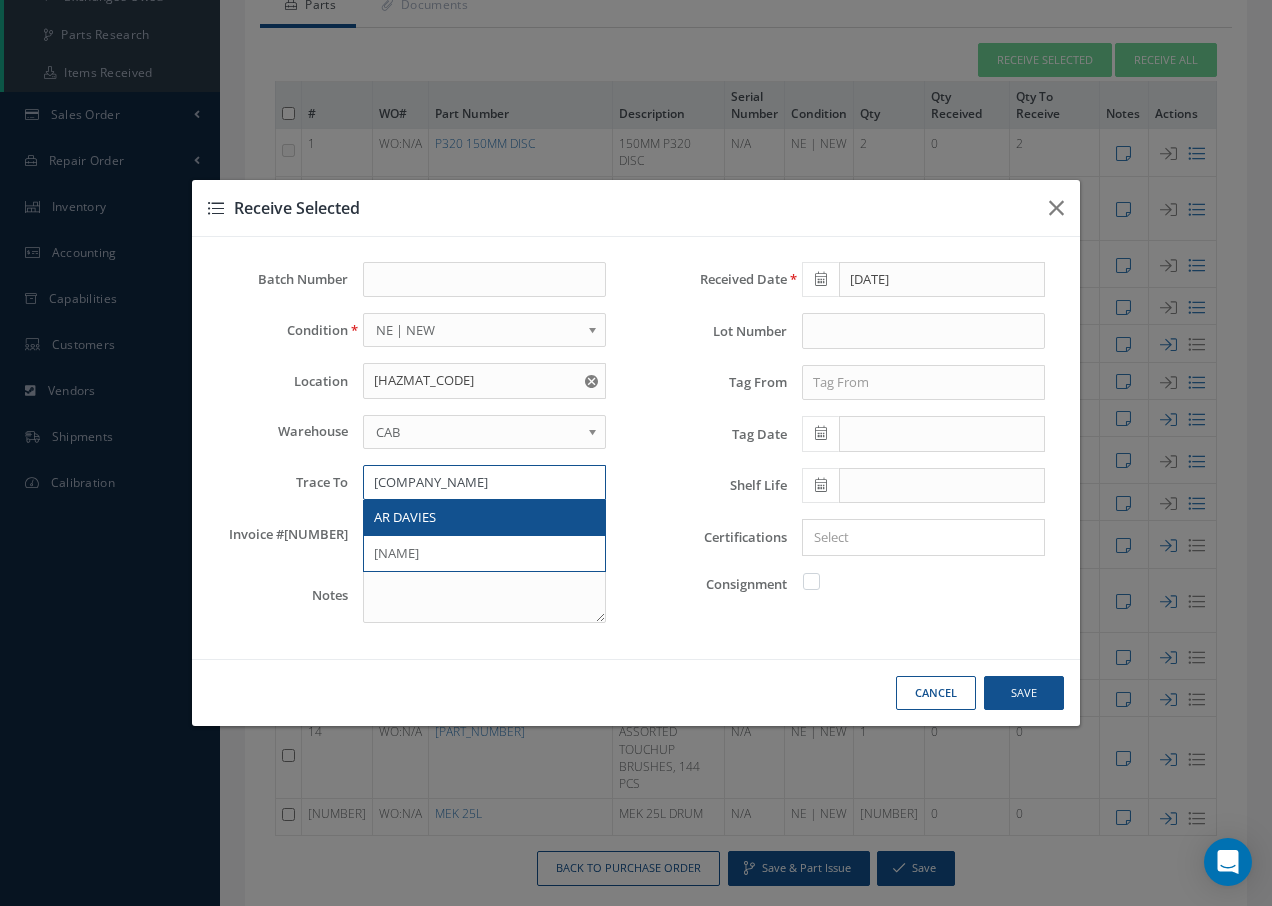 type on "AR D" 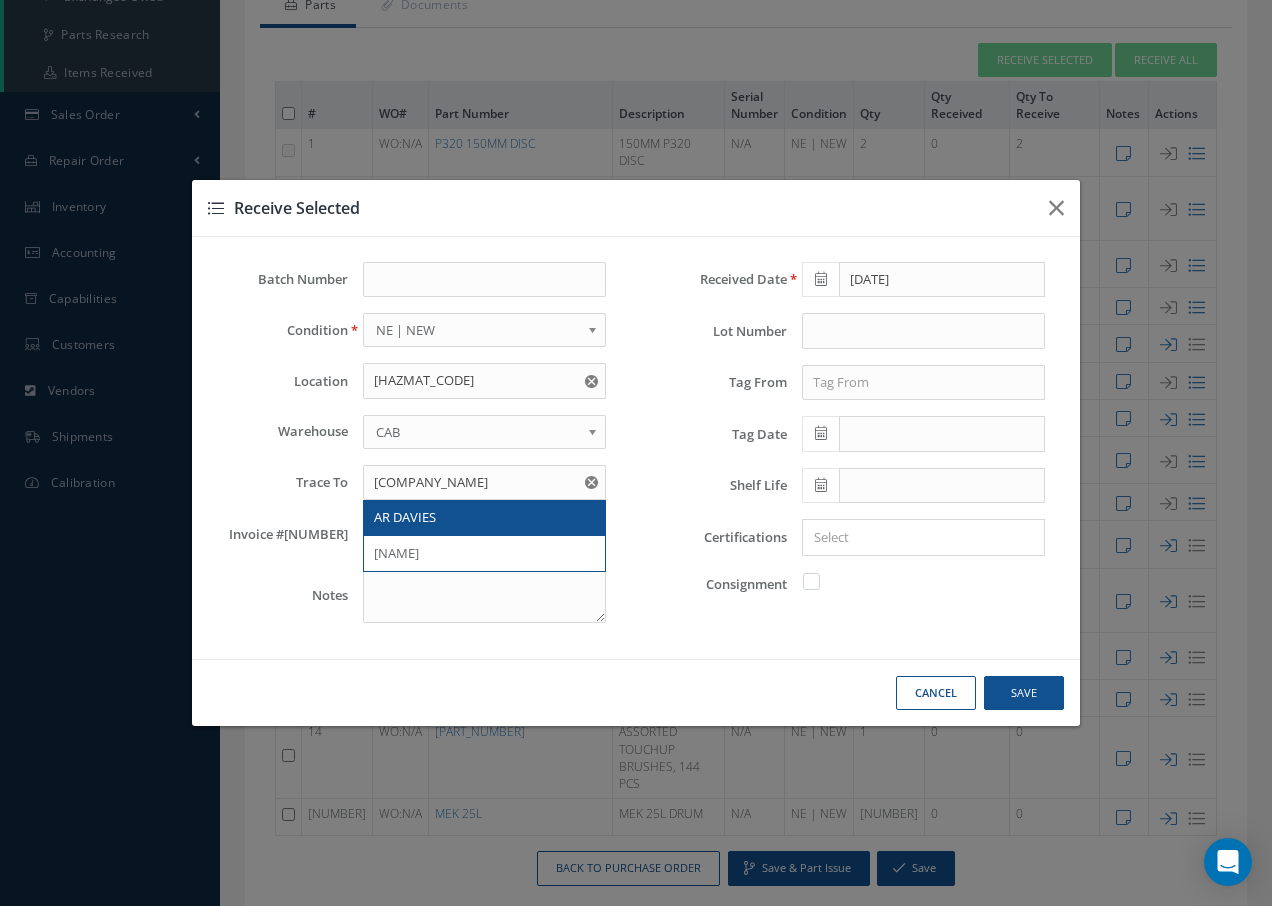 click on "AR DAVIES" at bounding box center [405, 517] 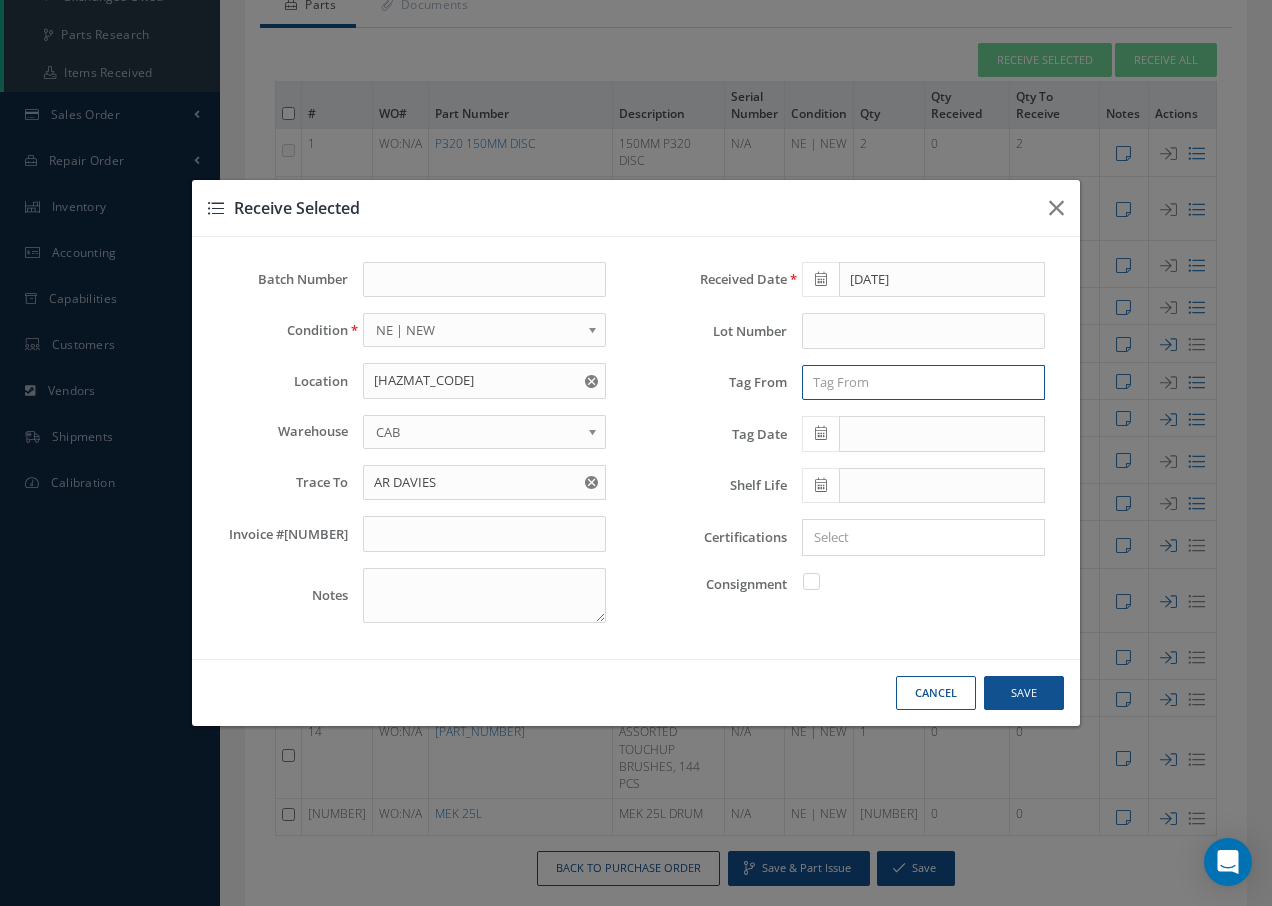 click at bounding box center (923, 383) 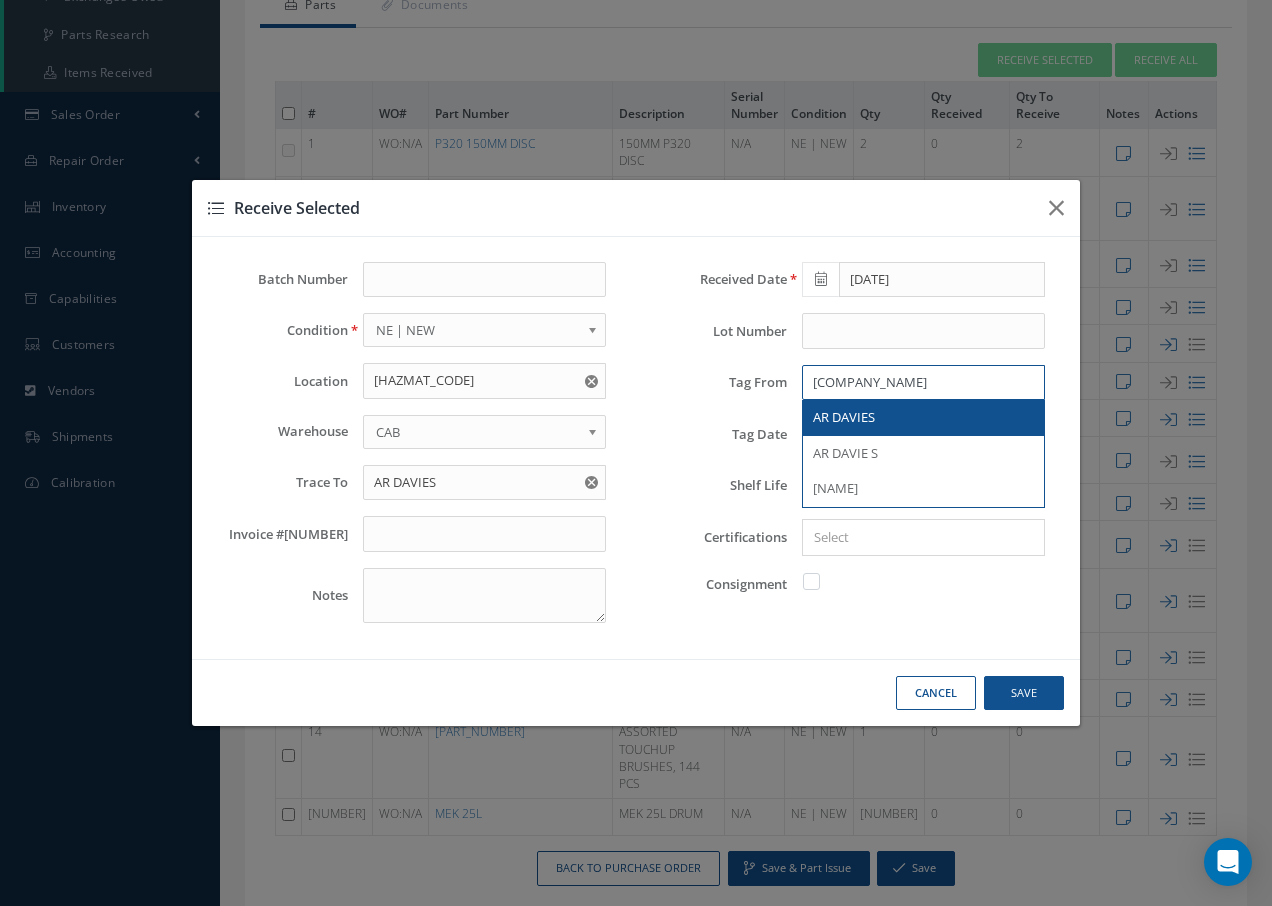 type on "AR D" 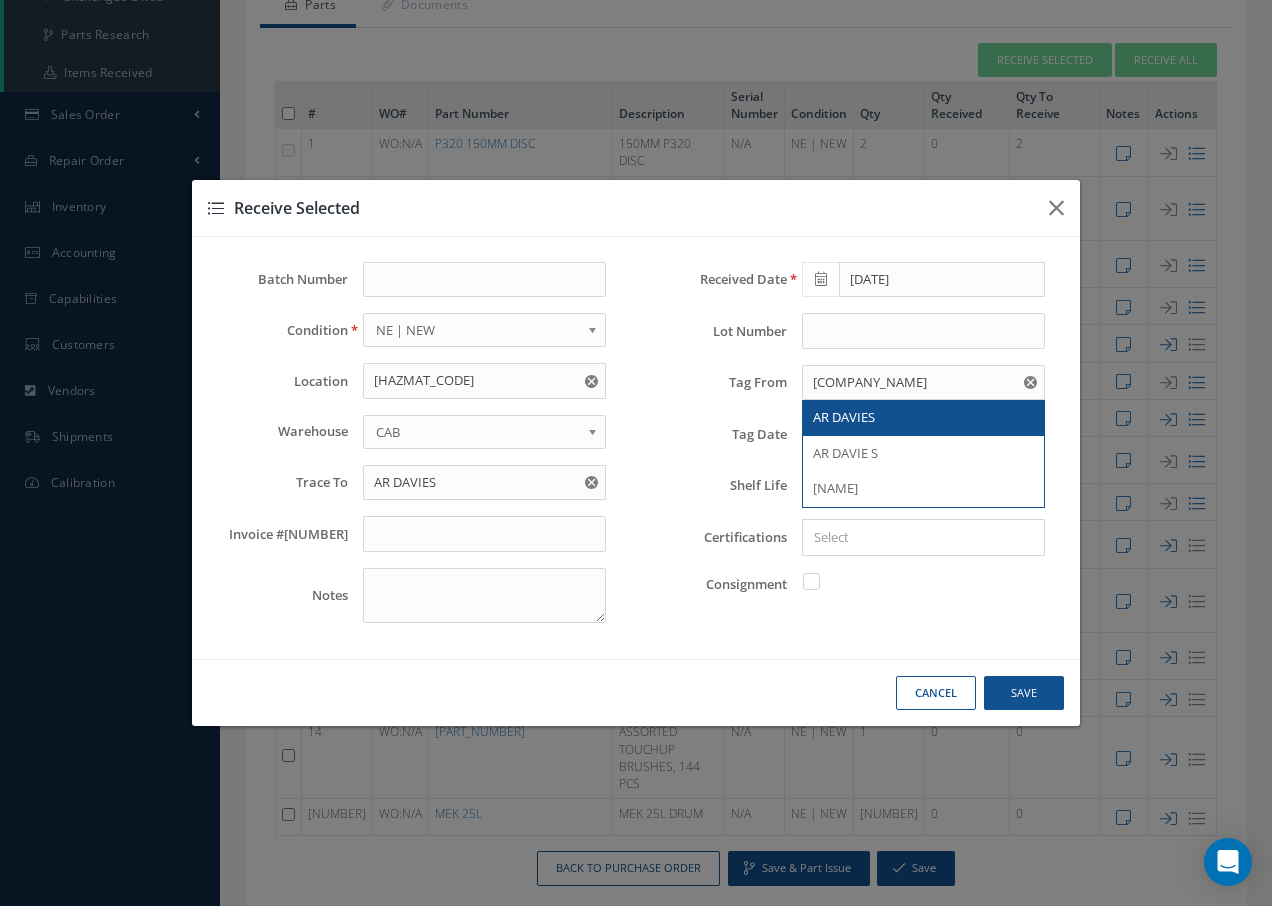 click on "AR DAVIES" at bounding box center [844, 417] 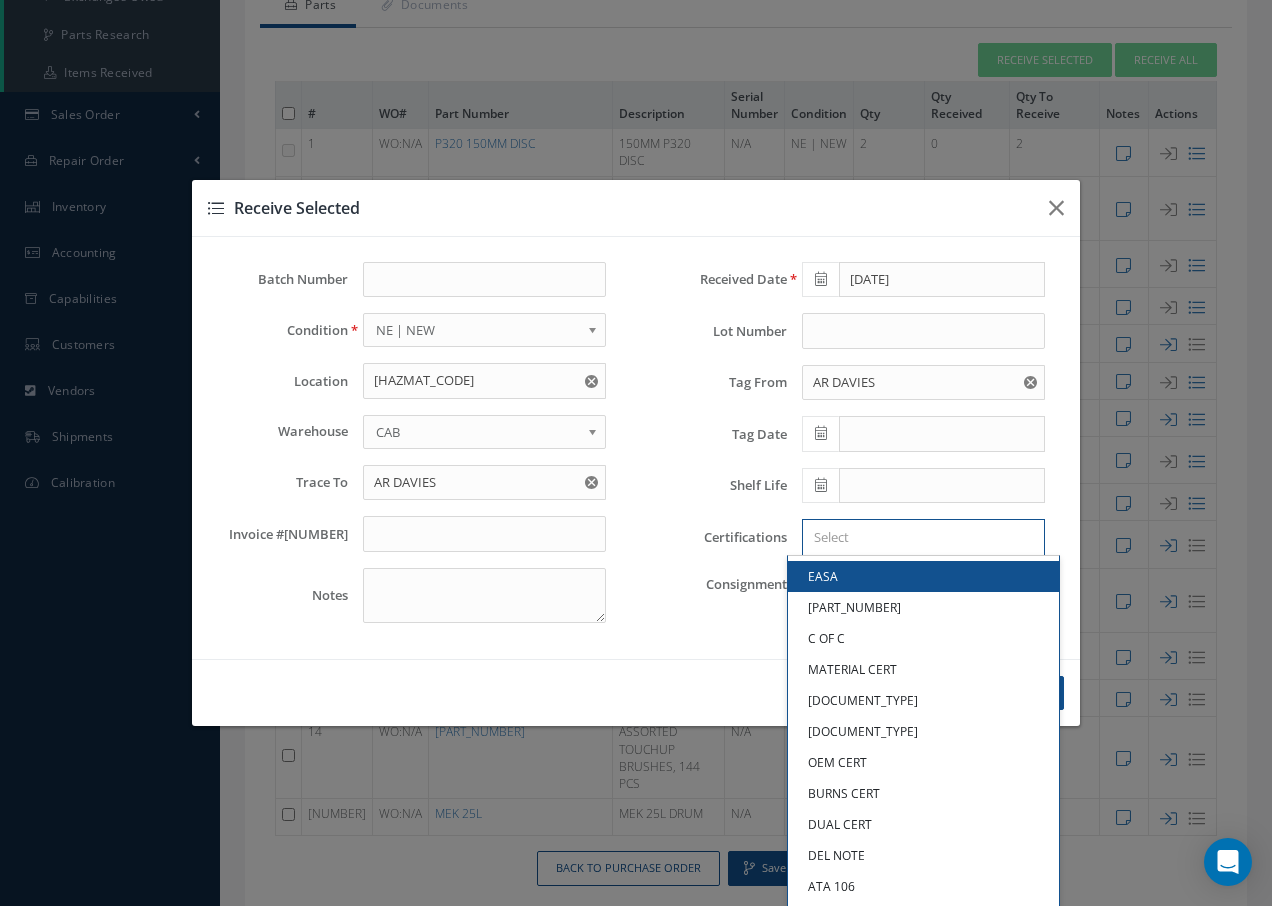 click at bounding box center (919, 537) 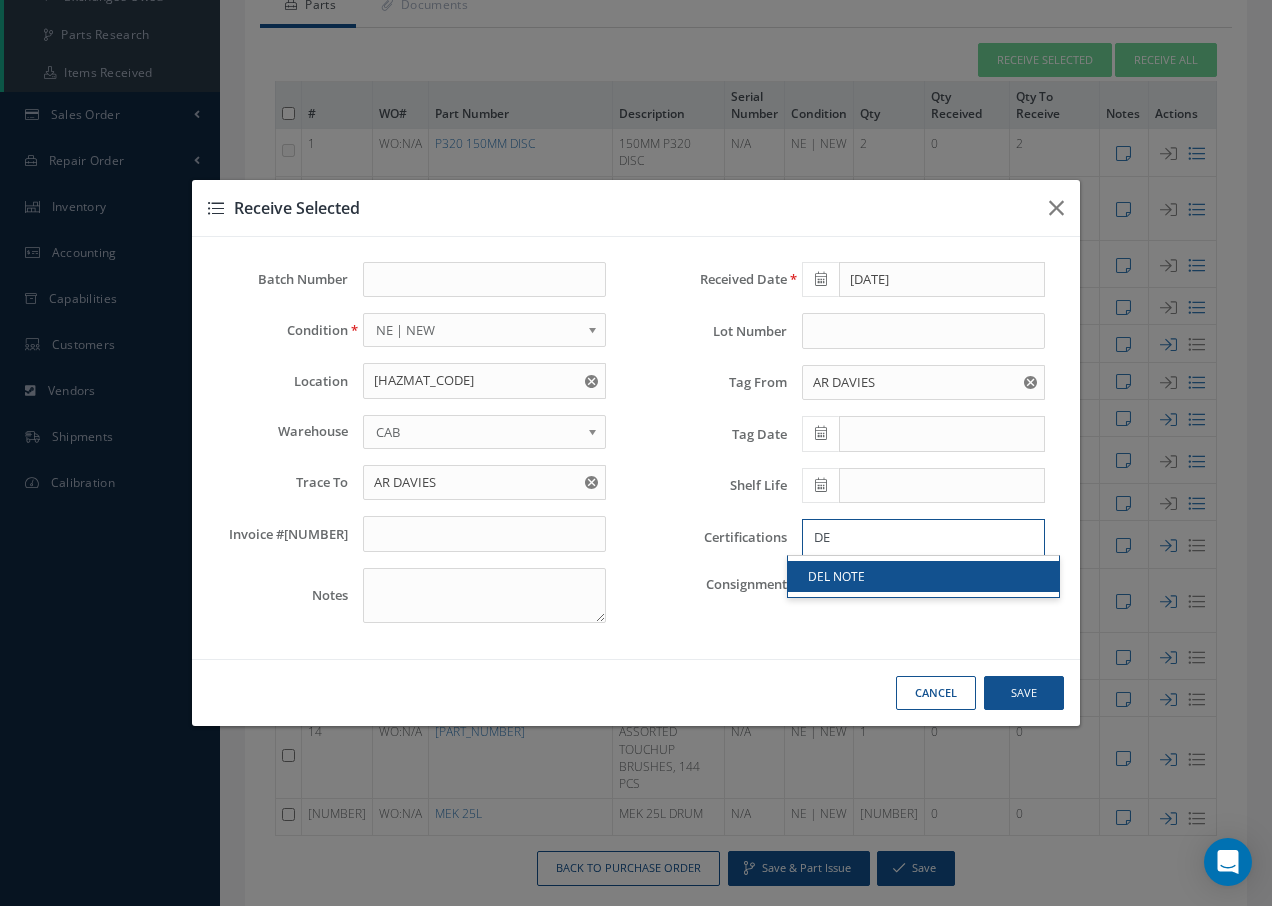 type on "DE" 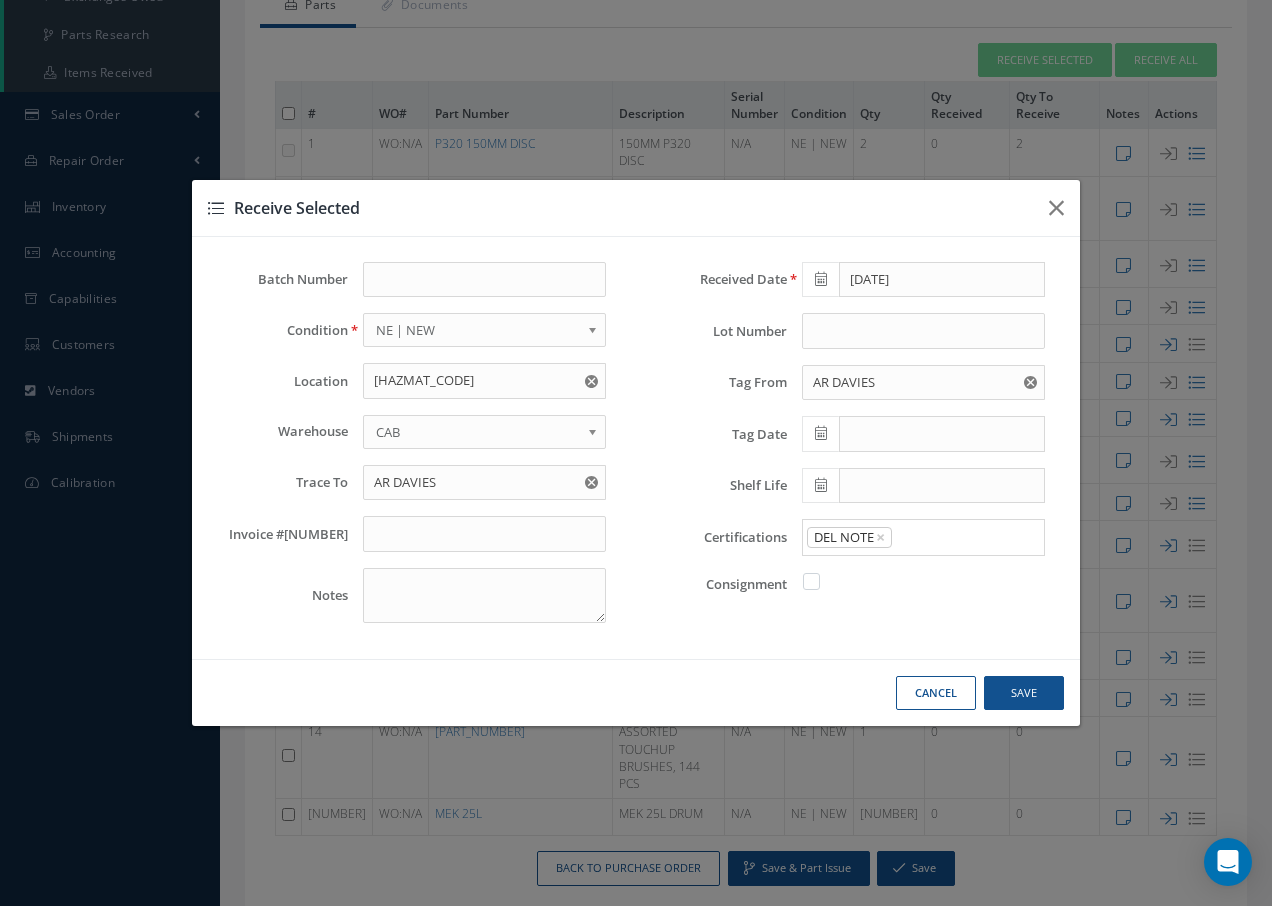 click on "DEL NOTE" at bounding box center (923, 576) 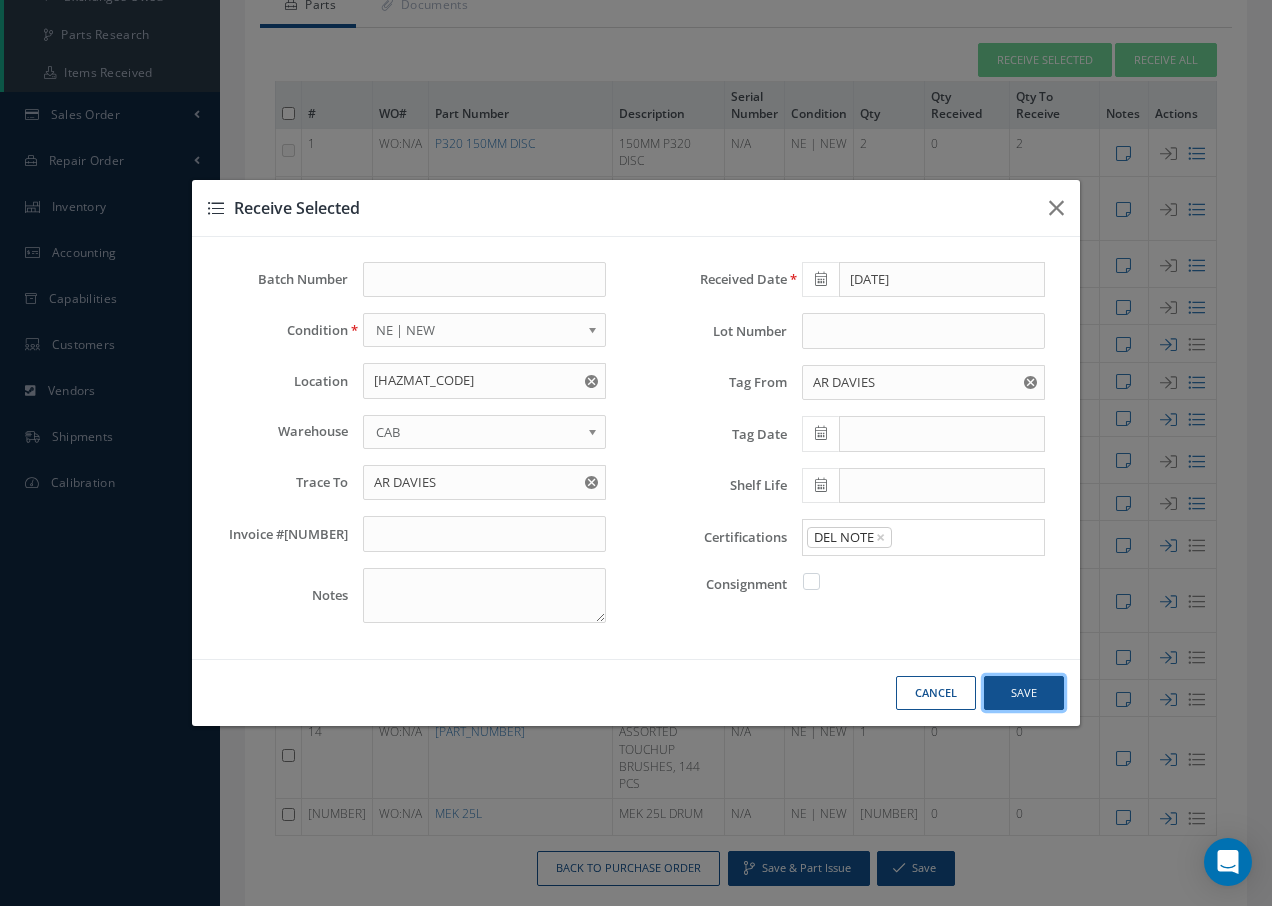 click on "Save" at bounding box center [0, 0] 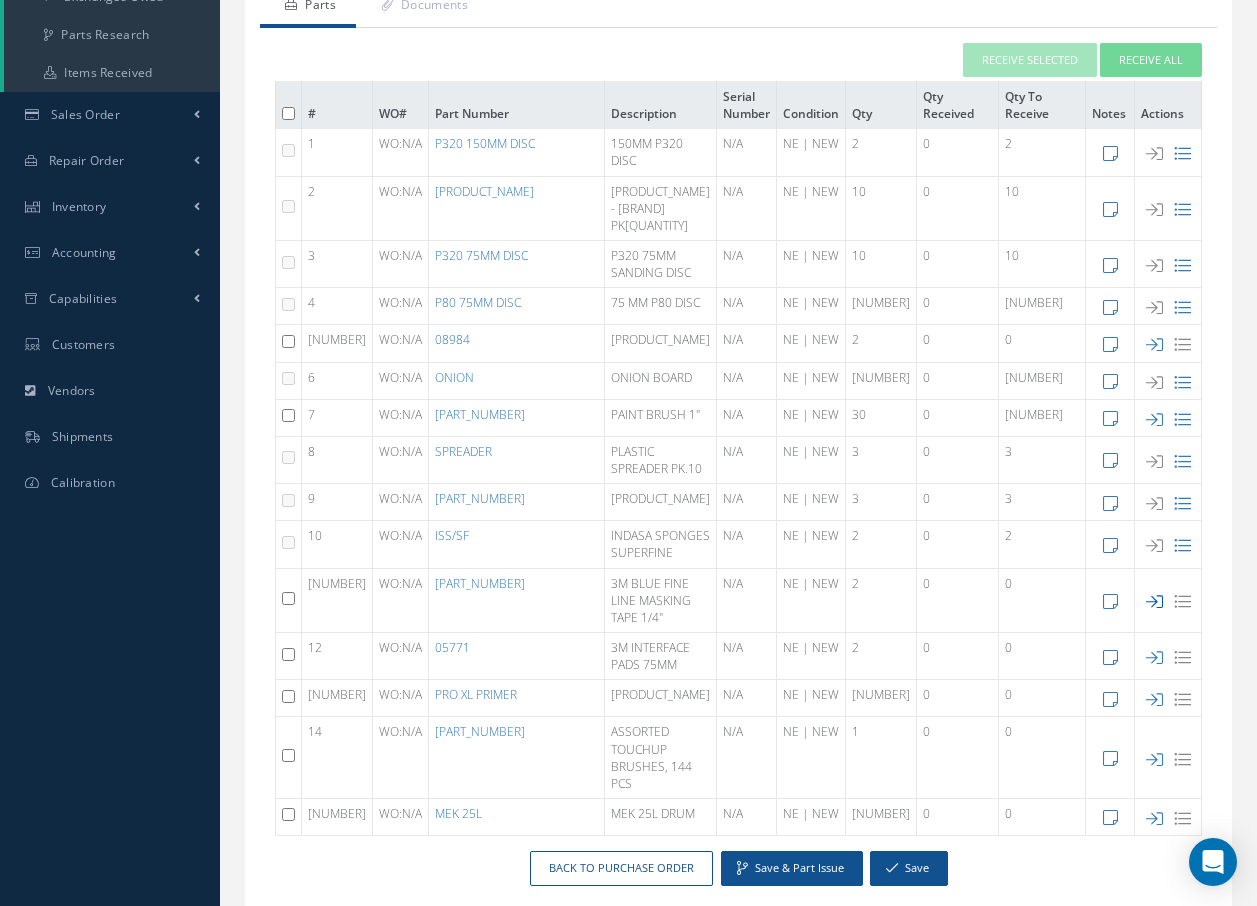click at bounding box center (1154, 153) 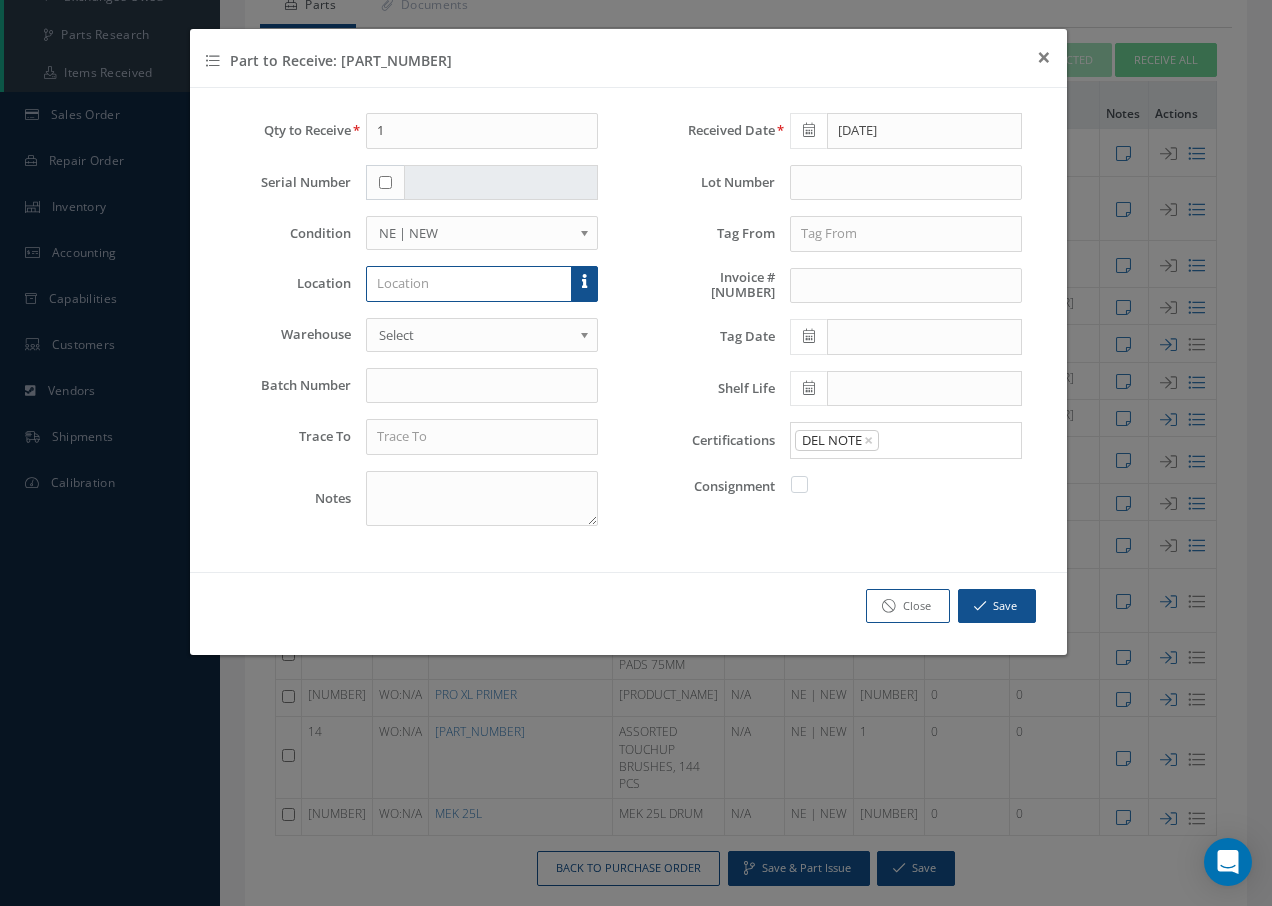 click at bounding box center (469, 284) 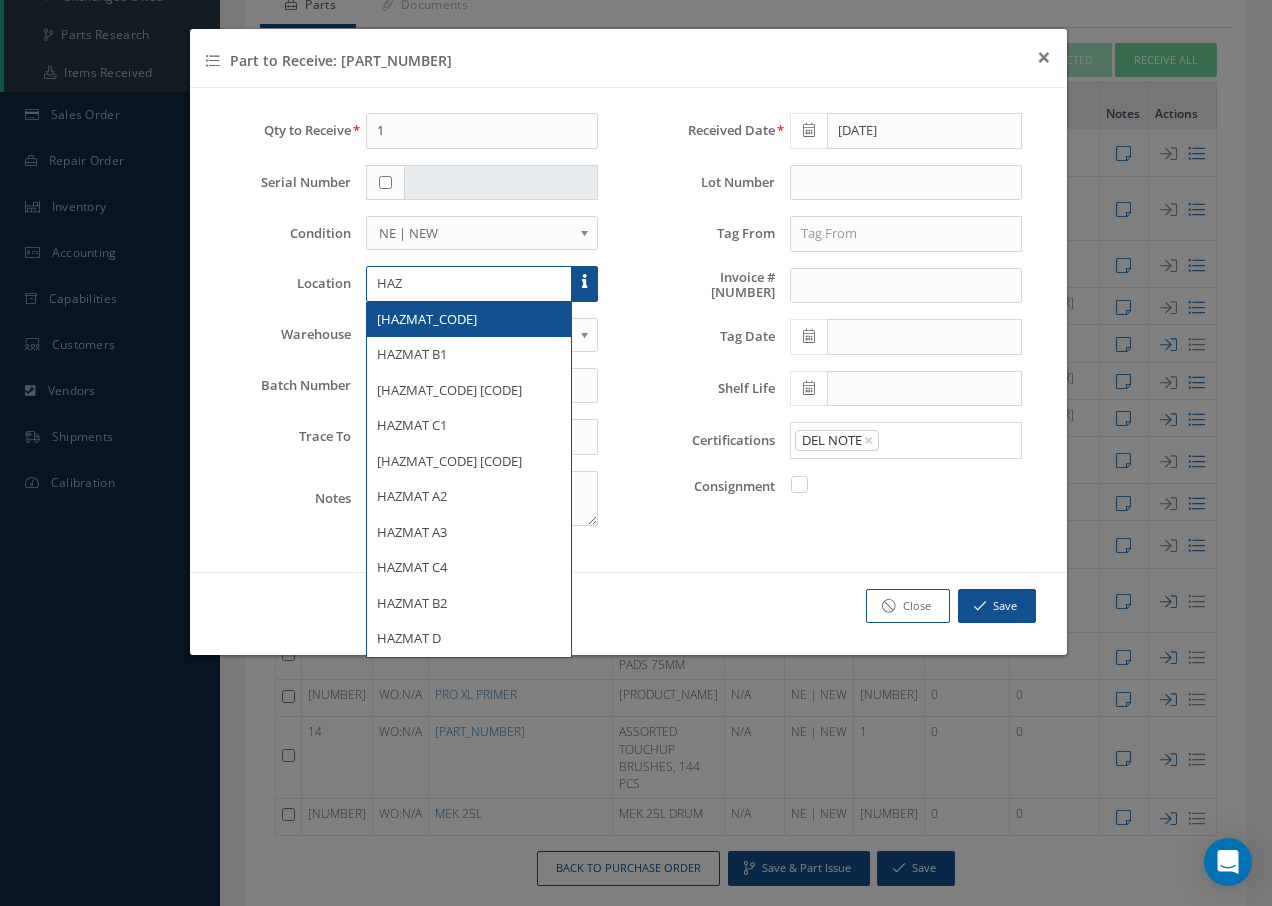 type on "HAZ" 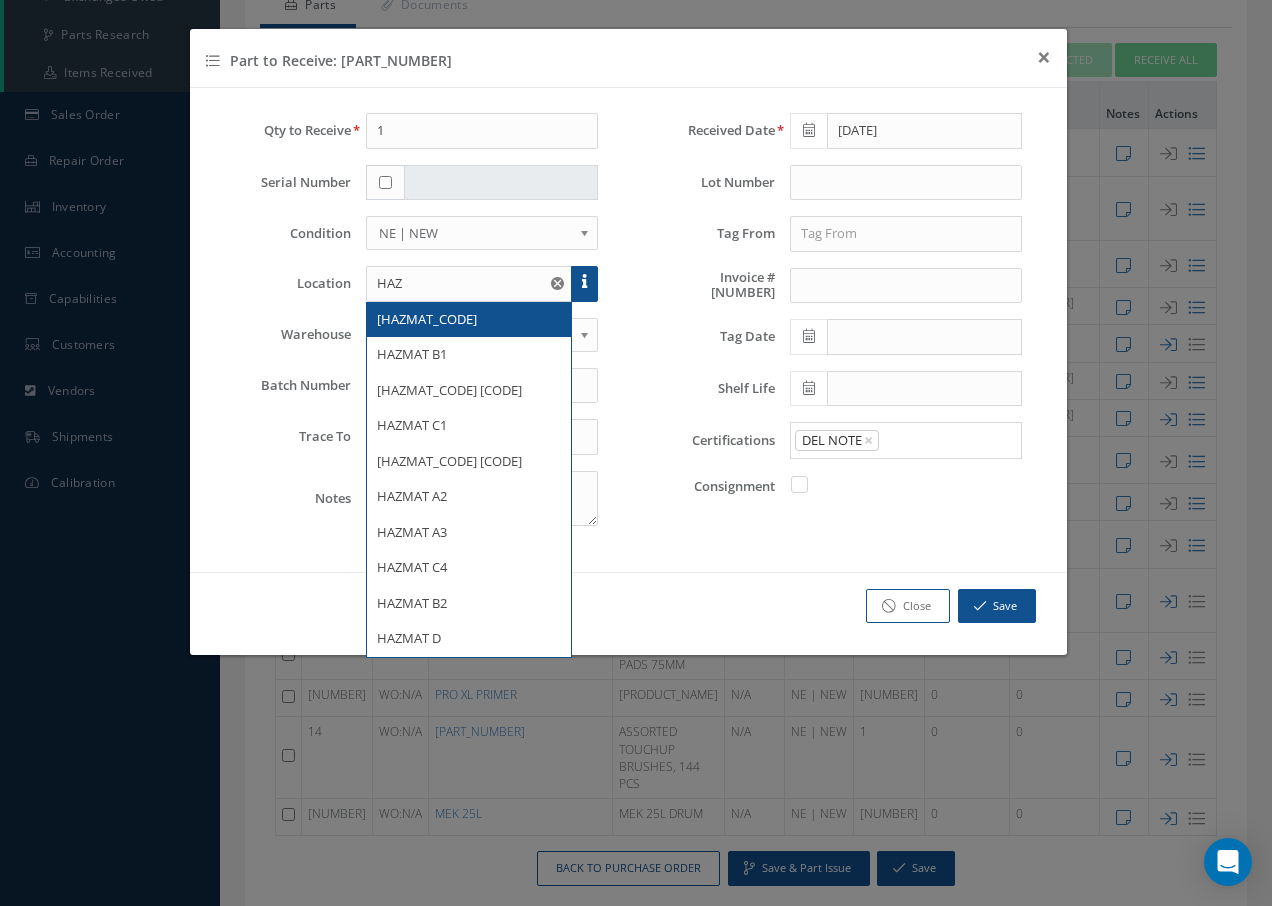 click on "HAZMAT A1" at bounding box center [427, 319] 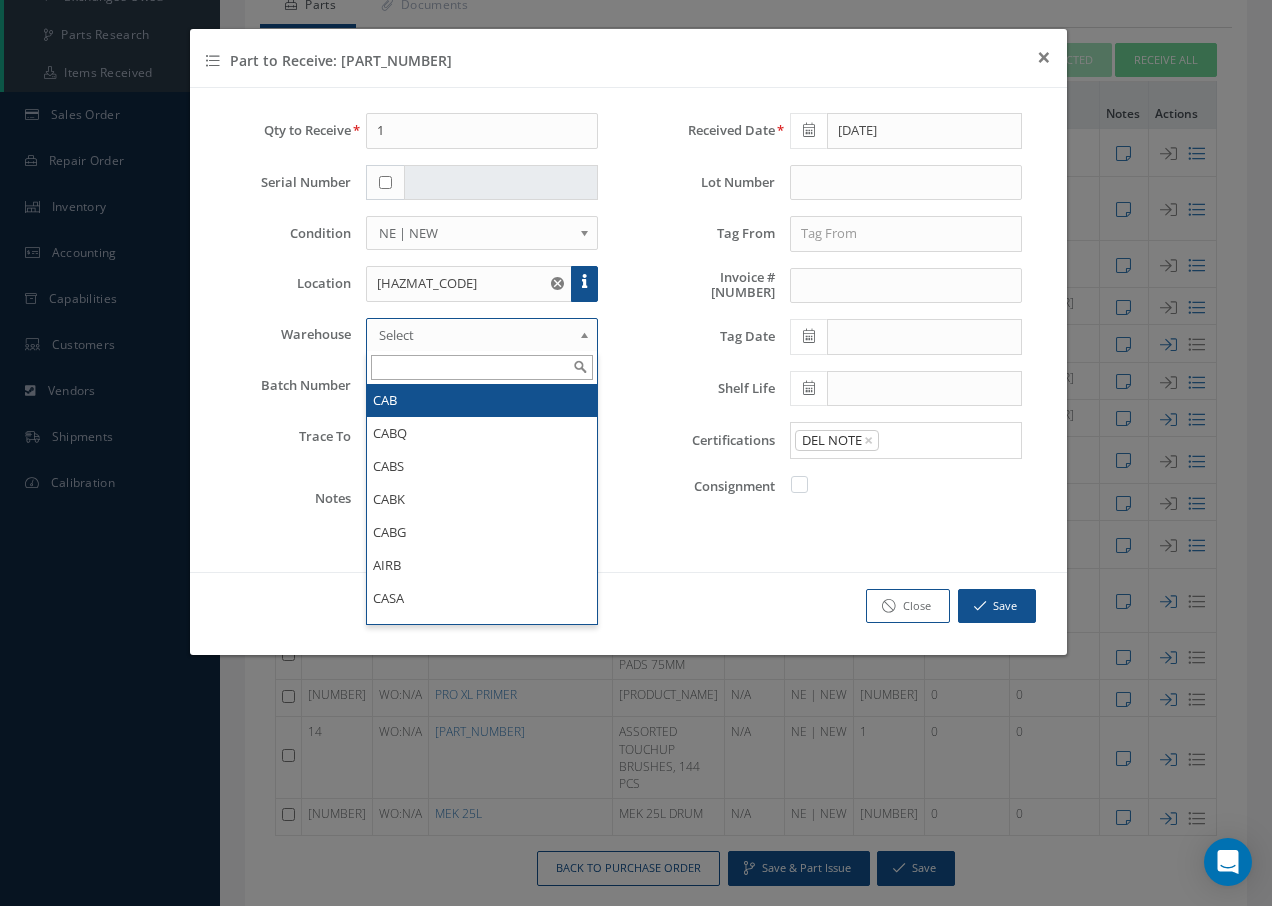 click on "Select" at bounding box center (476, 335) 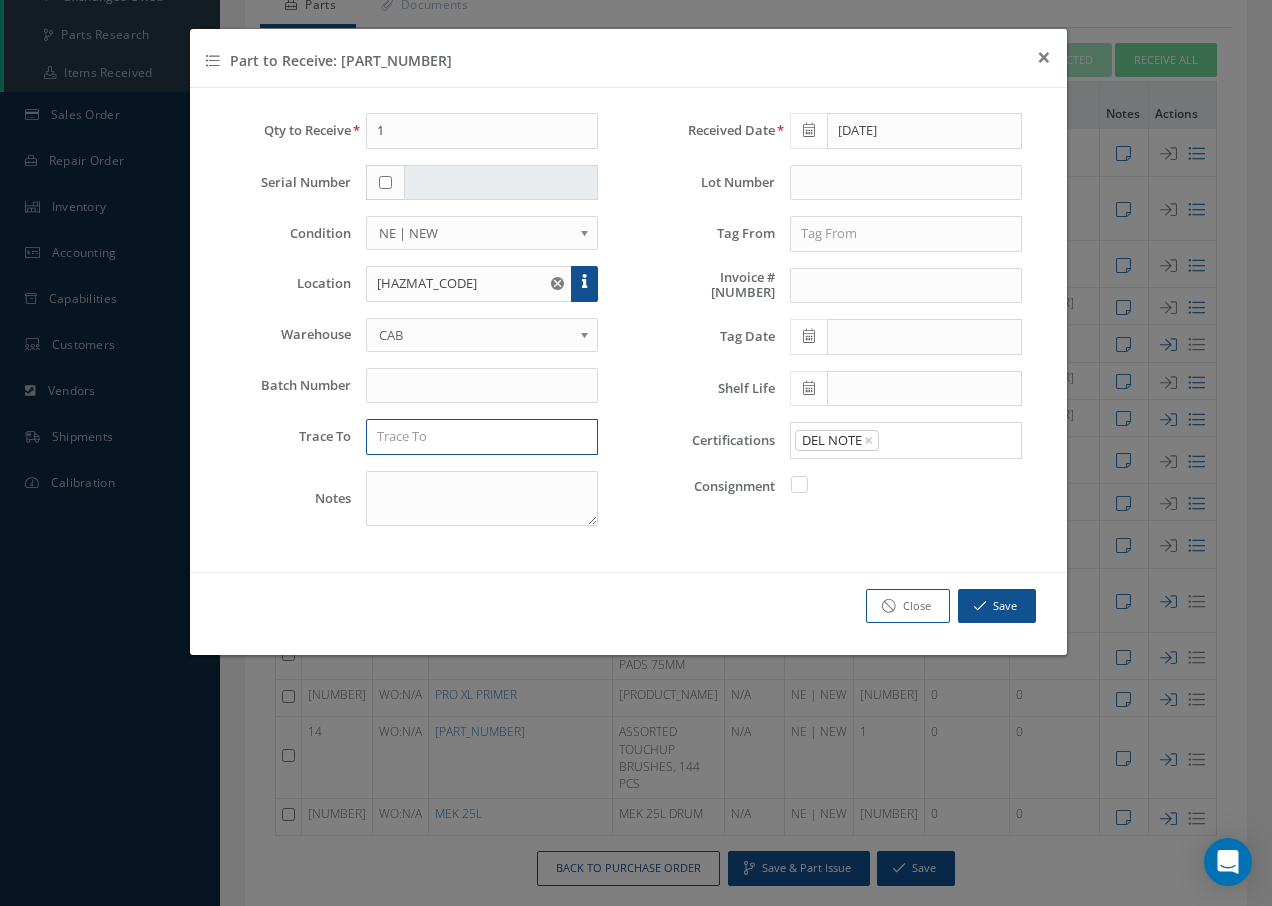 click at bounding box center (482, 437) 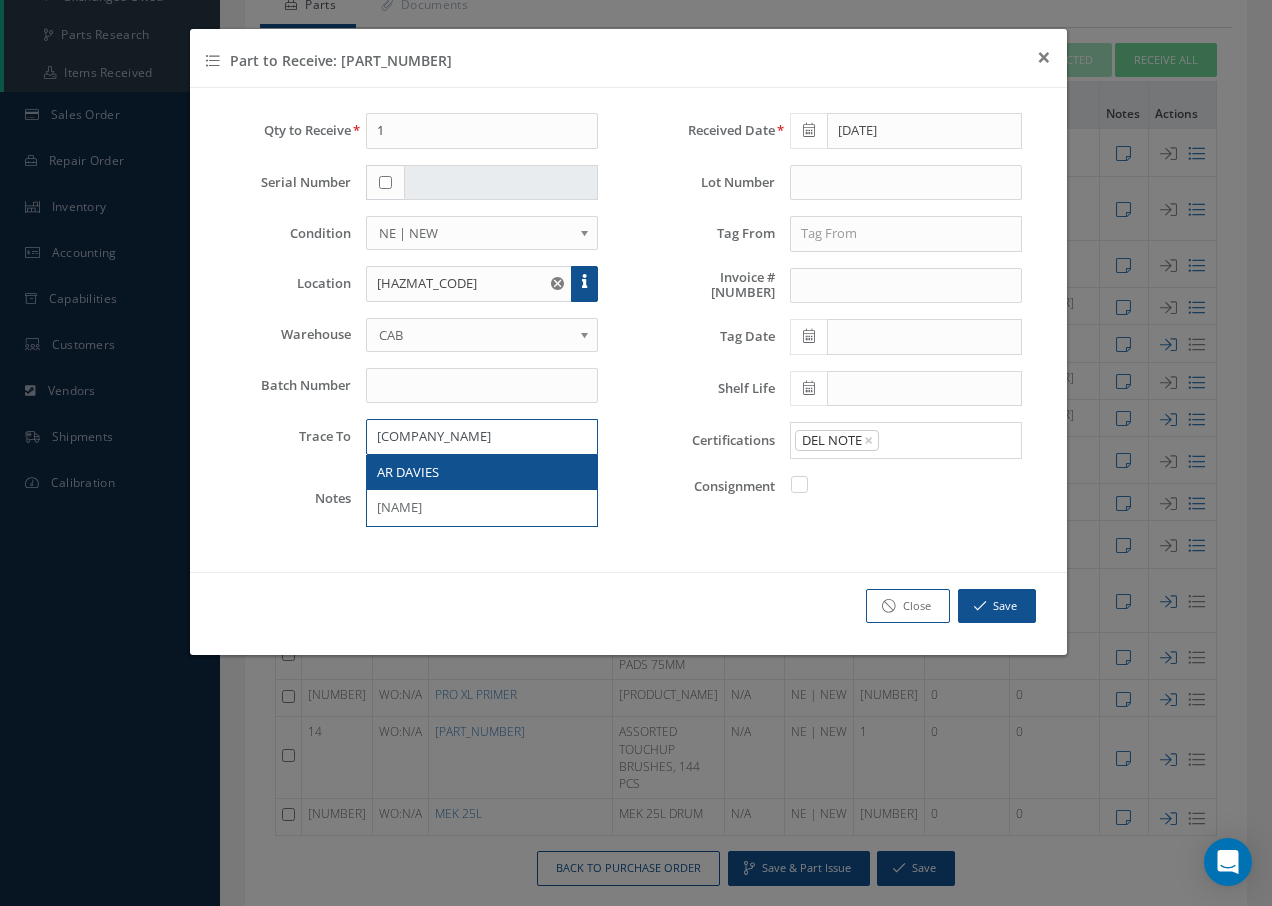 type on "AR D" 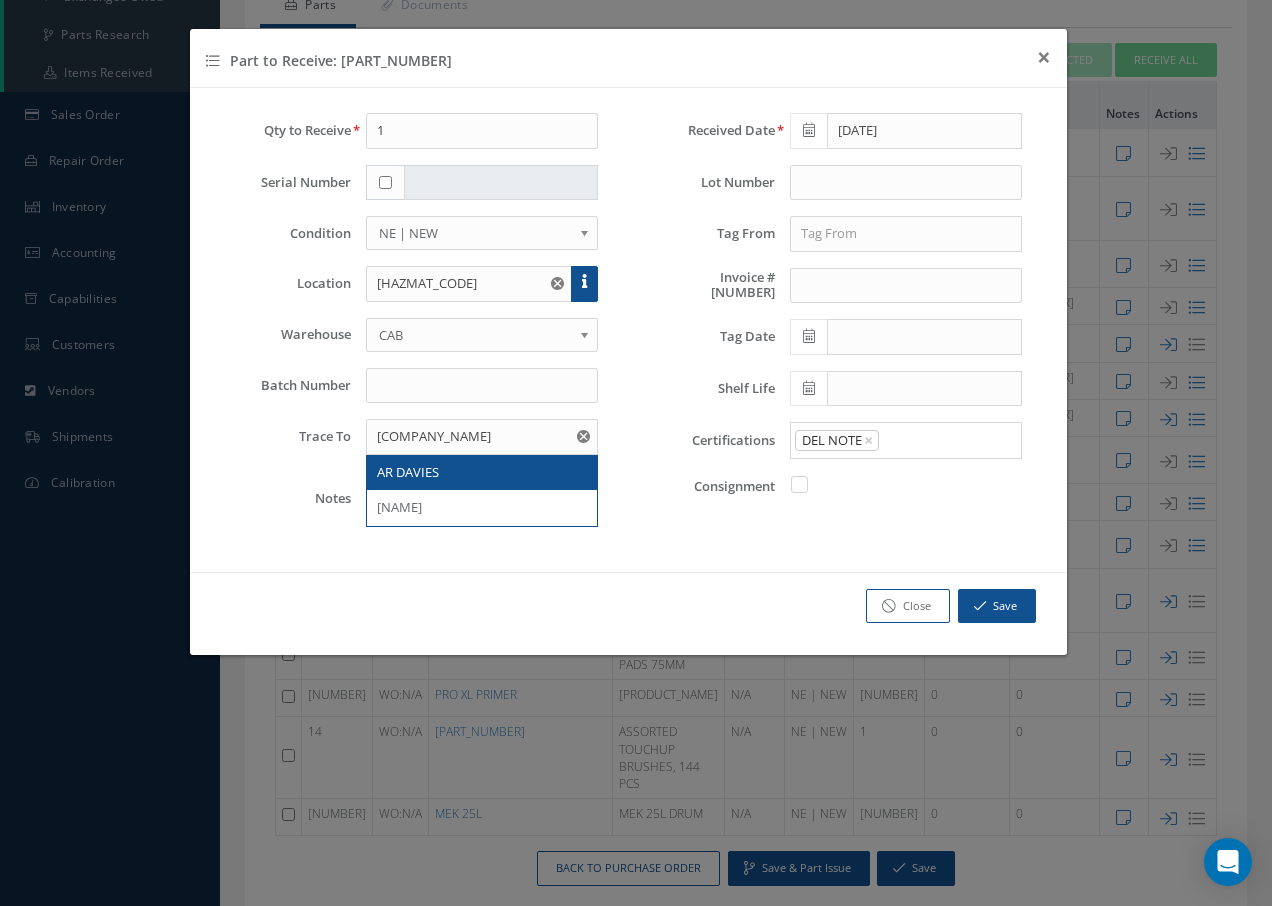 click on "AR DAVIES" at bounding box center [408, 472] 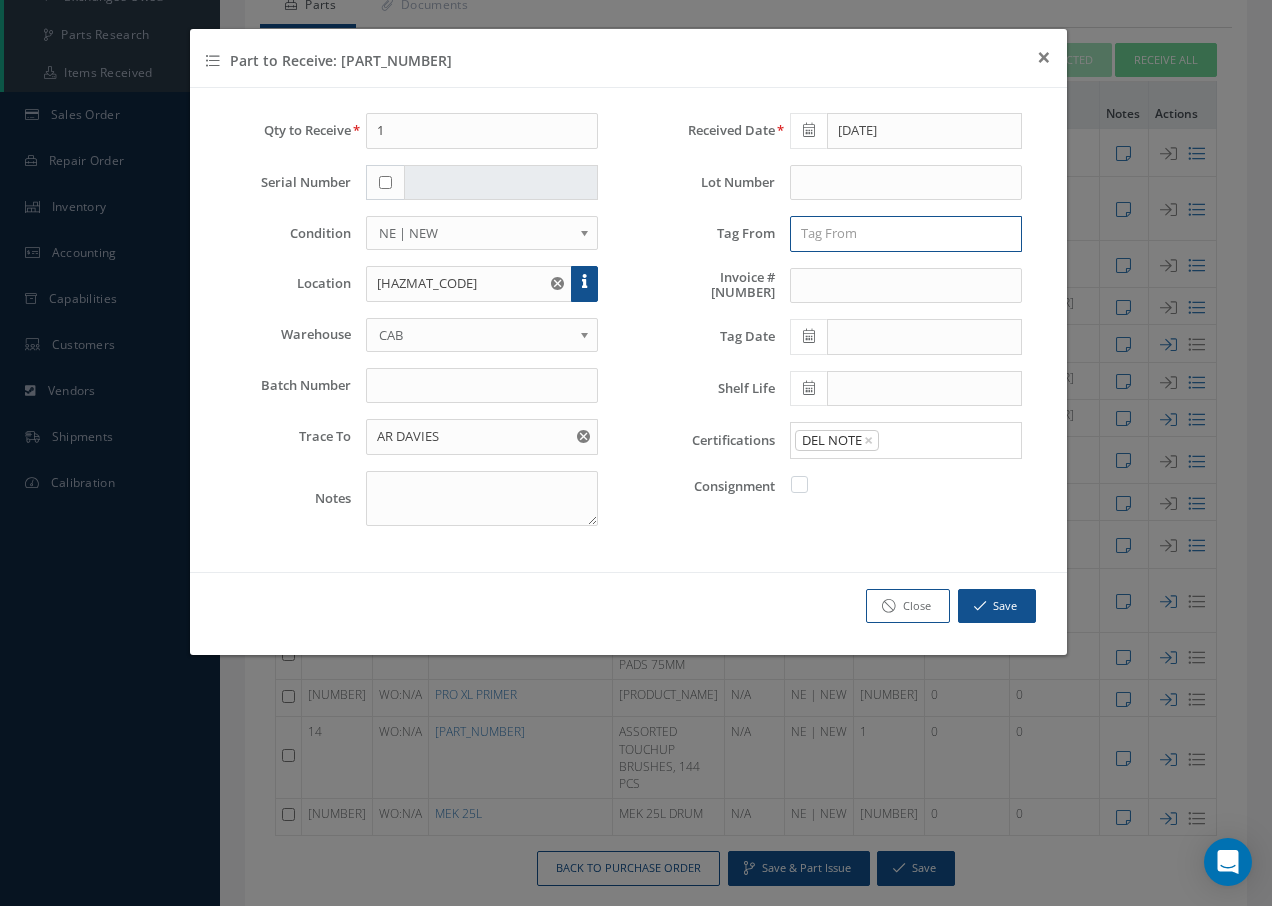 click at bounding box center (906, 234) 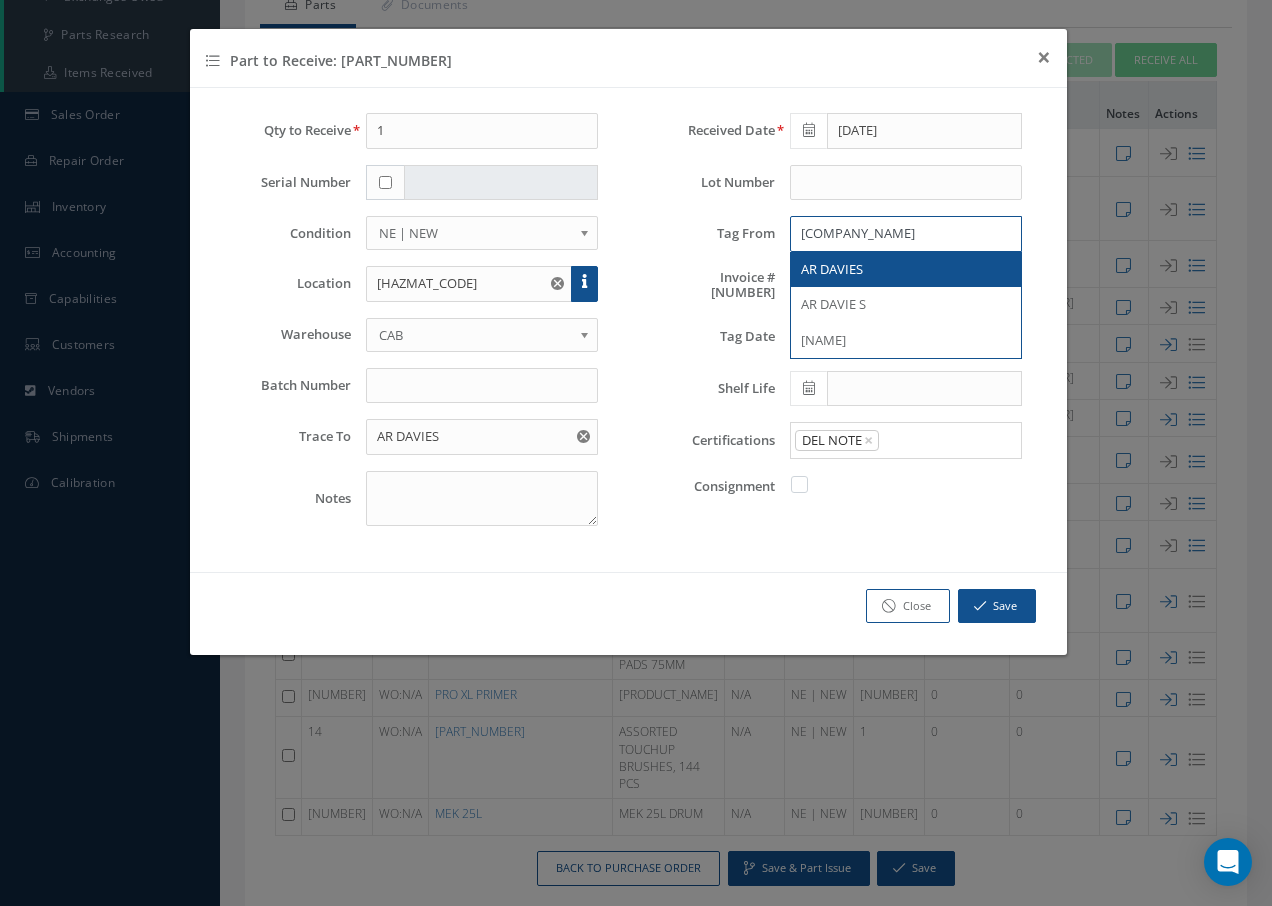 type on "AR D" 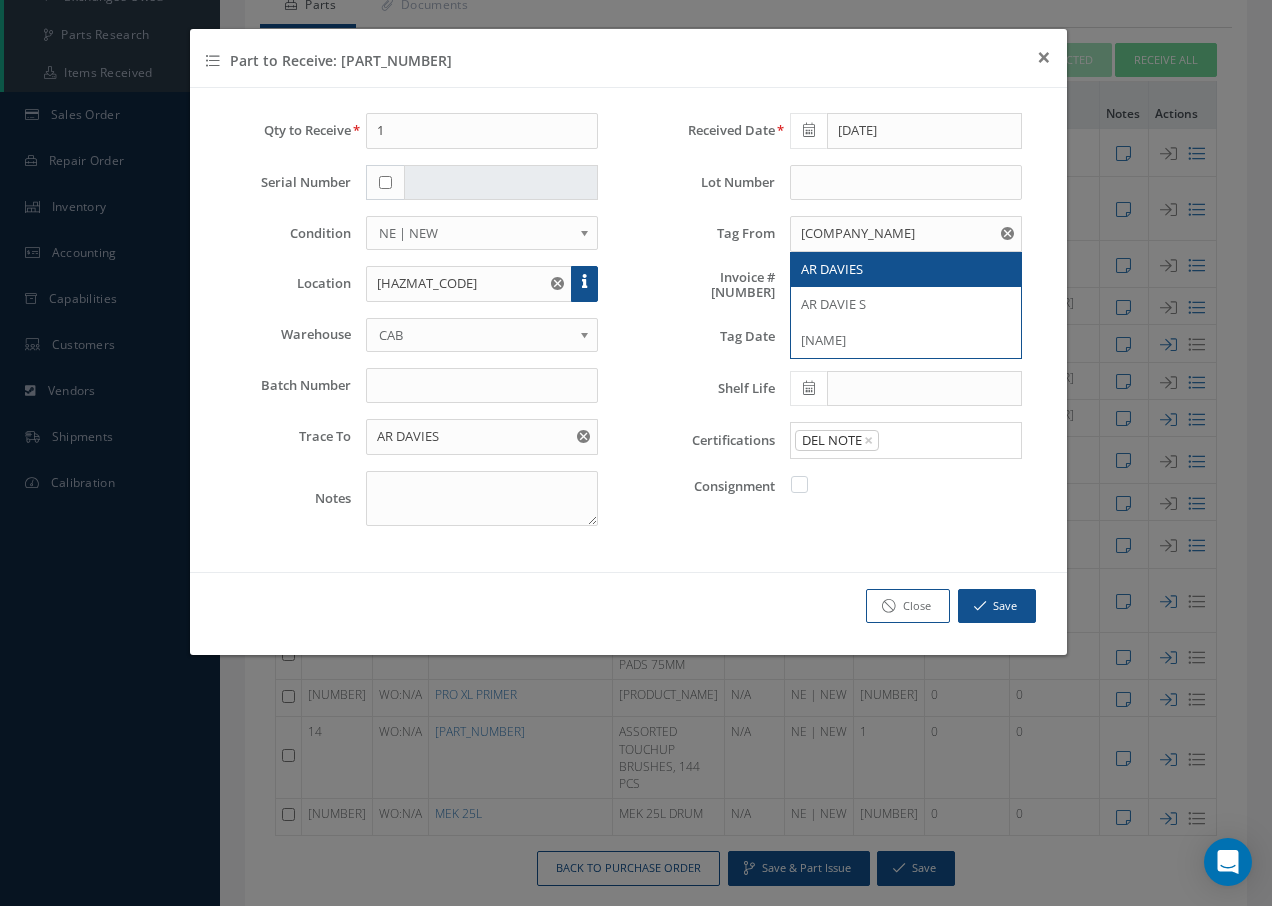 click on "AR DAVIES" at bounding box center [832, 269] 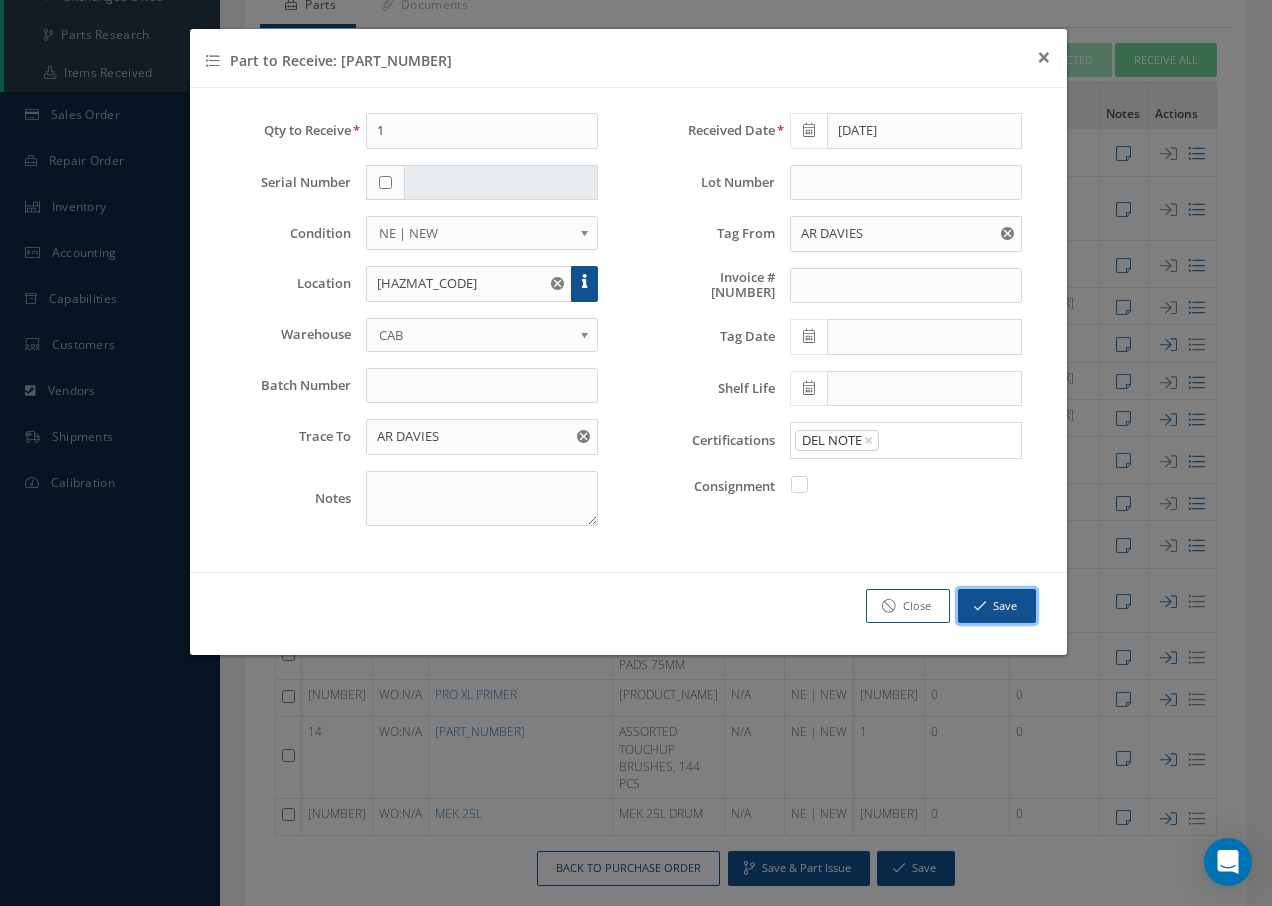 click on "Save" at bounding box center (997, 606) 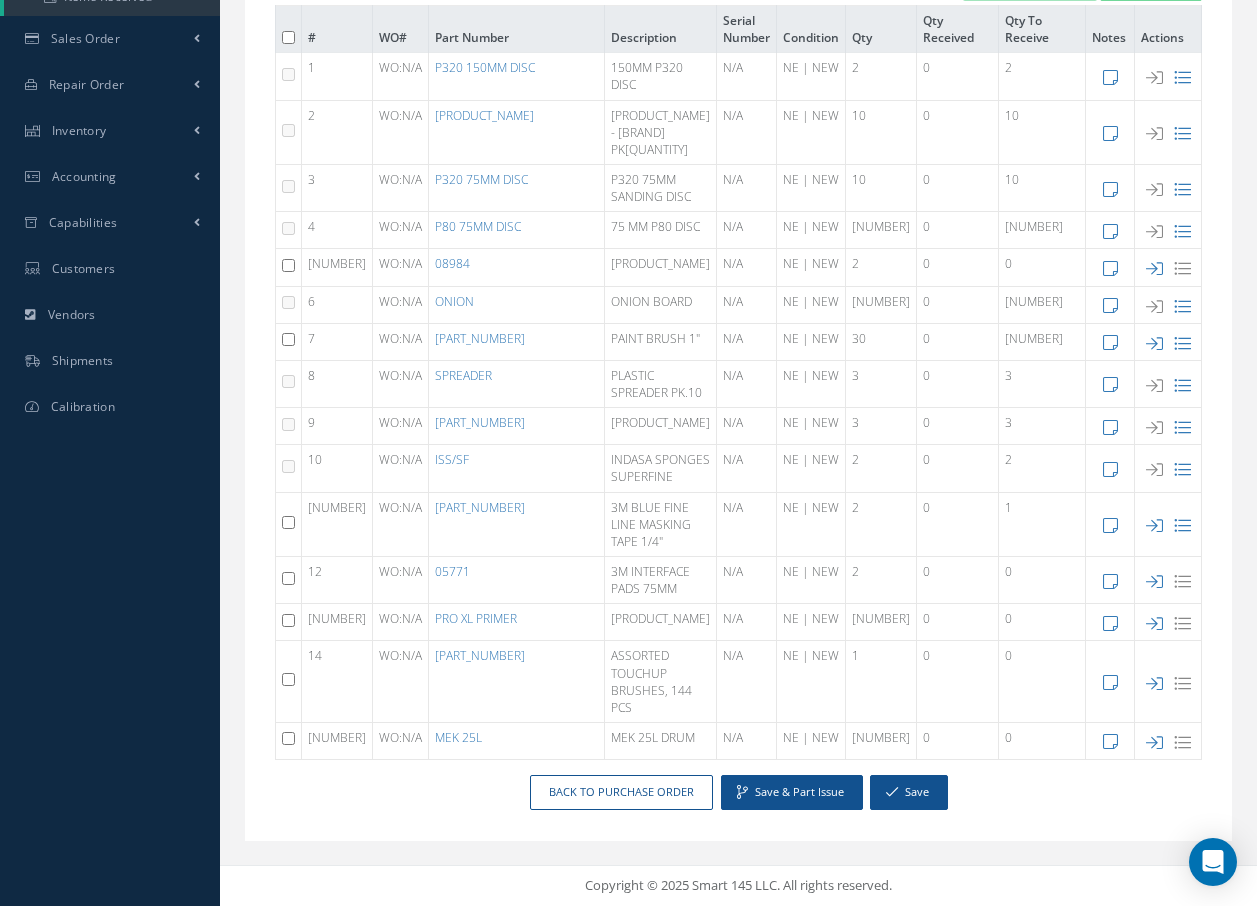 scroll, scrollTop: 505, scrollLeft: 0, axis: vertical 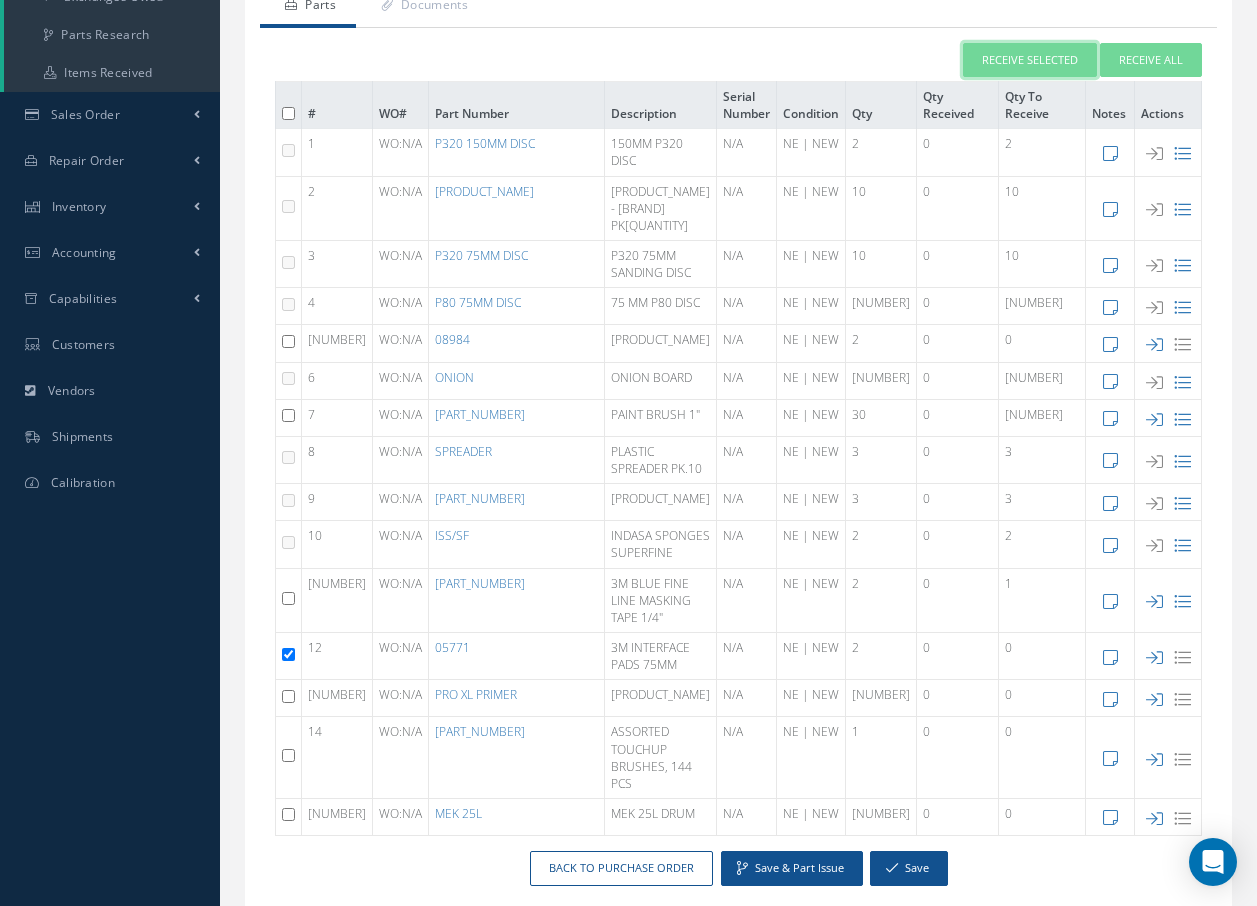 click on "Receive Selected" at bounding box center (1030, 60) 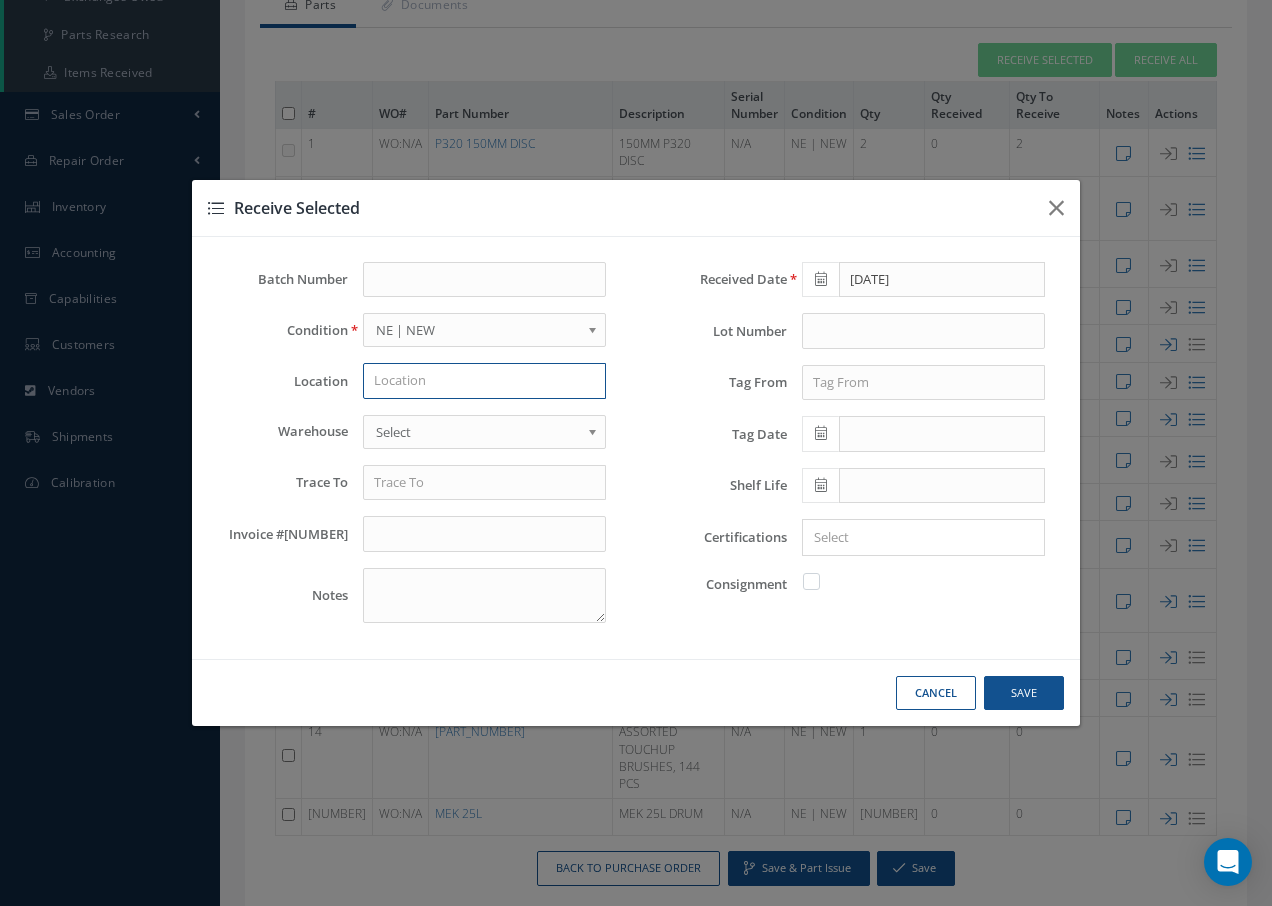 click at bounding box center [484, 381] 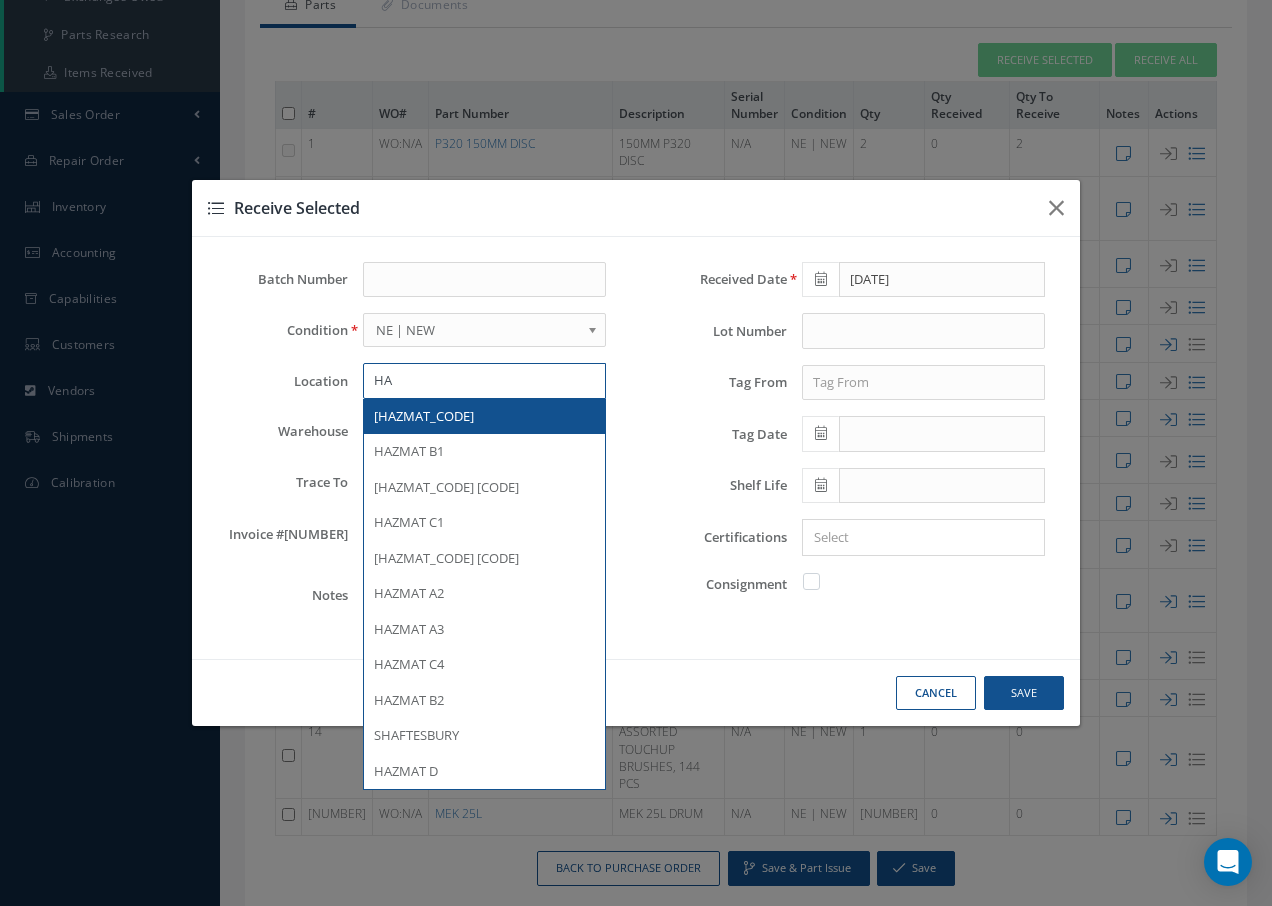 type on "HA" 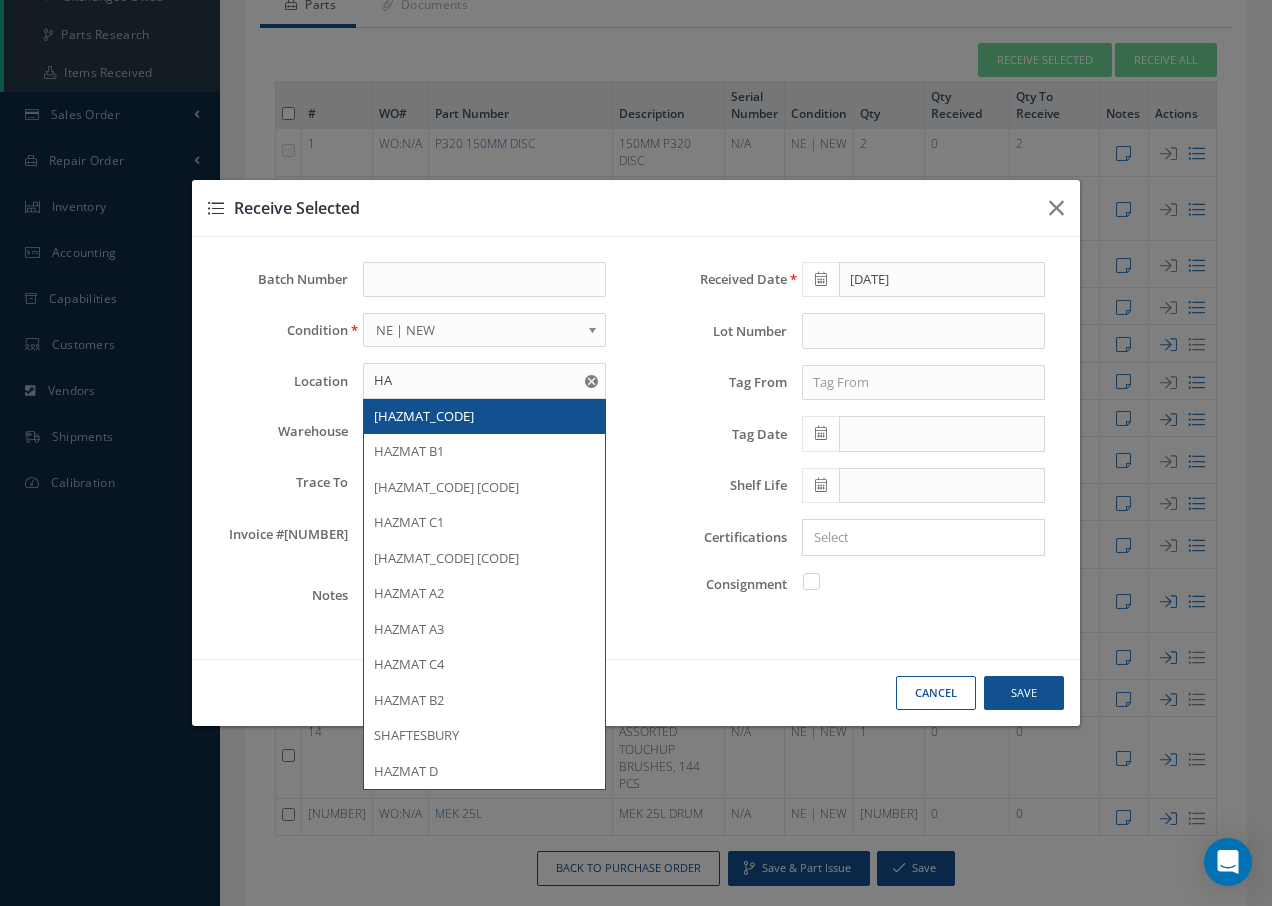 click on "HAZMAT A1" at bounding box center [484, 417] 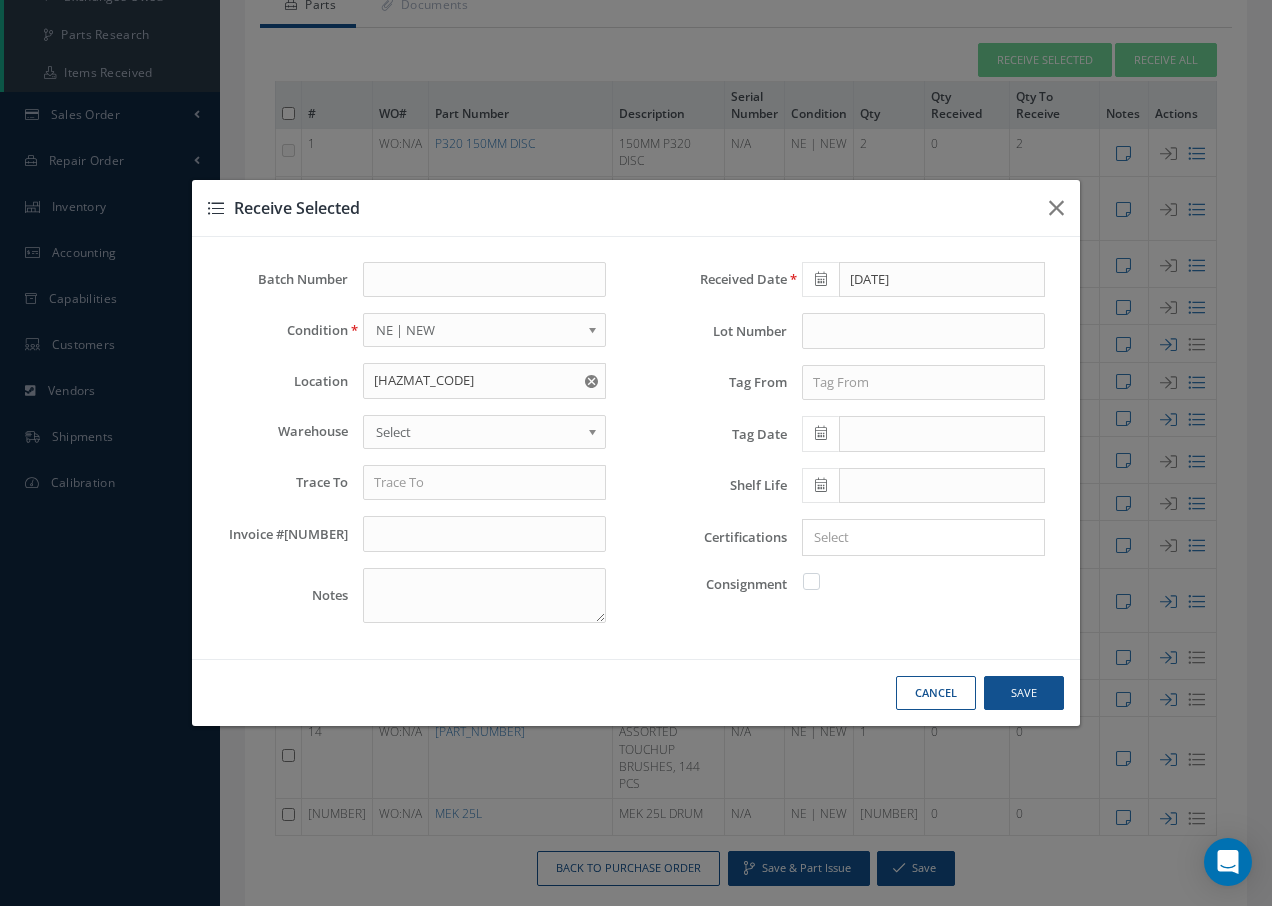 drag, startPoint x: 460, startPoint y: 415, endPoint x: 475, endPoint y: 439, distance: 28.301943 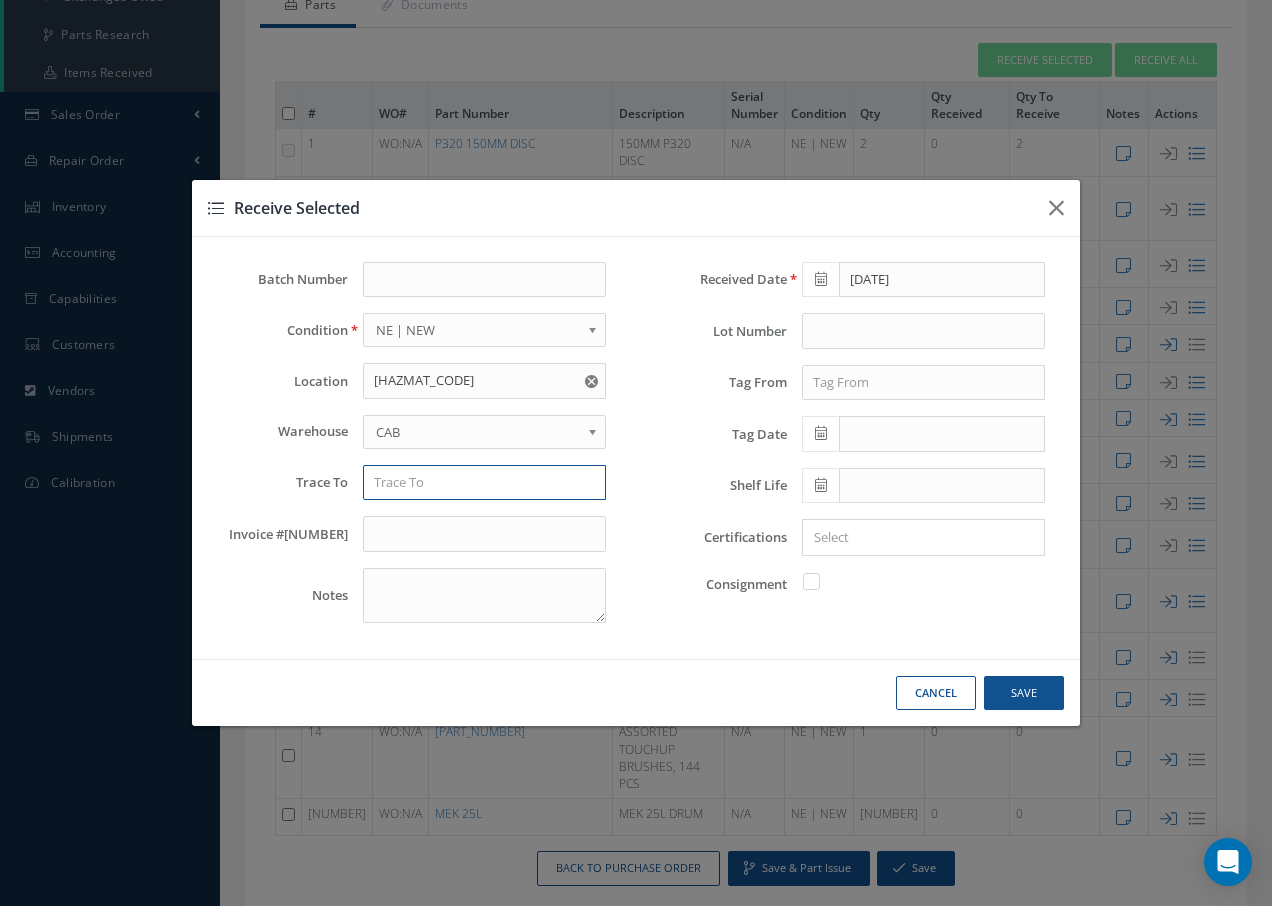 click at bounding box center (484, 483) 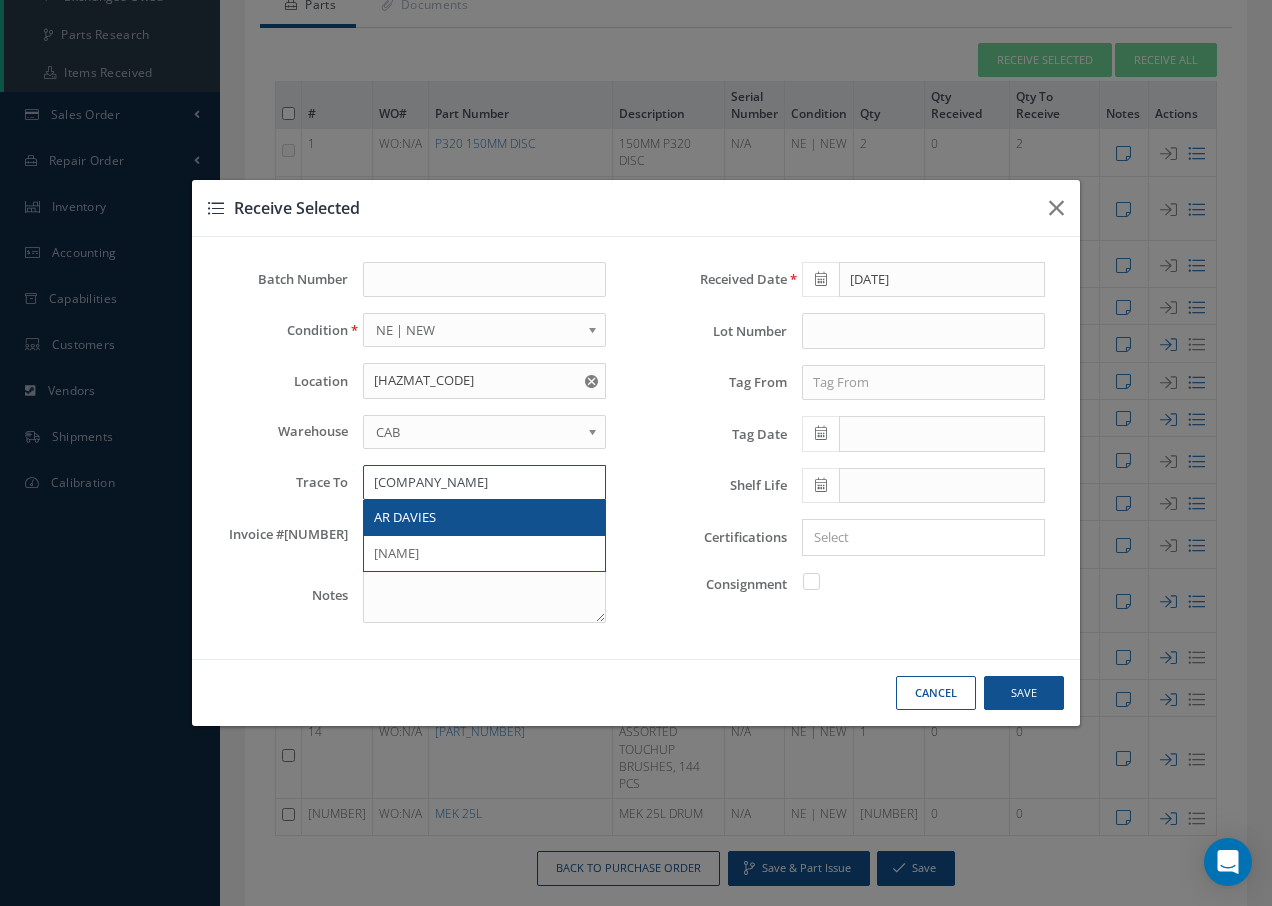 type on "AR D" 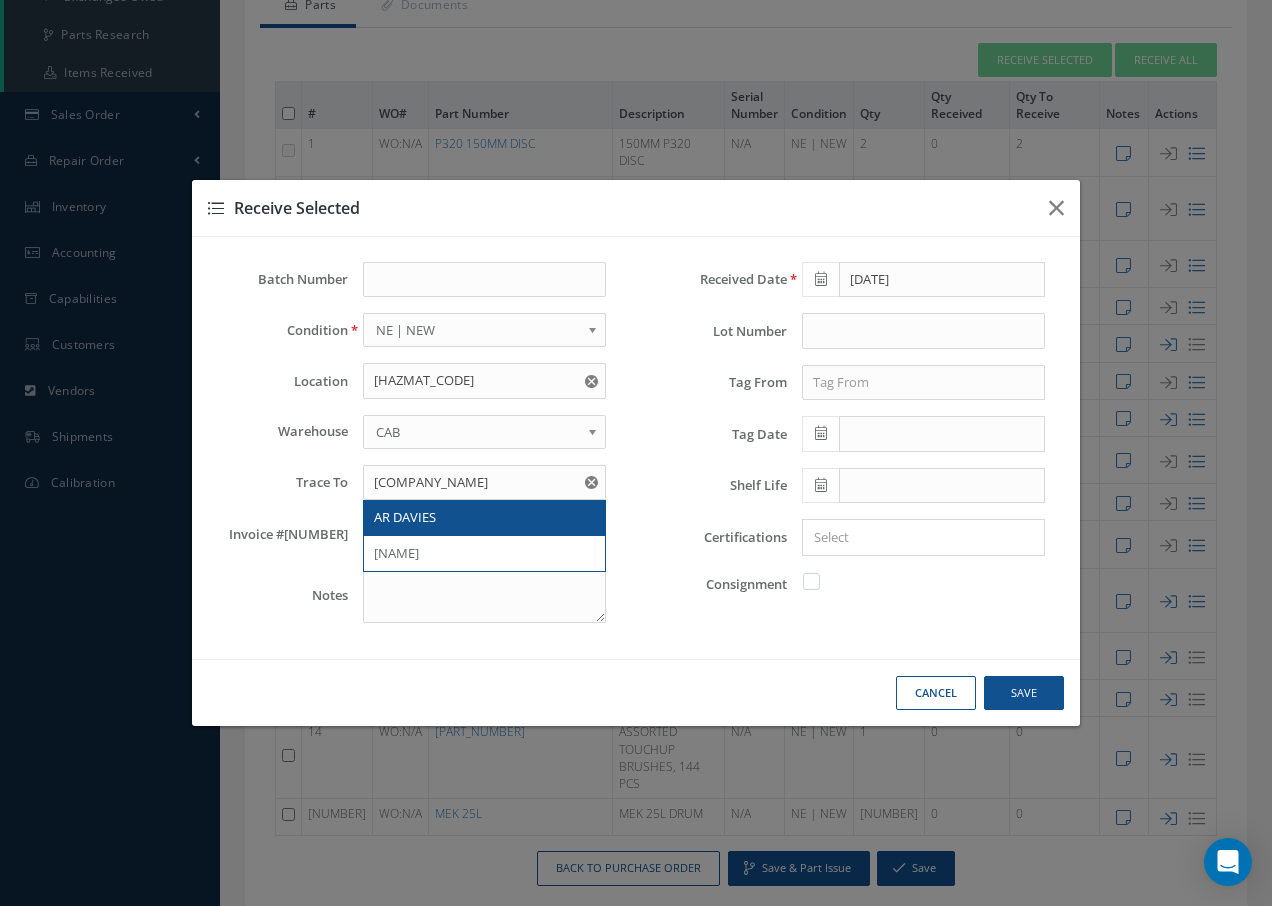 click on "AR DAVIES" at bounding box center [484, 518] 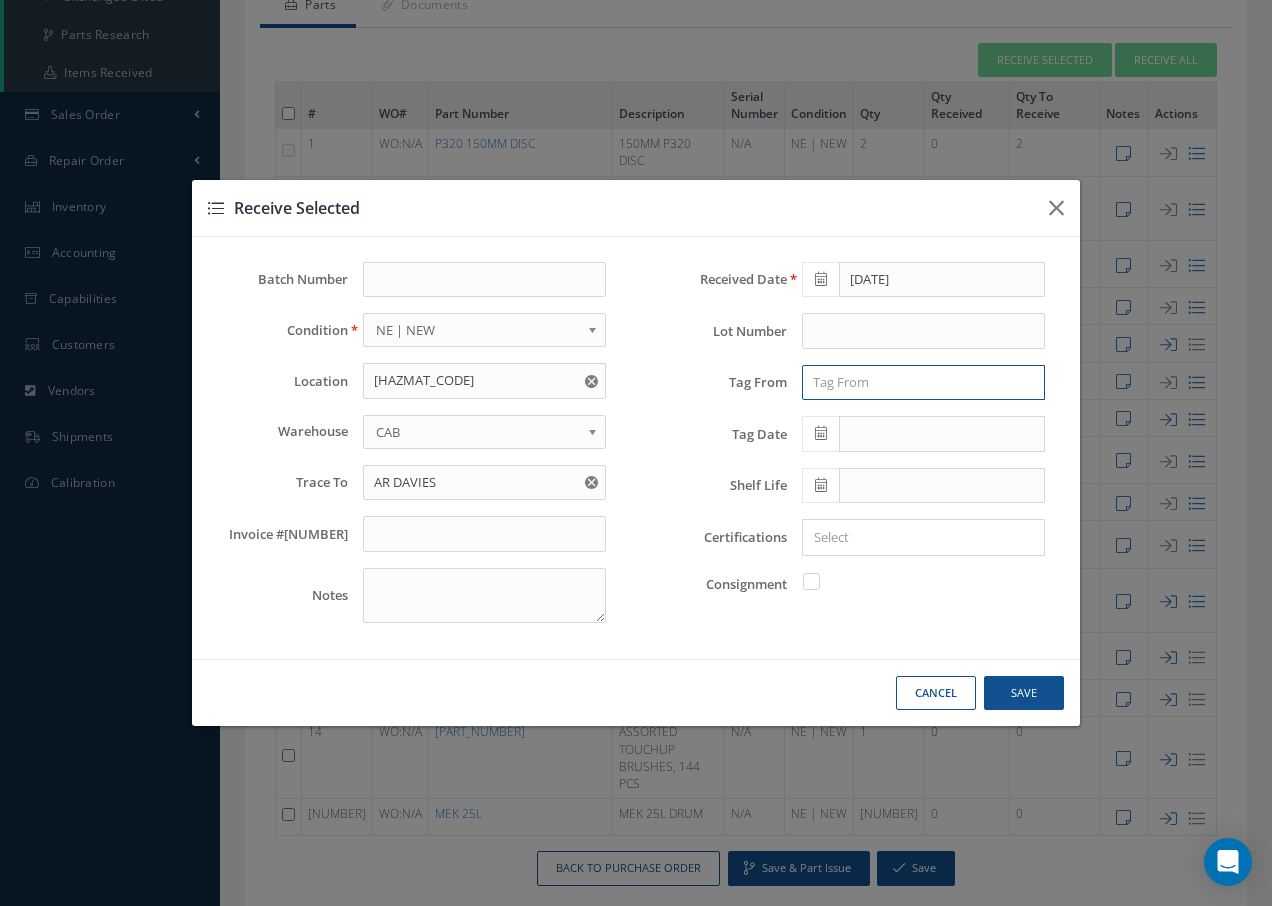 click at bounding box center (923, 383) 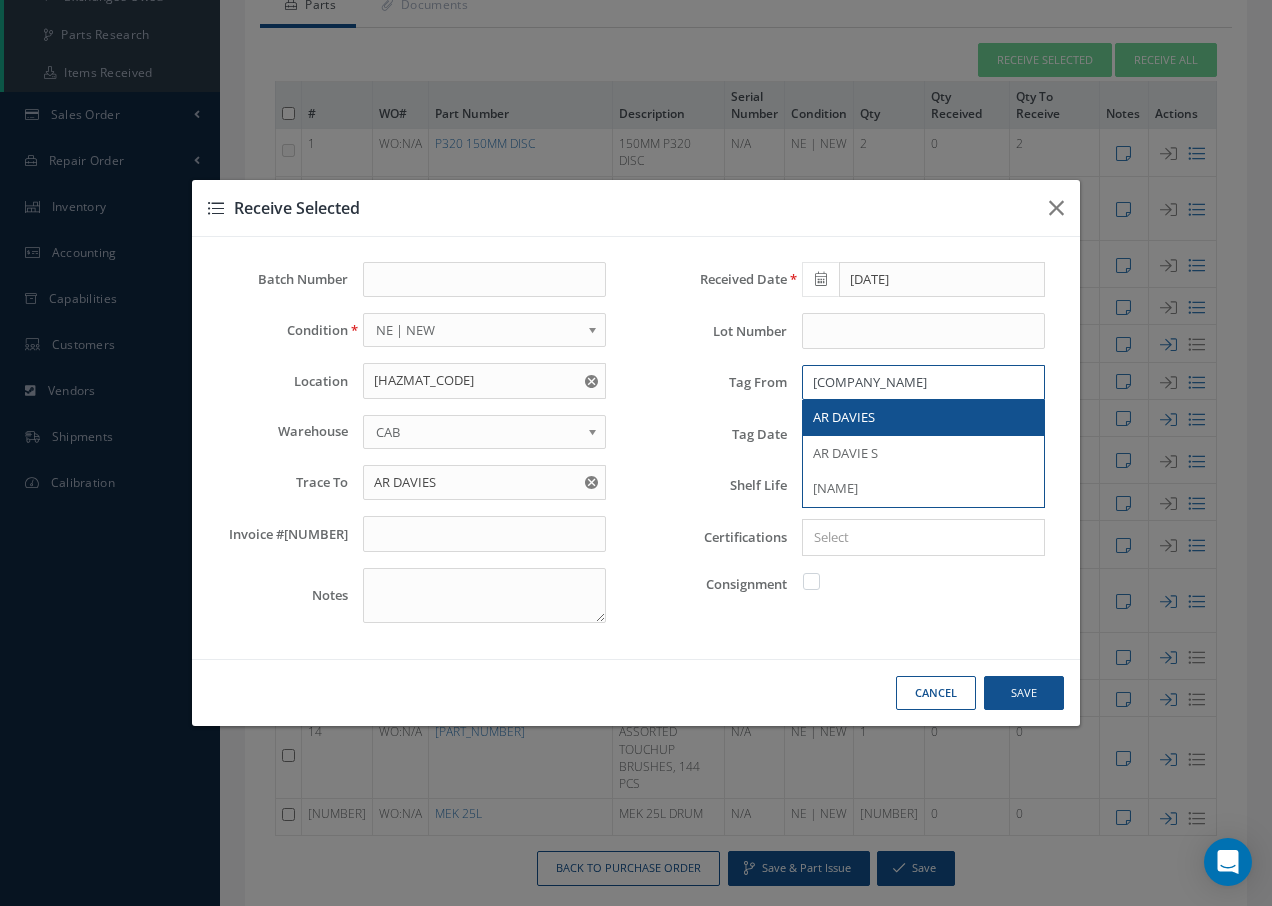 type on "AR D" 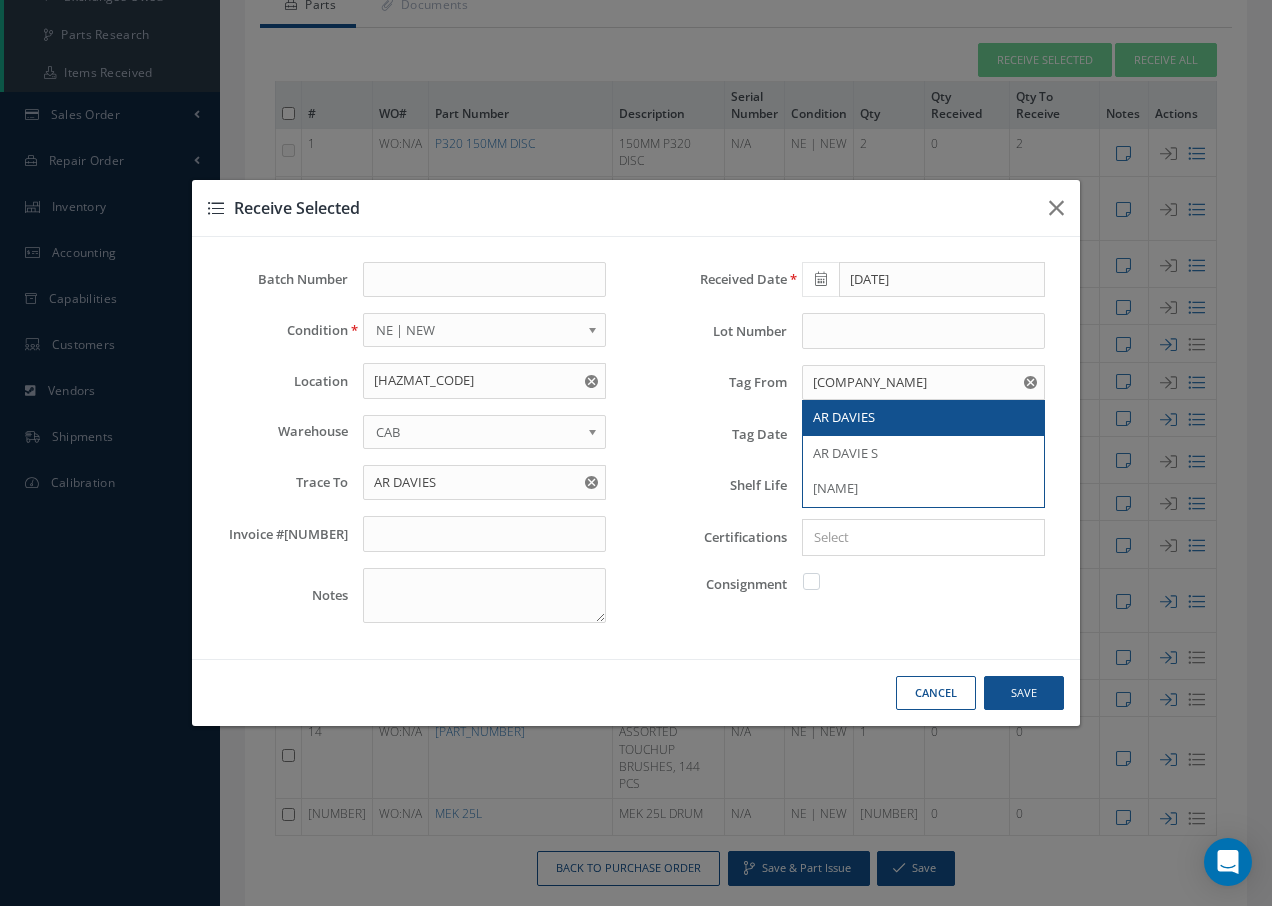 click on "AR DAVIES" at bounding box center [923, 418] 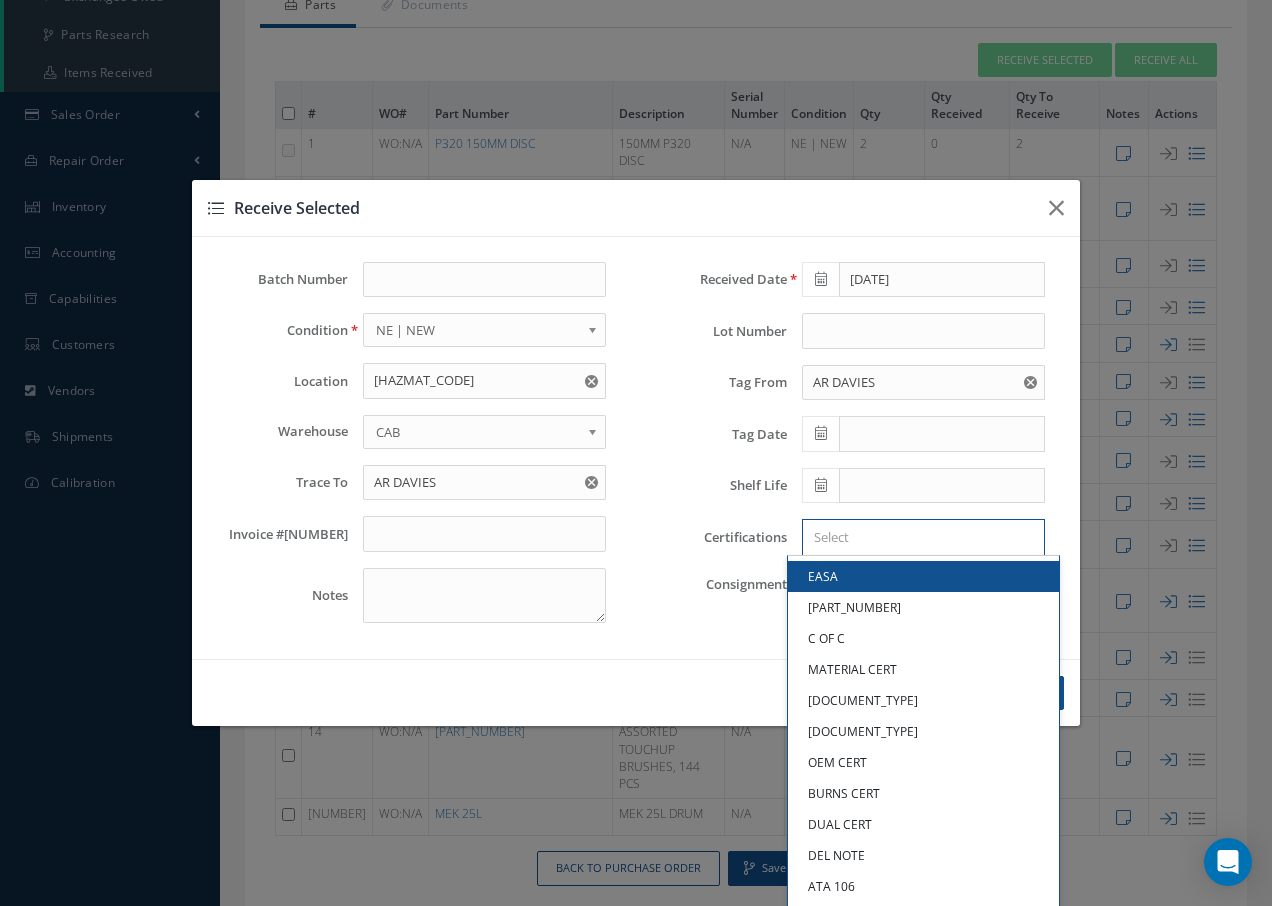 click at bounding box center (919, 537) 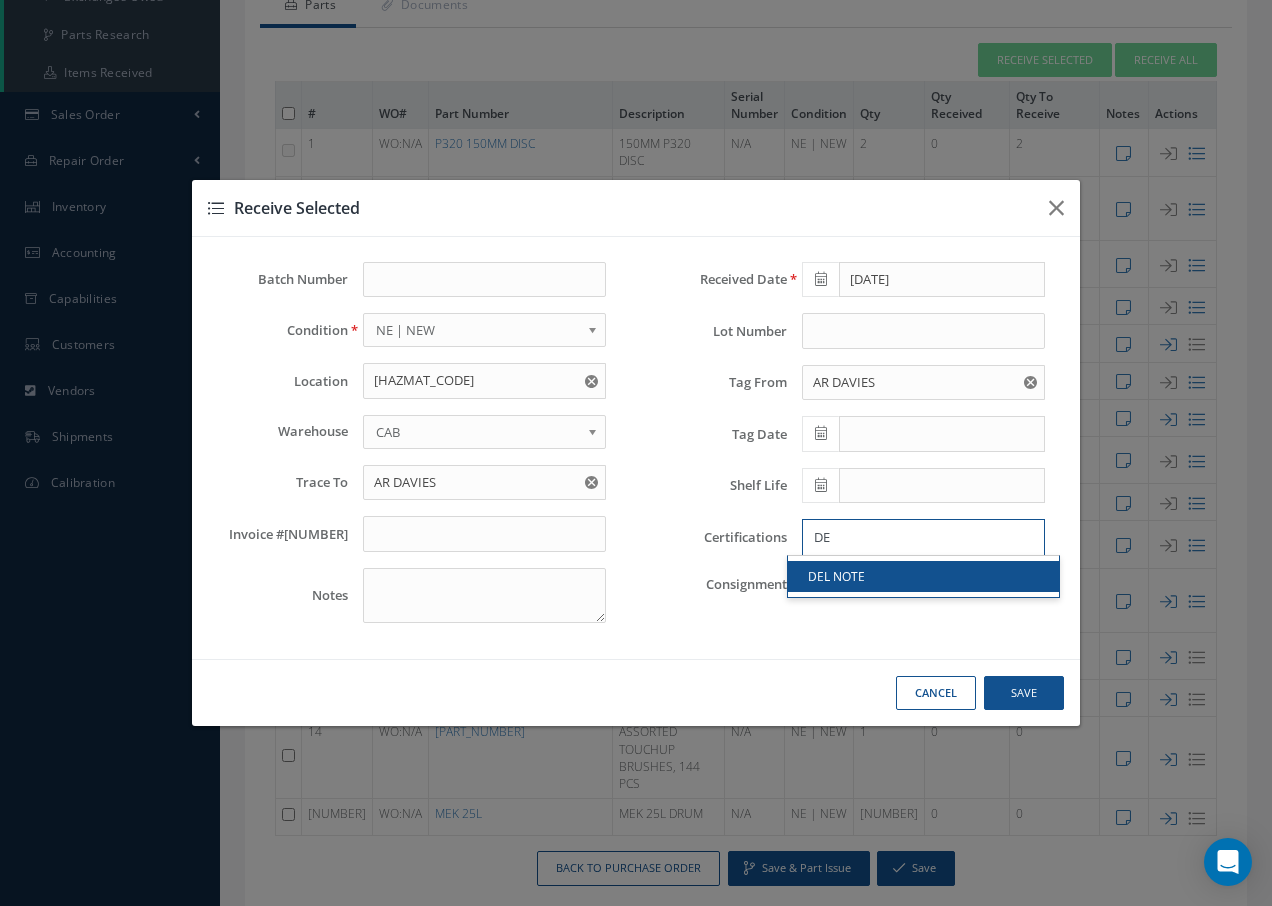 type on "DE" 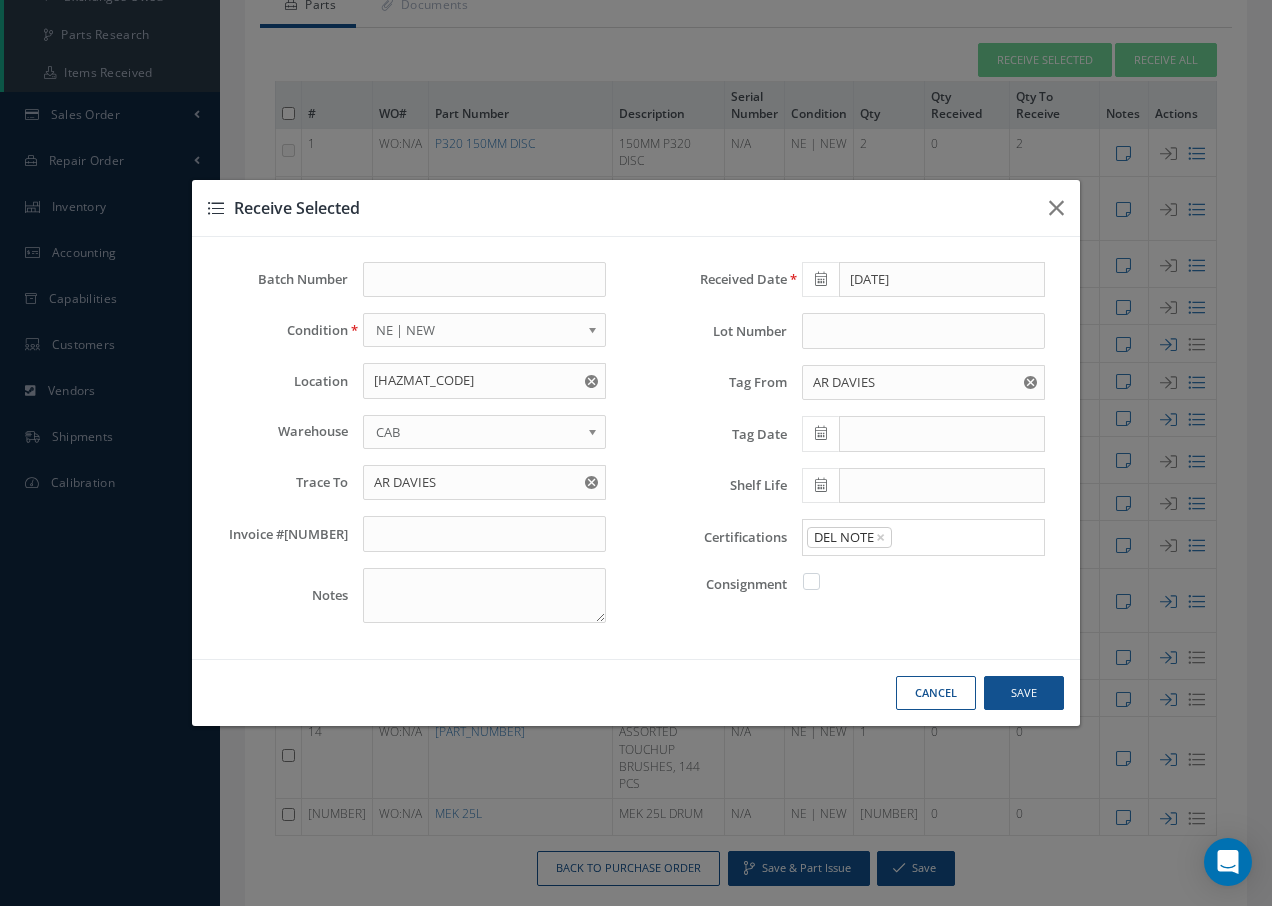 click on "DEL NOTE" at bounding box center (923, 576) 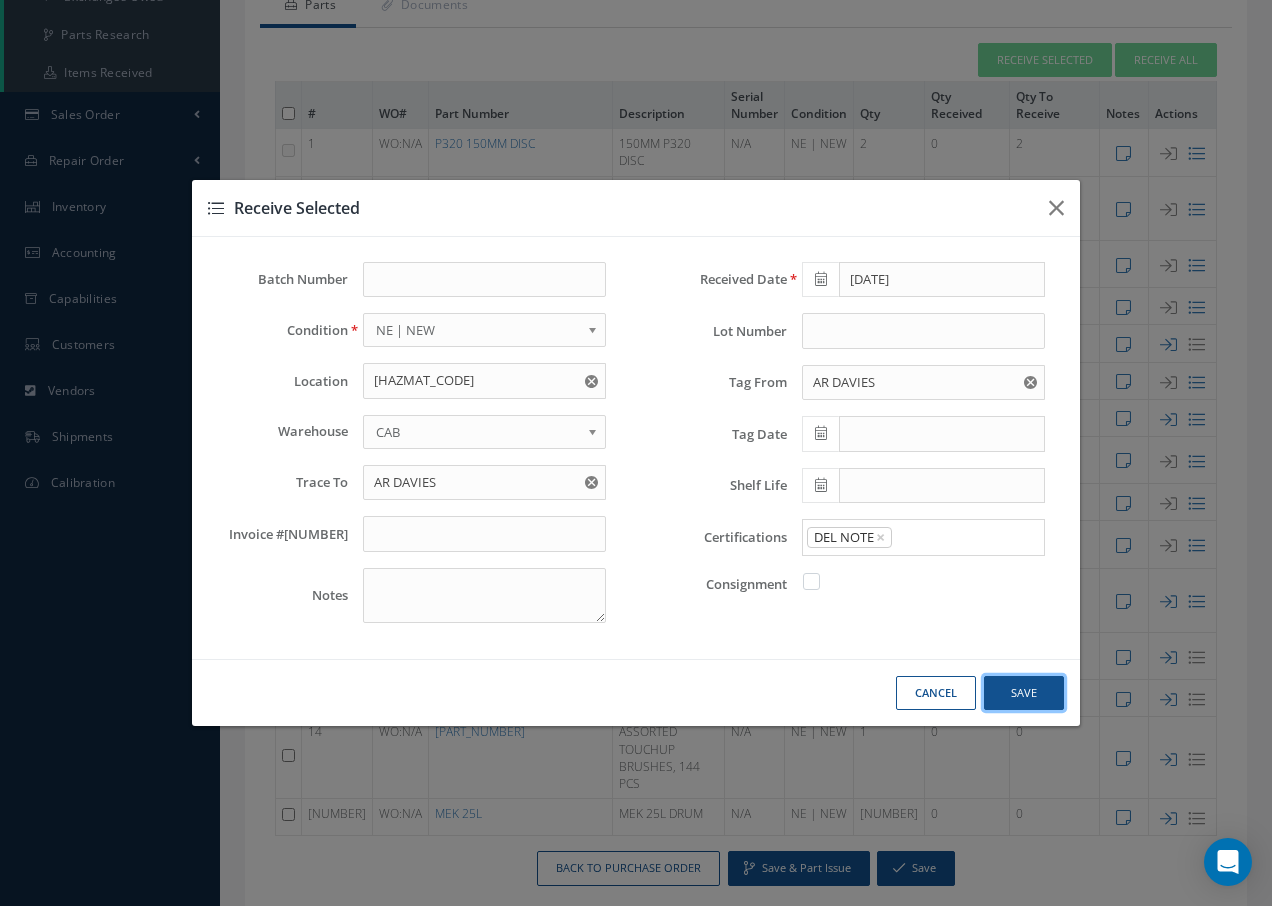 click on "Save" at bounding box center (0, 0) 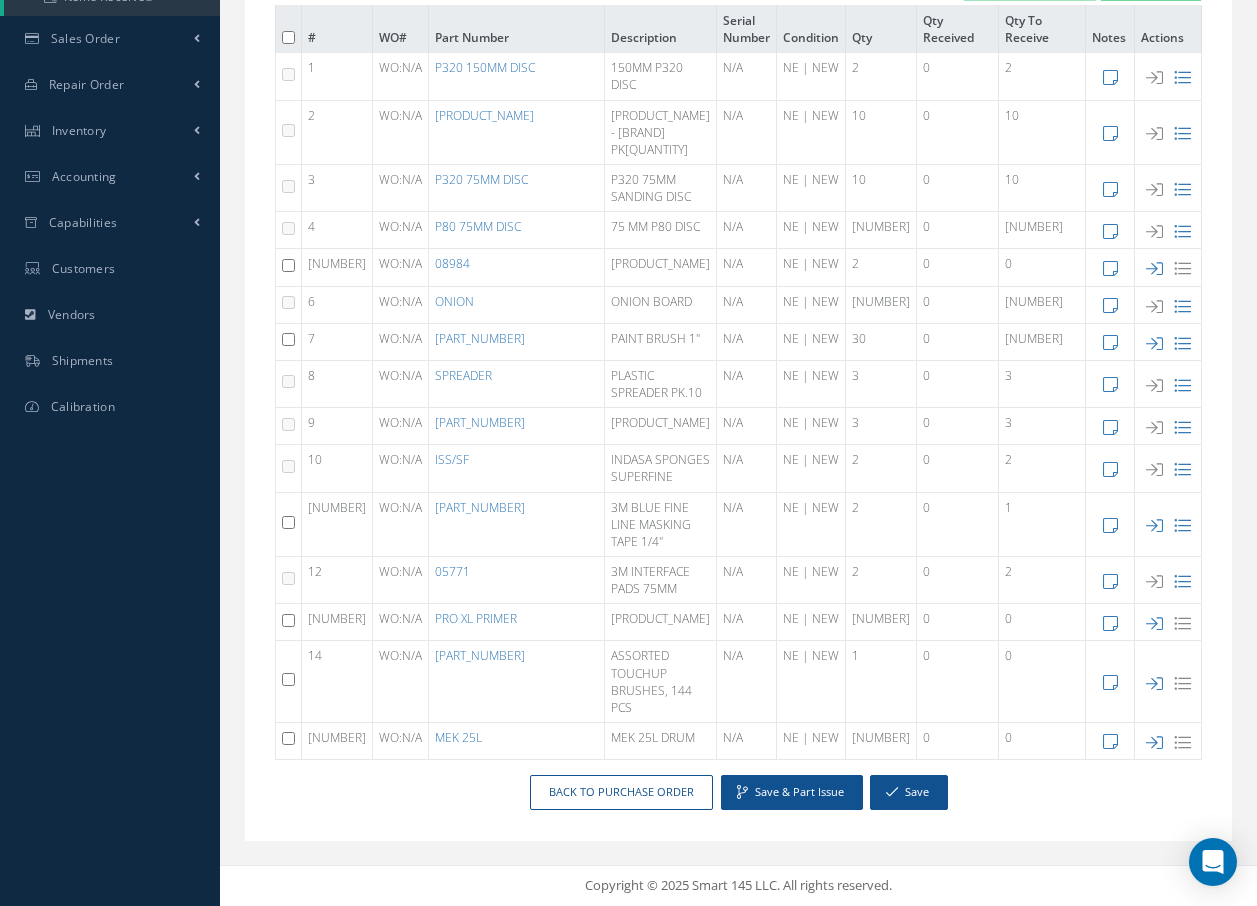 scroll, scrollTop: 505, scrollLeft: 0, axis: vertical 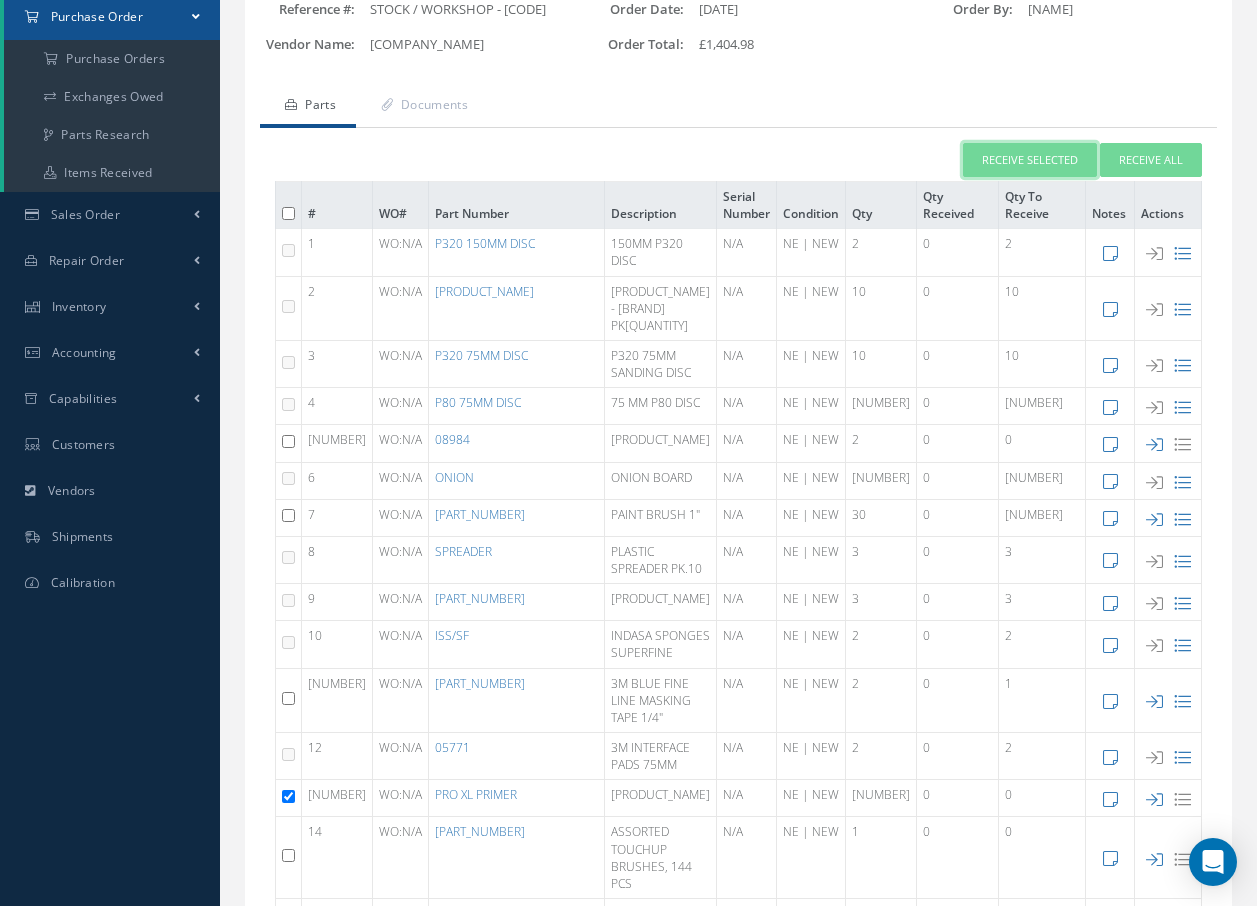 click on "Receive Selected" at bounding box center (1030, 160) 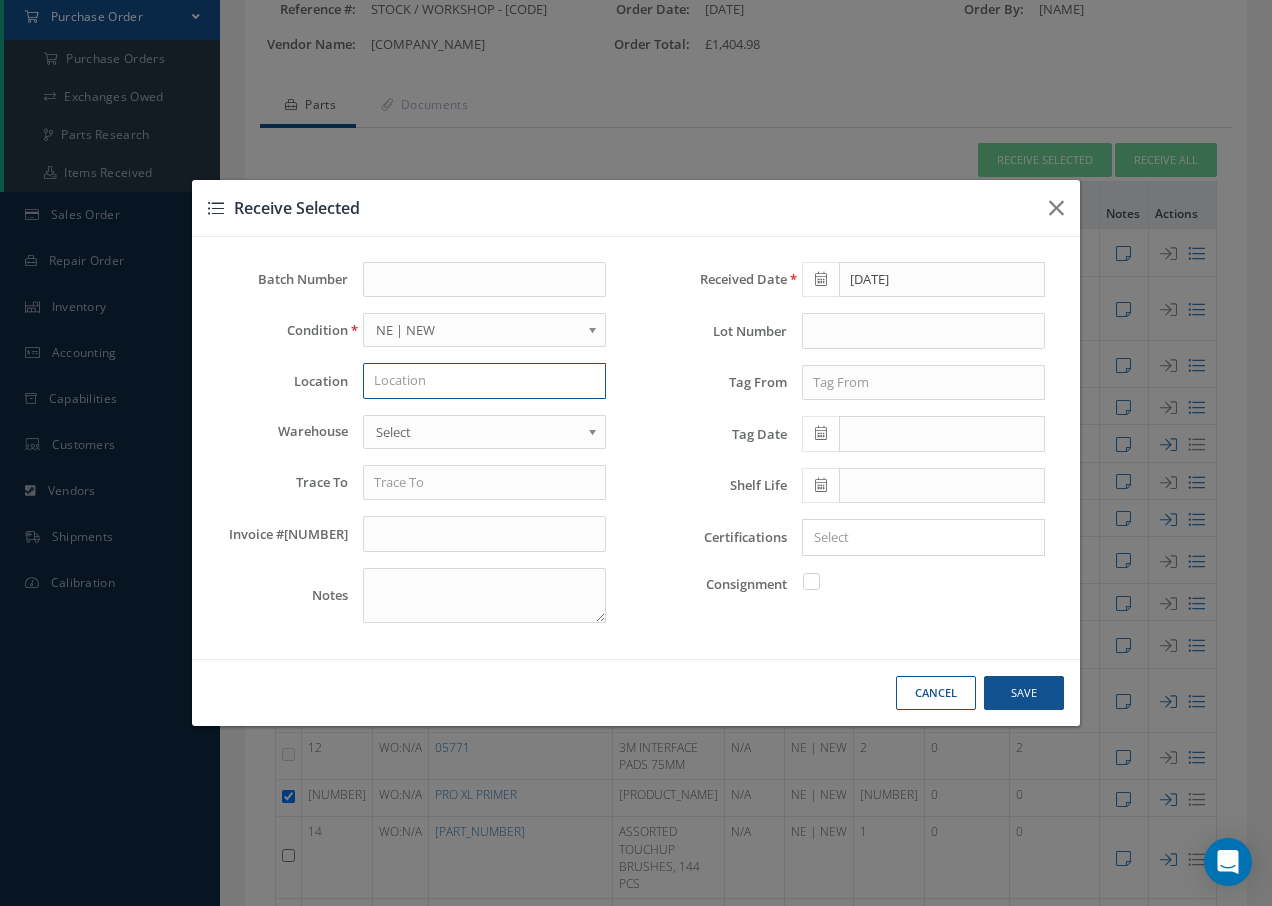 click at bounding box center [484, 381] 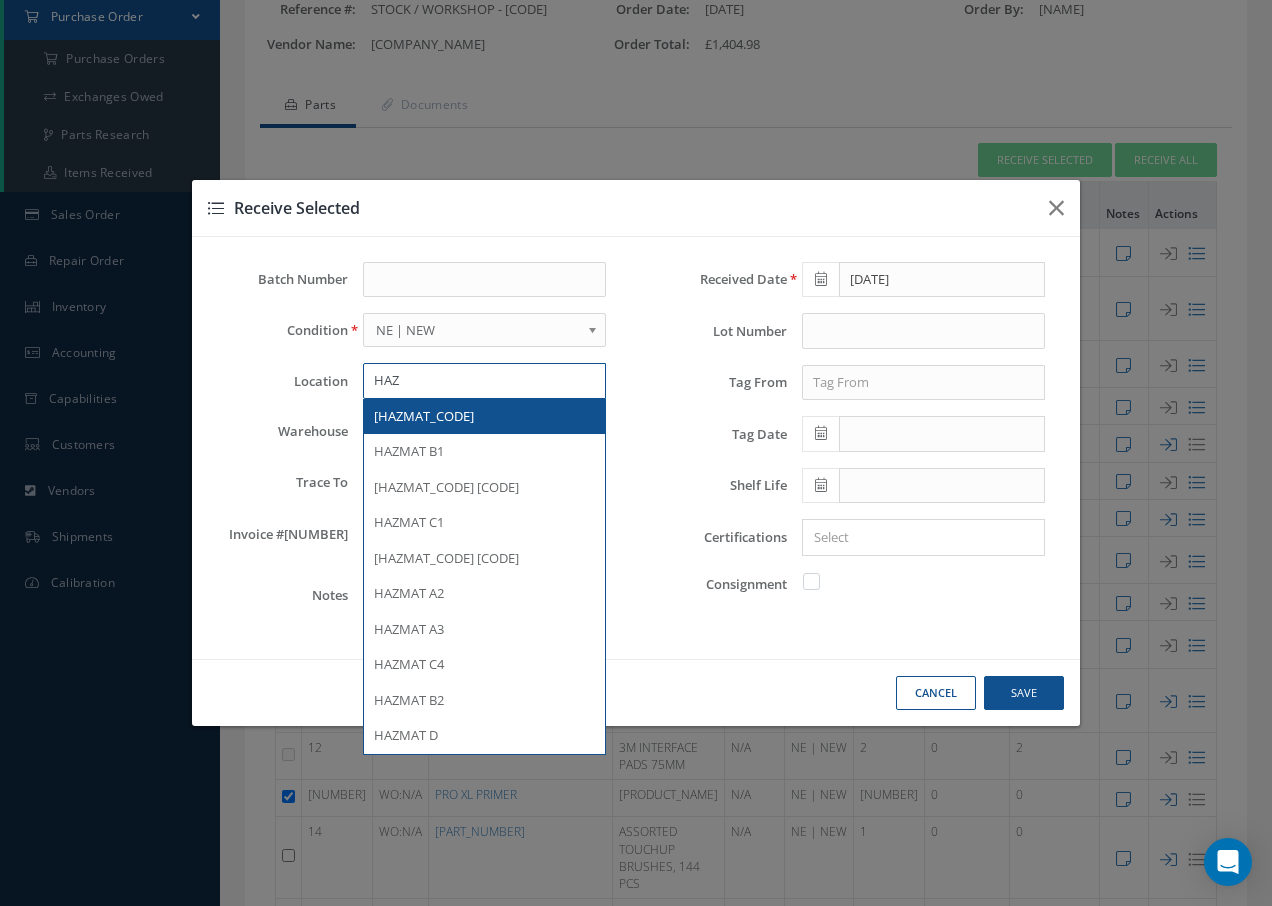 type on "HAZ" 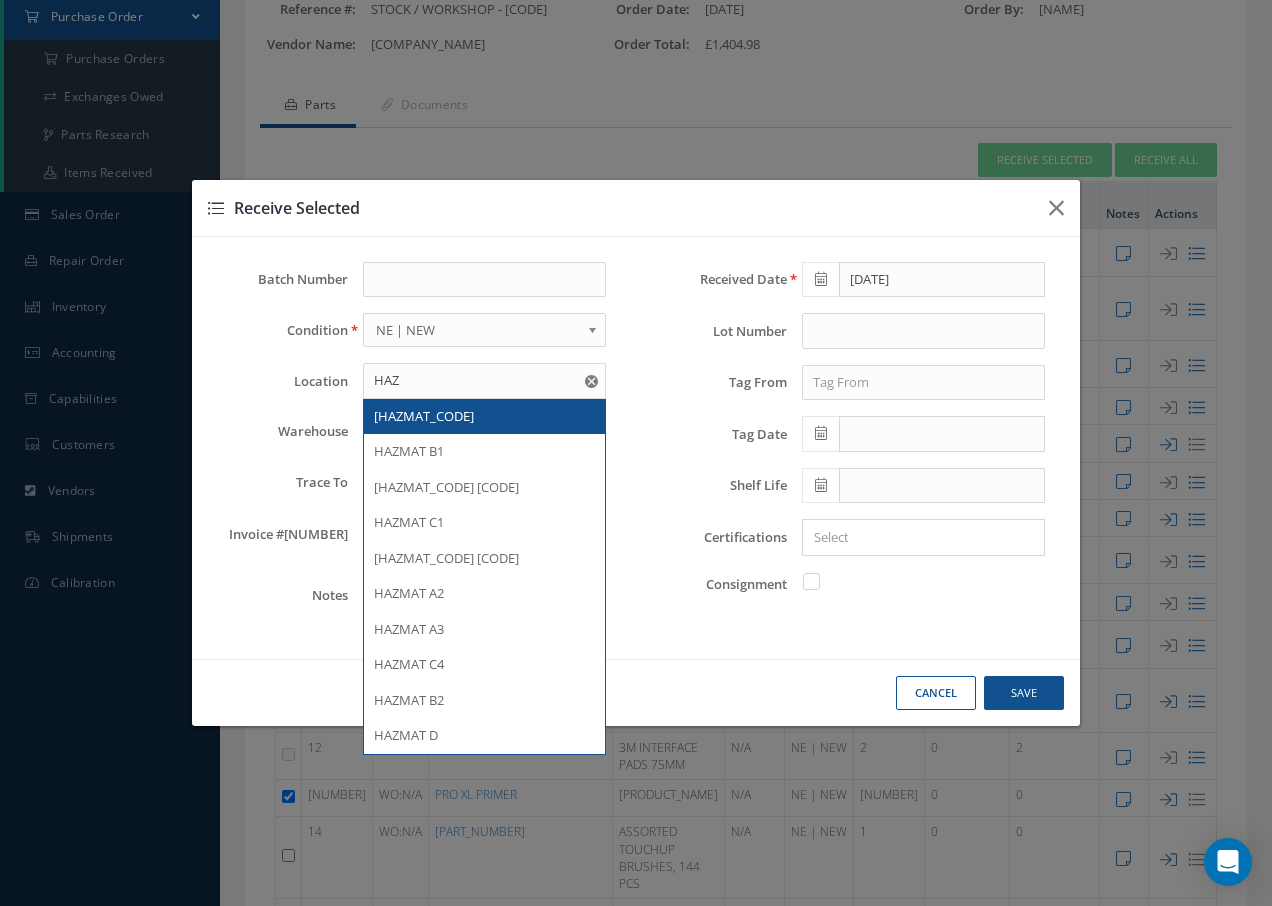 click on "HAZMAT A1" at bounding box center [484, 417] 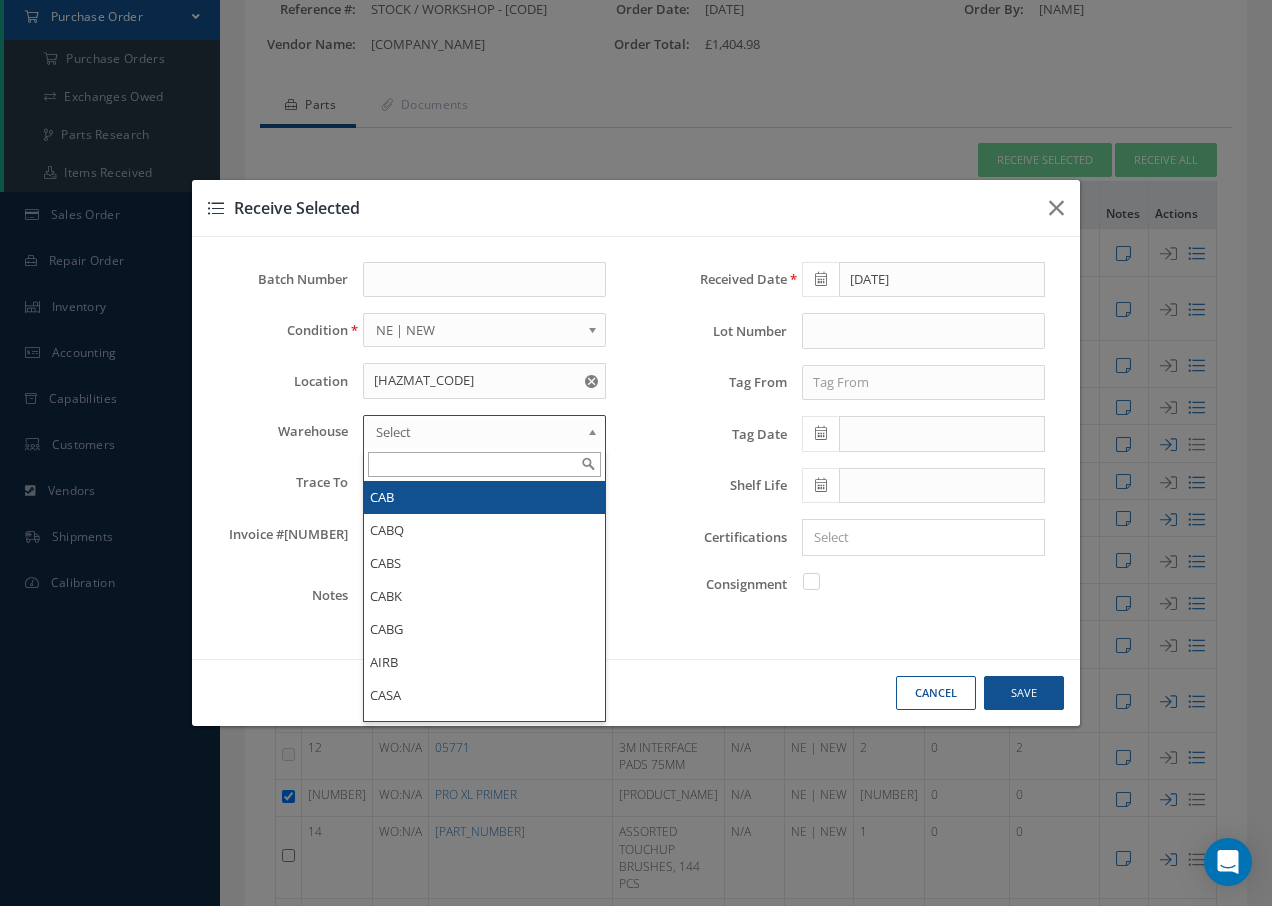 click on "Select" at bounding box center (478, 432) 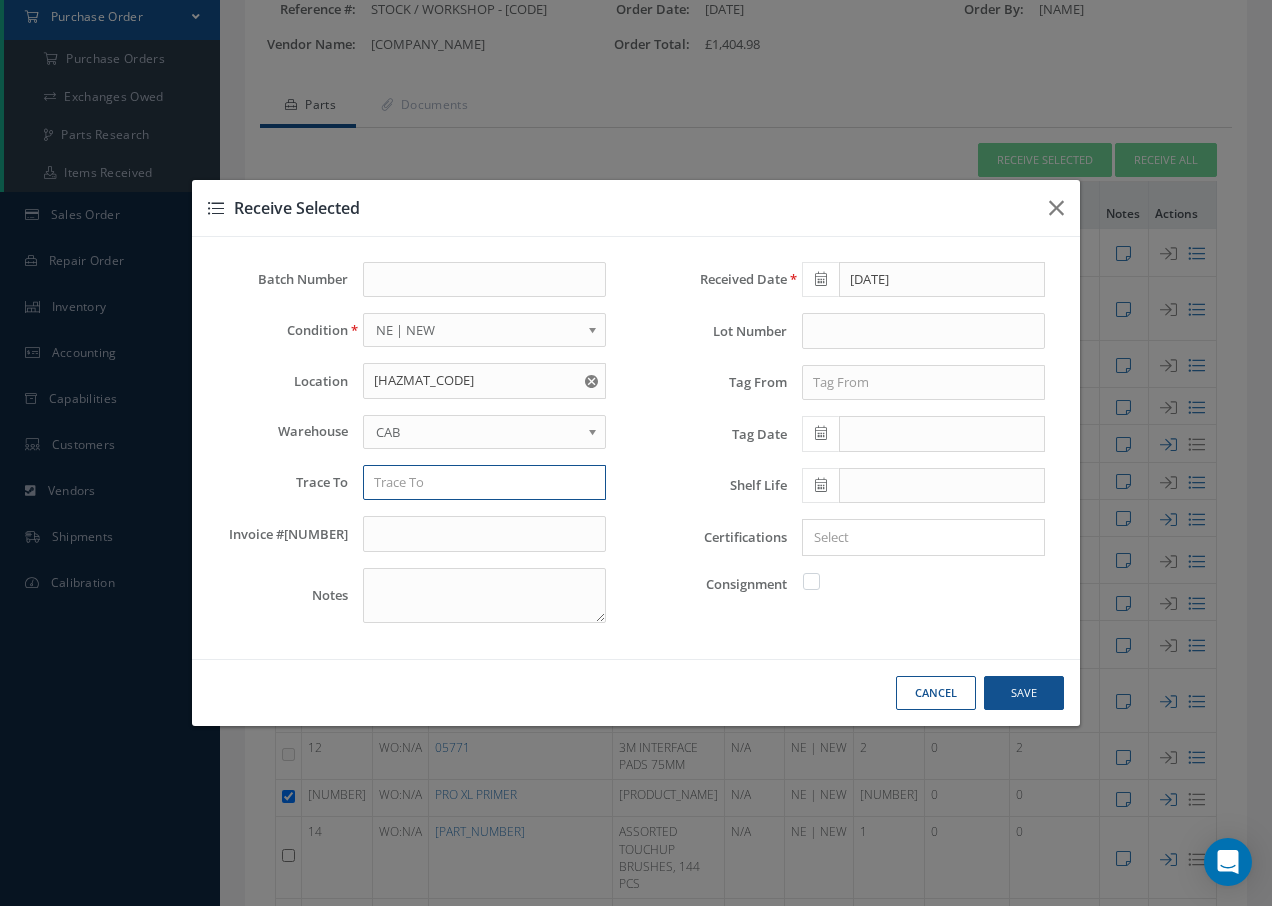 click at bounding box center (484, 483) 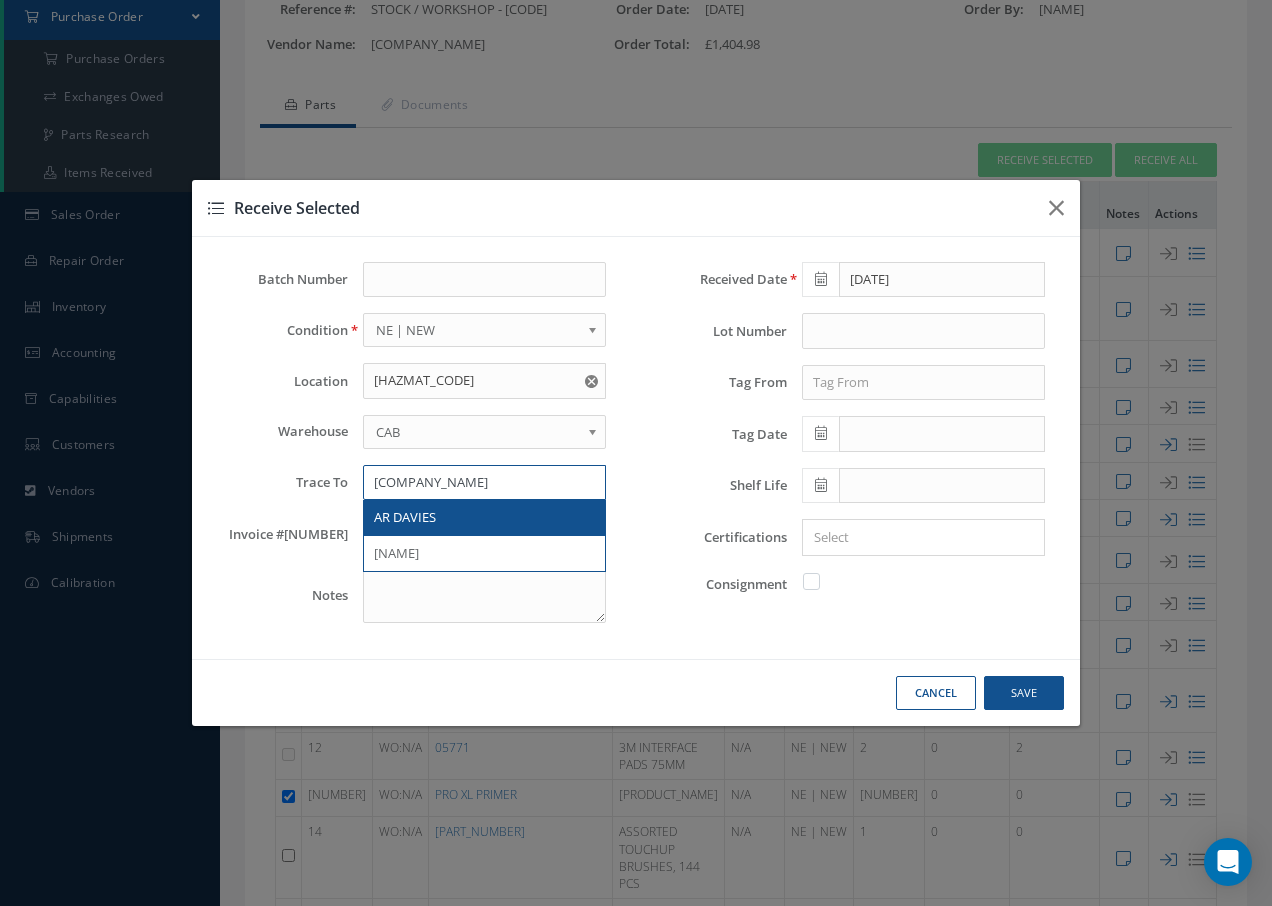 type on "AR D" 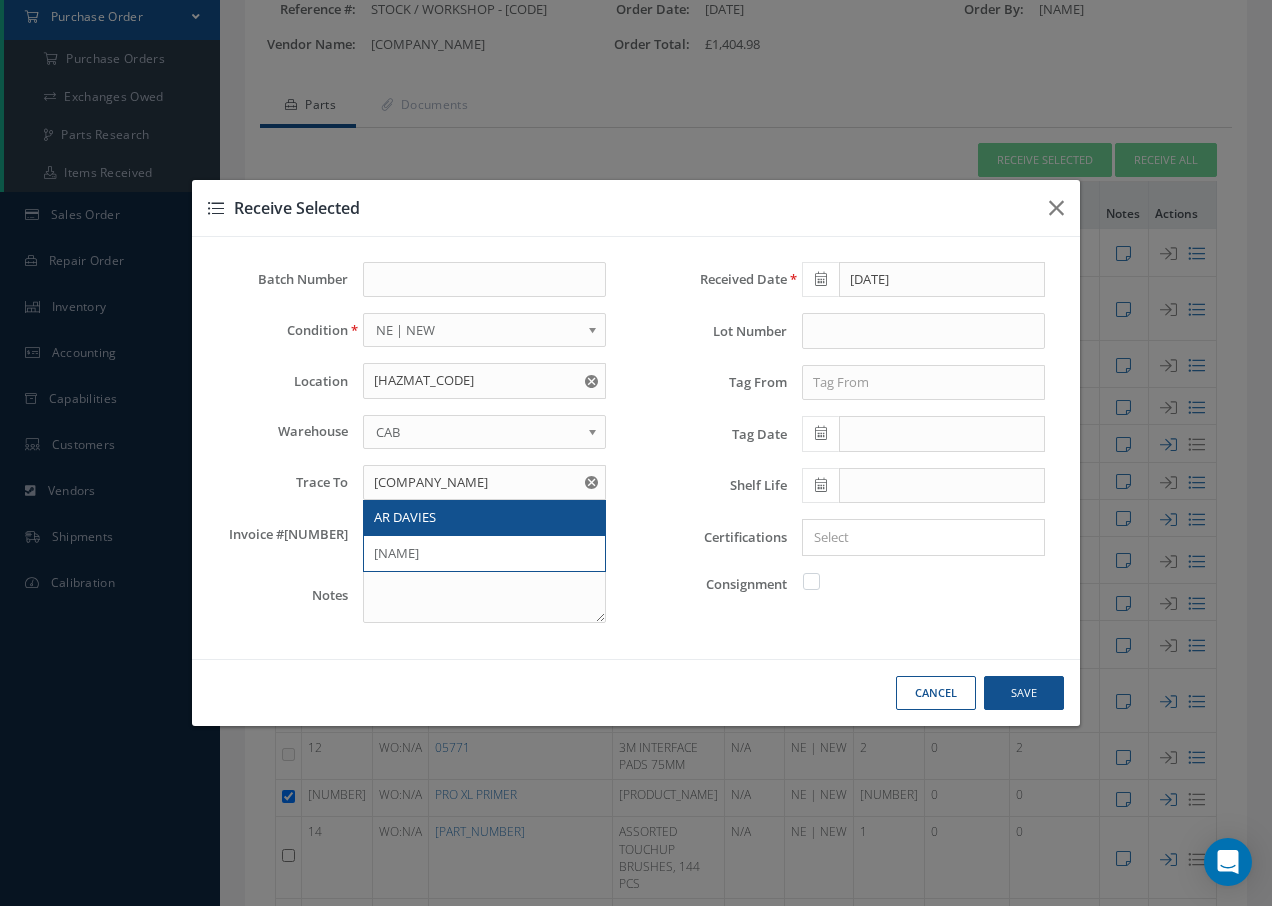 click on "AR DAVIES" at bounding box center [484, 518] 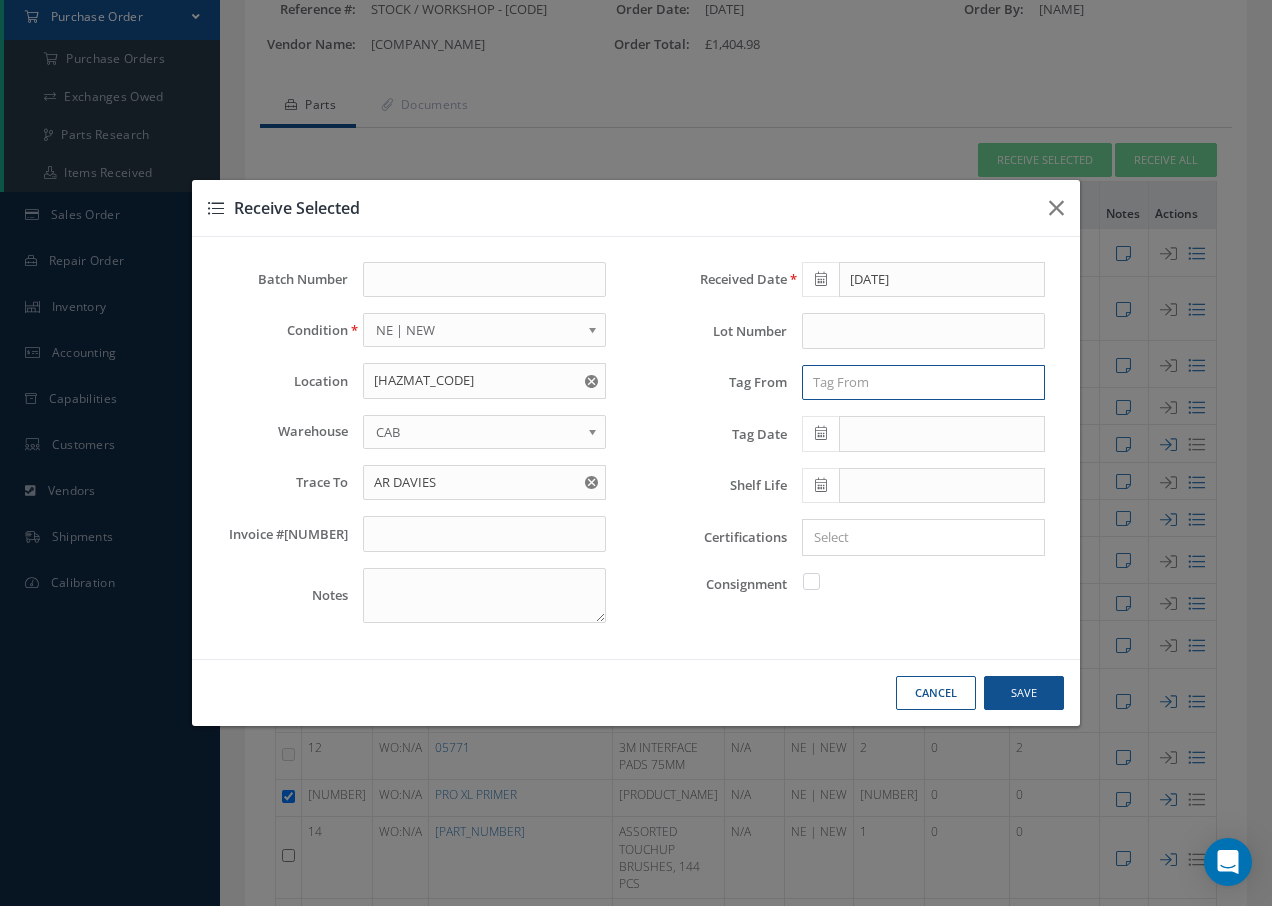 click at bounding box center (923, 383) 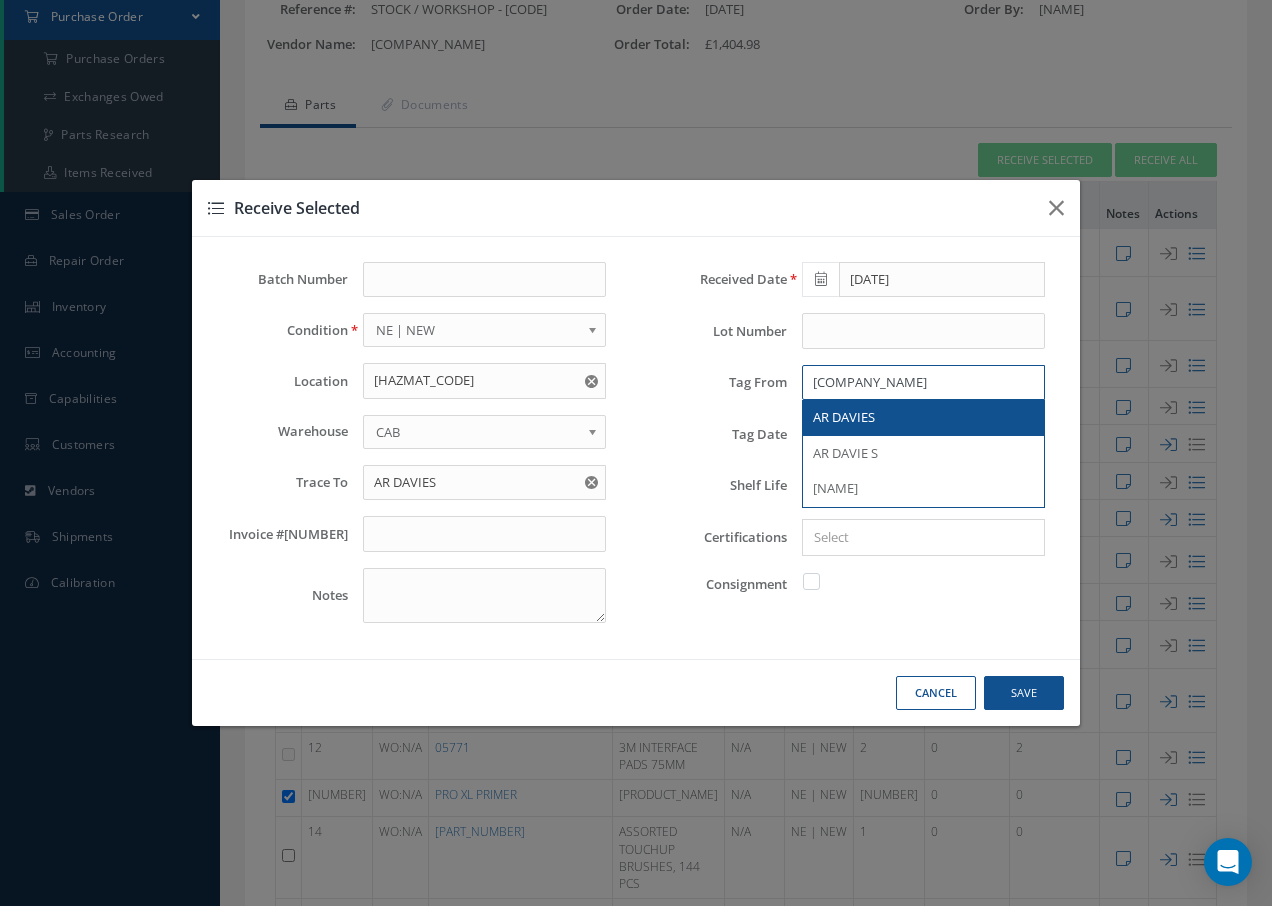 type on "AR D" 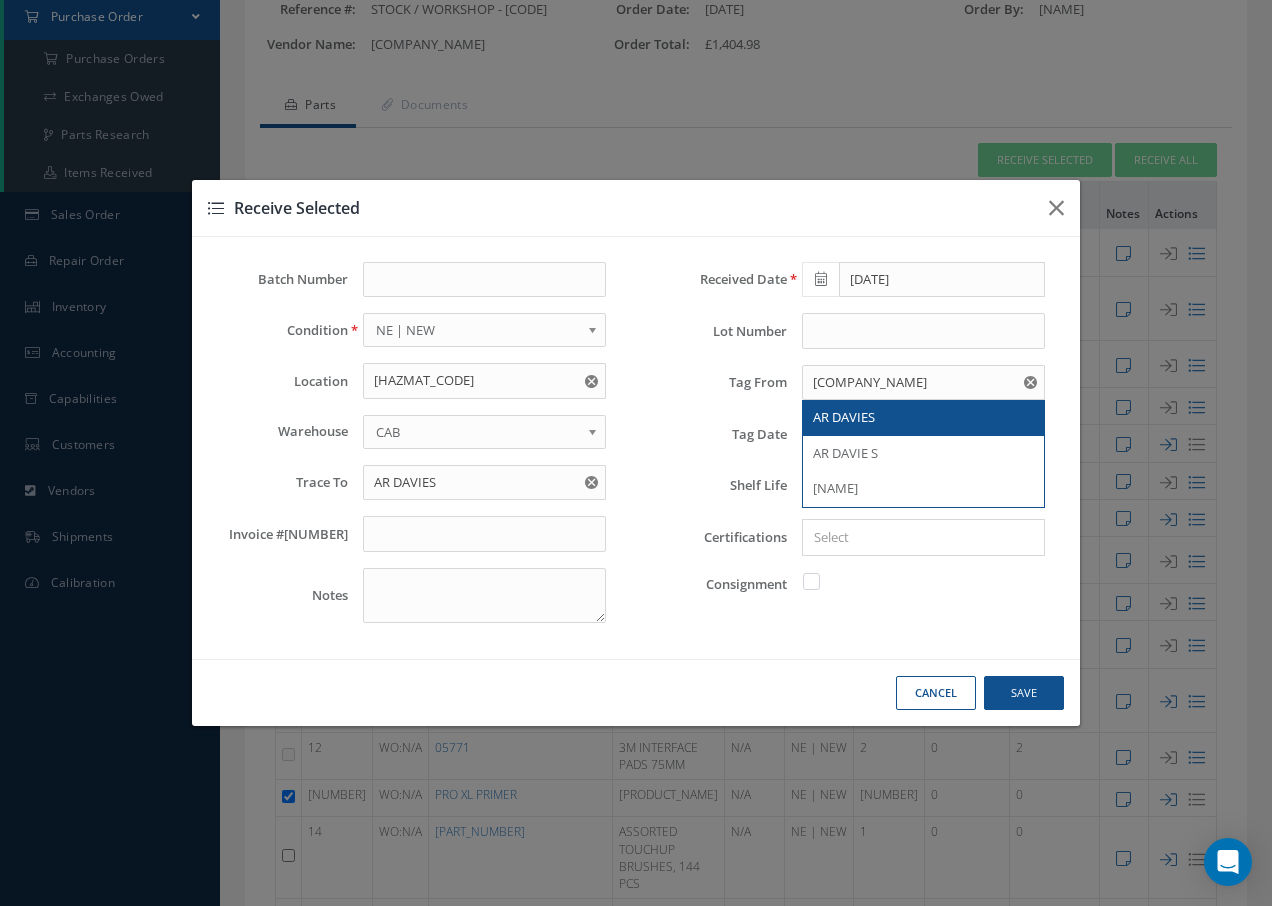click on "AR DAVIES" at bounding box center (844, 417) 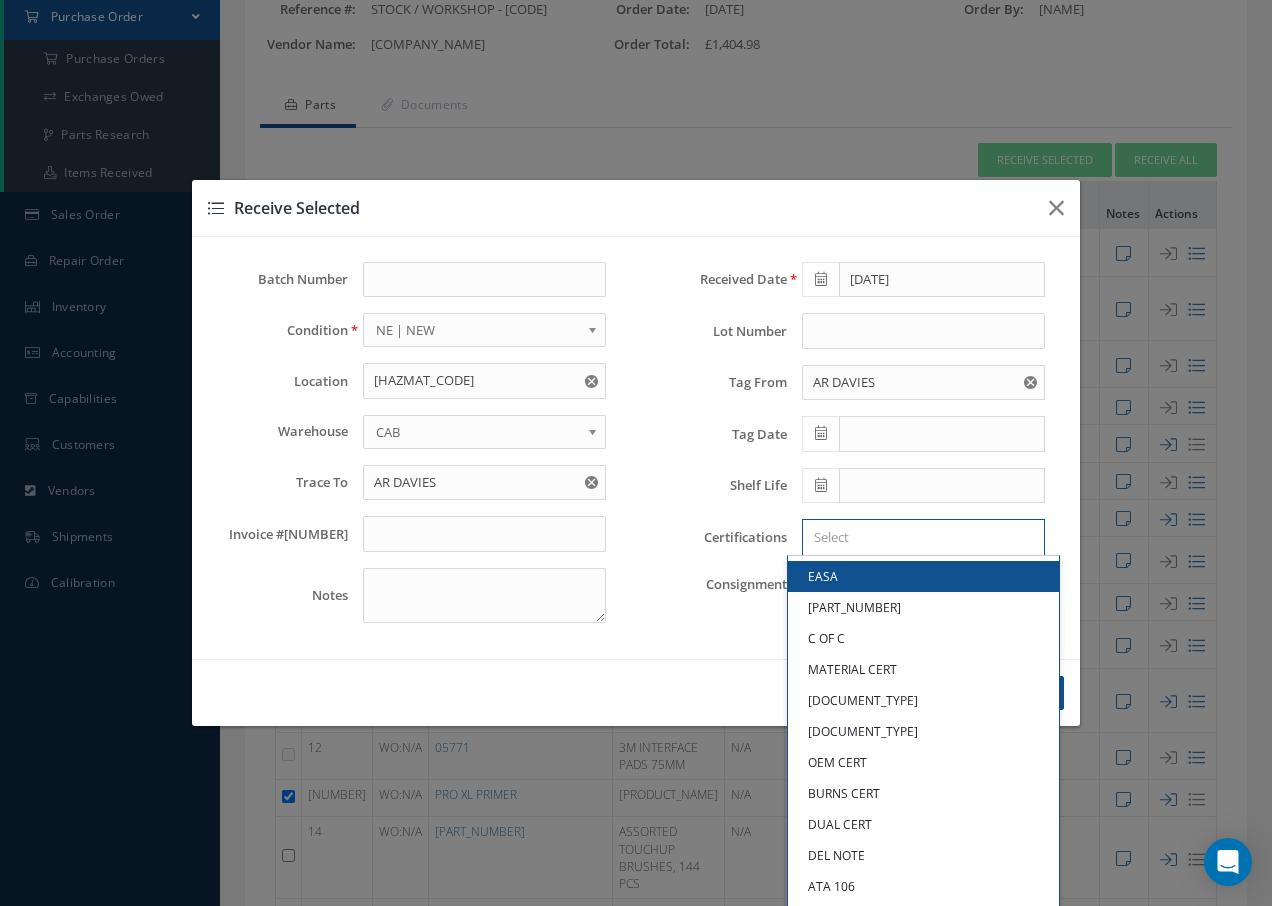 click at bounding box center [919, 537] 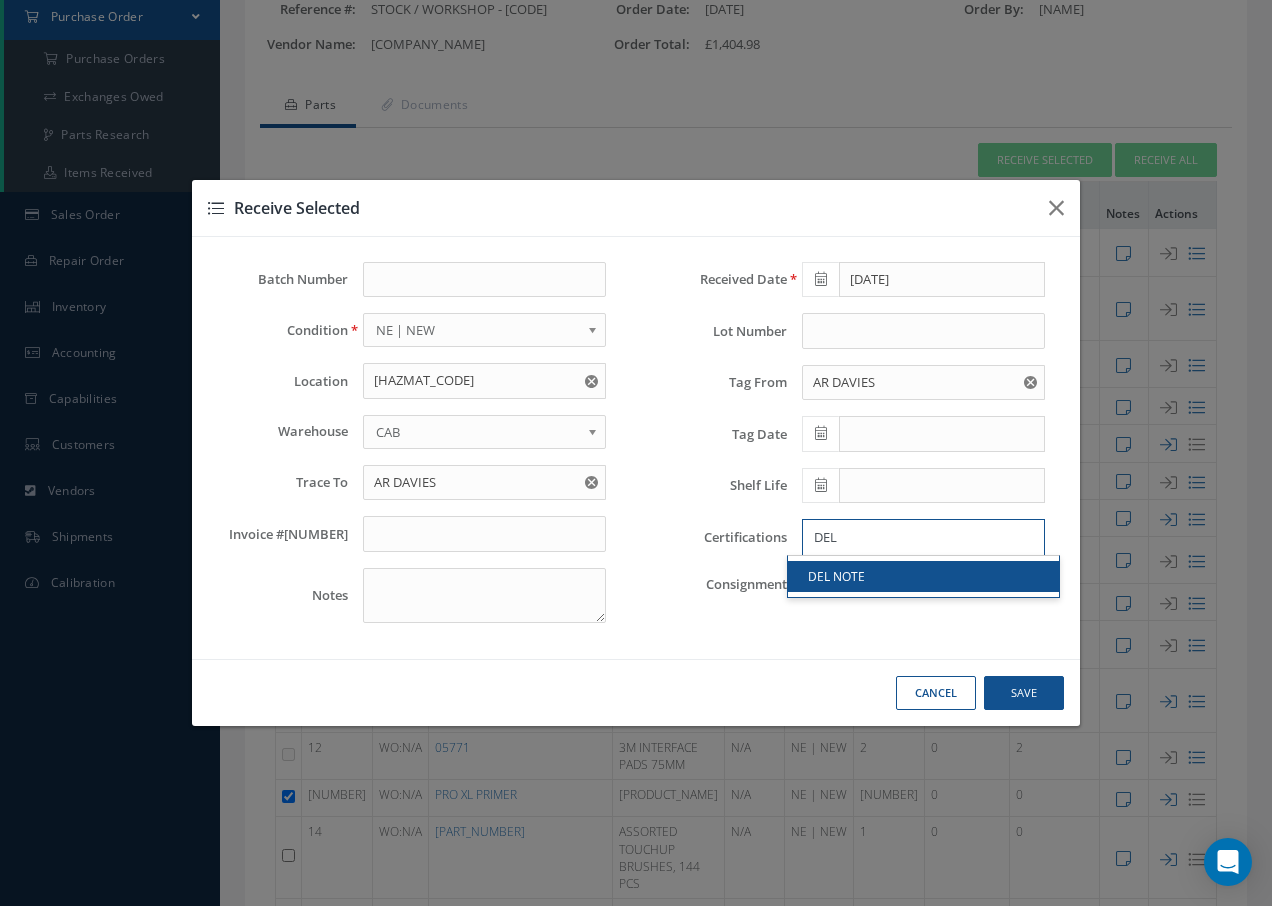 type on "DEL" 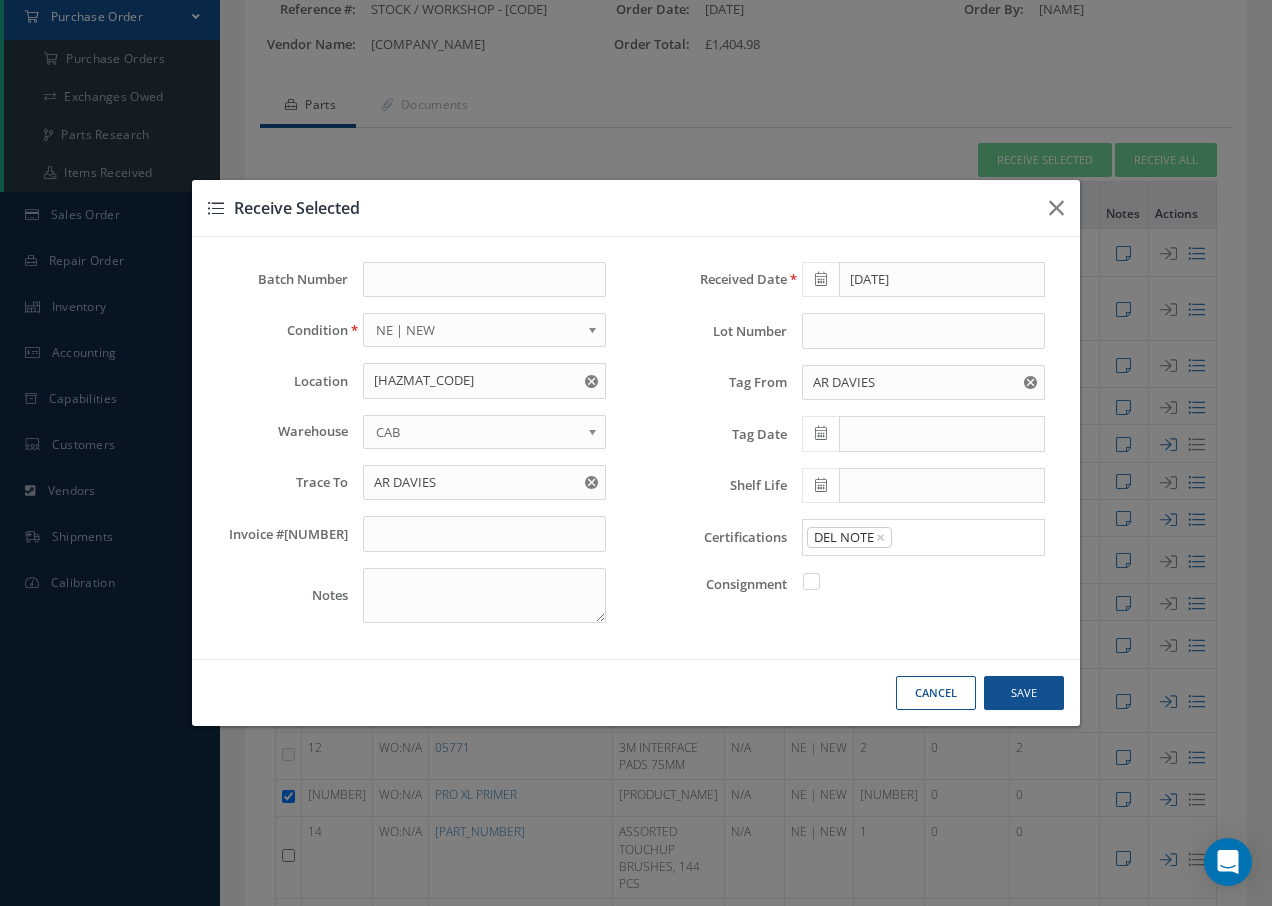click on "DEL NOTE" at bounding box center [923, 576] 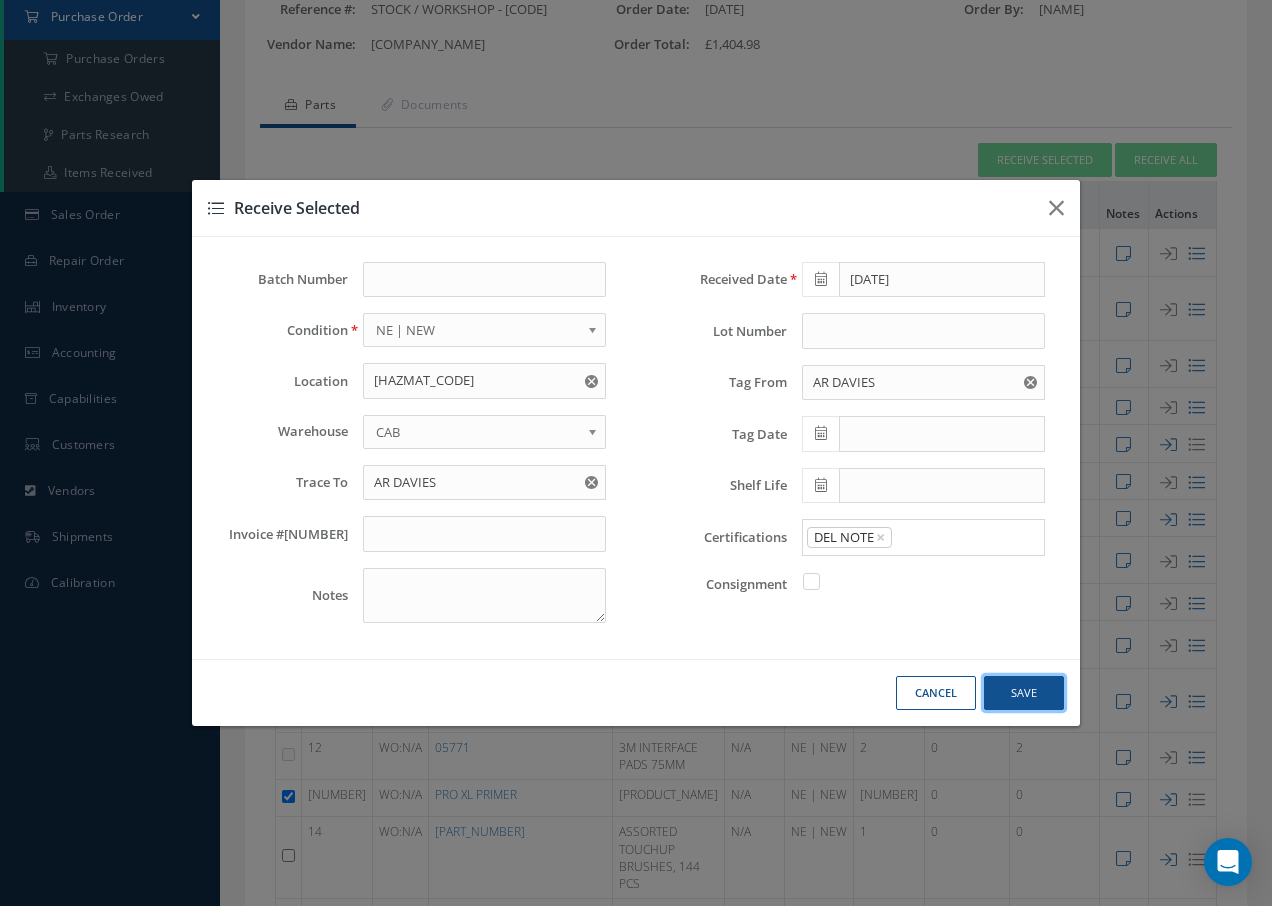 click on "Save" at bounding box center (0, 0) 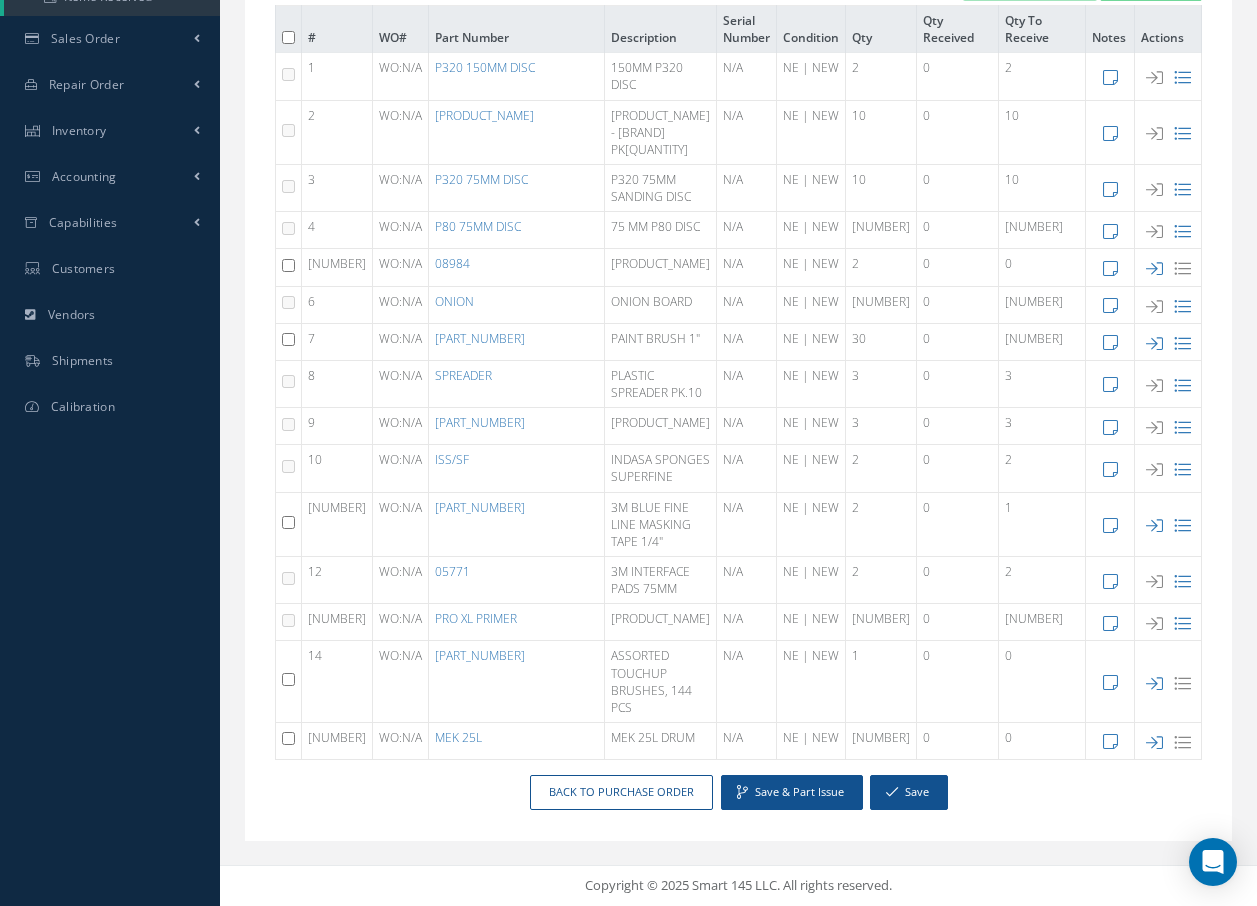 scroll, scrollTop: 505, scrollLeft: 0, axis: vertical 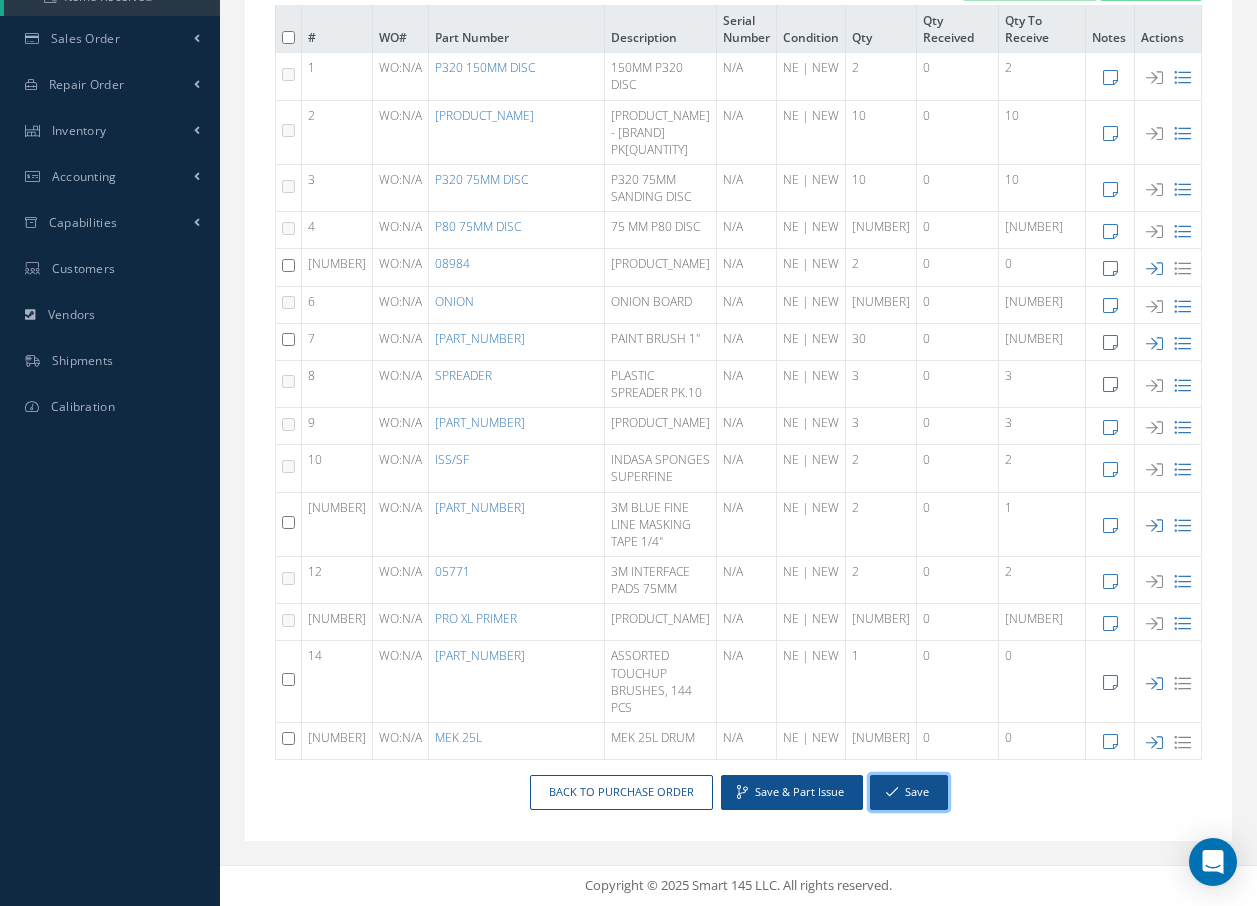 click on "Save" at bounding box center (909, 792) 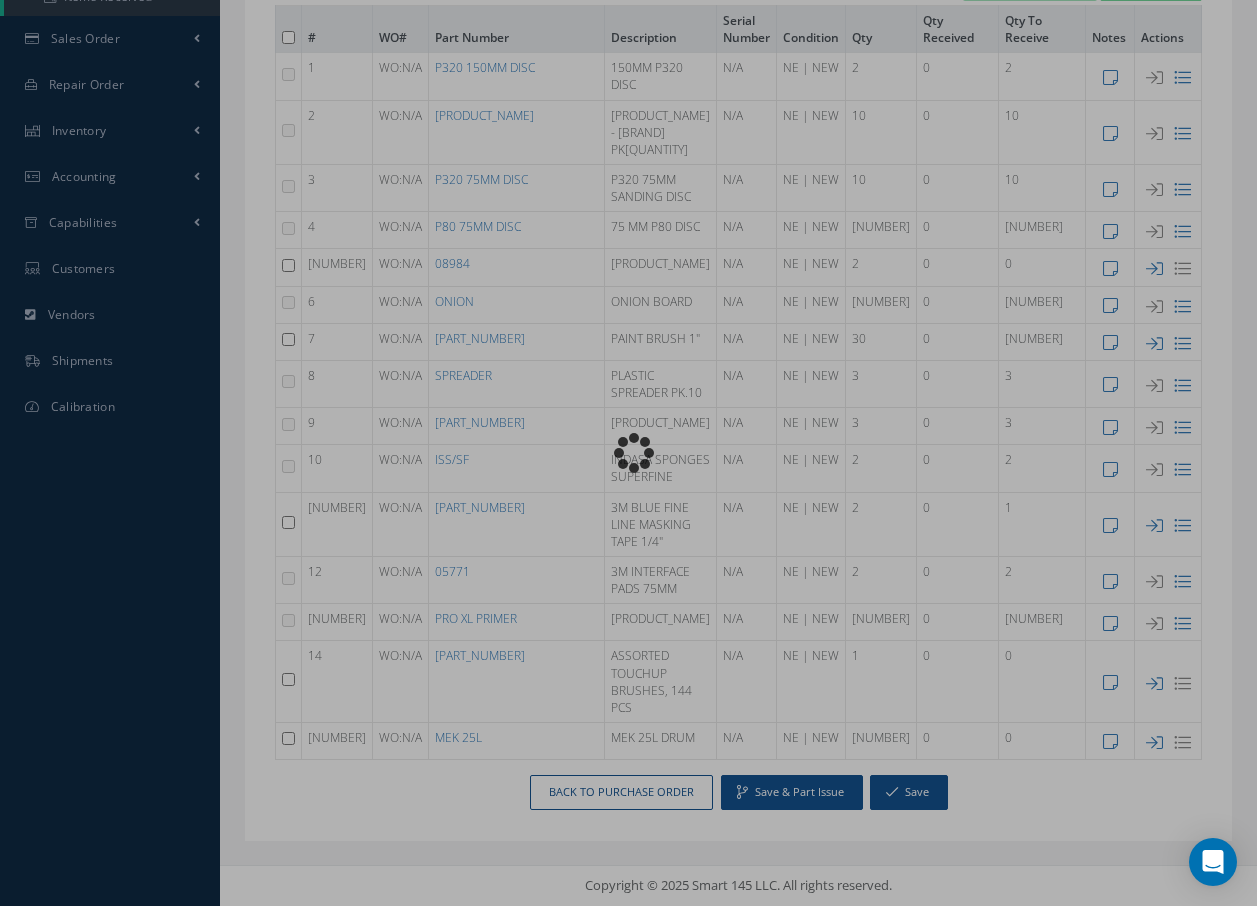 scroll, scrollTop: 471, scrollLeft: 0, axis: vertical 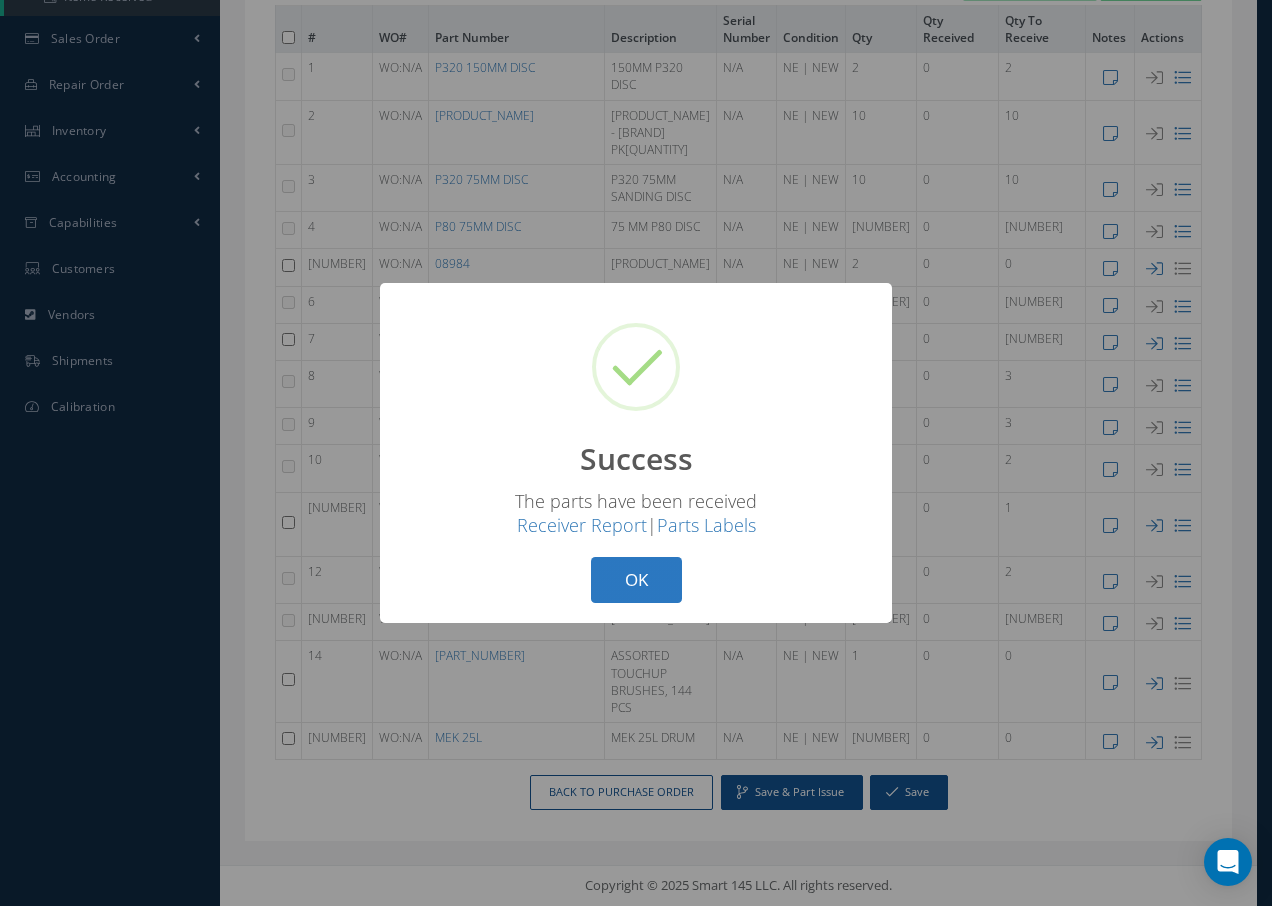 click on "OK" at bounding box center (636, 580) 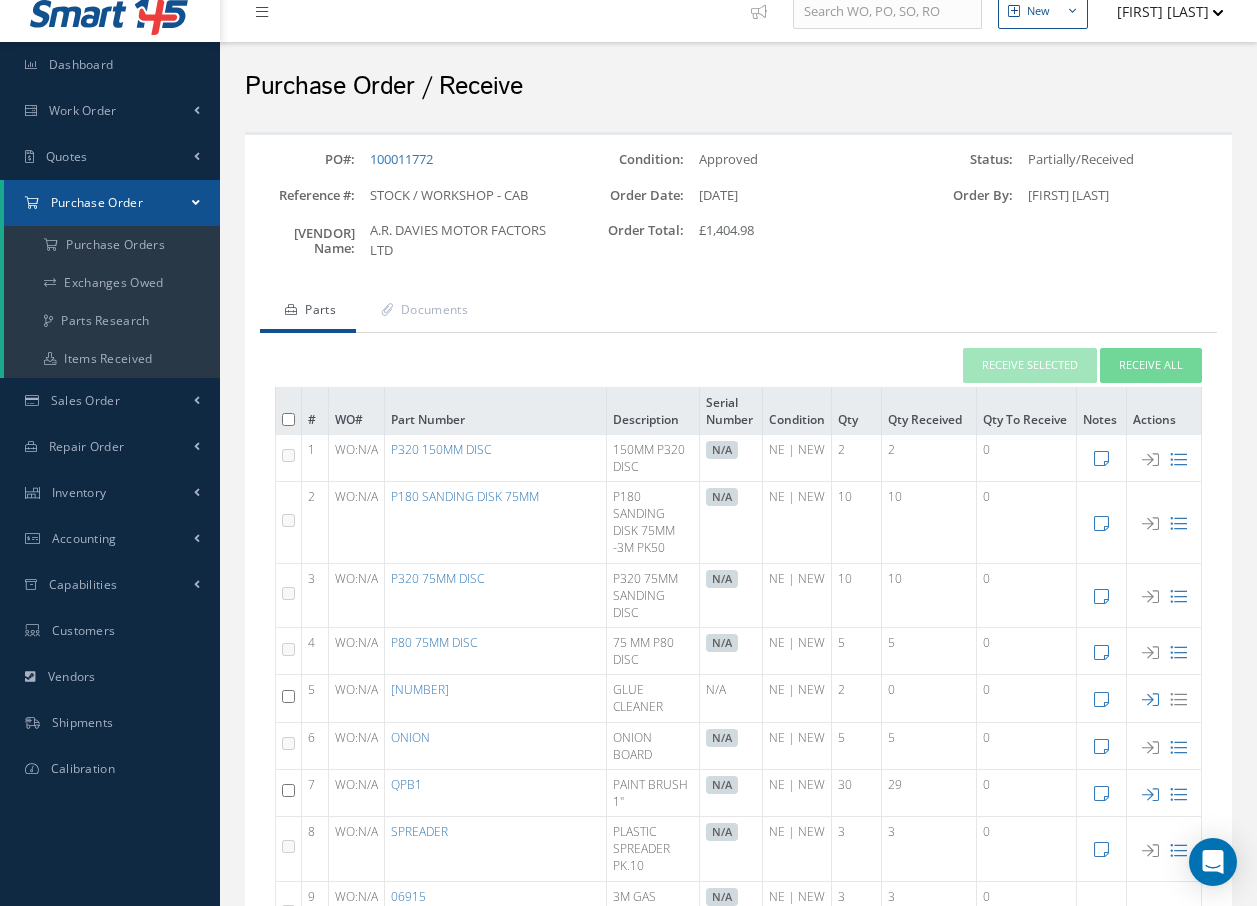 scroll, scrollTop: 0, scrollLeft: 0, axis: both 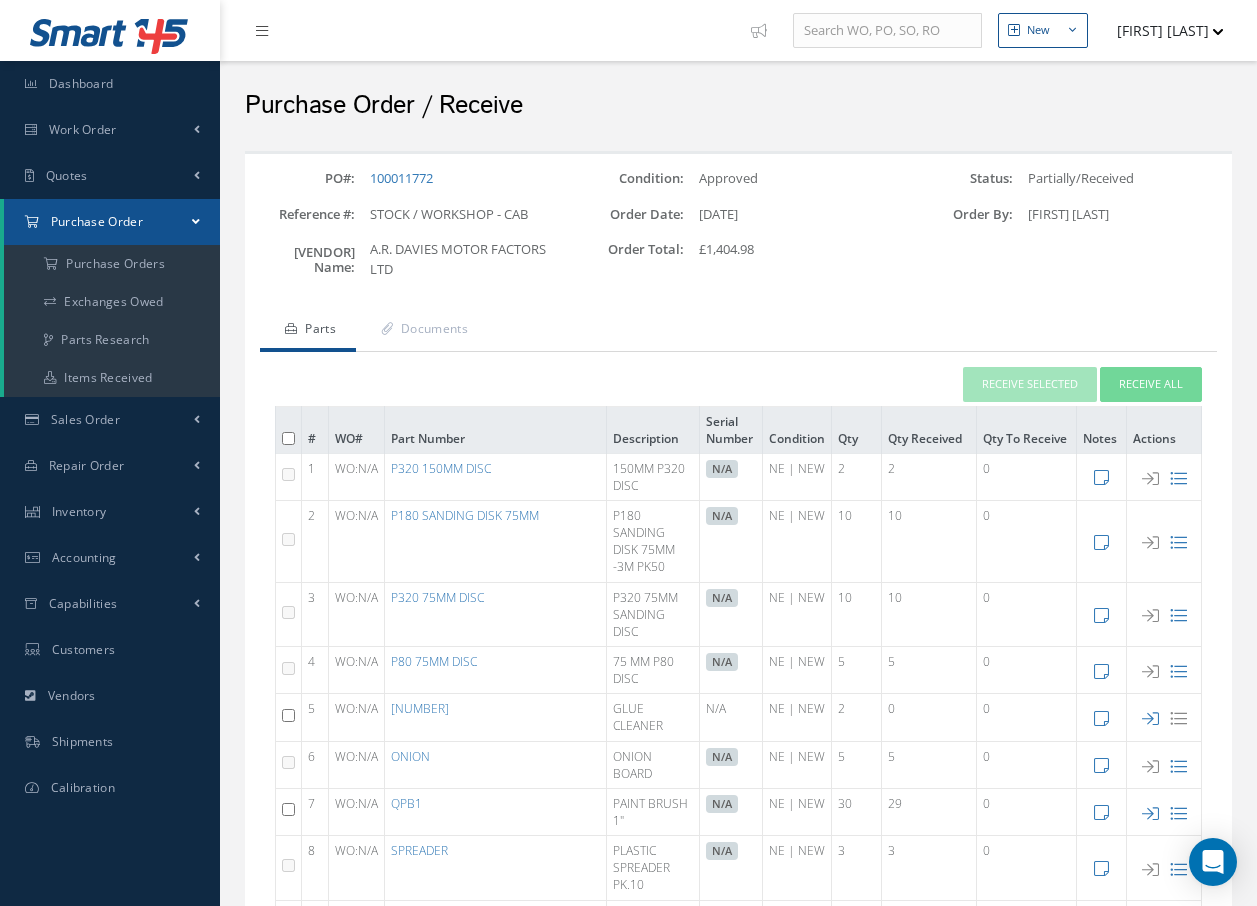 click on "Purchase Order" at bounding box center [112, 222] 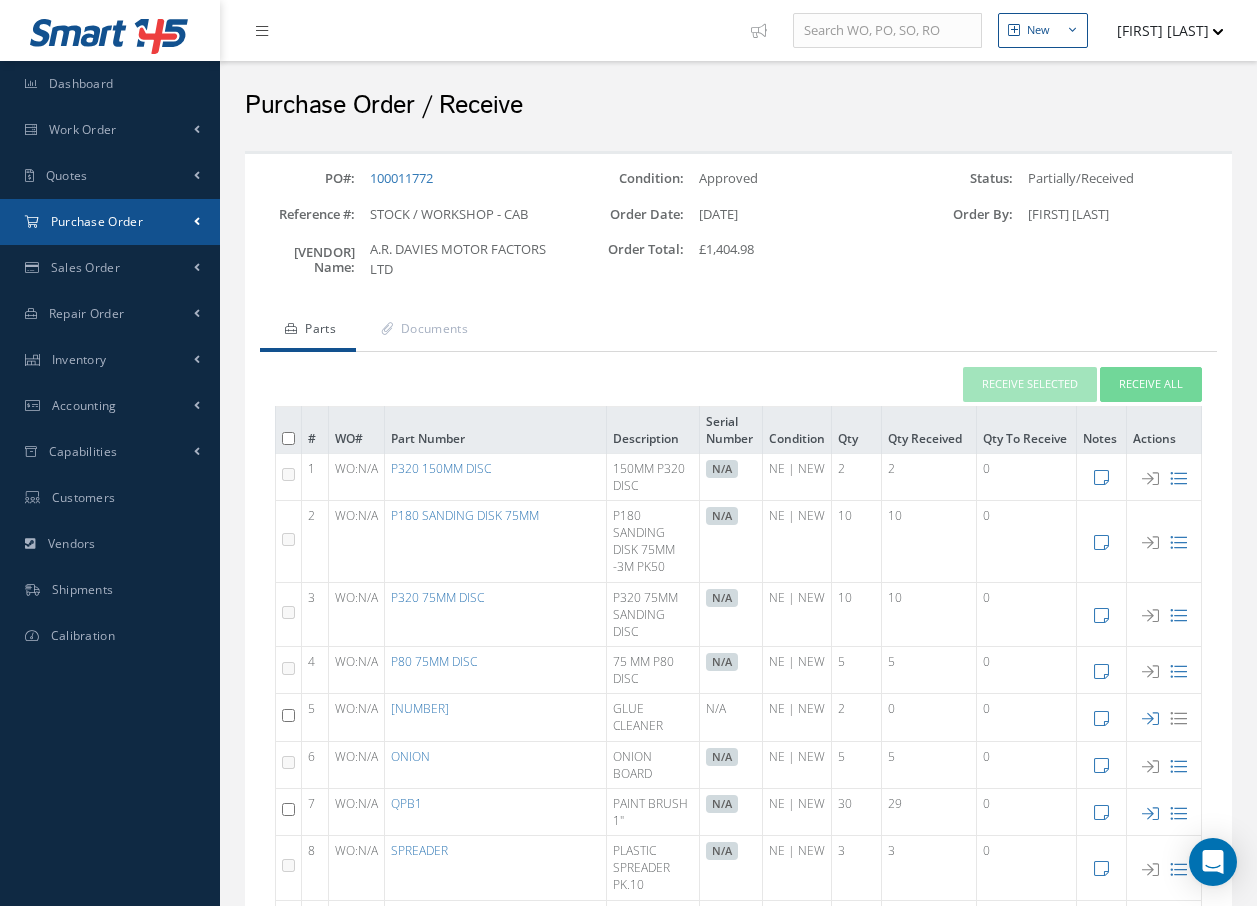 click on "Purchase Order" at bounding box center (110, 130) 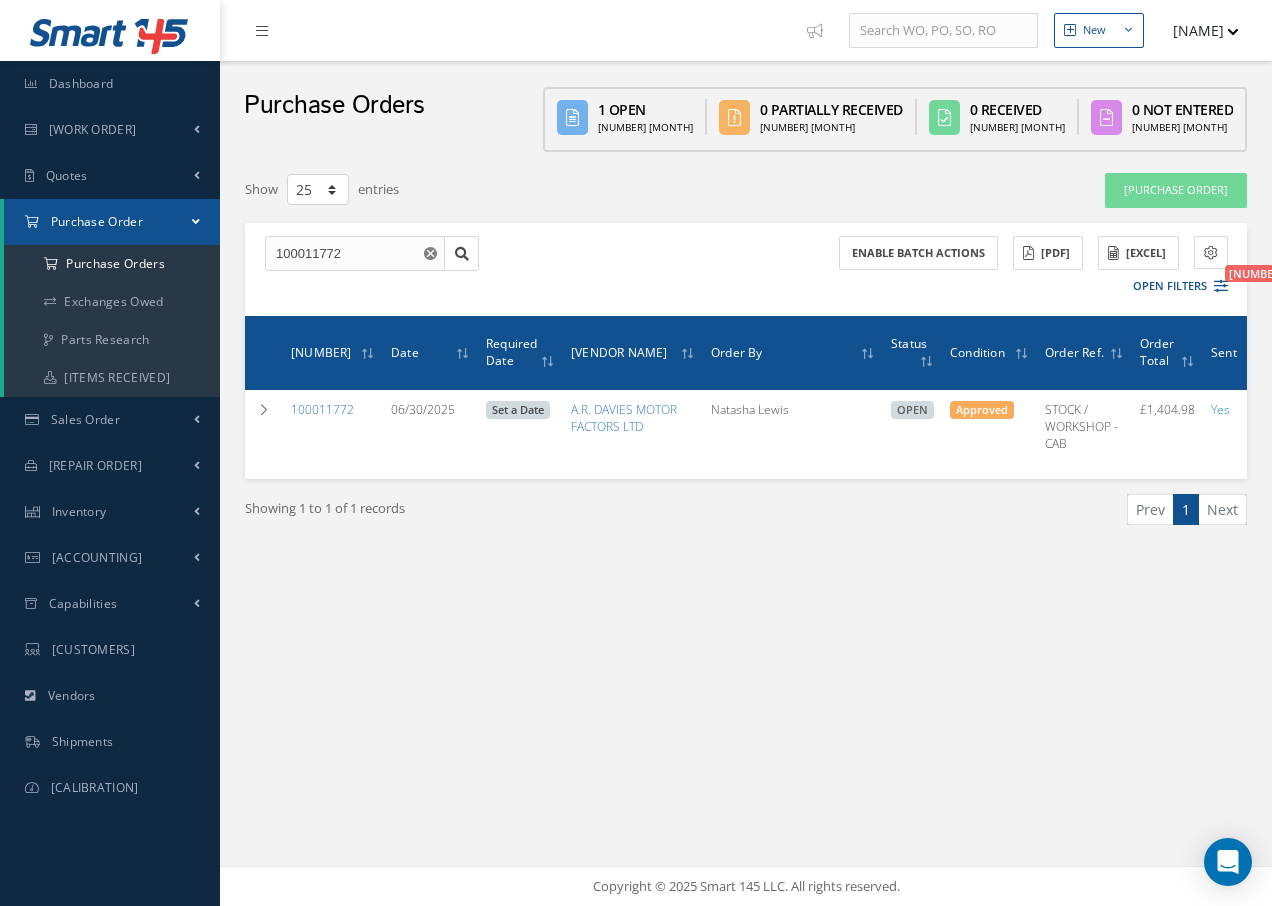 scroll, scrollTop: 0, scrollLeft: 0, axis: both 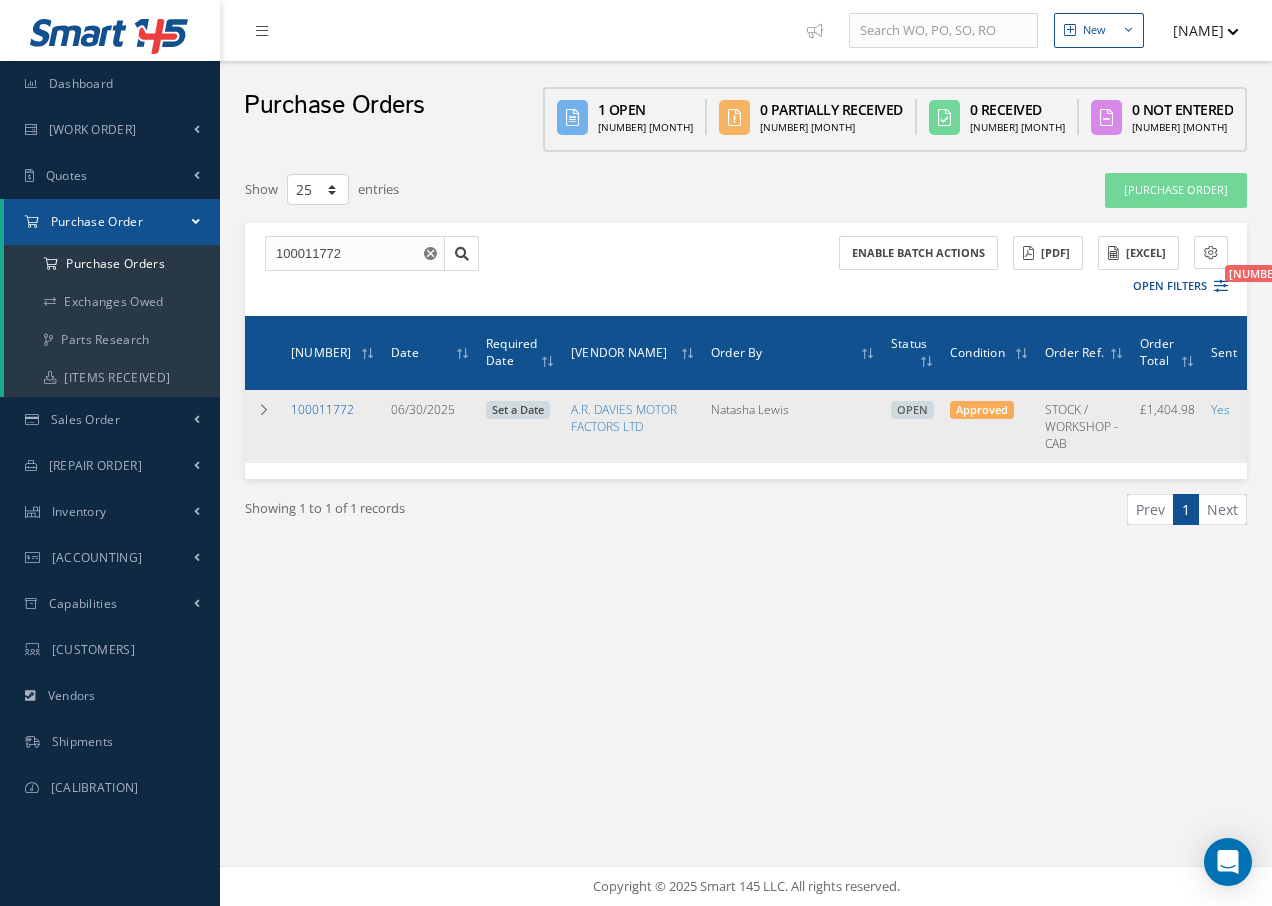 click on "[NUMBER]" at bounding box center [322, 409] 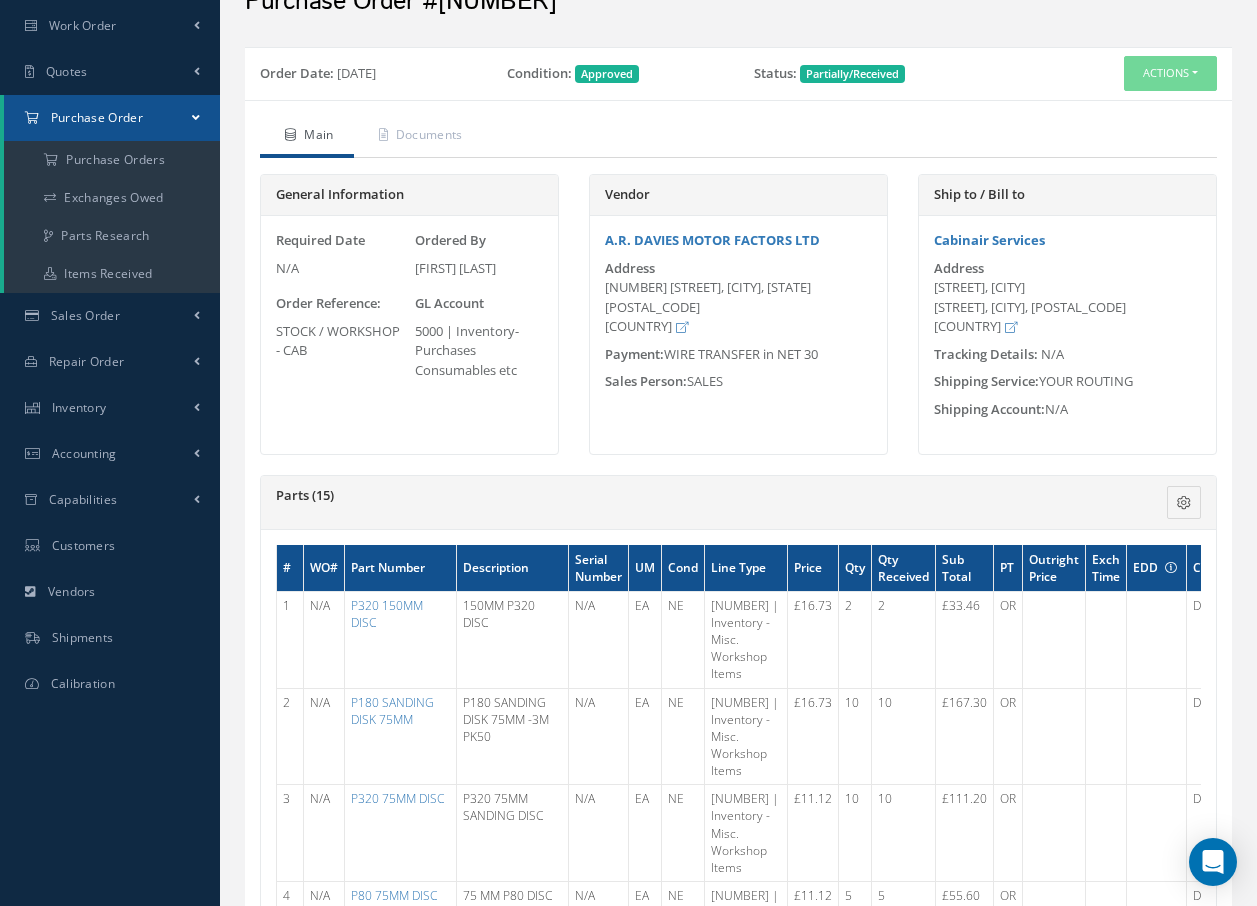 scroll, scrollTop: 0, scrollLeft: 0, axis: both 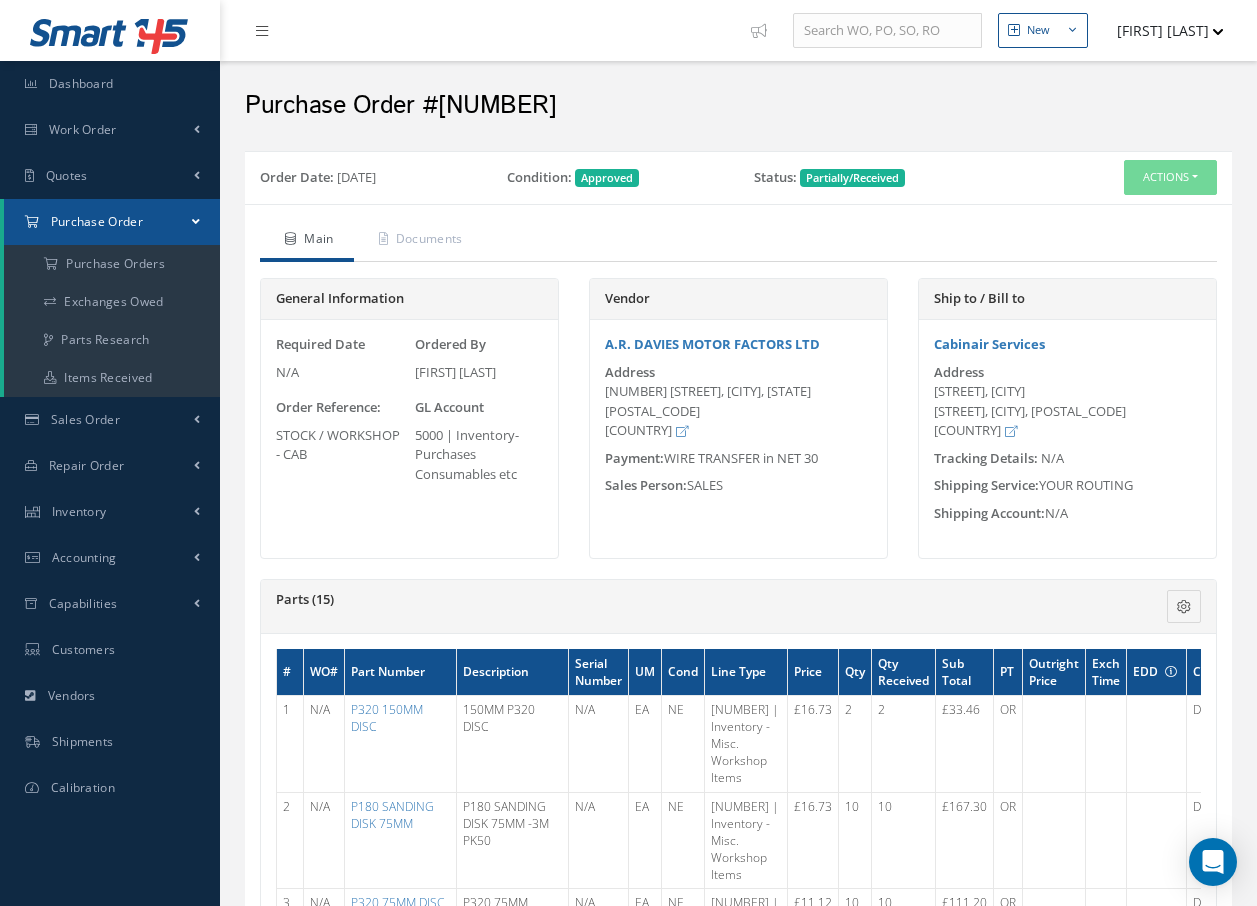 click on "Purchase Order" at bounding box center (97, 221) 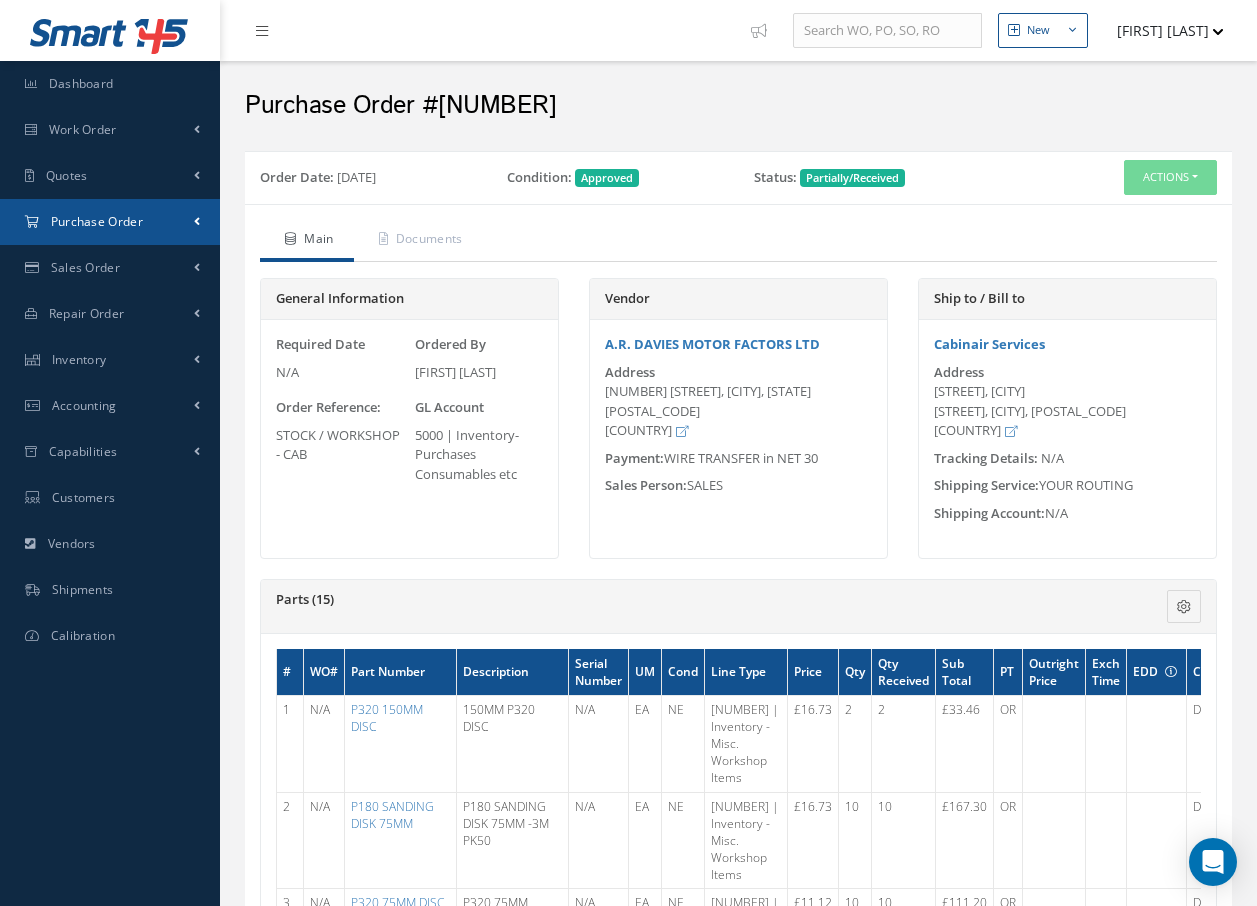 click on "Purchase Order" at bounding box center (110, 130) 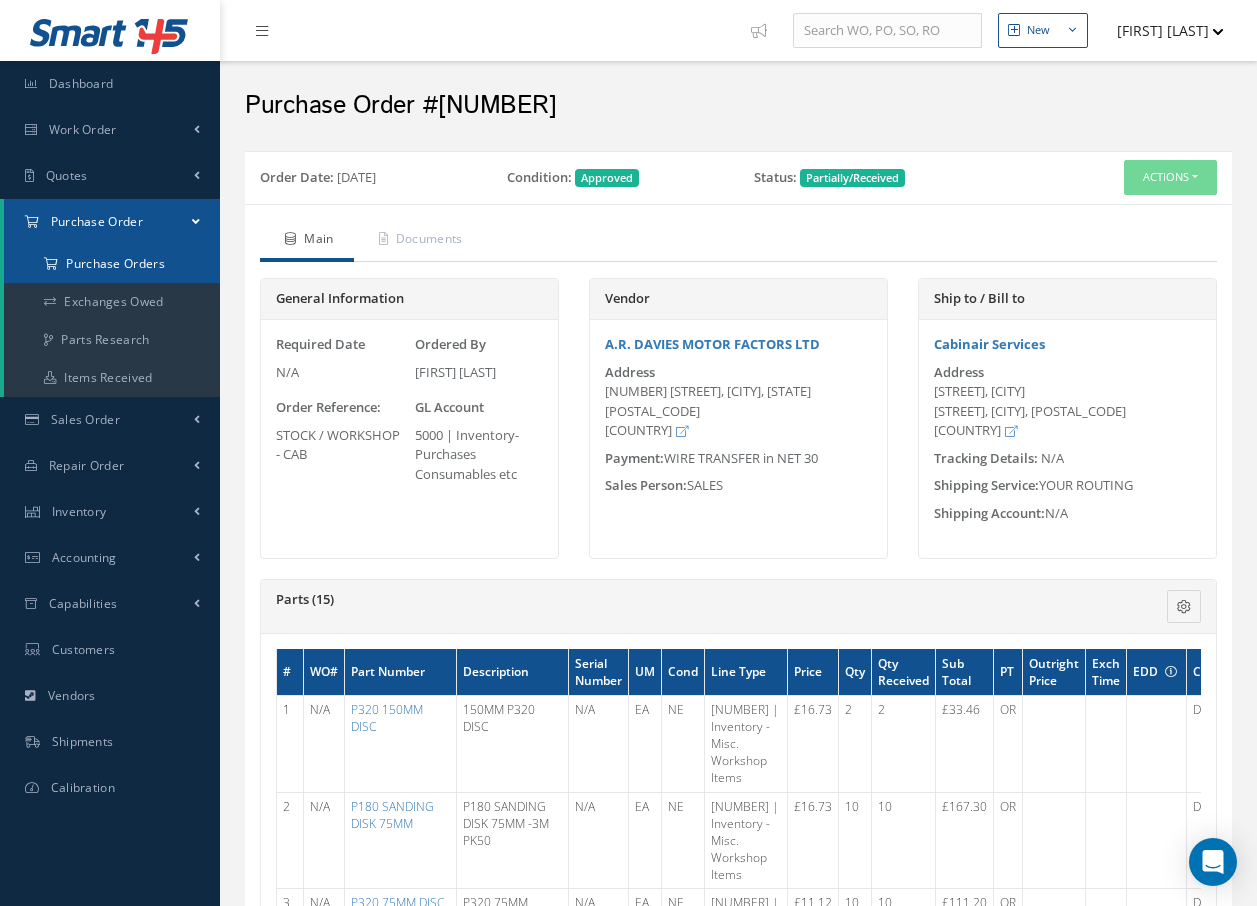 click on "Purchase Orders" at bounding box center [112, 264] 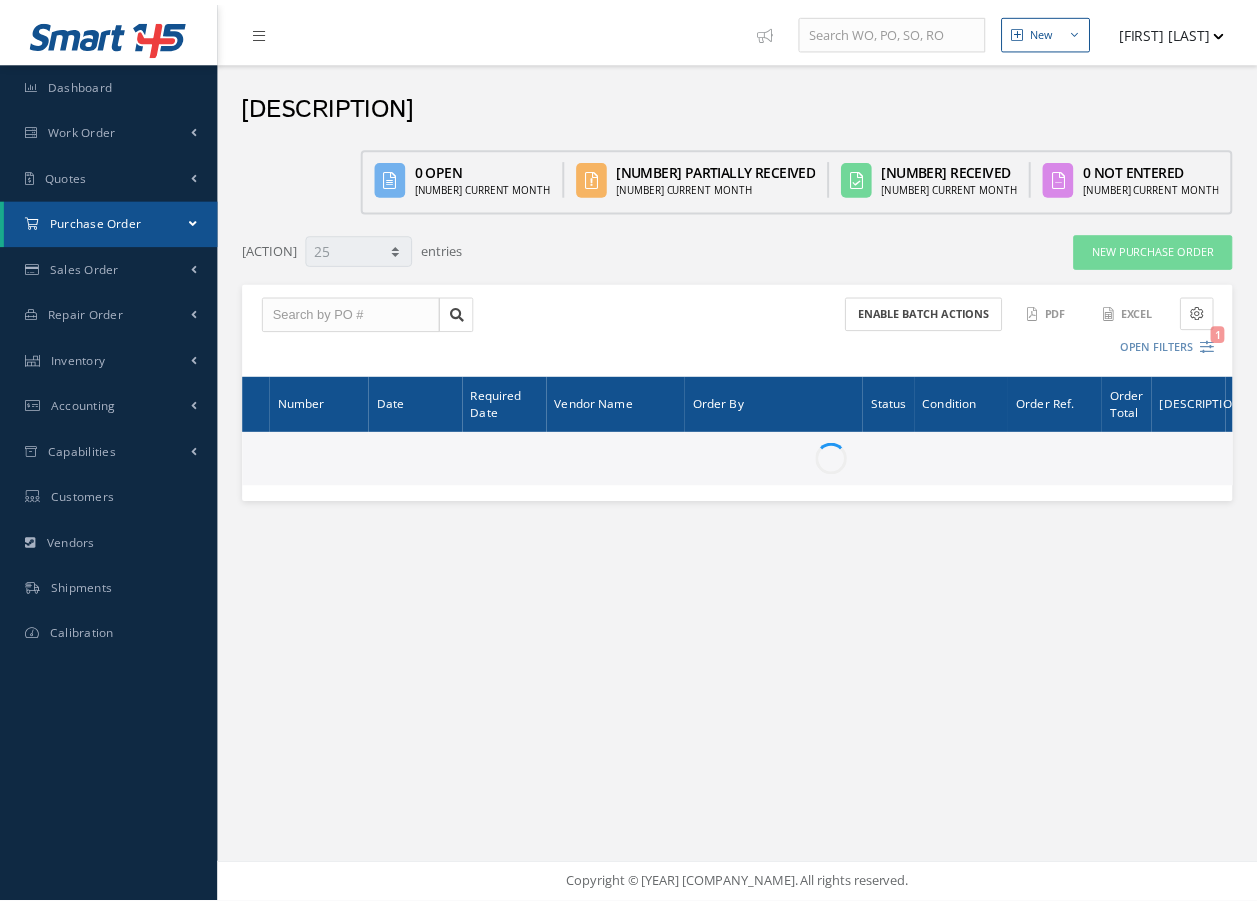 scroll, scrollTop: 0, scrollLeft: 0, axis: both 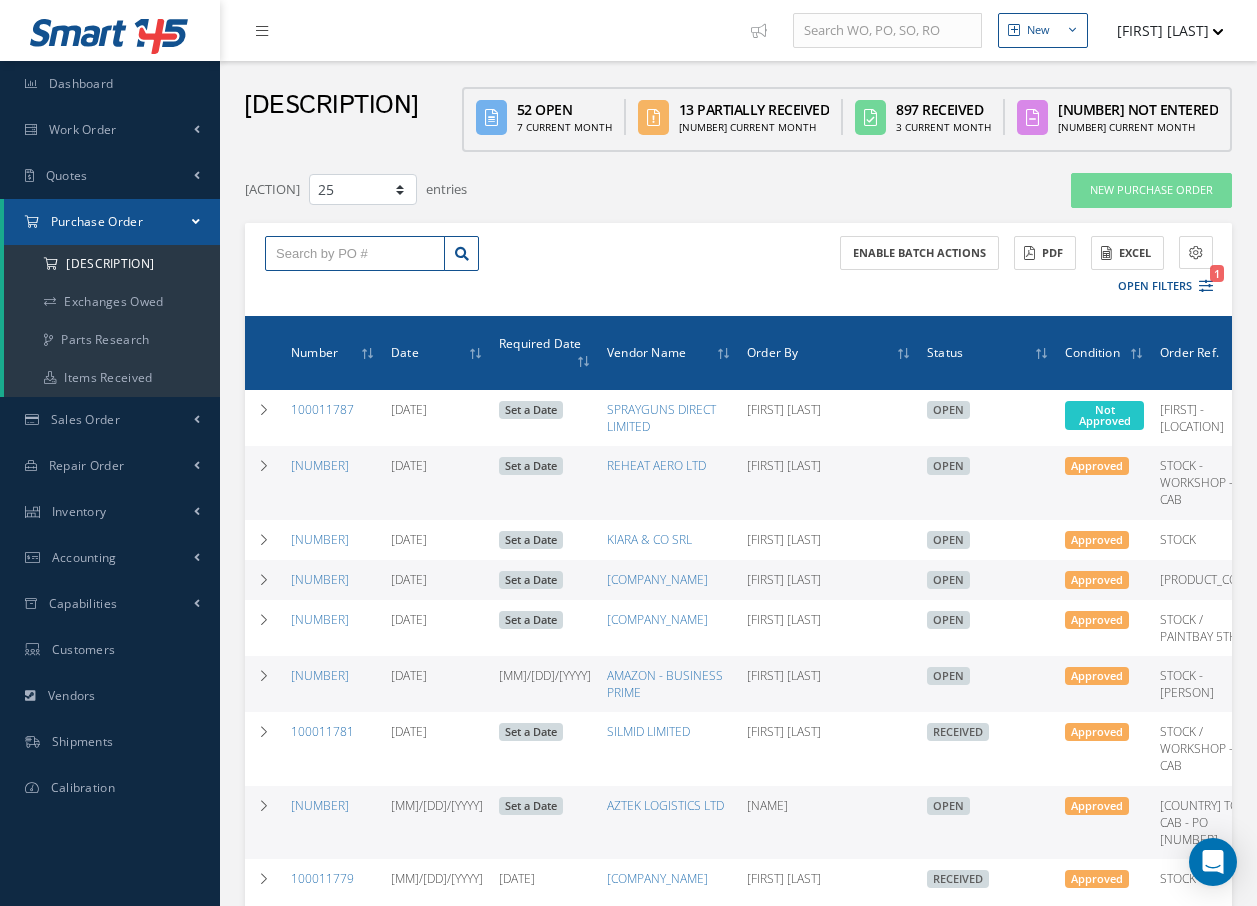 click at bounding box center [355, 254] 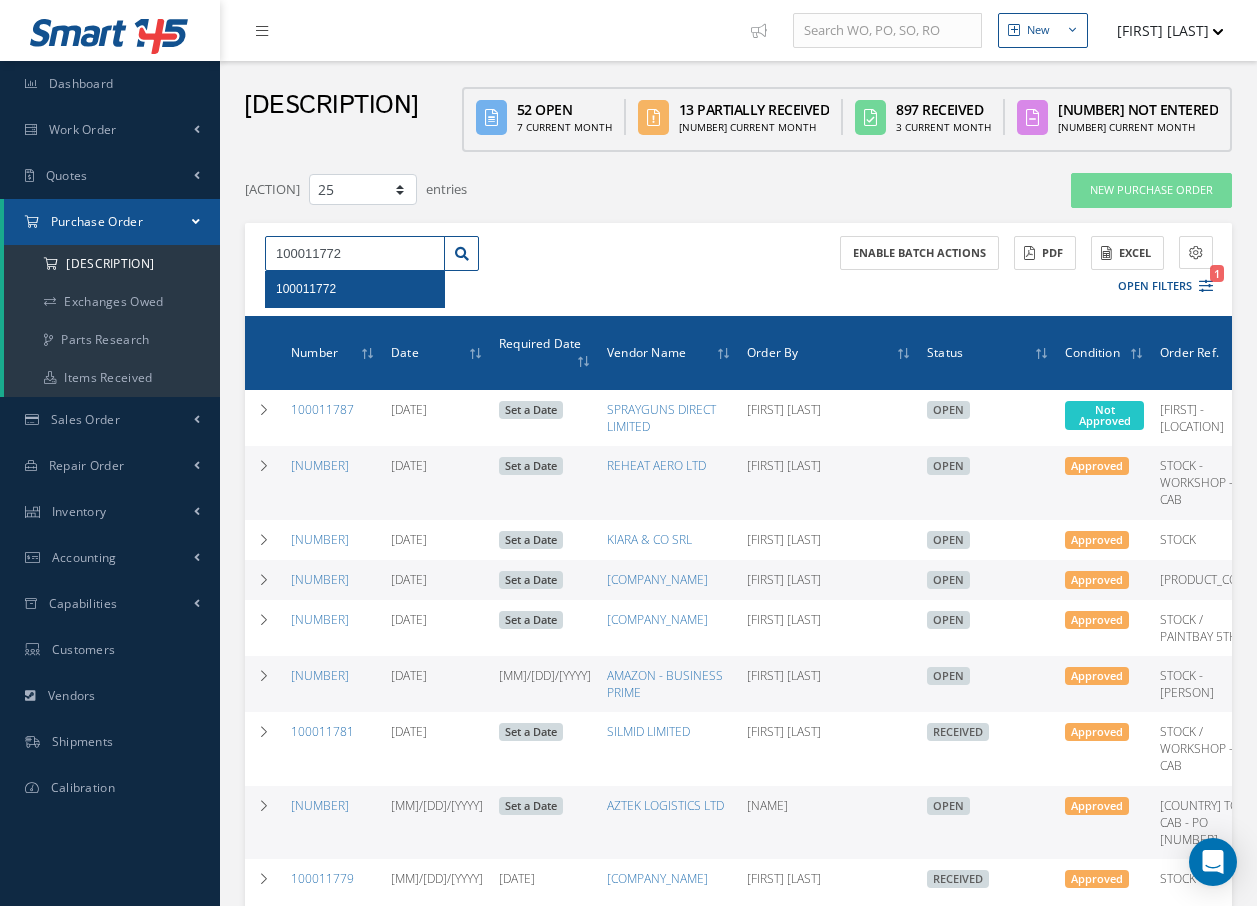 type on "100011772" 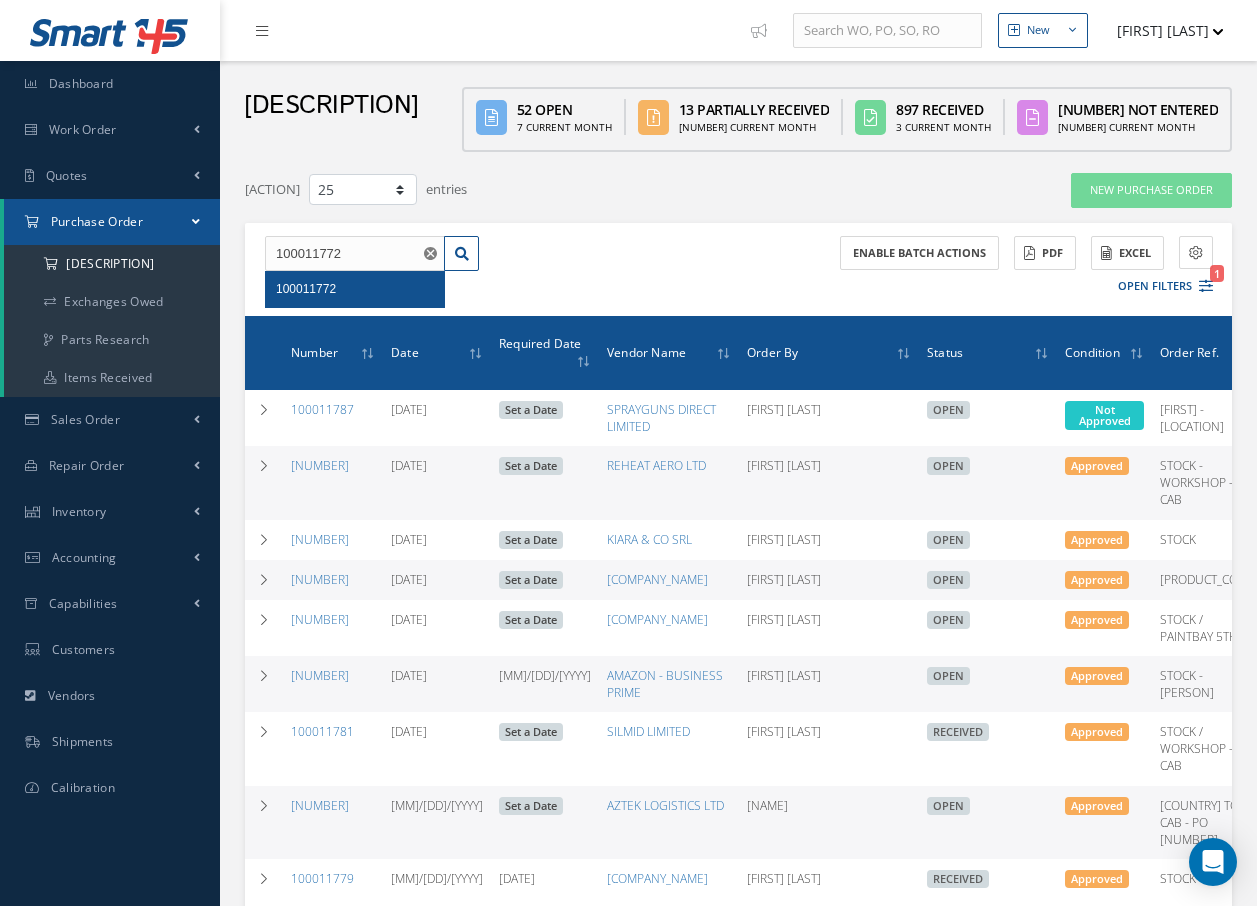click on "[NUMBER]" at bounding box center (355, 289) 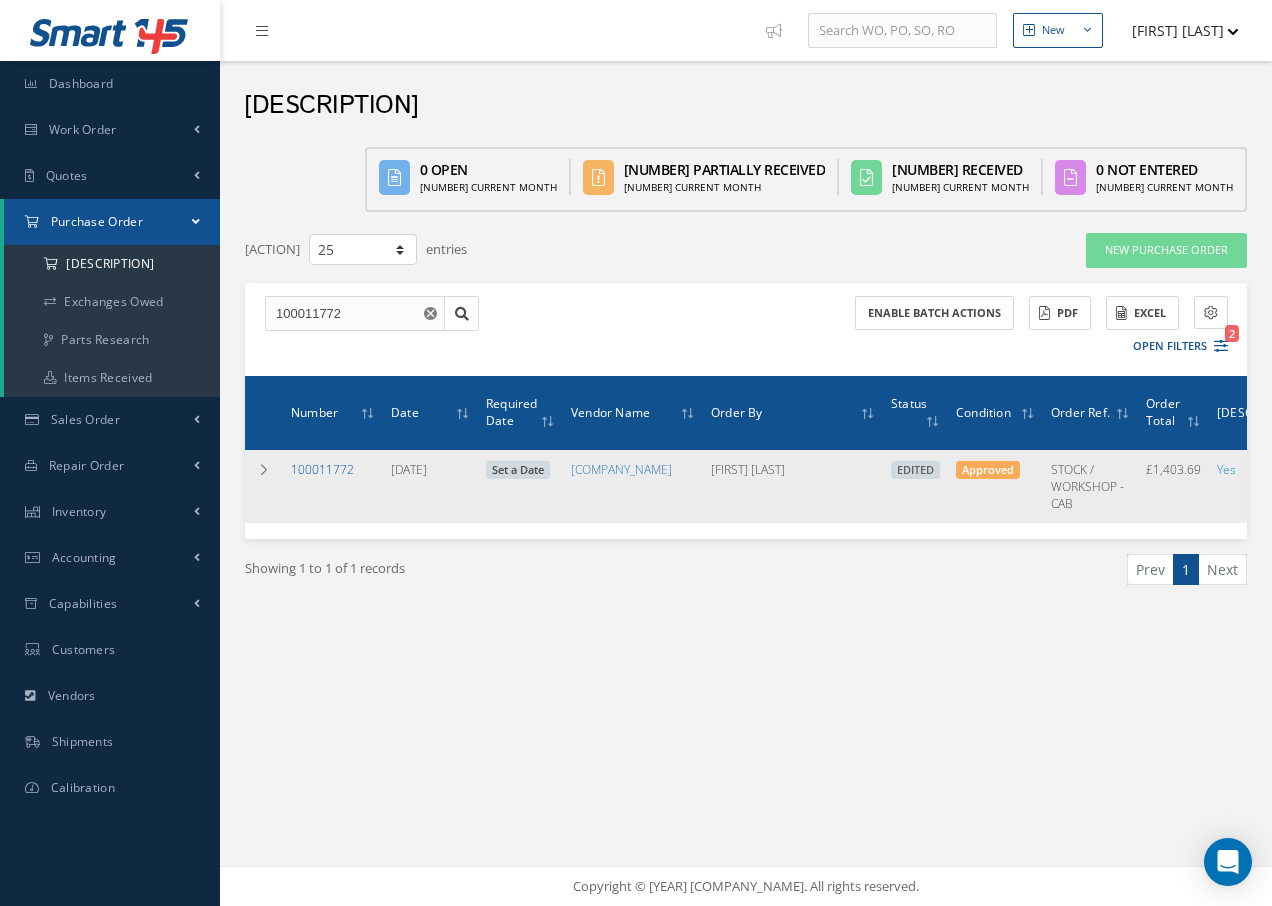 click on "100011772" at bounding box center (322, 469) 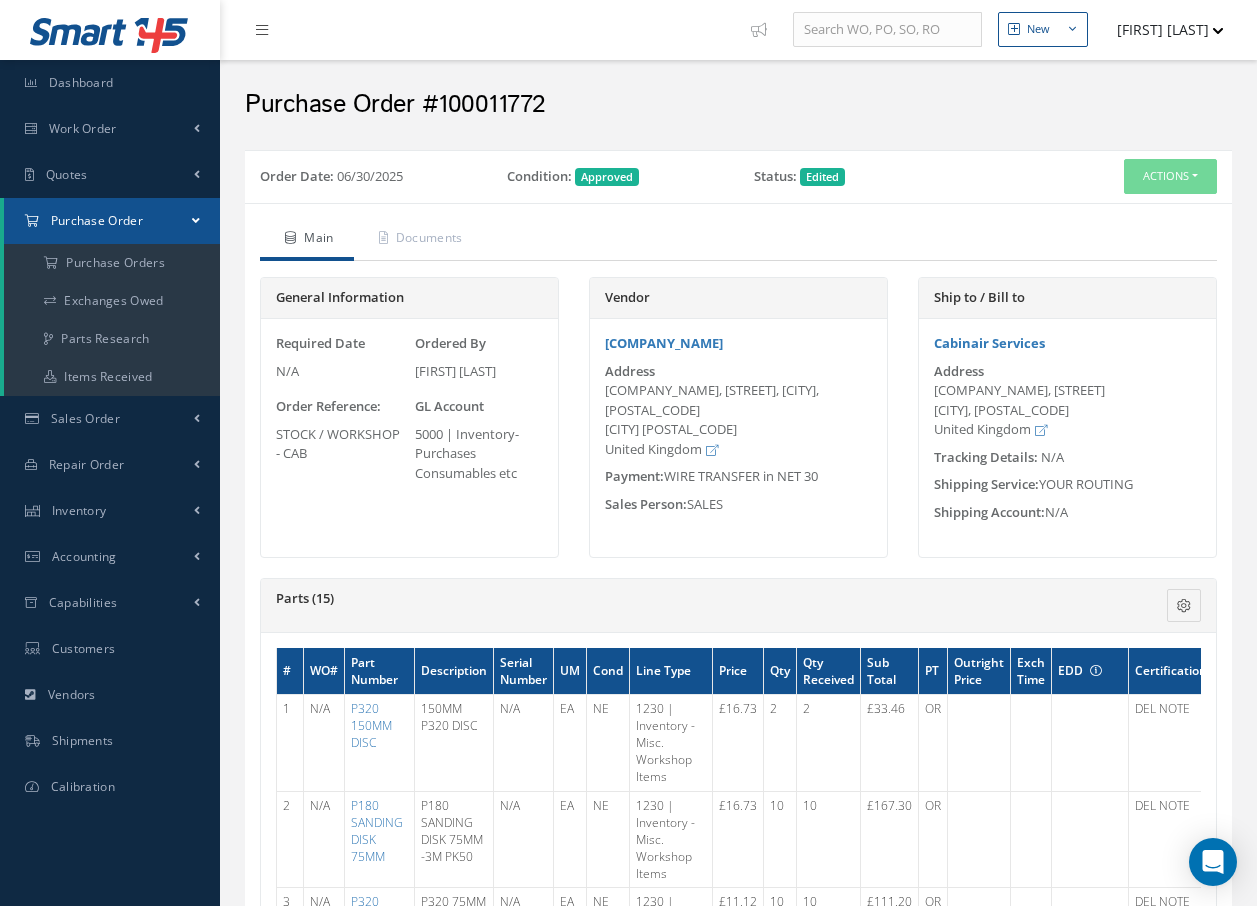 scroll, scrollTop: 0, scrollLeft: 0, axis: both 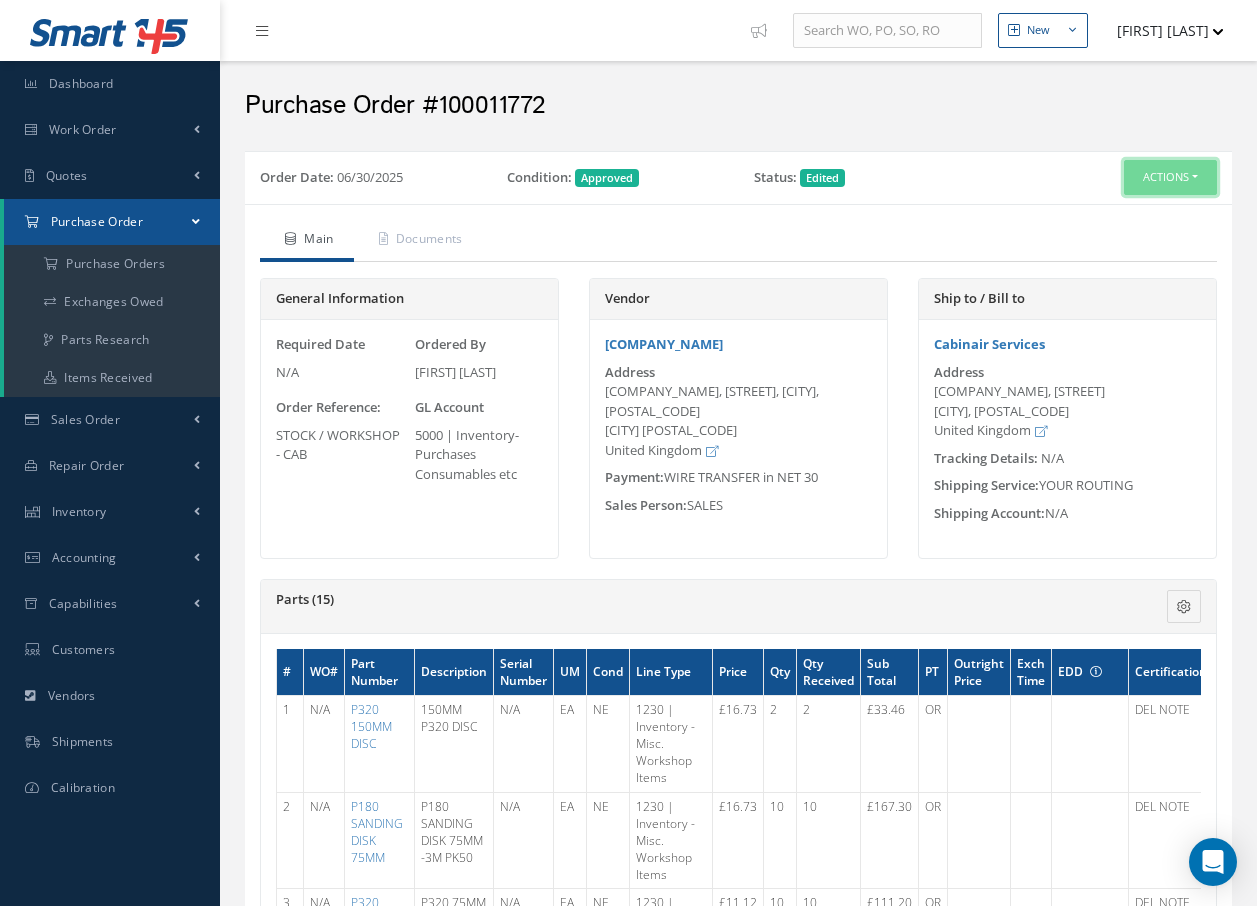 click on "Actions" at bounding box center (1170, 177) 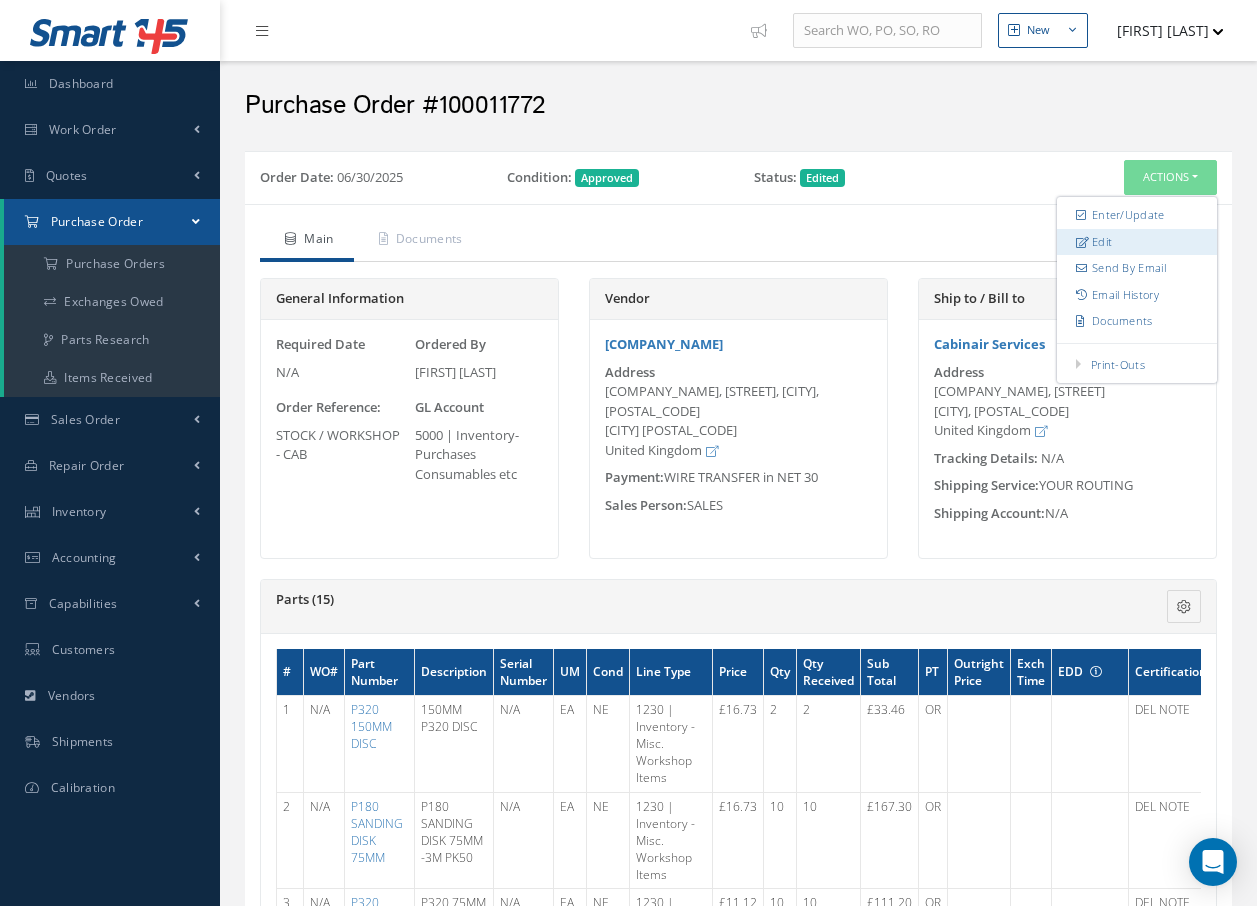 click on "Edit" at bounding box center (1137, 242) 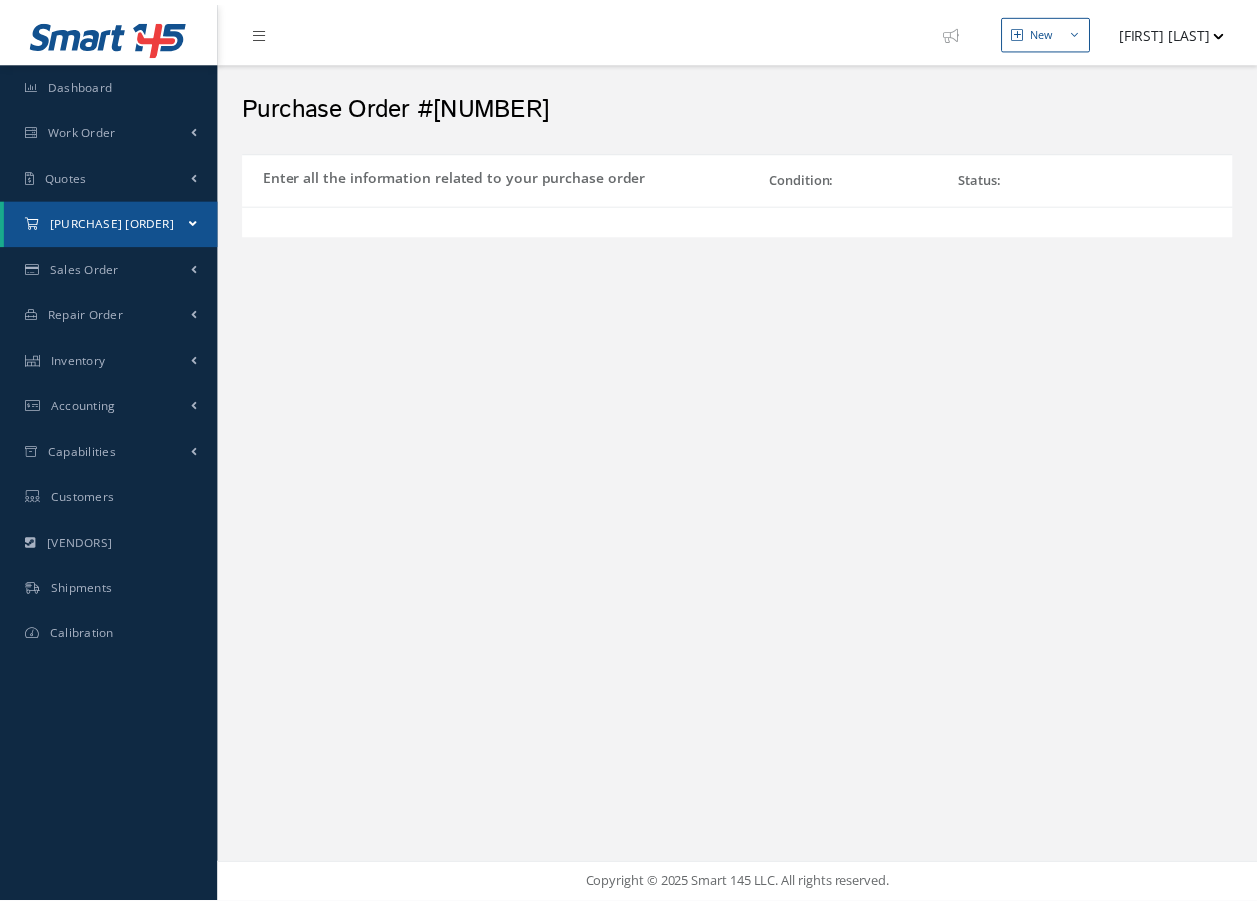 scroll, scrollTop: 0, scrollLeft: 0, axis: both 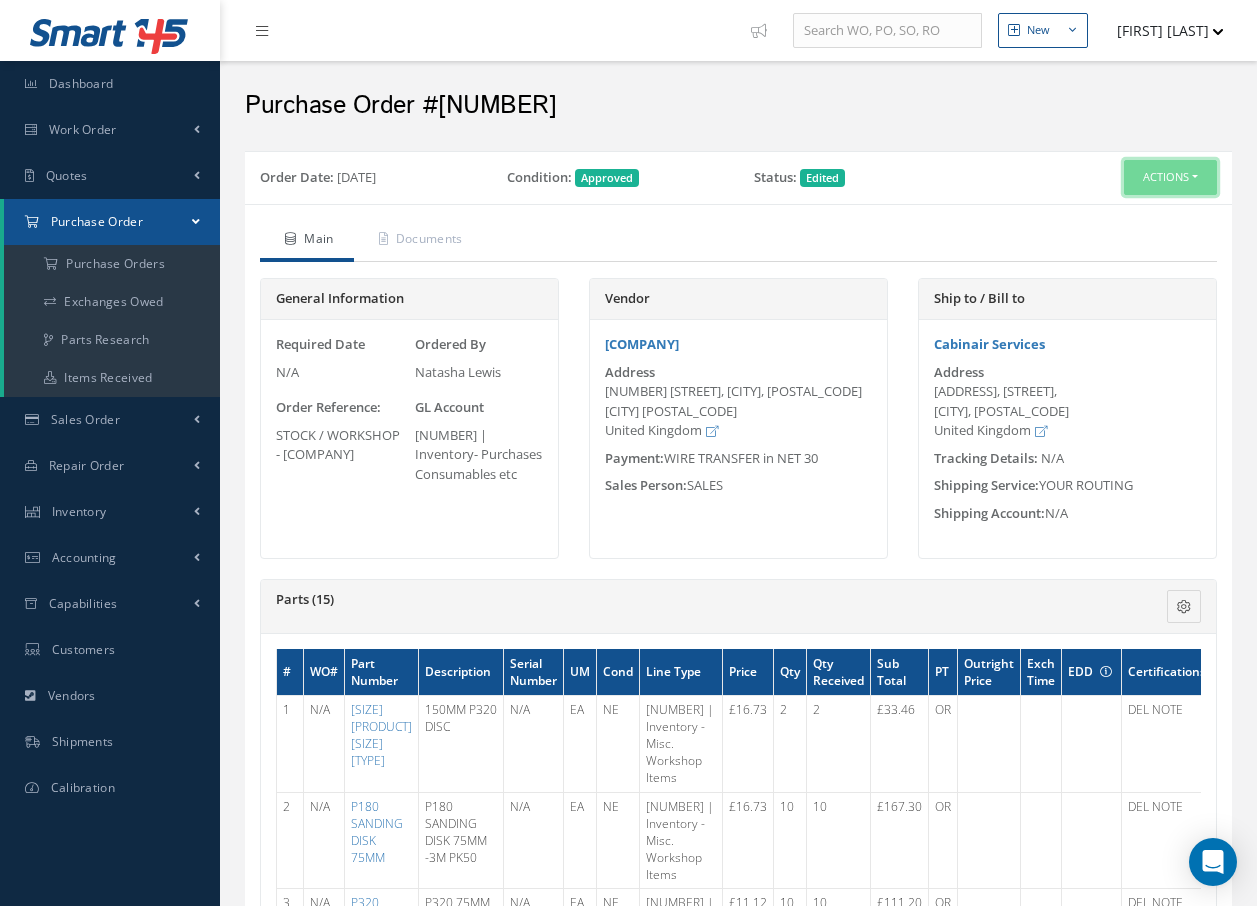 click on "Actions" at bounding box center (1170, 177) 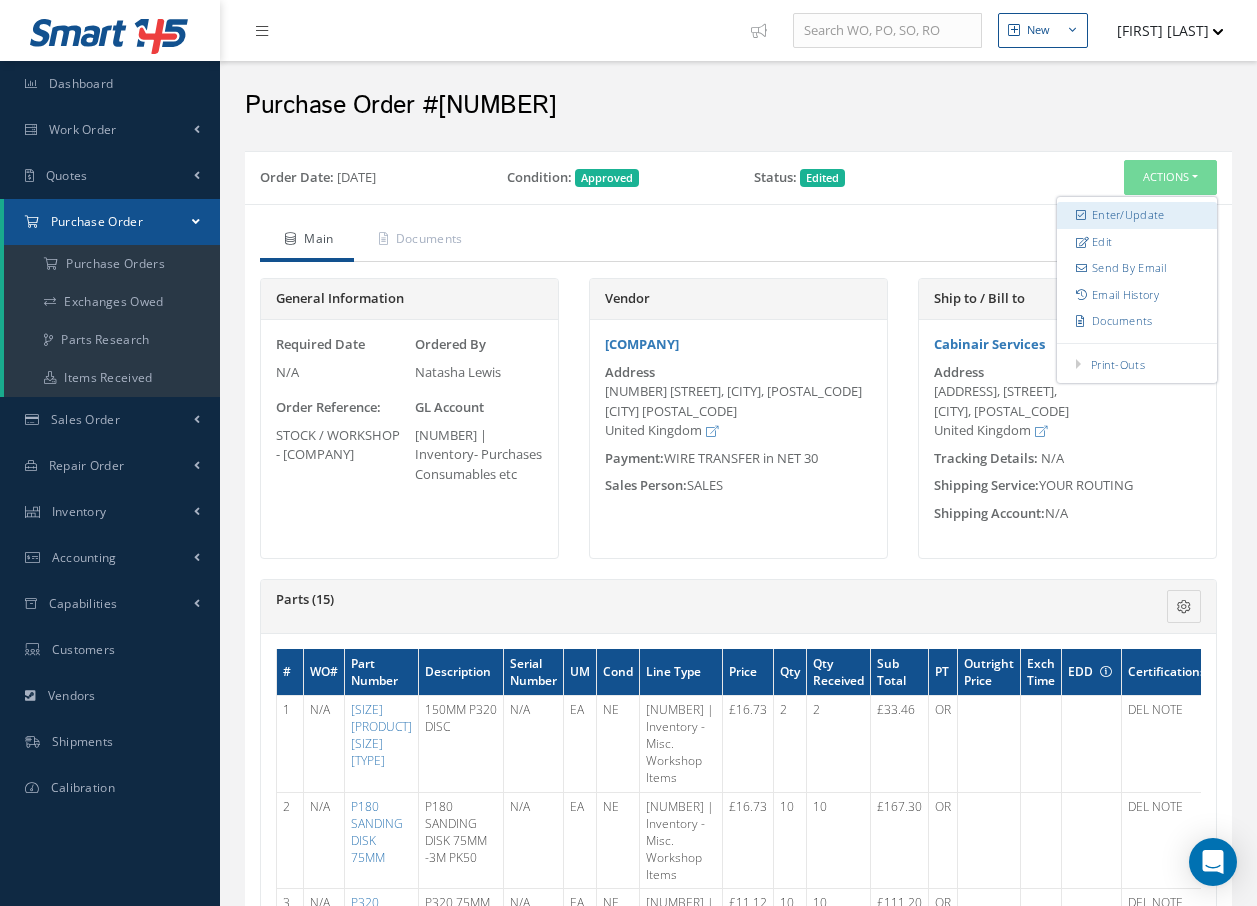 click on "Enter/Update" at bounding box center (1137, 215) 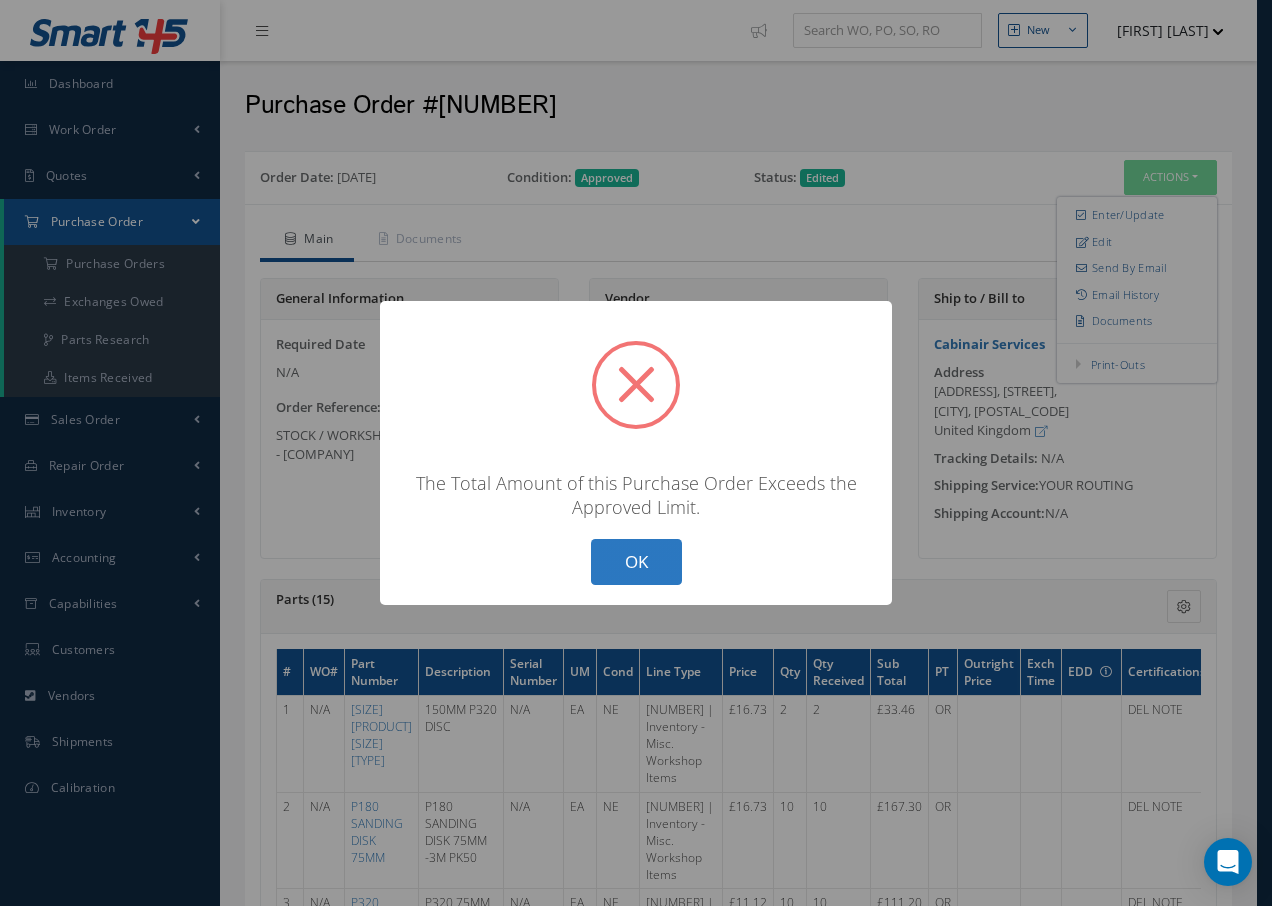 click on "OK" at bounding box center [636, 562] 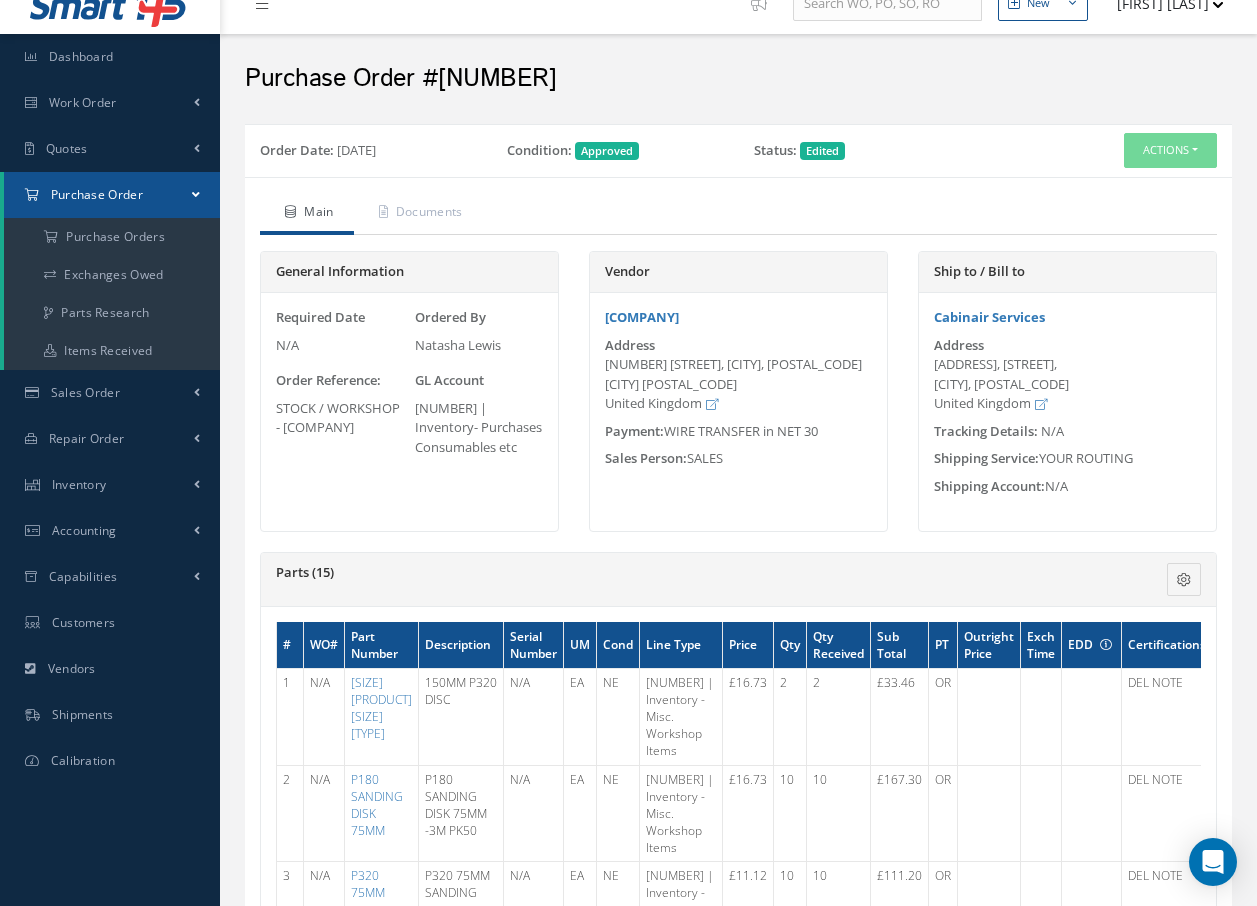 scroll, scrollTop: 0, scrollLeft: 0, axis: both 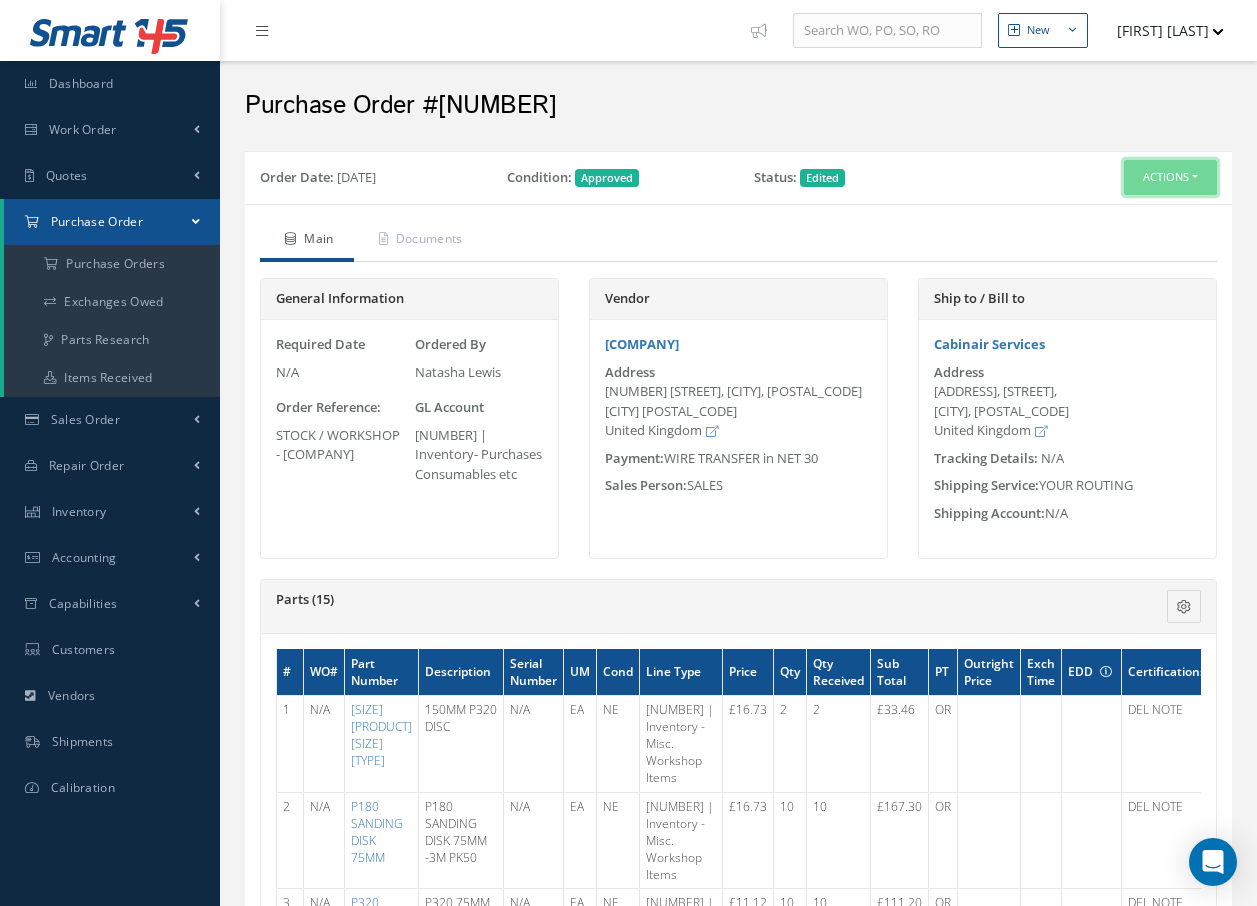 click on "Actions" at bounding box center (1170, 177) 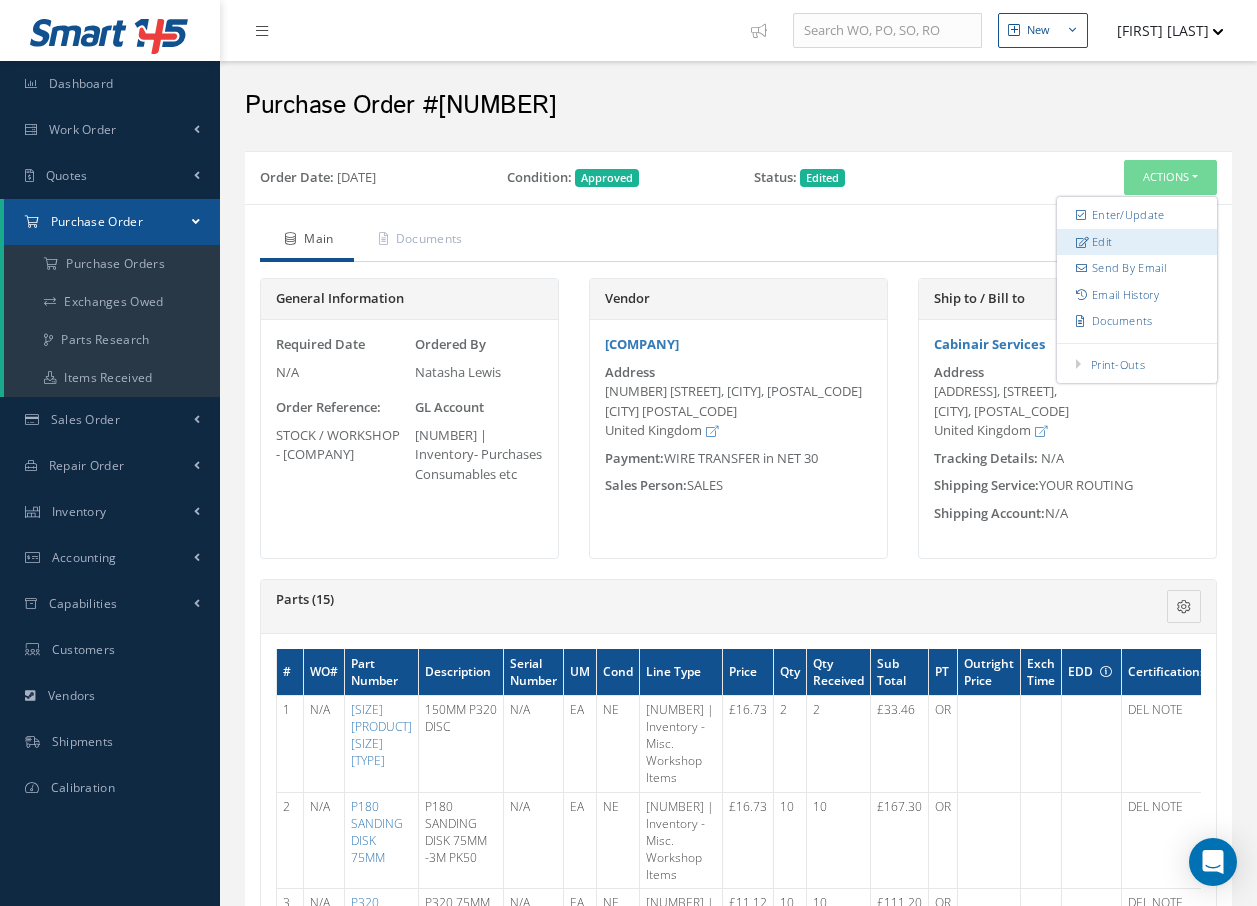 click on "Edit" at bounding box center (1137, 242) 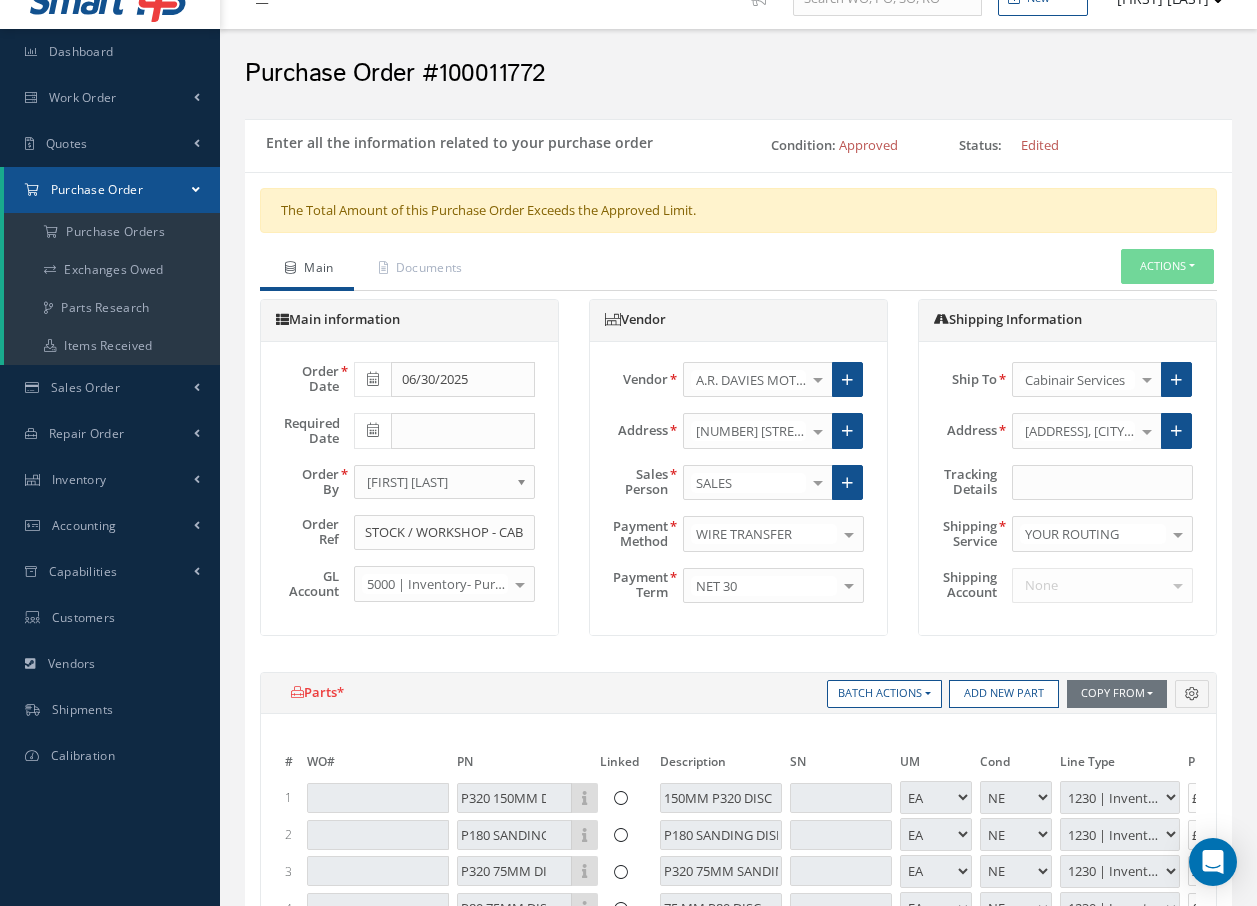 scroll, scrollTop: 0, scrollLeft: 0, axis: both 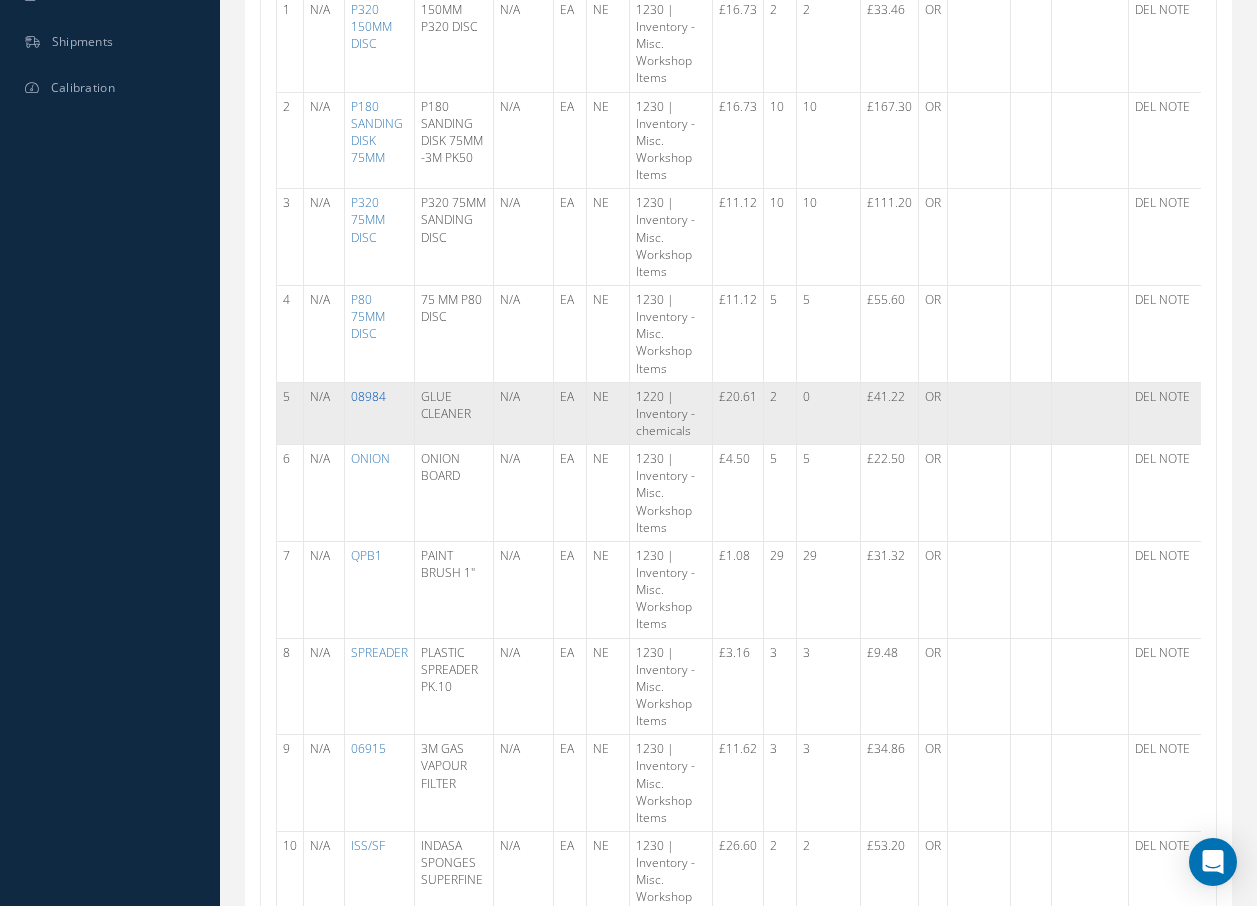 click on "[POSTAL_CODE]" at bounding box center [368, 396] 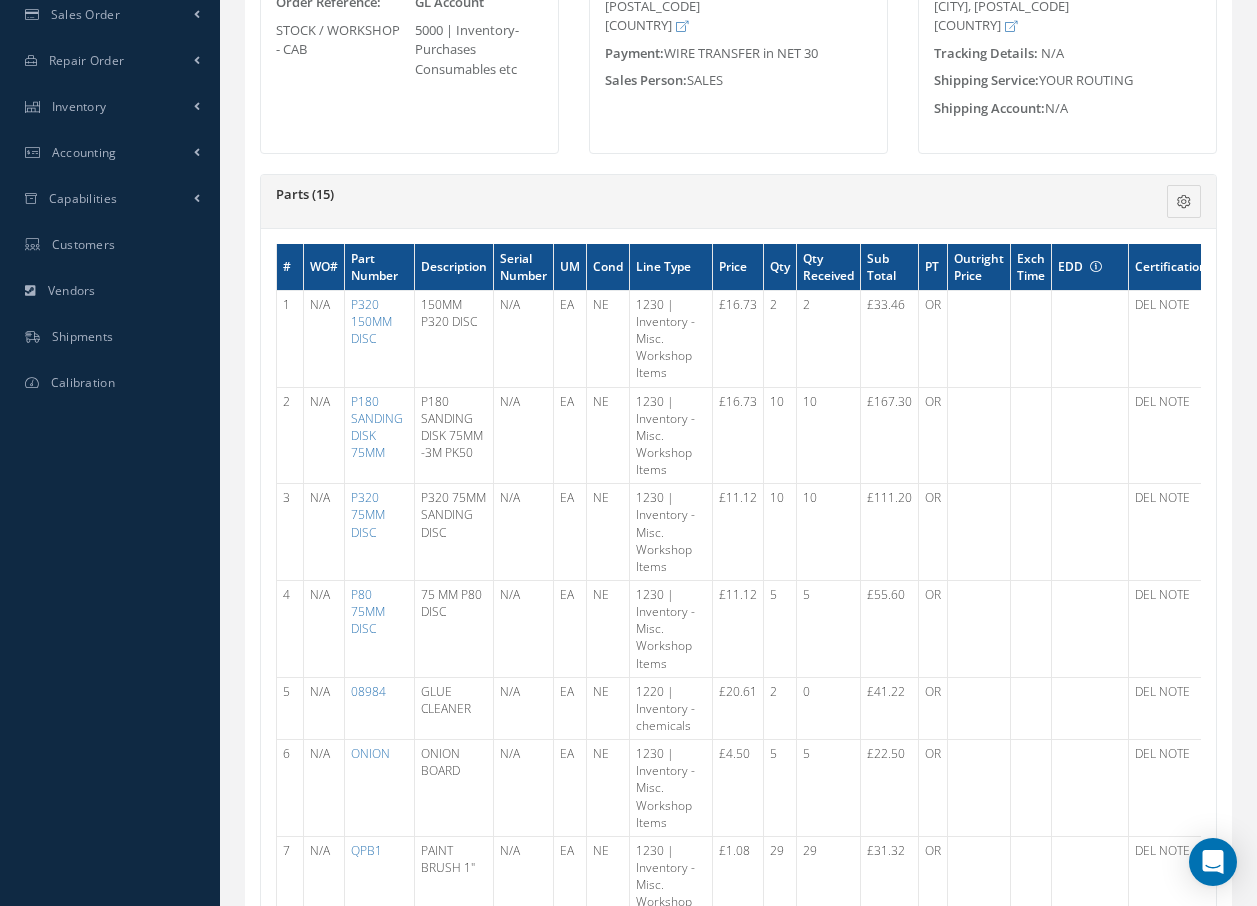 scroll, scrollTop: 400, scrollLeft: 0, axis: vertical 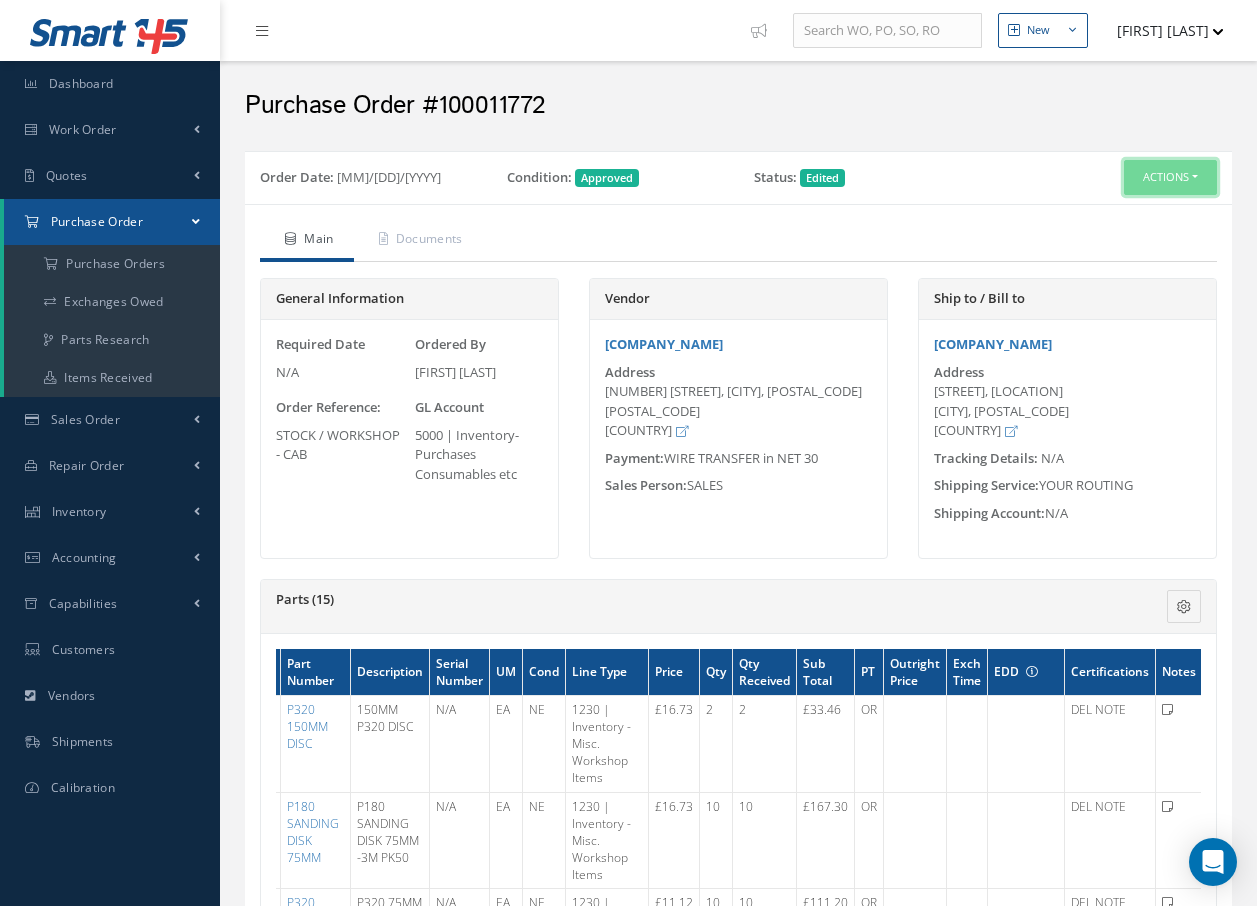 click on "Actions" at bounding box center (1170, 177) 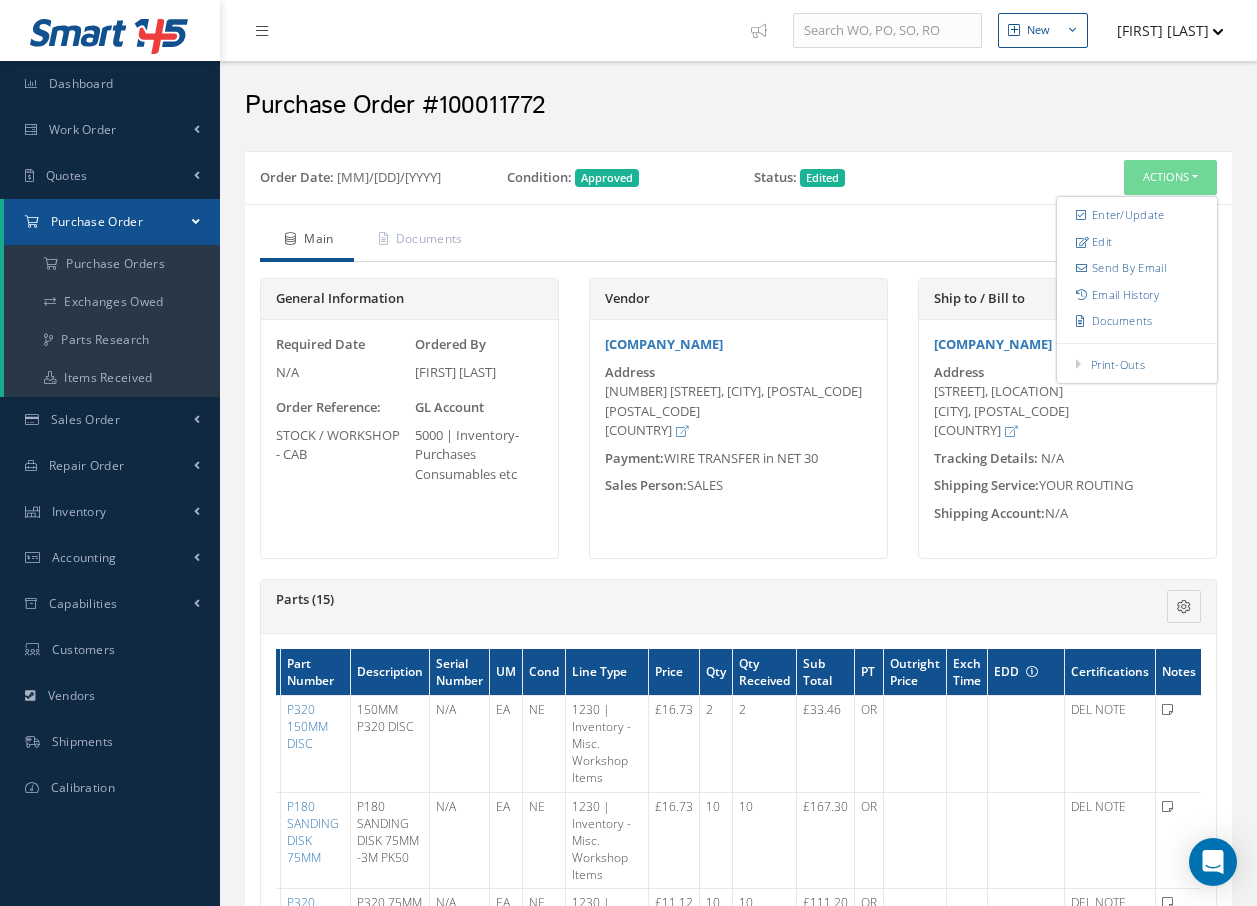 click on "Actions
Enter/Update
Edit
Send By Email
Email History
Documents
Print-Outs   Print Purchase Order
Send Purchase Order Information
To:
None
No elements found.
List is empty.
Must select a customer contact
CC:
Select
Subject:
Message:" at bounding box center [1108, 177] 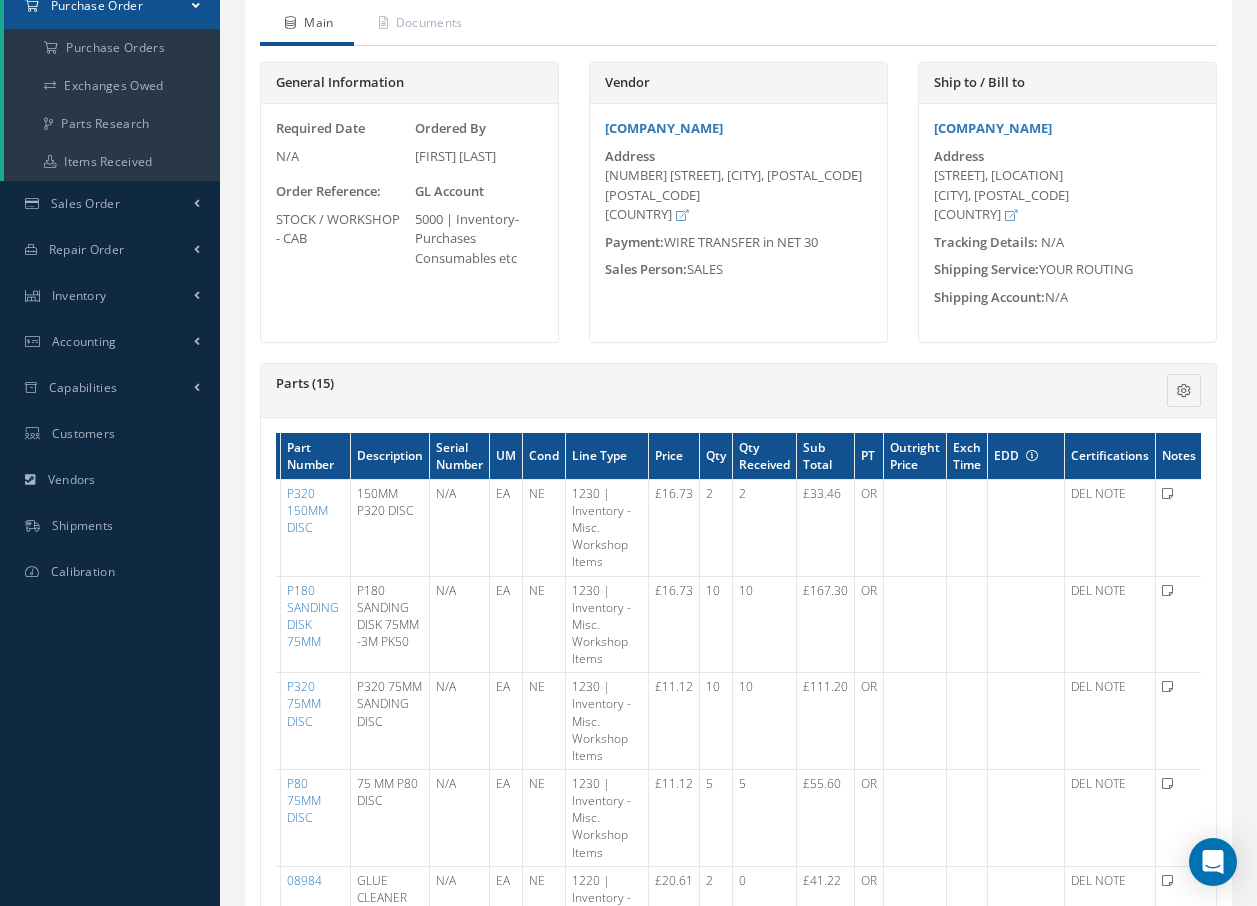 scroll, scrollTop: 0, scrollLeft: 0, axis: both 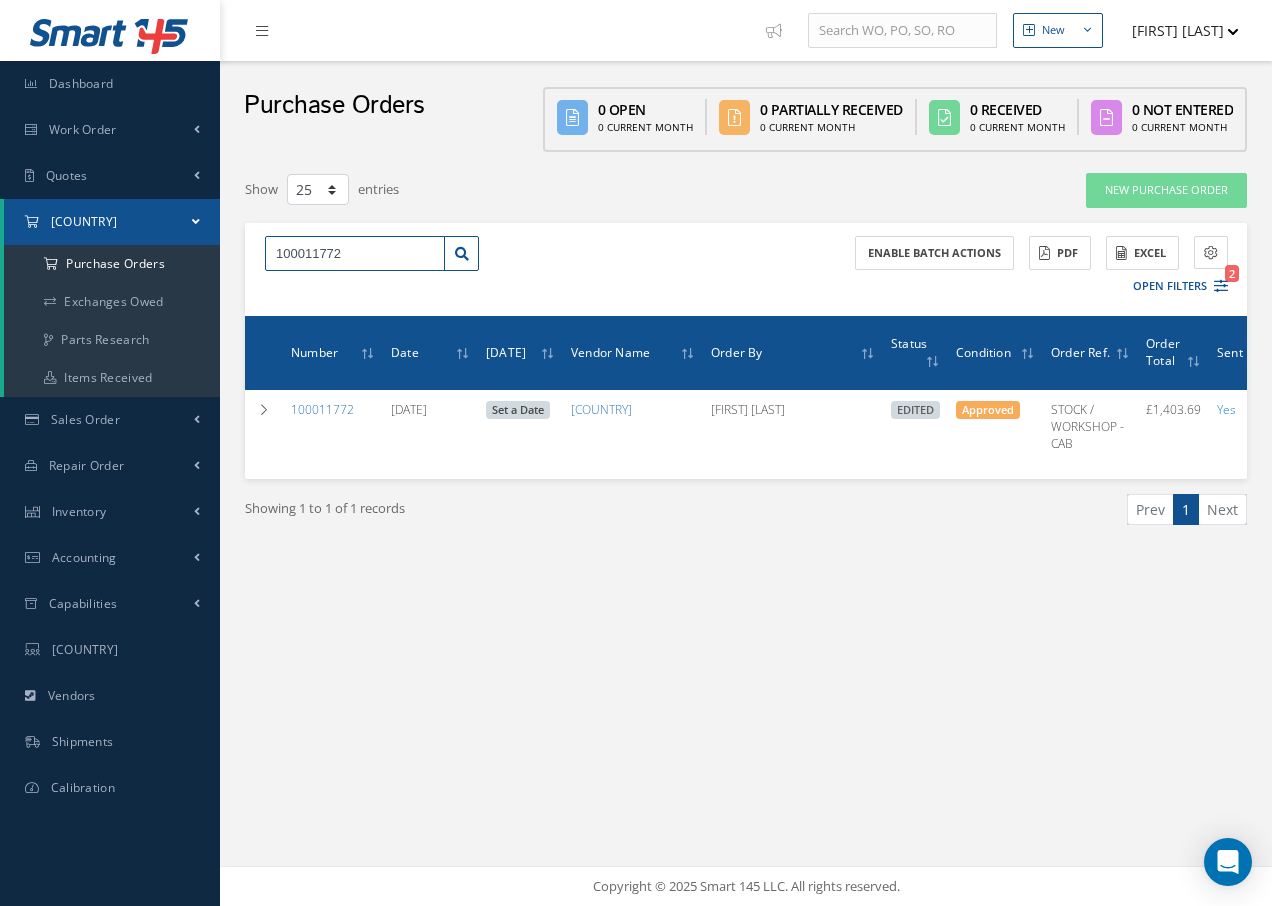 click on "100011772" at bounding box center [355, 254] 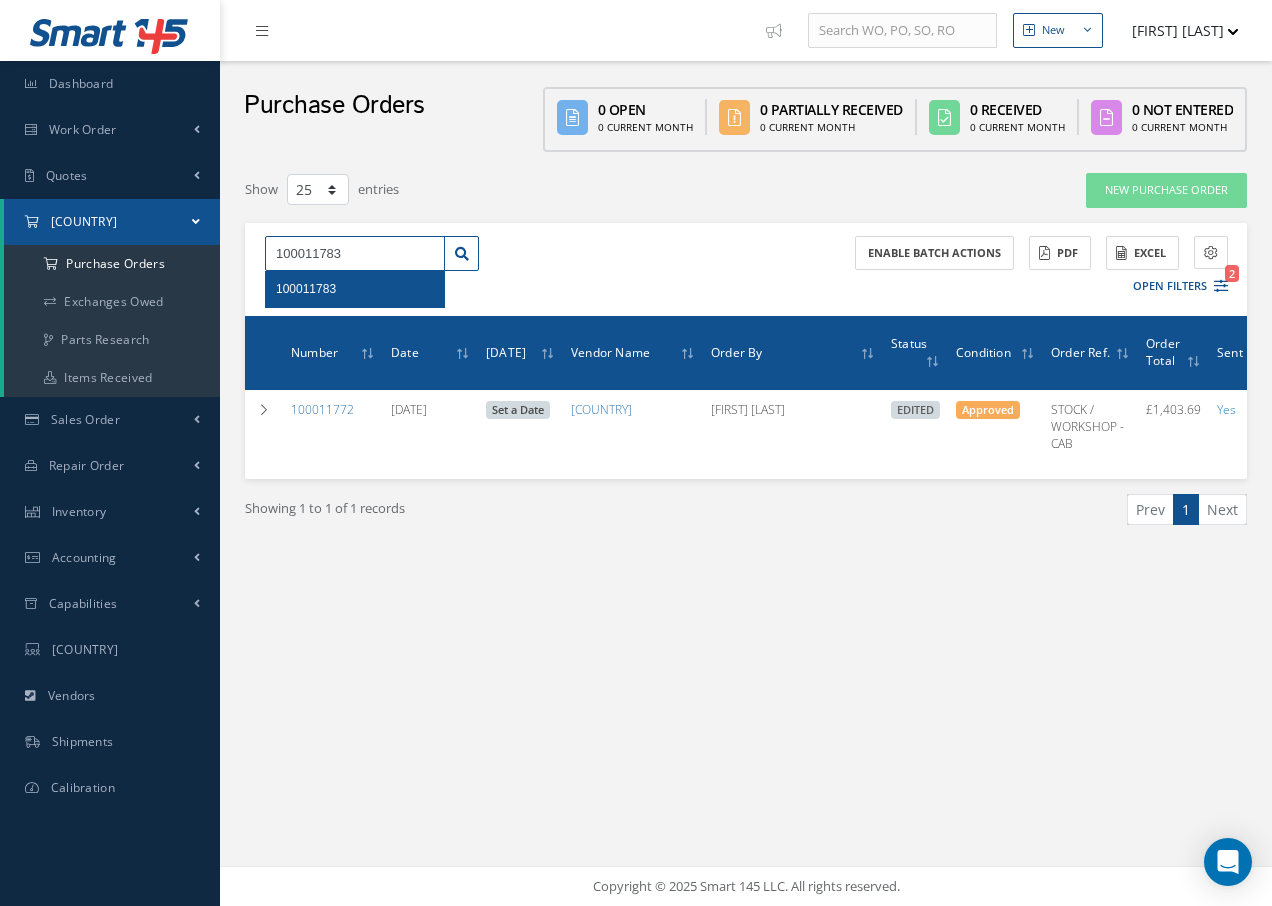 type on "[NUMBER]" 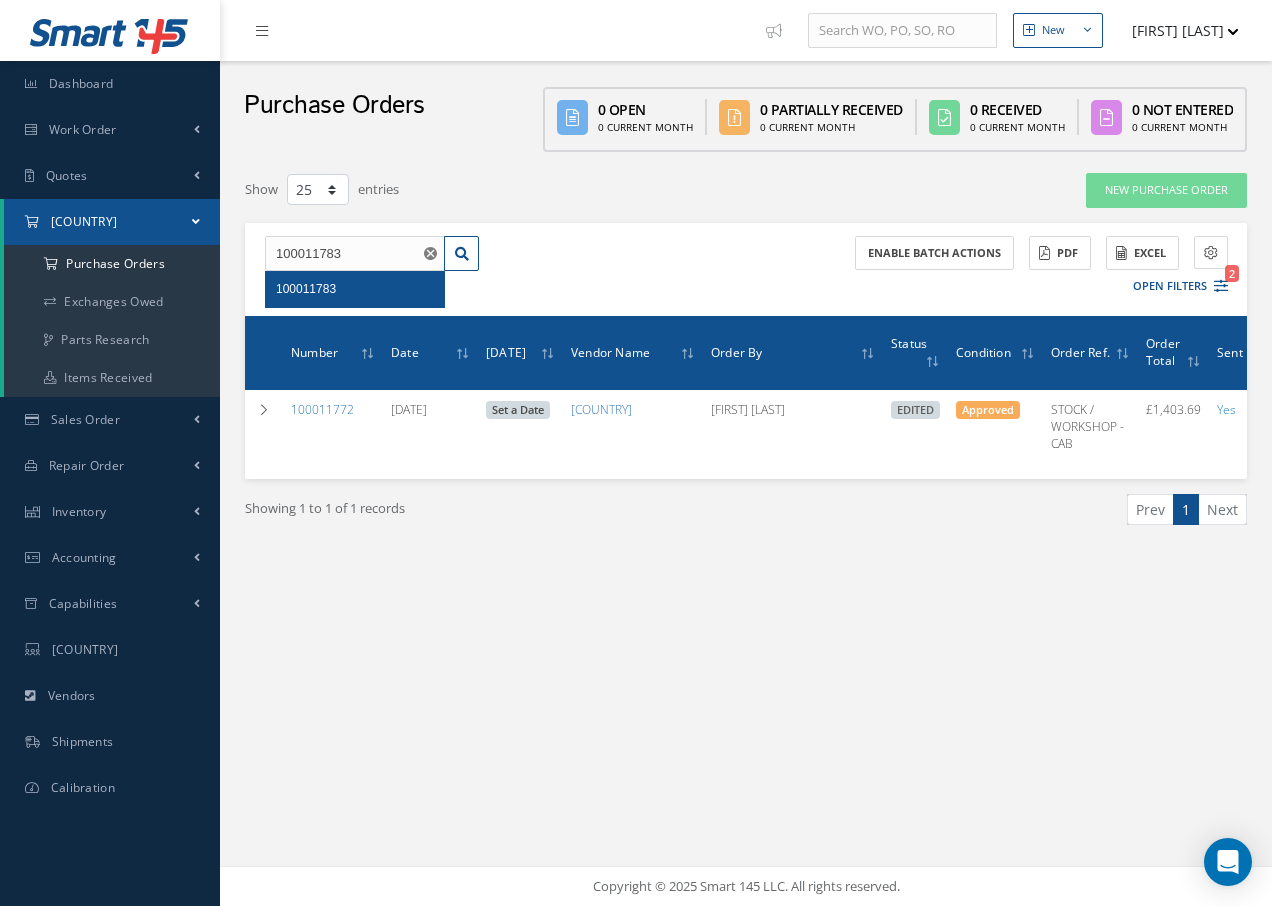 click on "[NUMBER]" at bounding box center [306, 289] 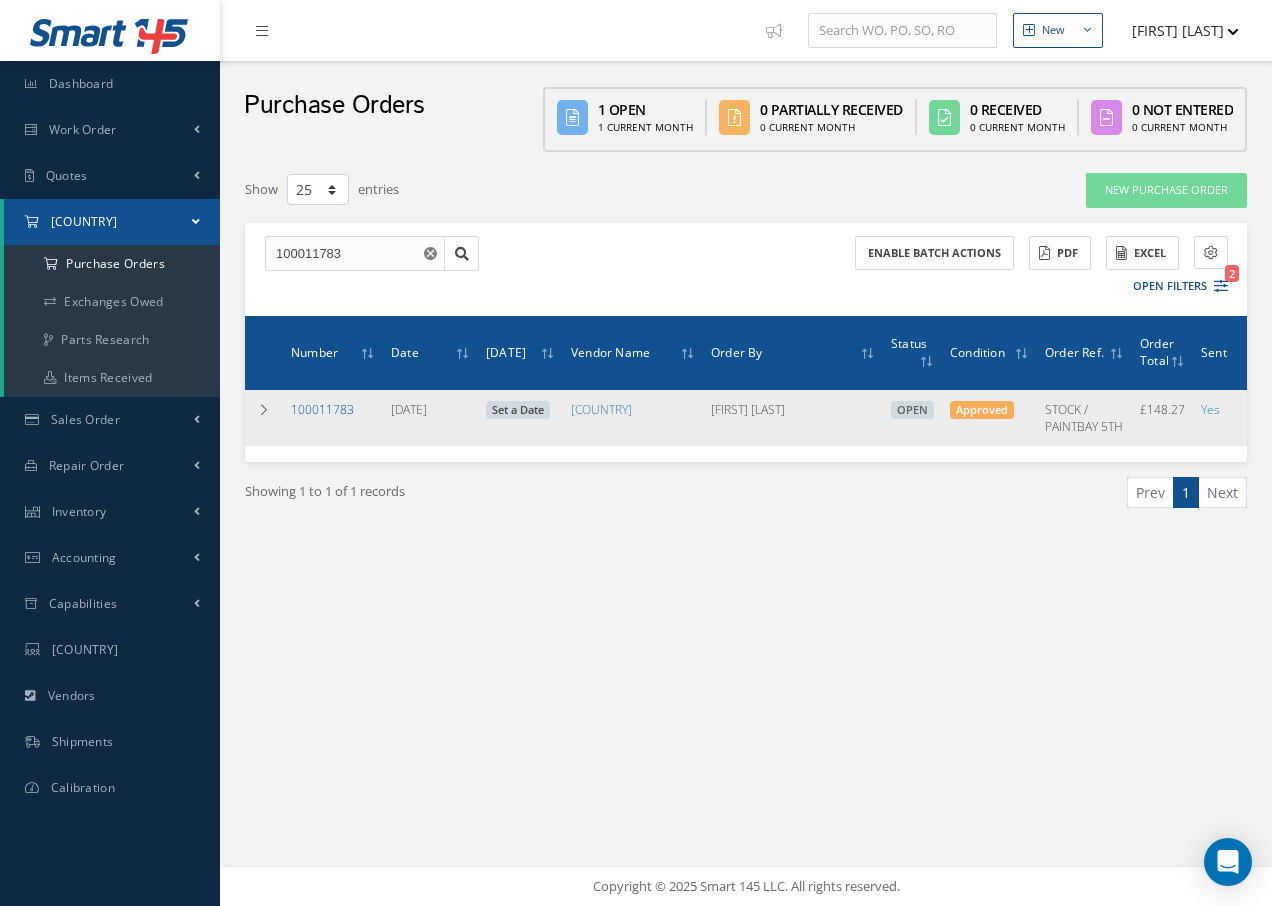 click on "100011783" at bounding box center (322, 409) 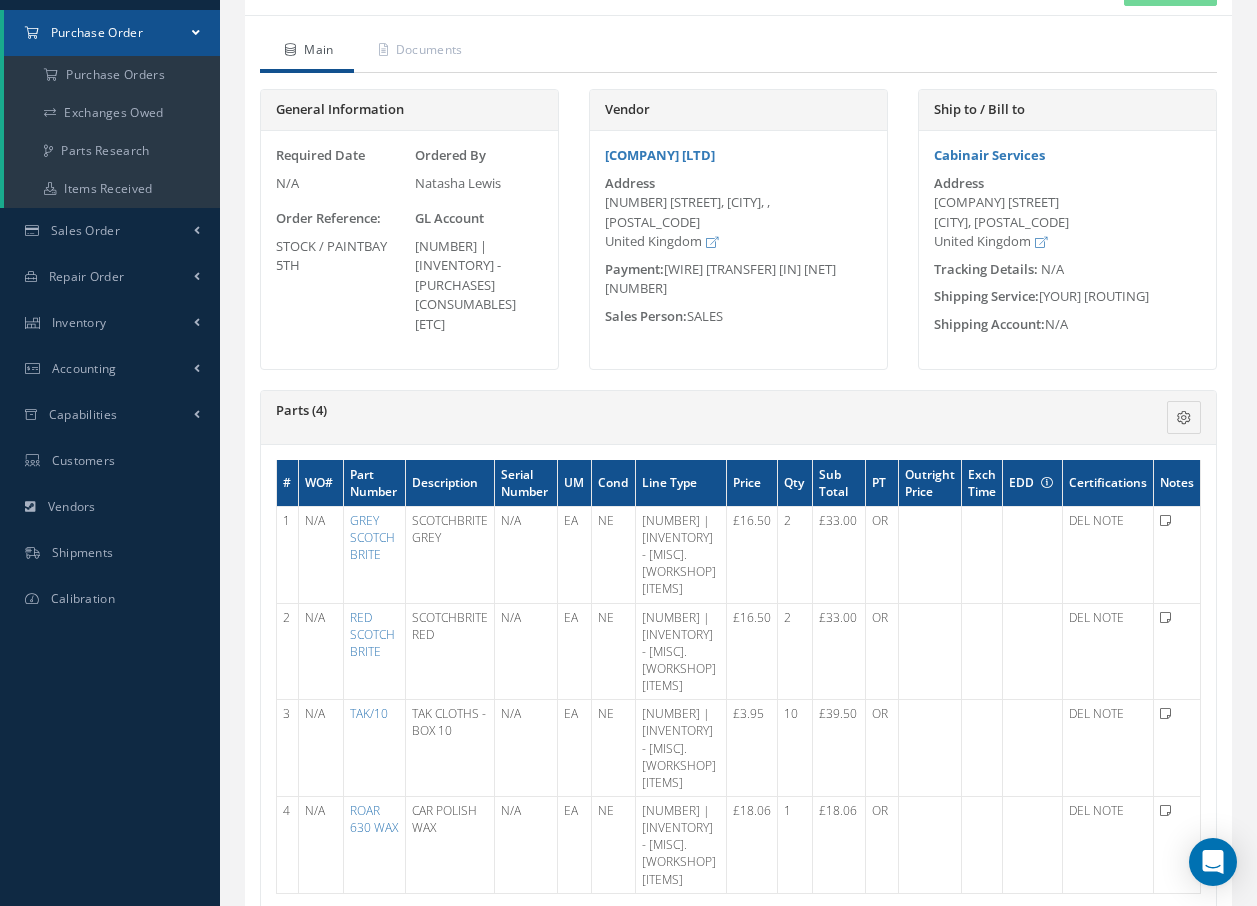 scroll, scrollTop: 100, scrollLeft: 0, axis: vertical 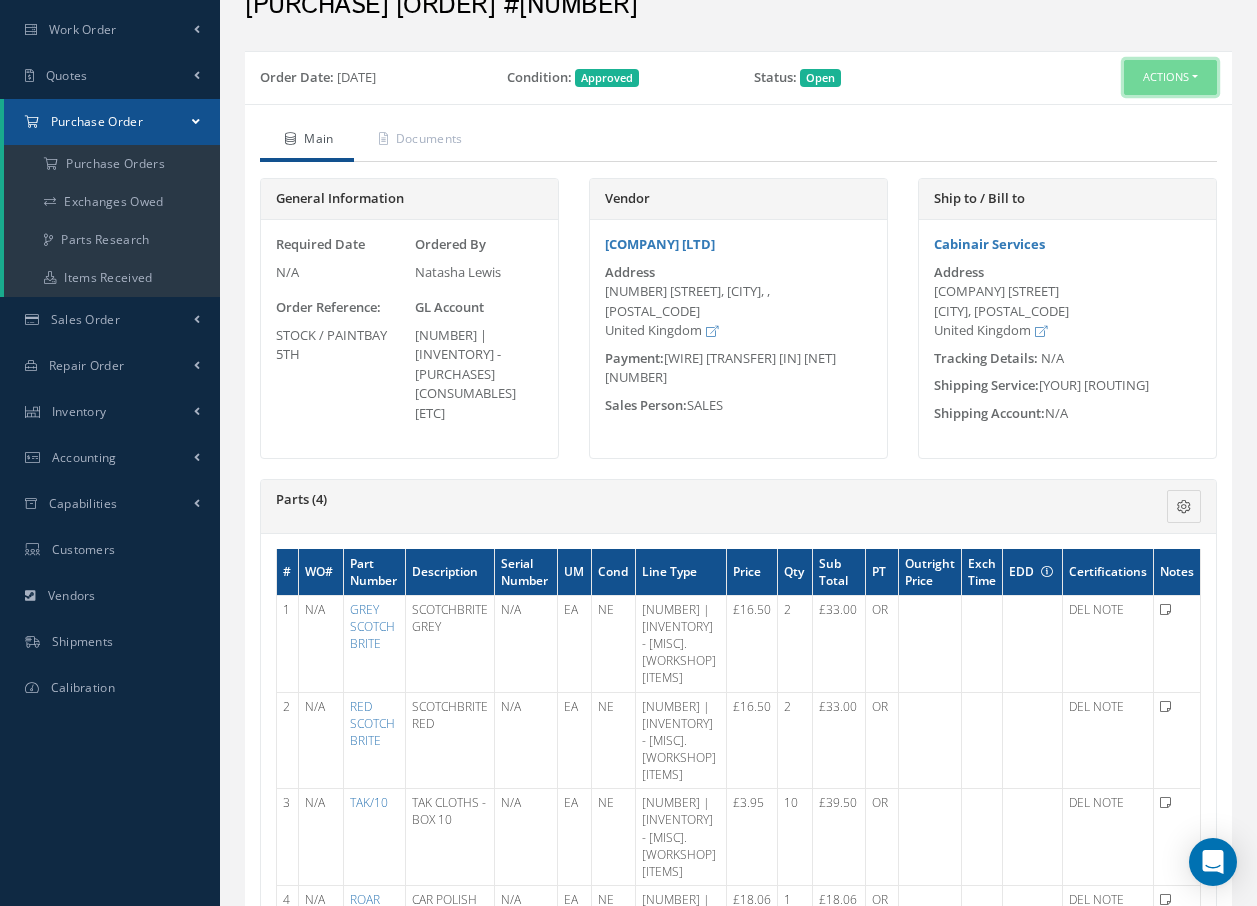 click on "Actions" at bounding box center [1170, 77] 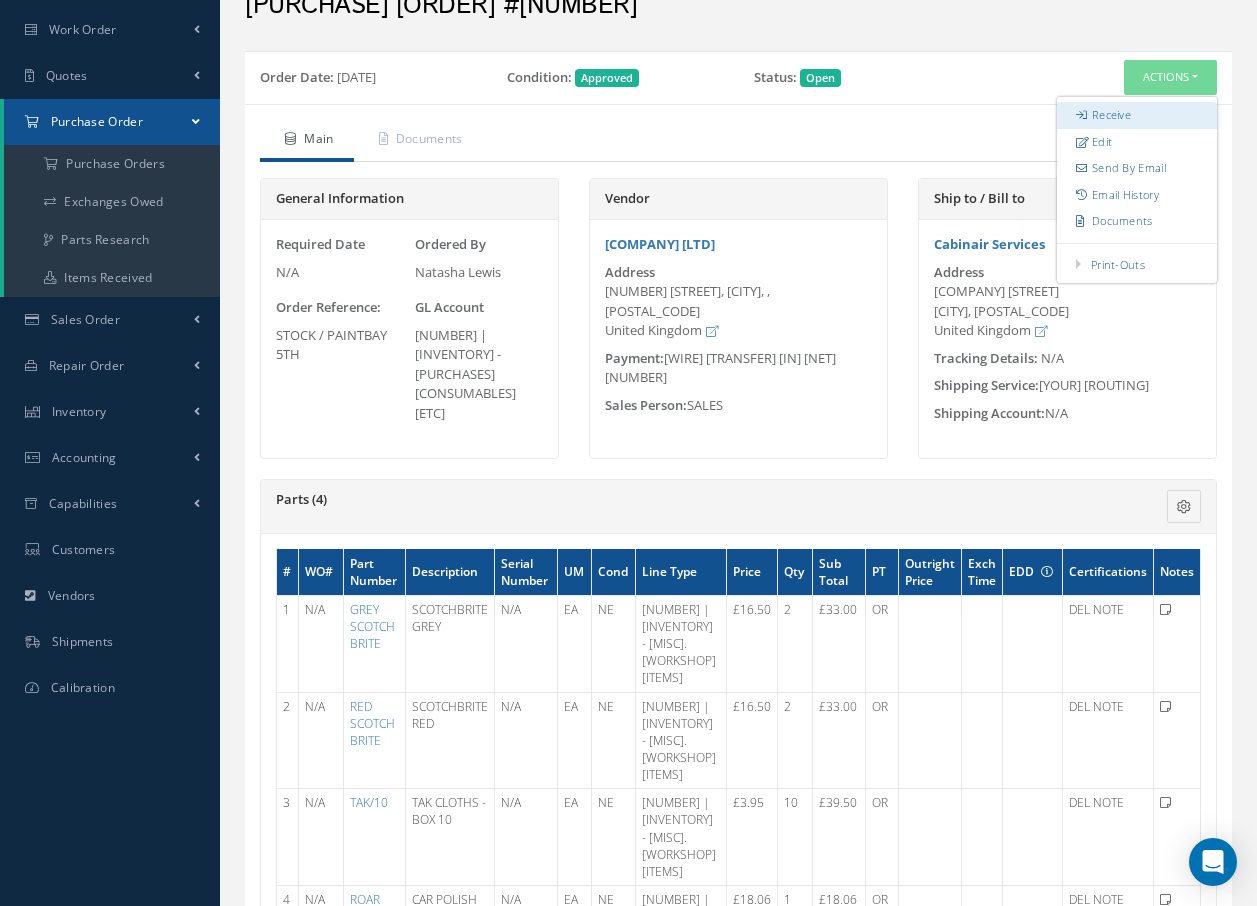 click on "Receive" at bounding box center (1137, 115) 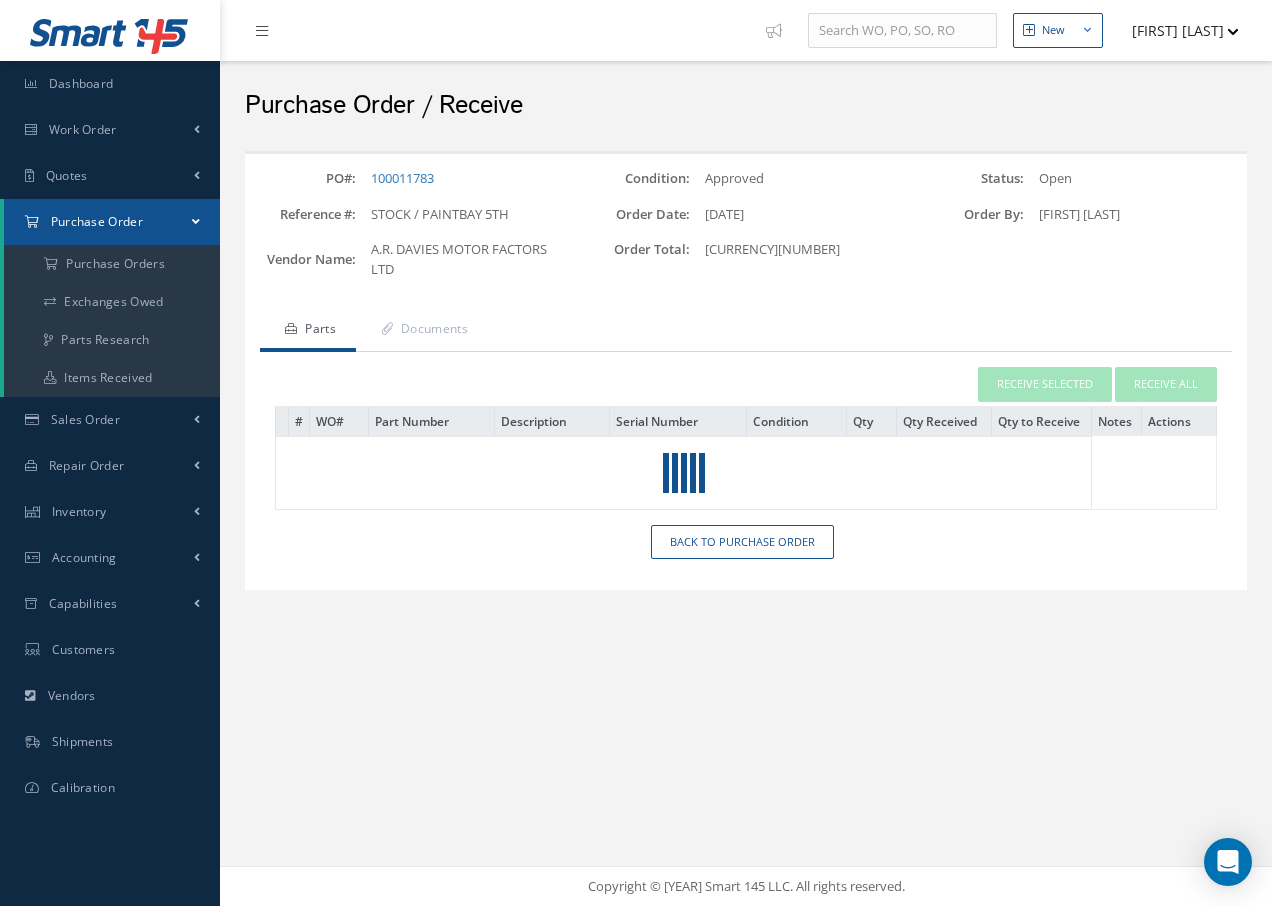 scroll, scrollTop: 0, scrollLeft: 0, axis: both 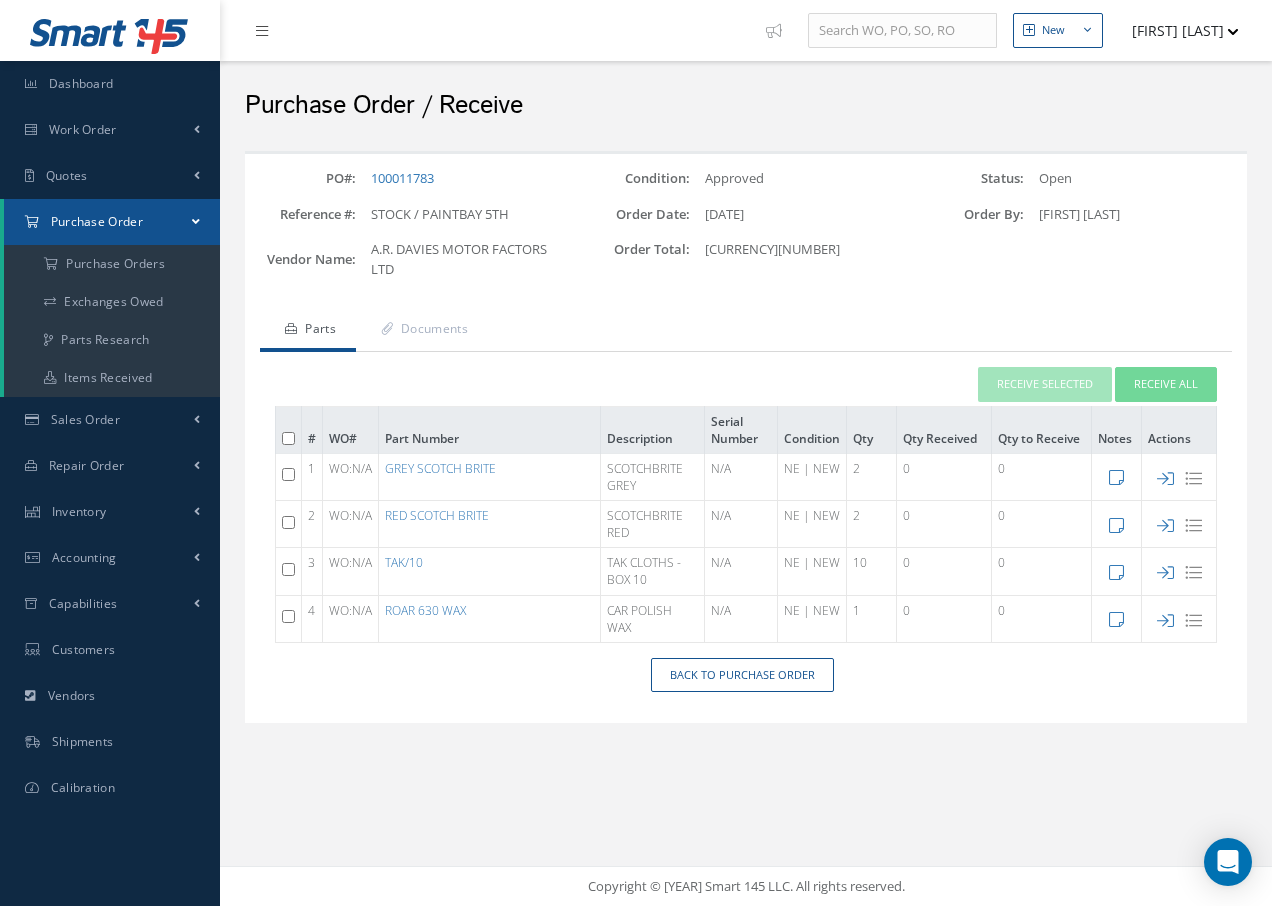 click at bounding box center (288, 474) 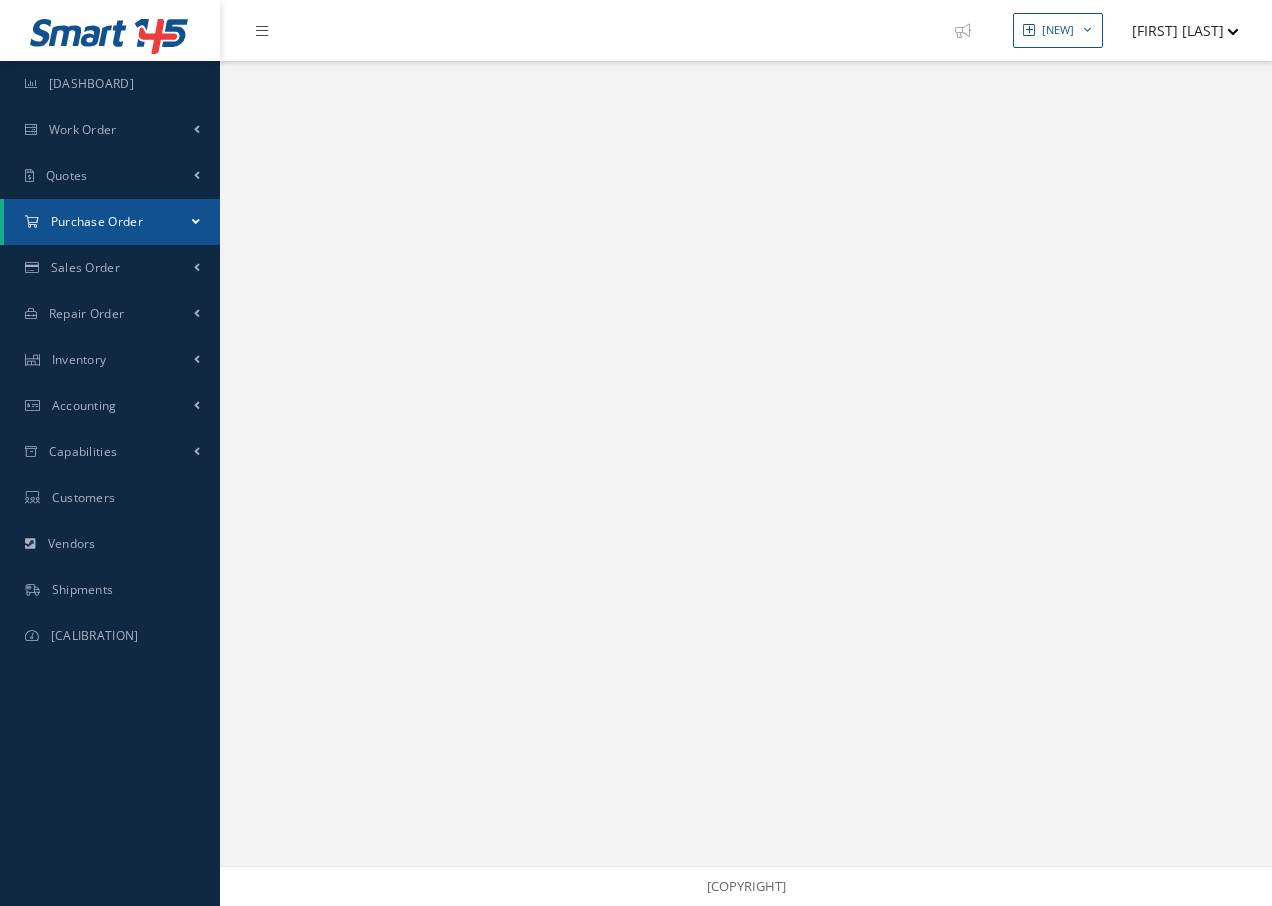 scroll, scrollTop: 0, scrollLeft: 0, axis: both 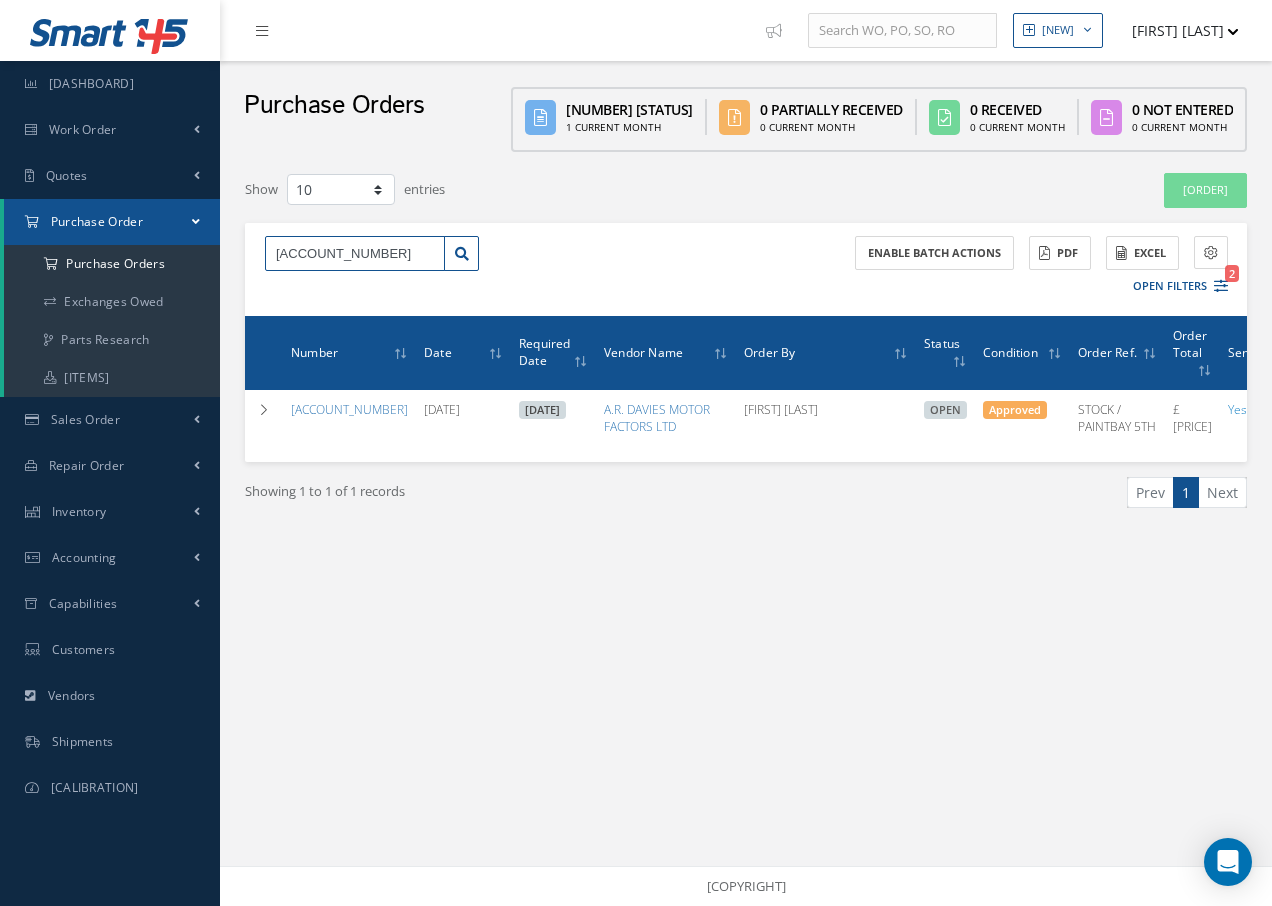 click on "[NUMBER]" at bounding box center (355, 254) 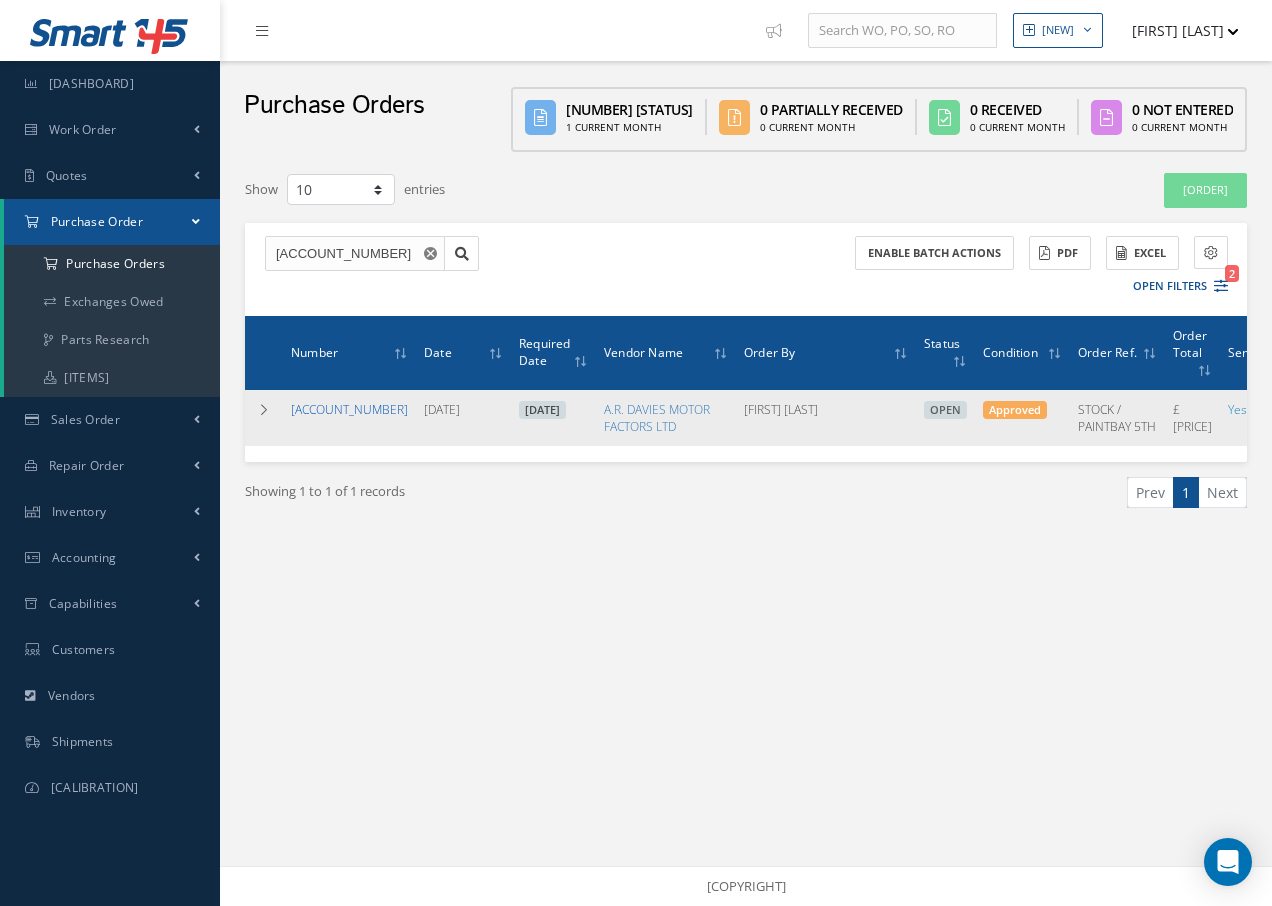 click on "[NUMBER]" at bounding box center [349, 409] 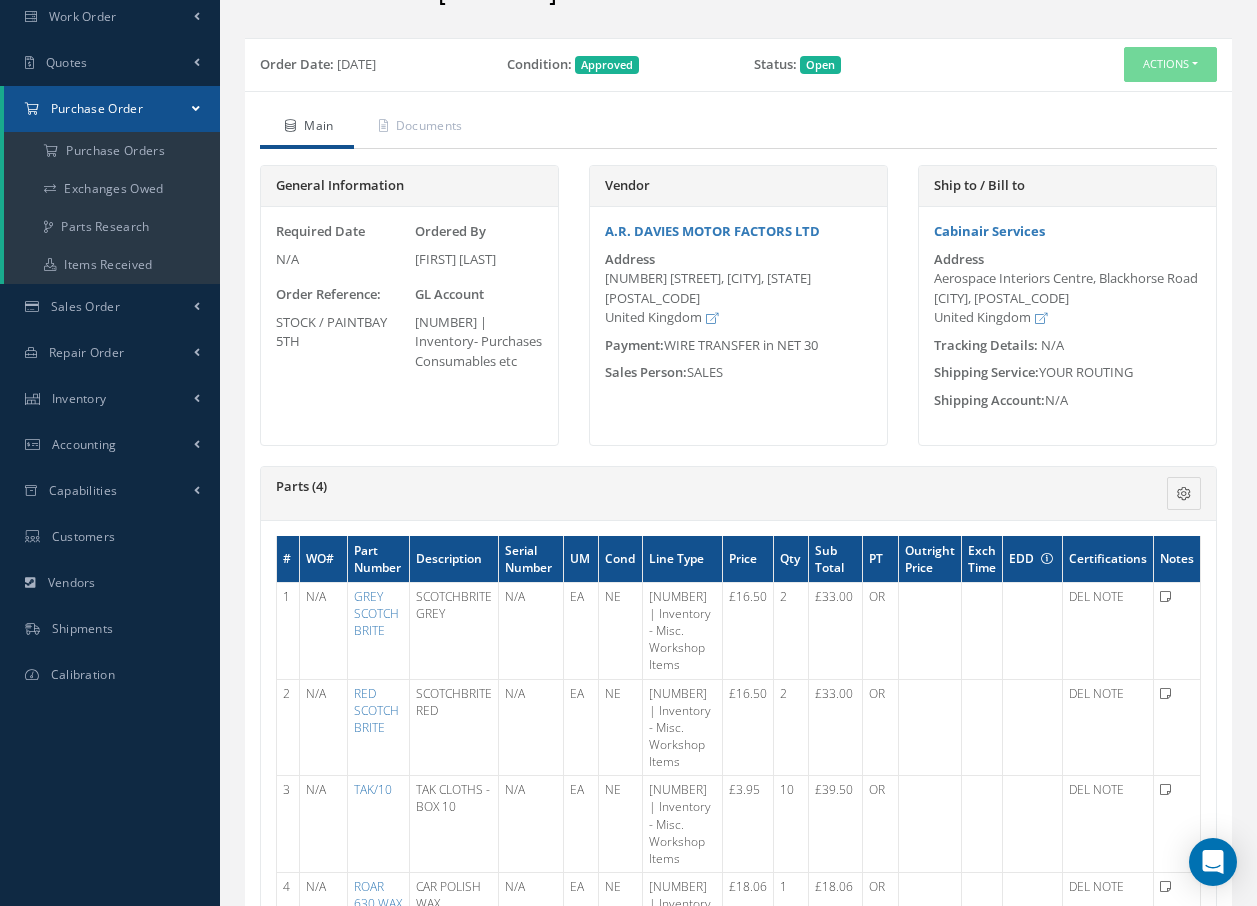 scroll, scrollTop: 0, scrollLeft: 0, axis: both 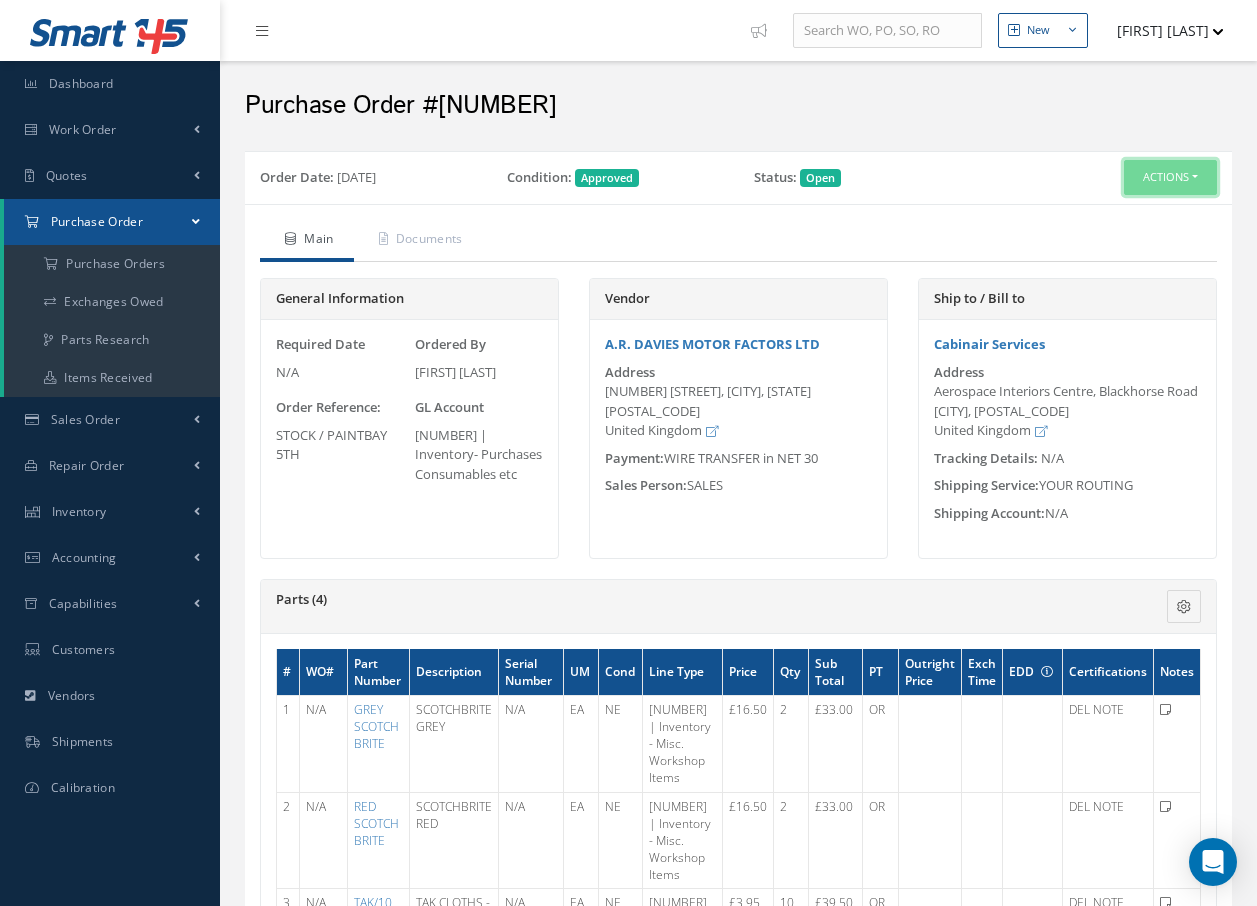 click on "Actions" at bounding box center [1170, 177] 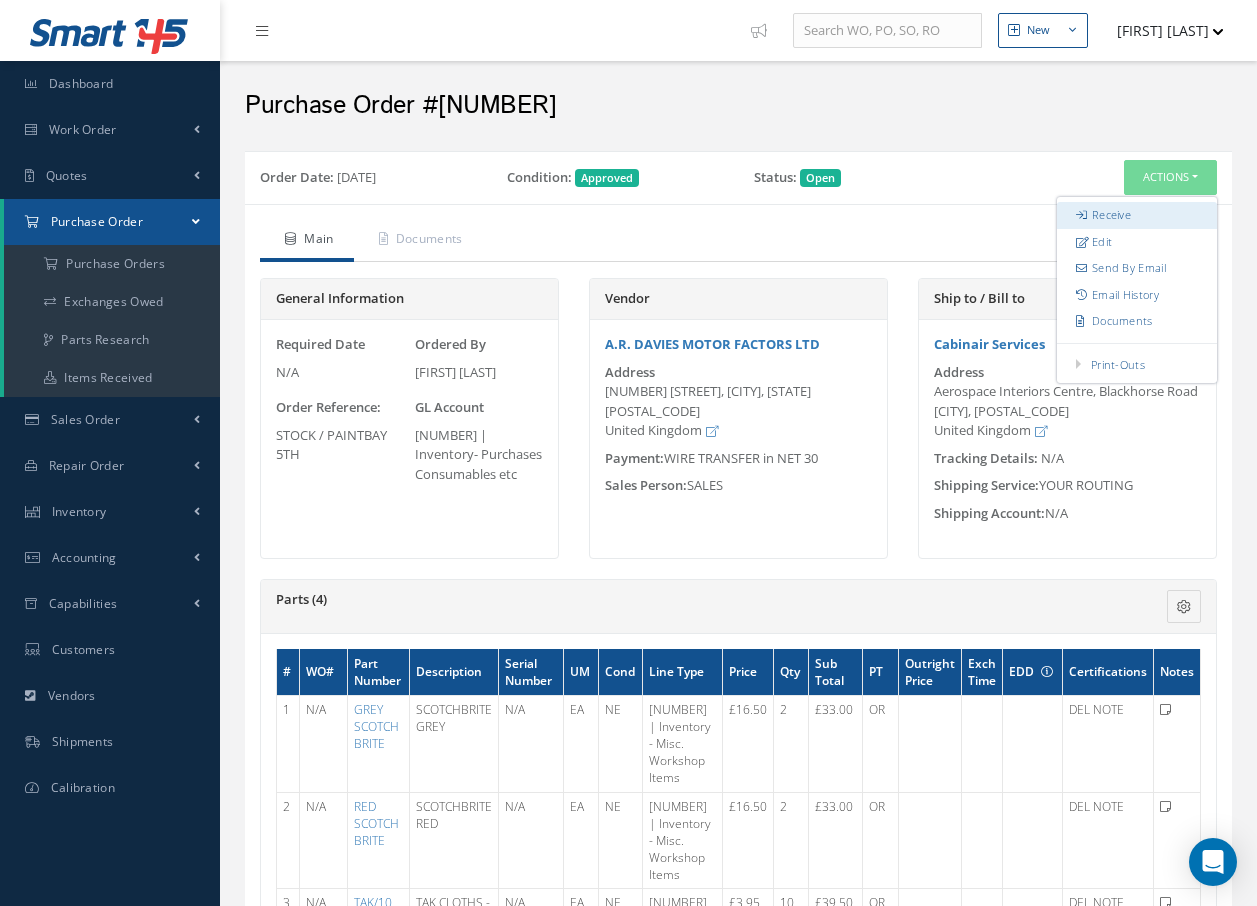 click on "Receive" at bounding box center (1137, 215) 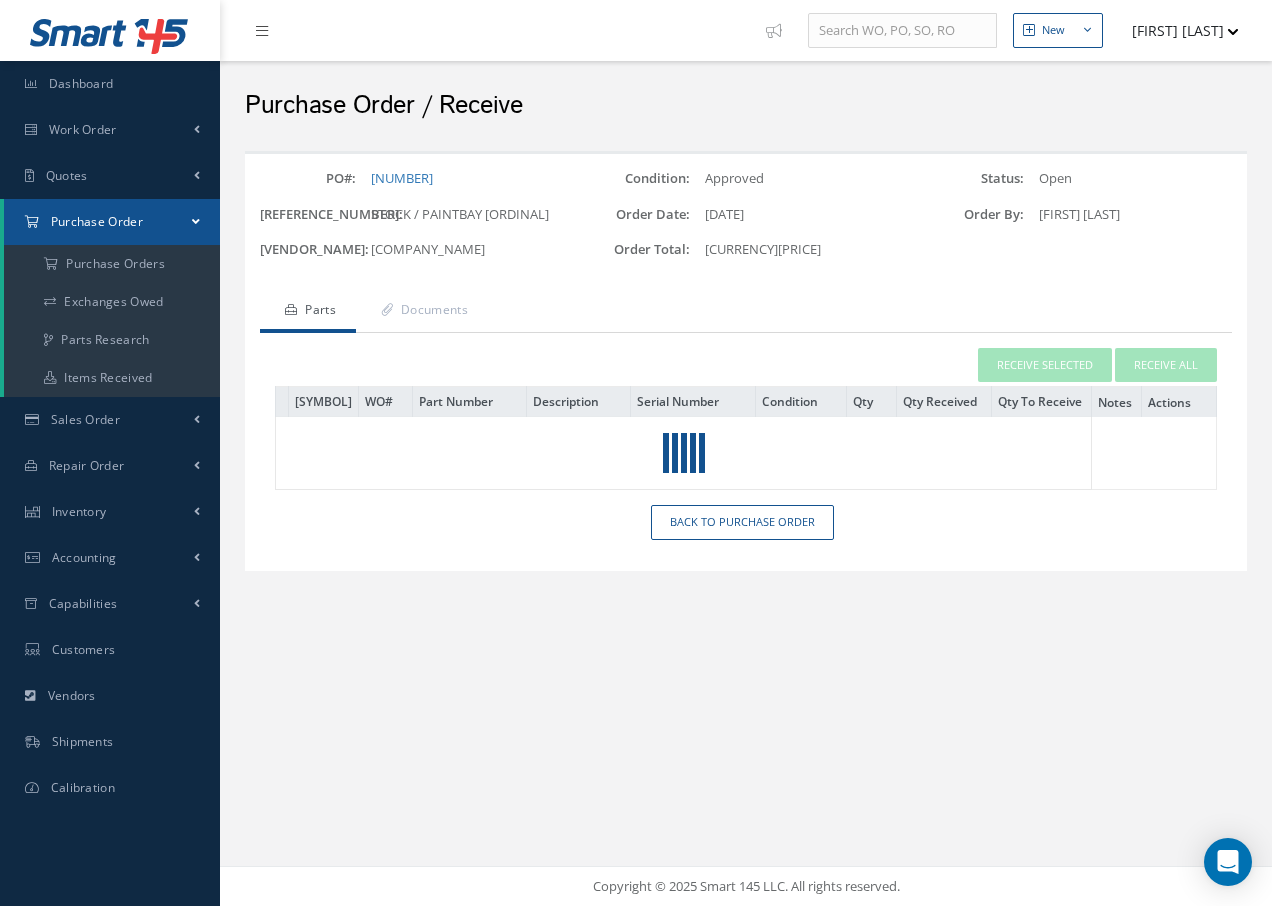 scroll, scrollTop: 0, scrollLeft: 0, axis: both 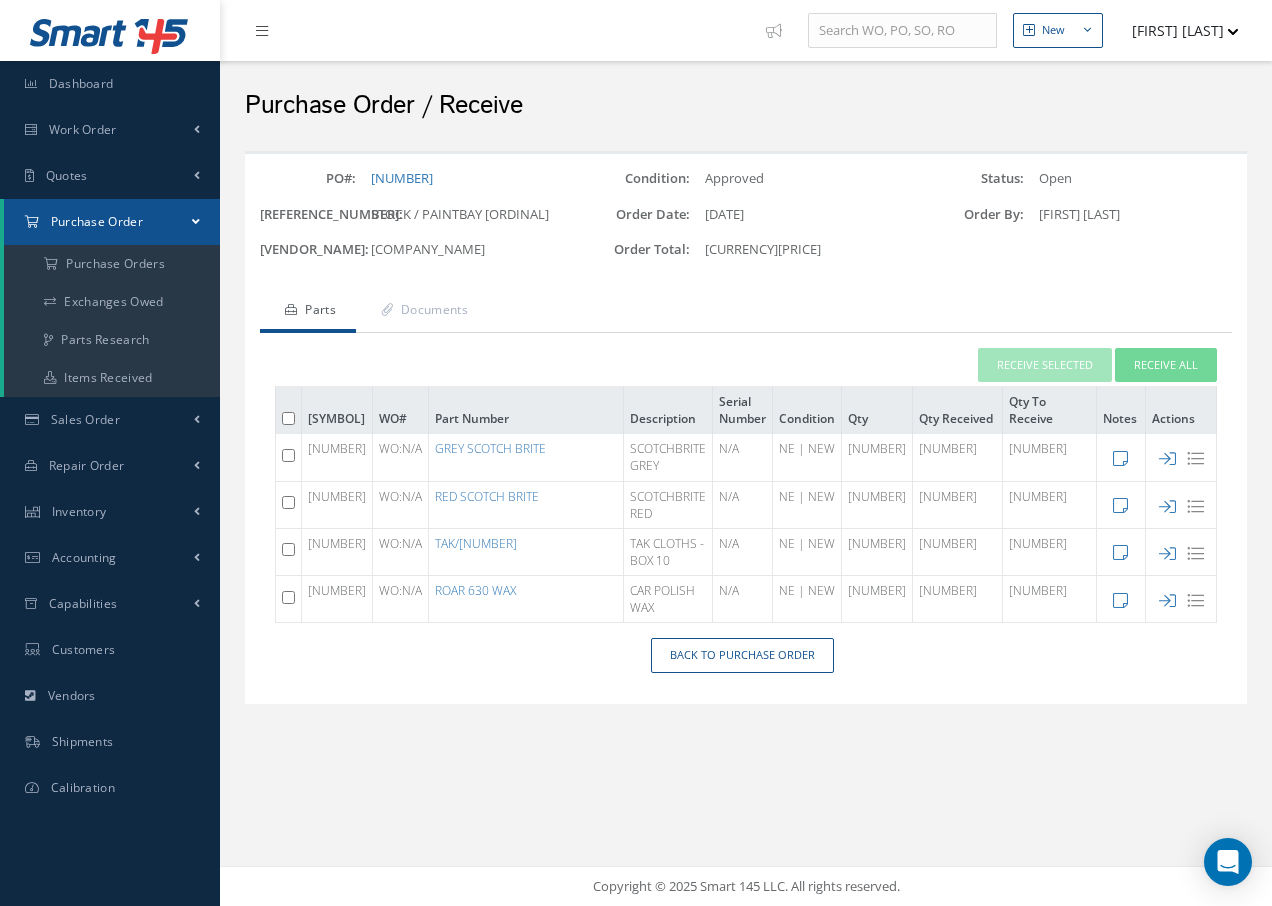 click at bounding box center (288, 455) 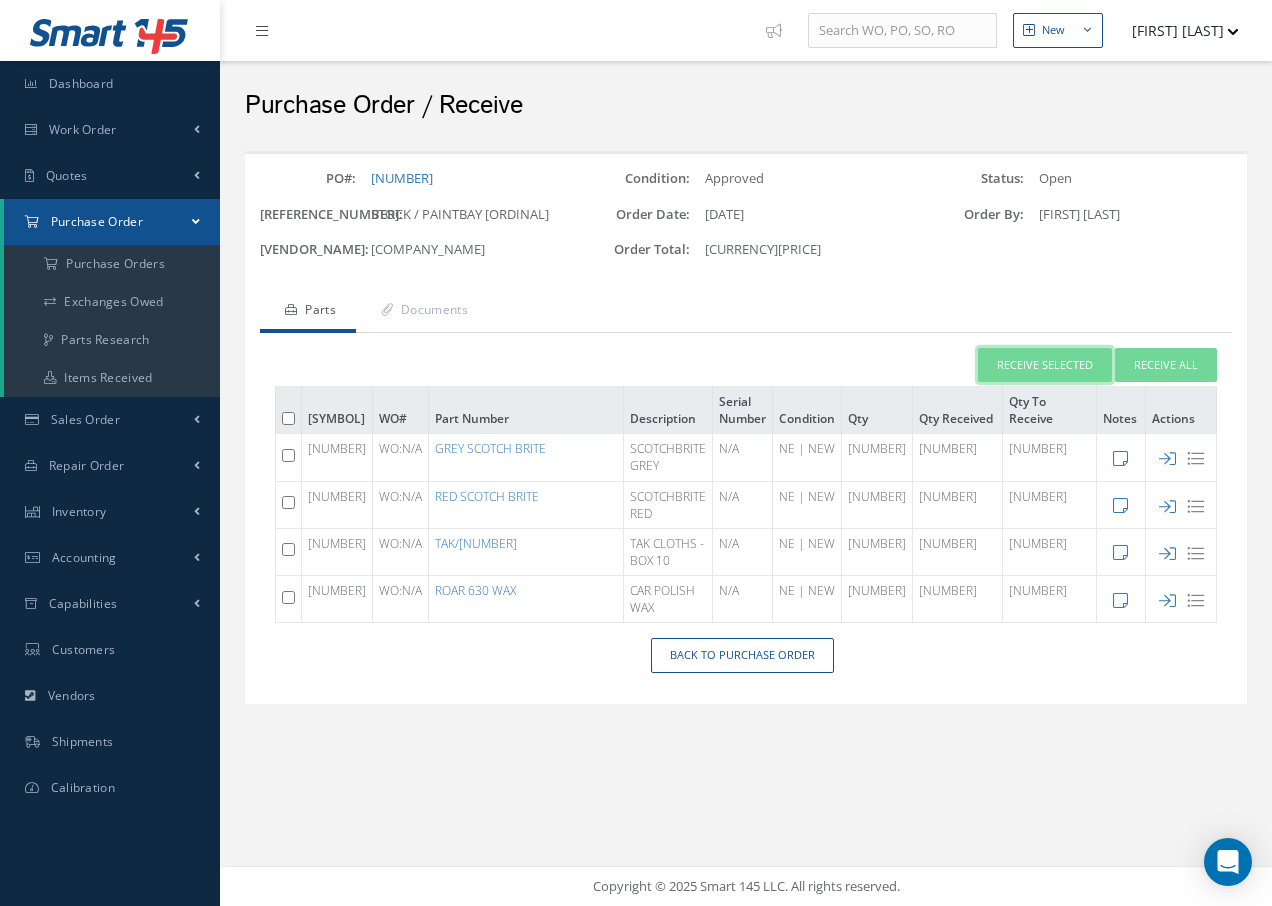 click on "Receive Selected" at bounding box center [1045, 365] 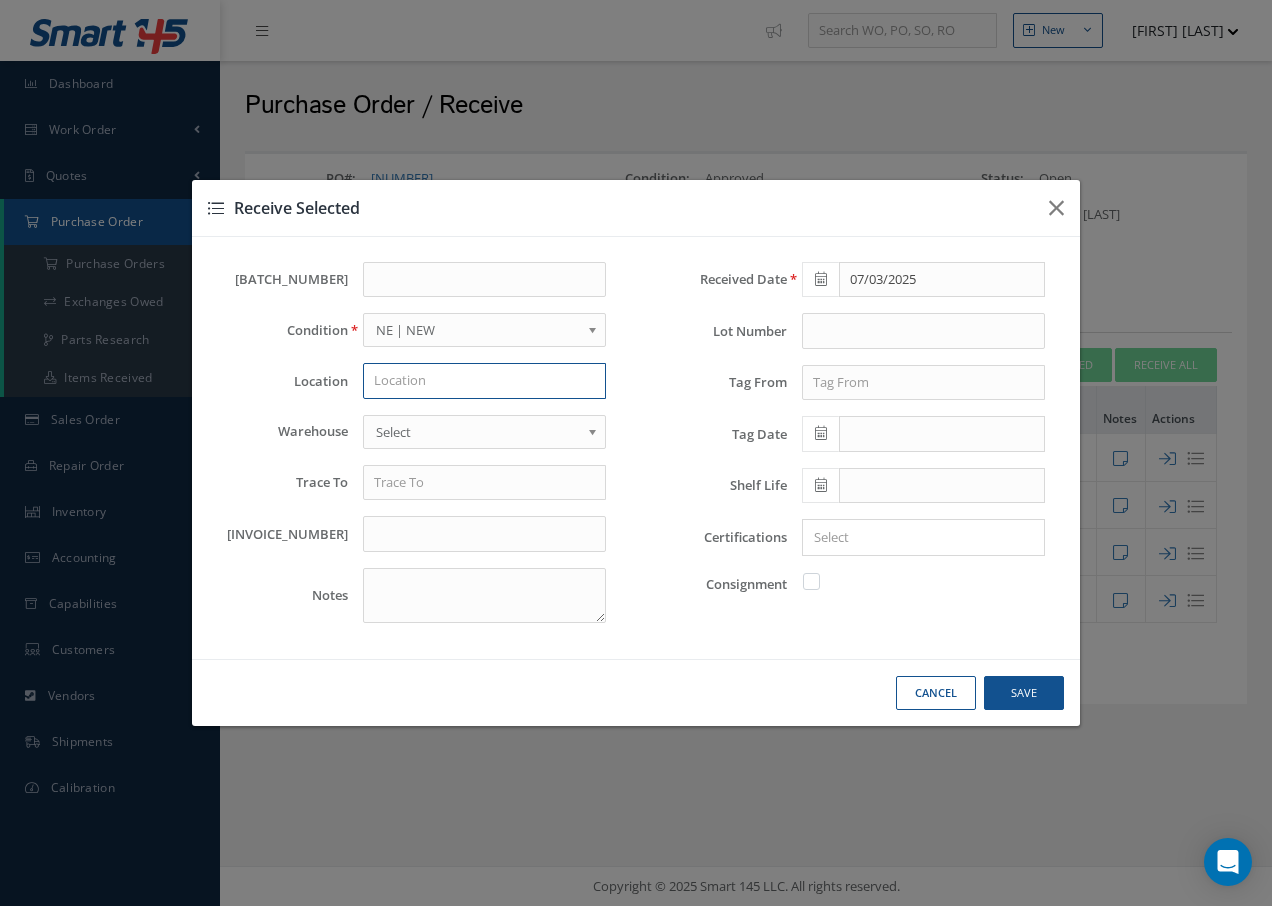 click at bounding box center [484, 381] 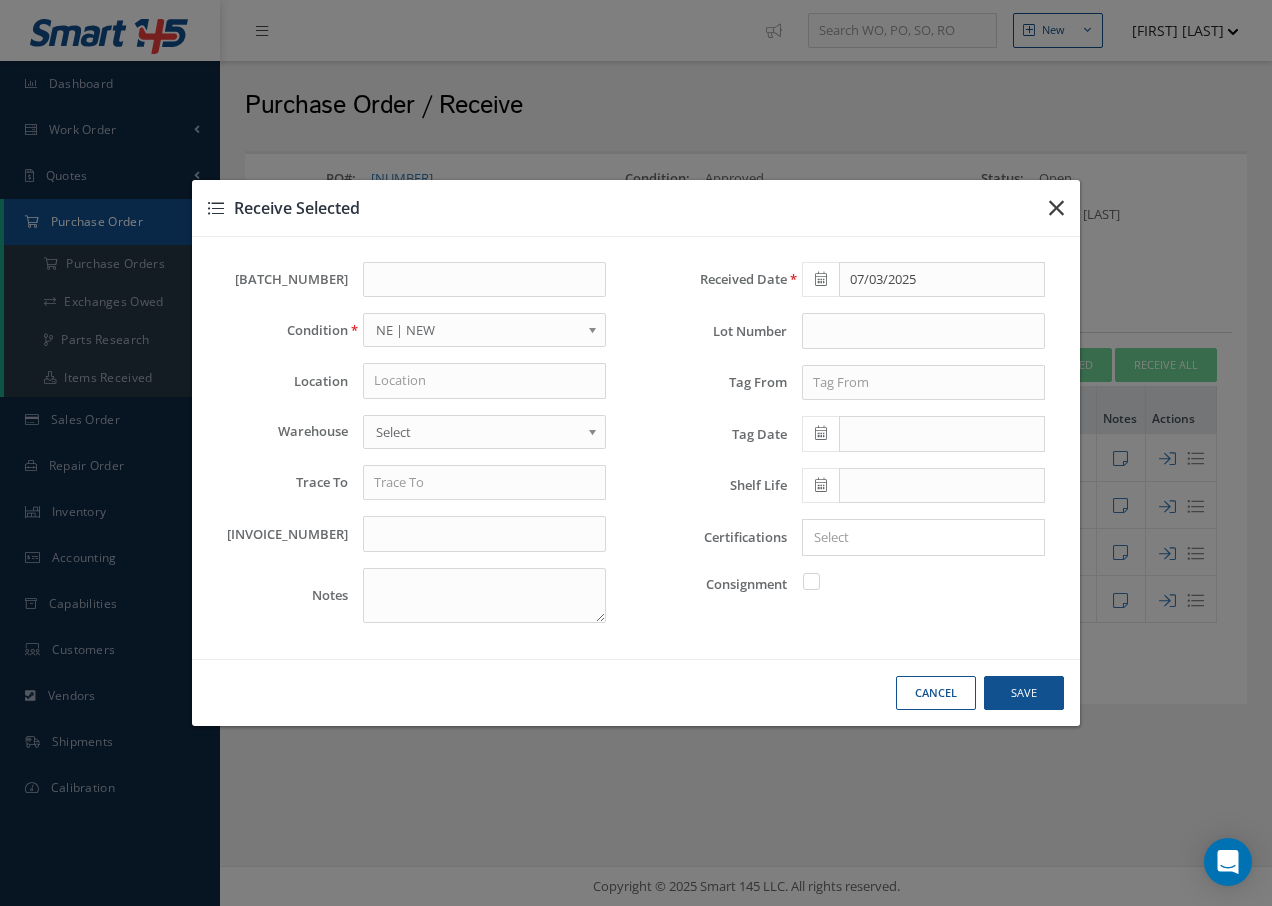 click at bounding box center (0, 0) 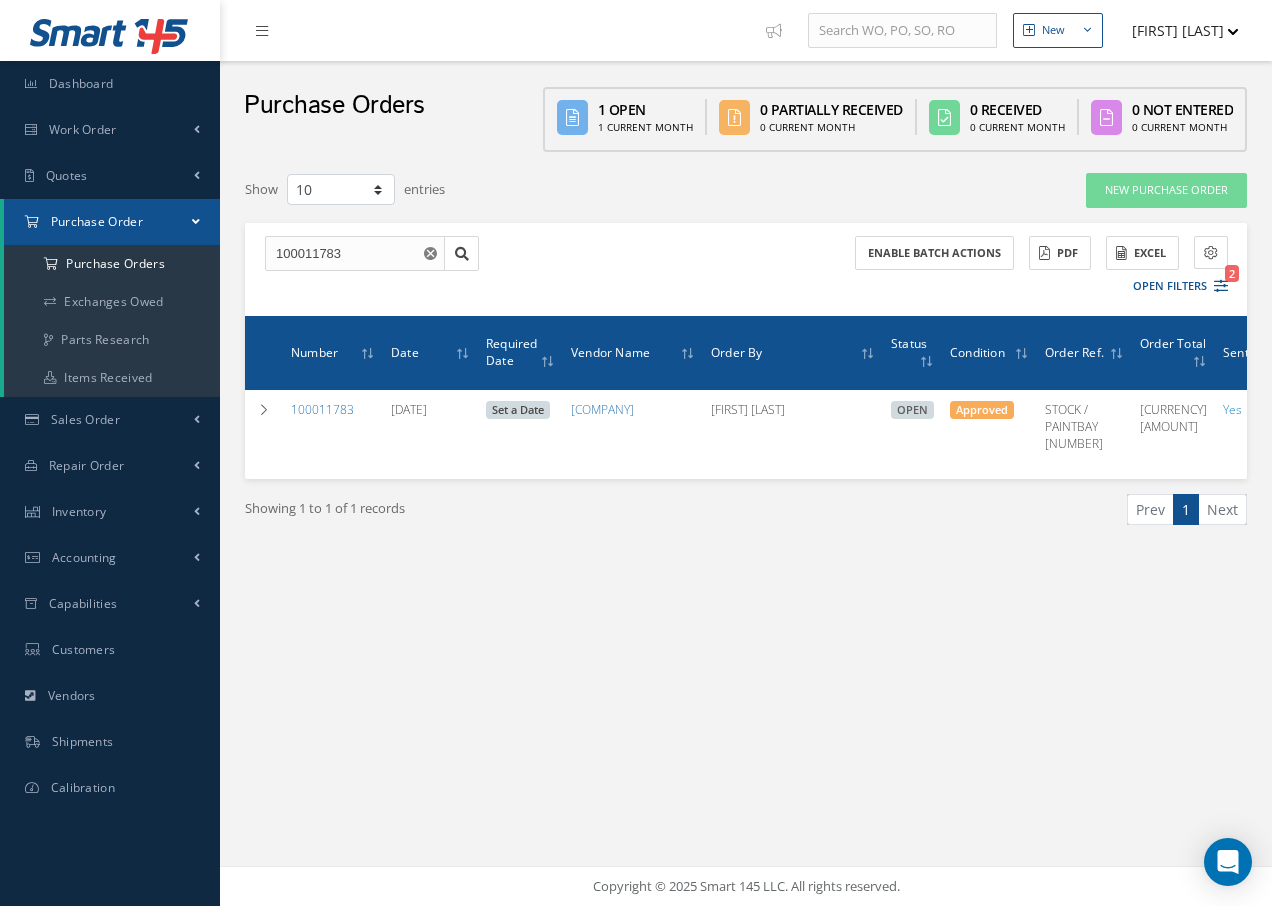 scroll, scrollTop: 0, scrollLeft: 0, axis: both 